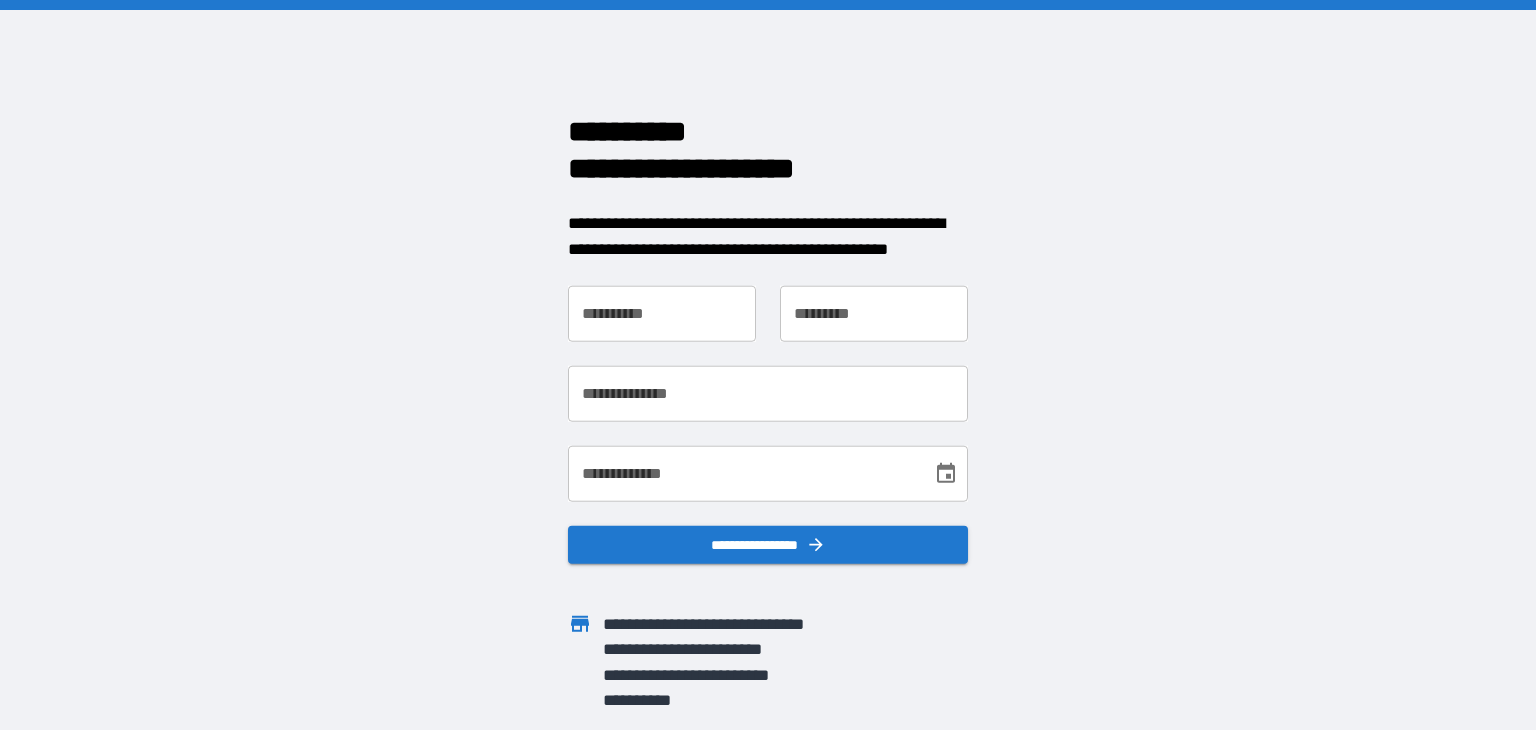 scroll, scrollTop: 0, scrollLeft: 0, axis: both 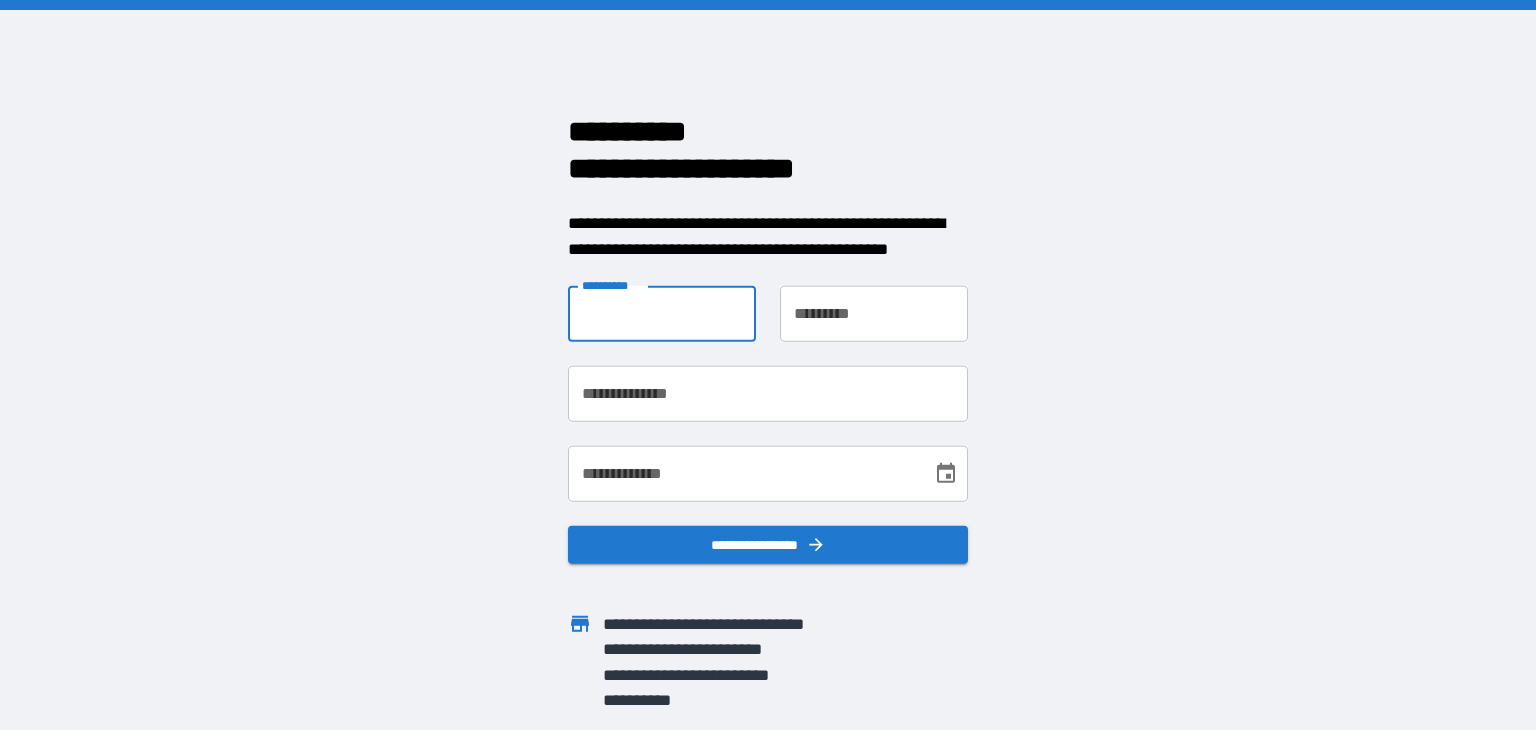 click on "**********" at bounding box center (662, 314) 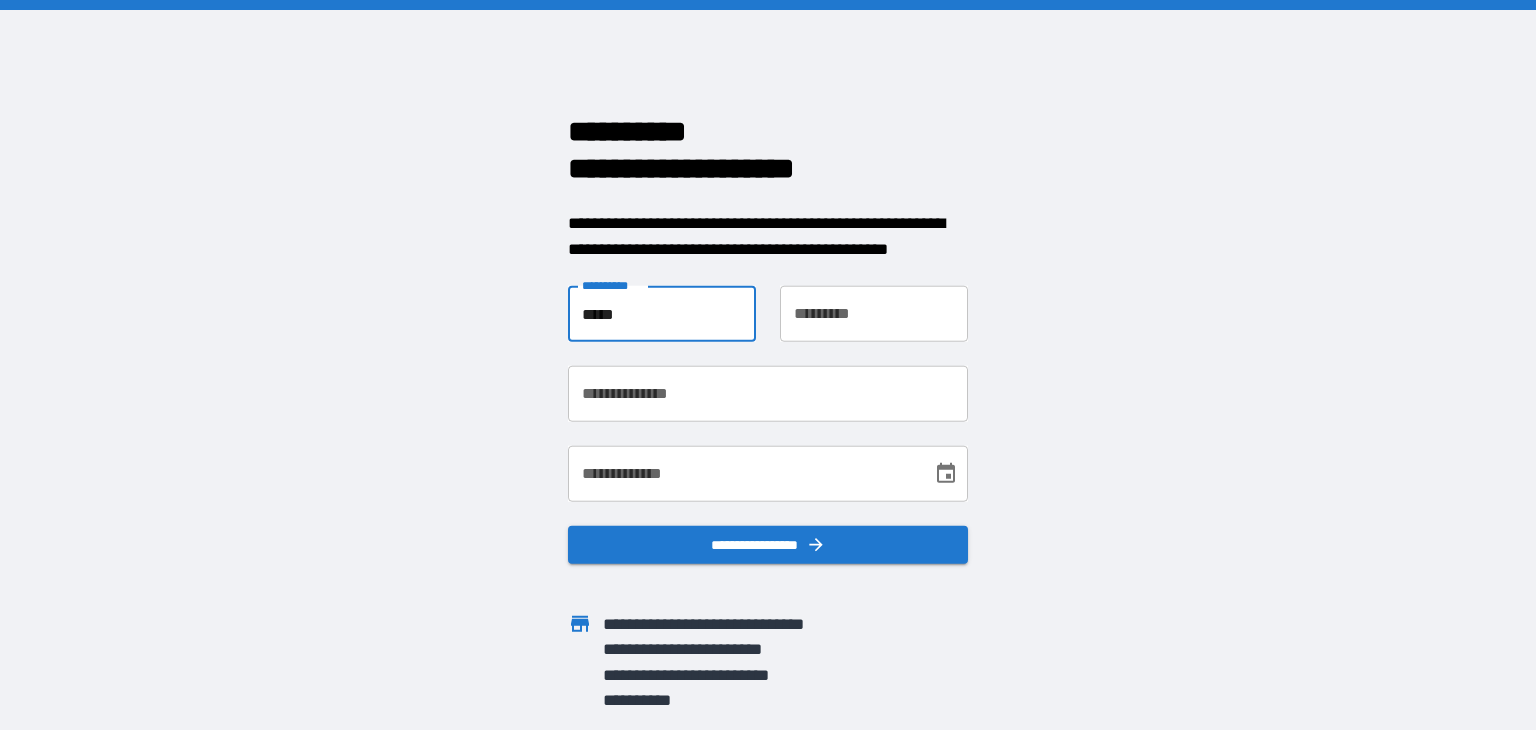 type on "****" 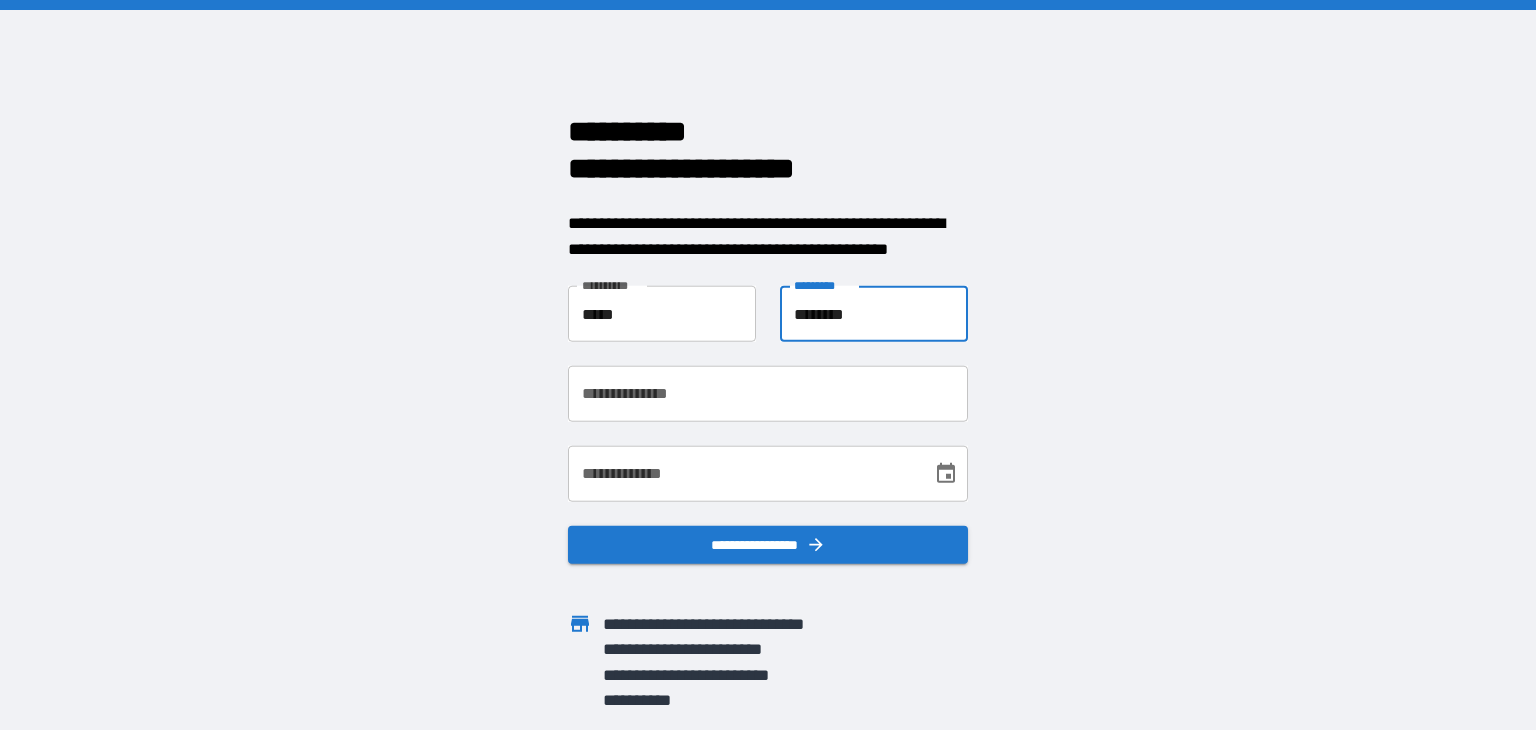 type on "********" 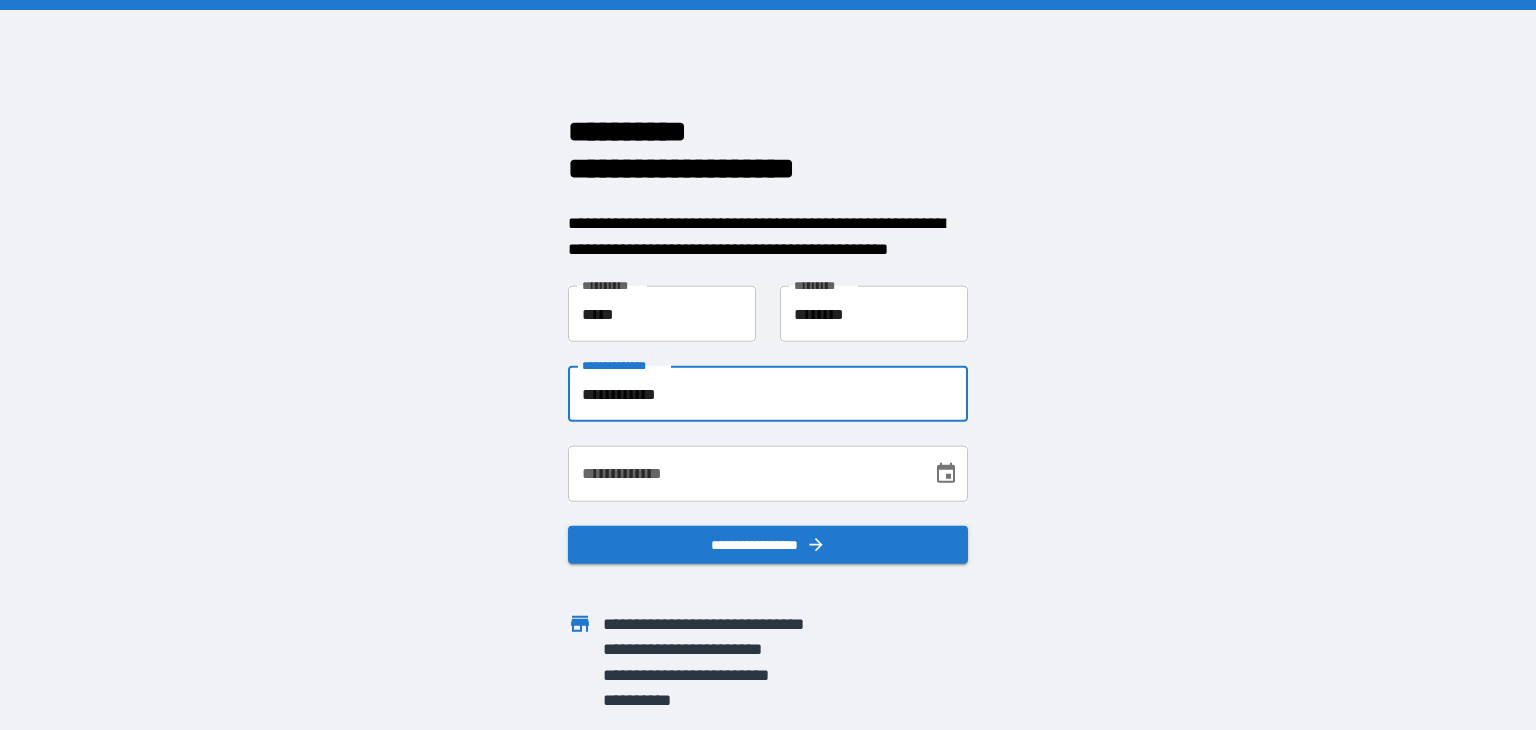 type on "**********" 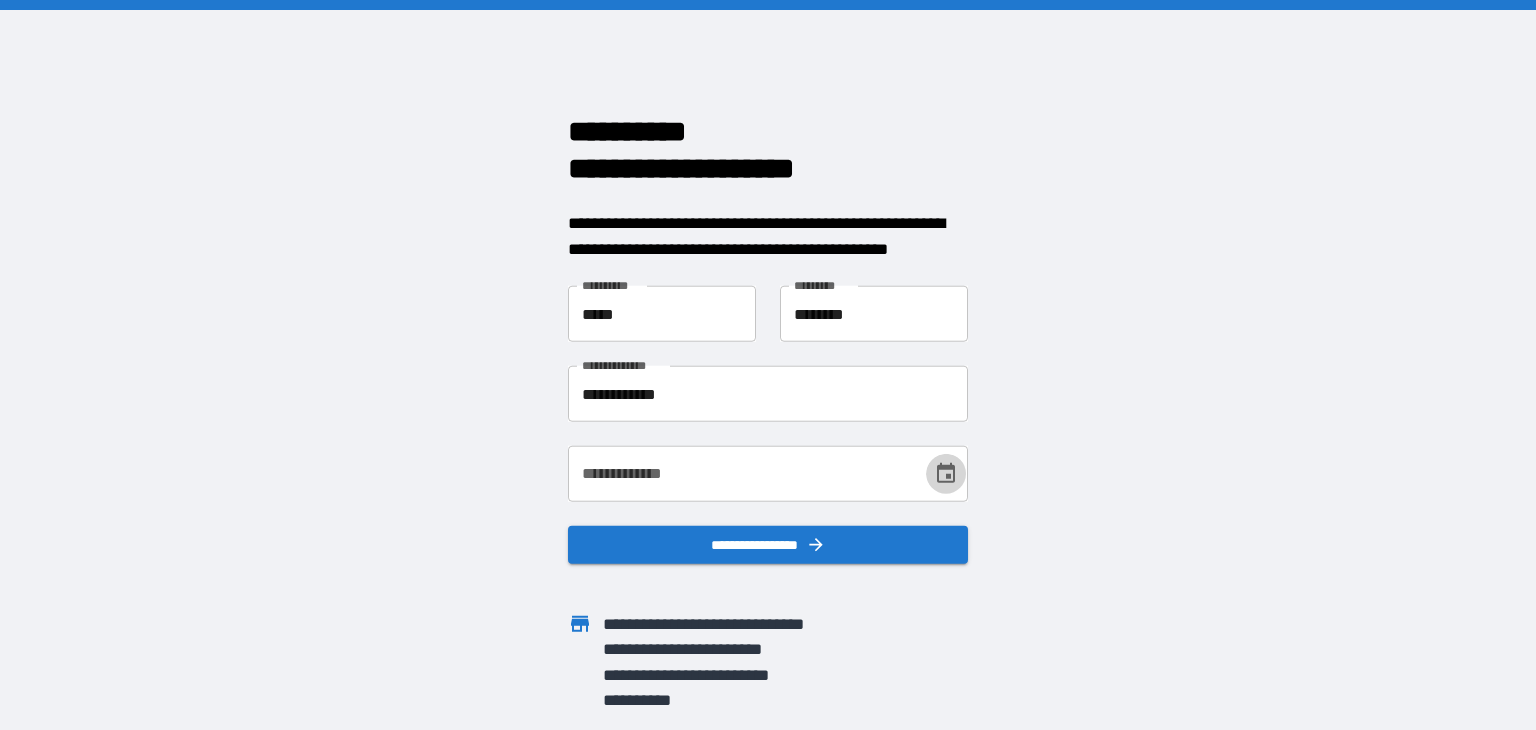 click 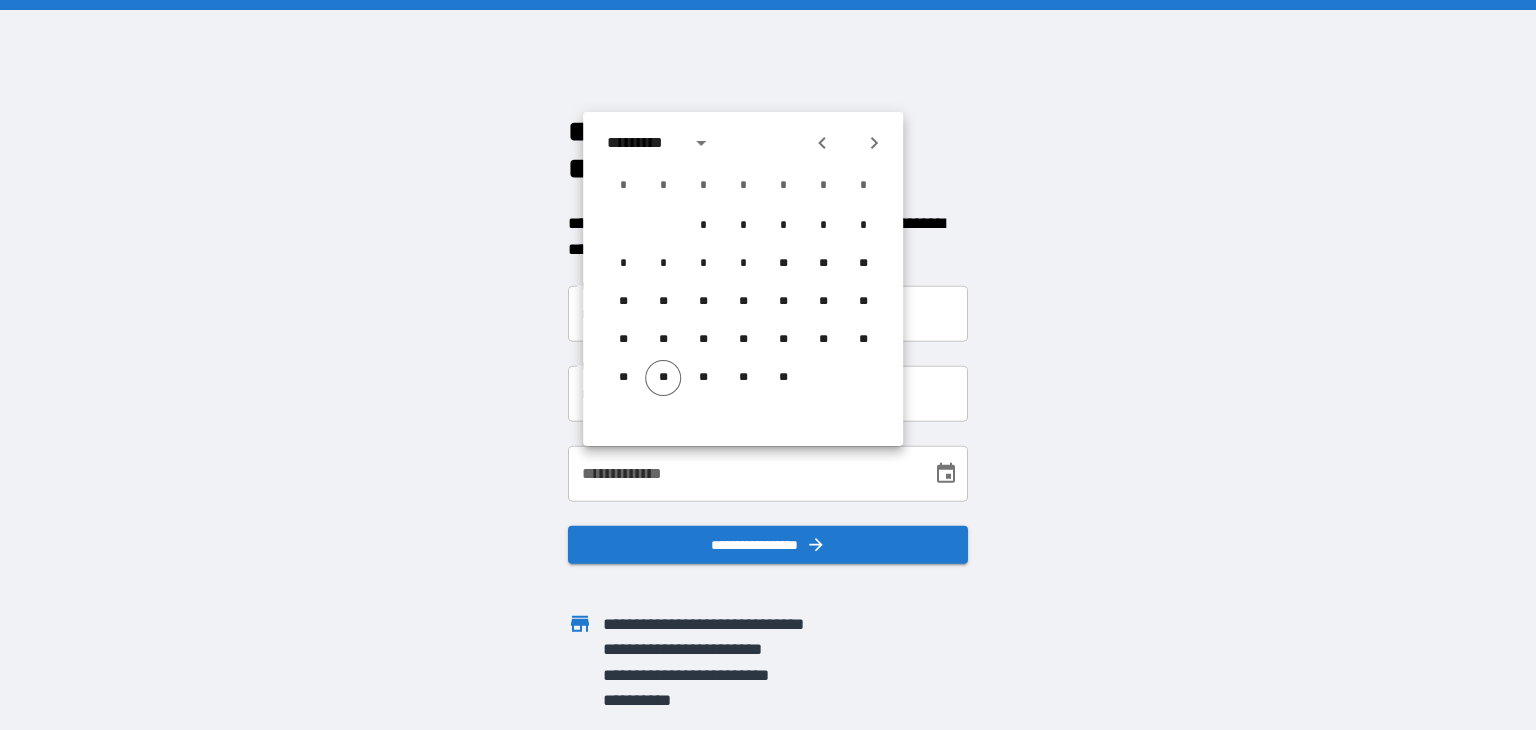 click 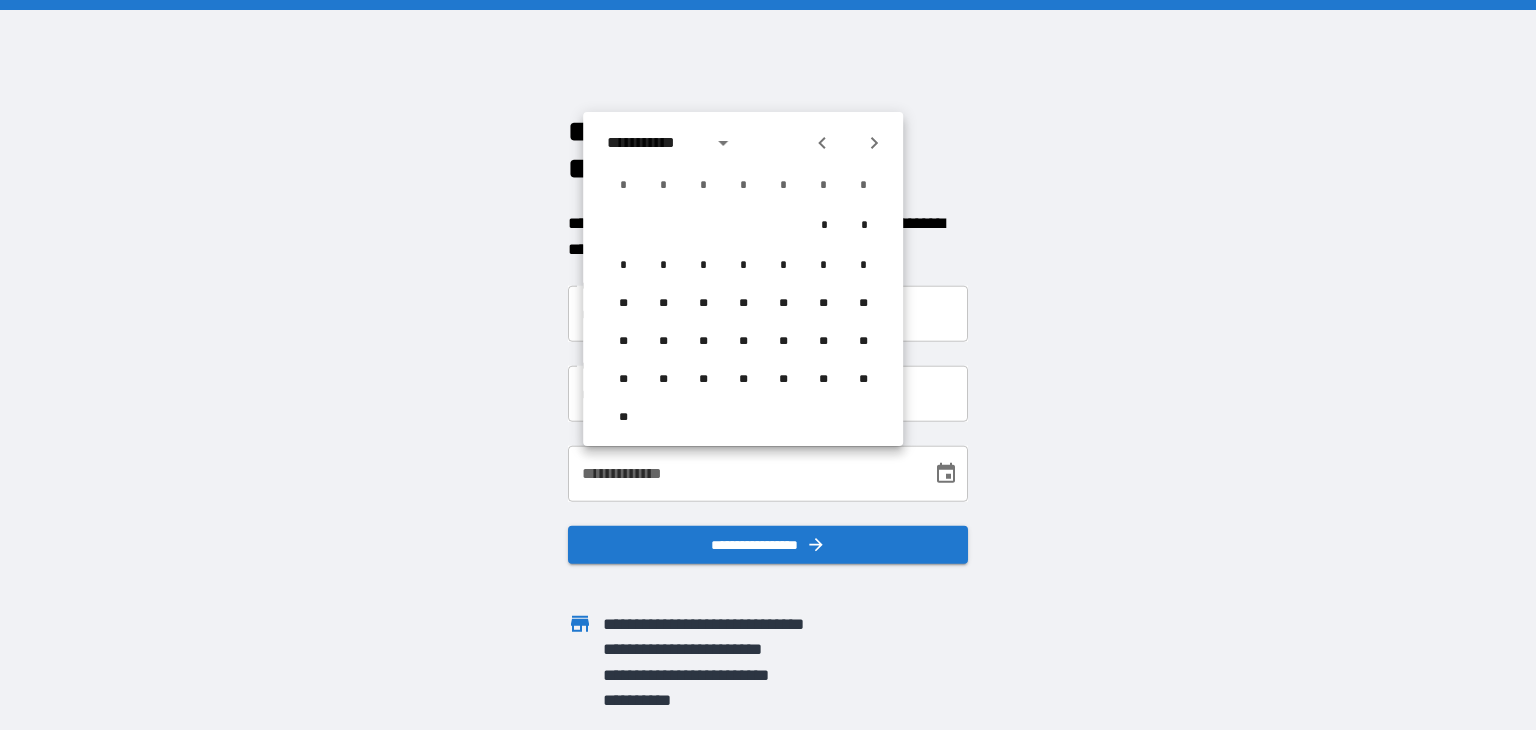 click 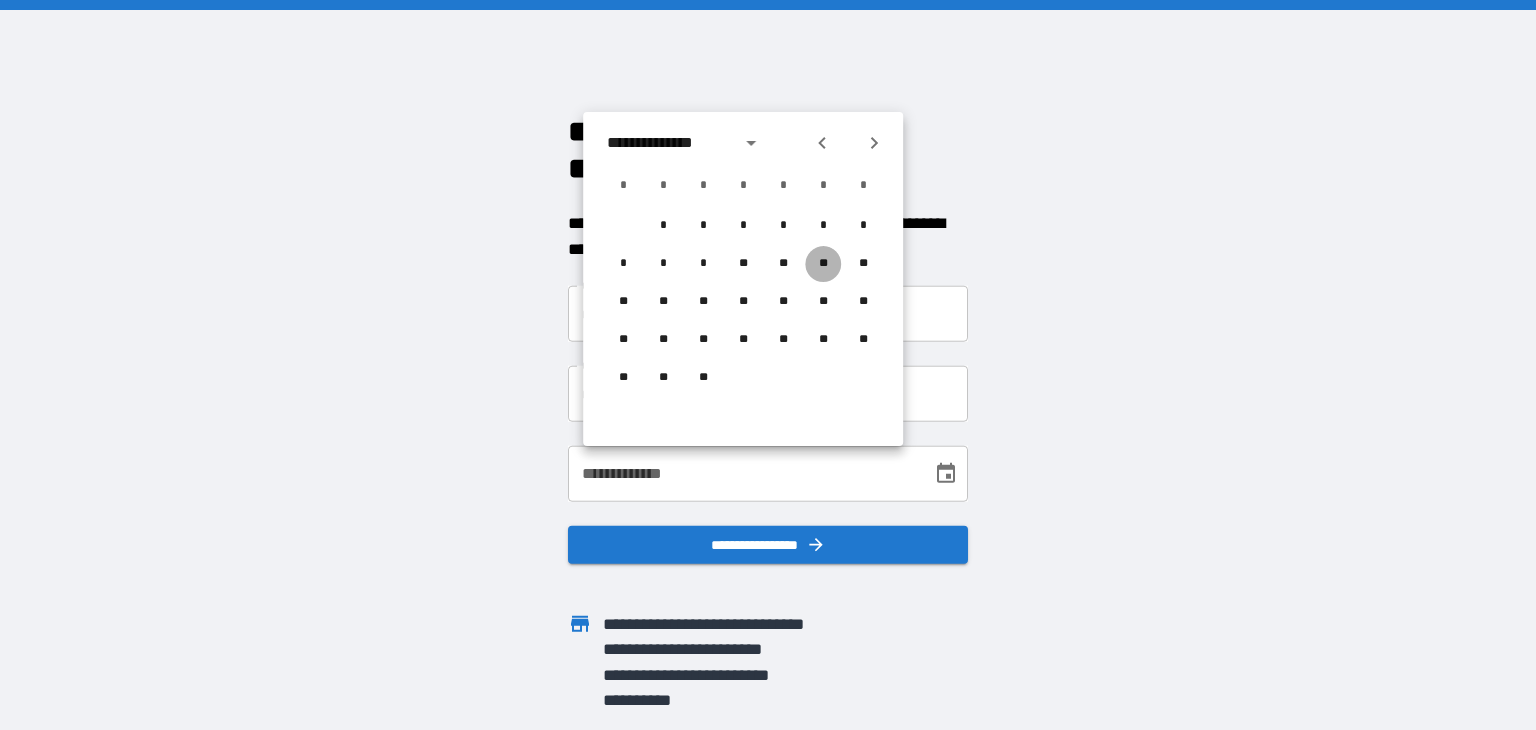 click on "**" at bounding box center [823, 264] 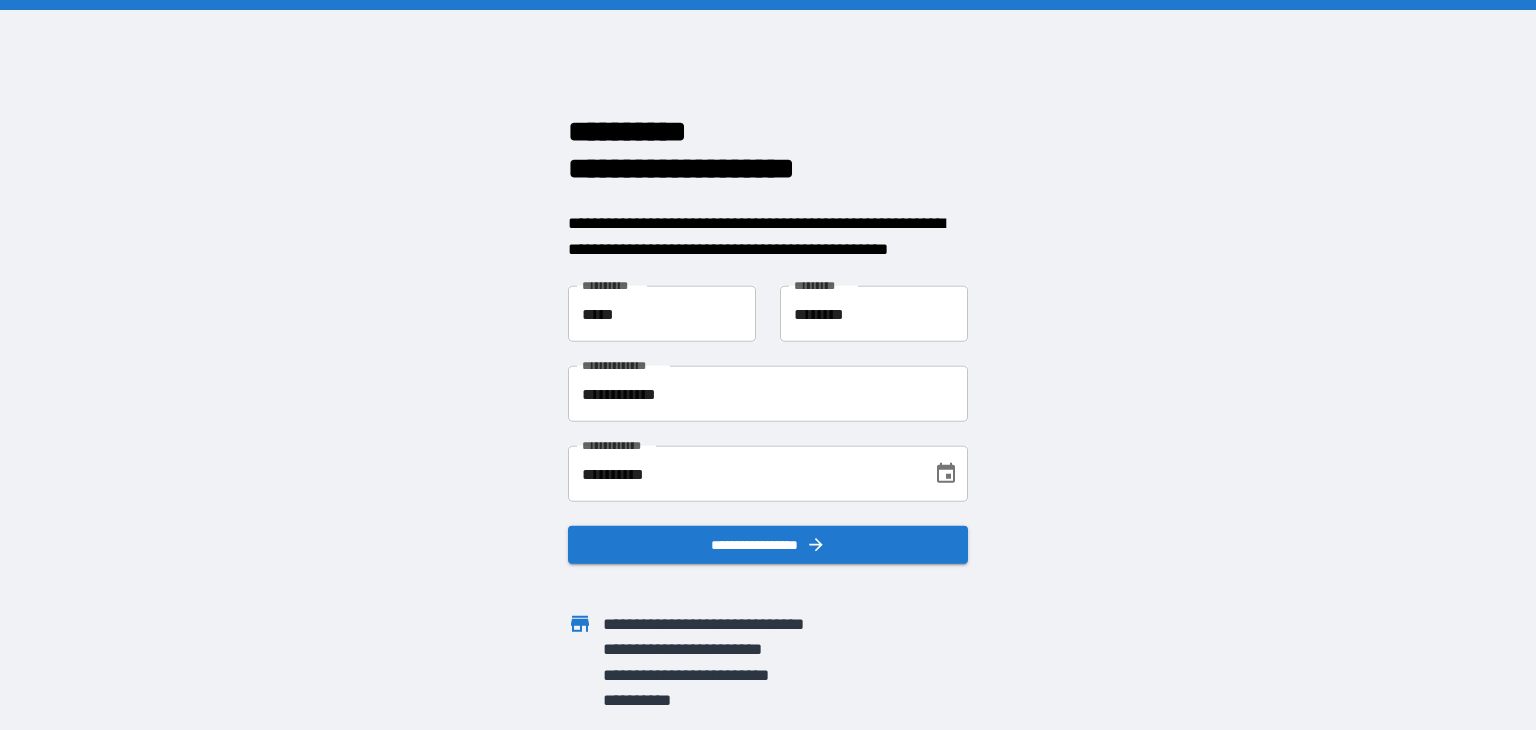 click on "**********" at bounding box center (743, 474) 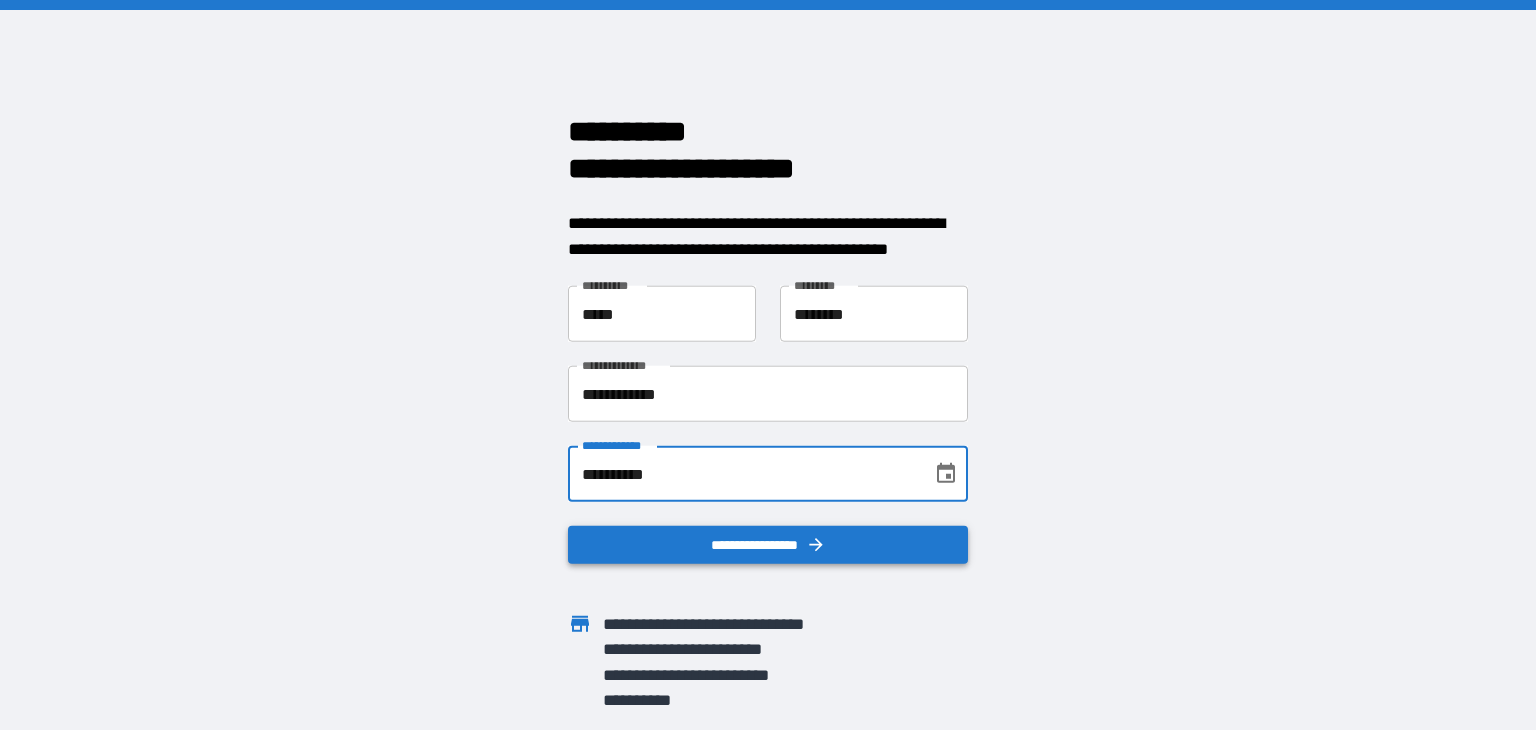 type on "**********" 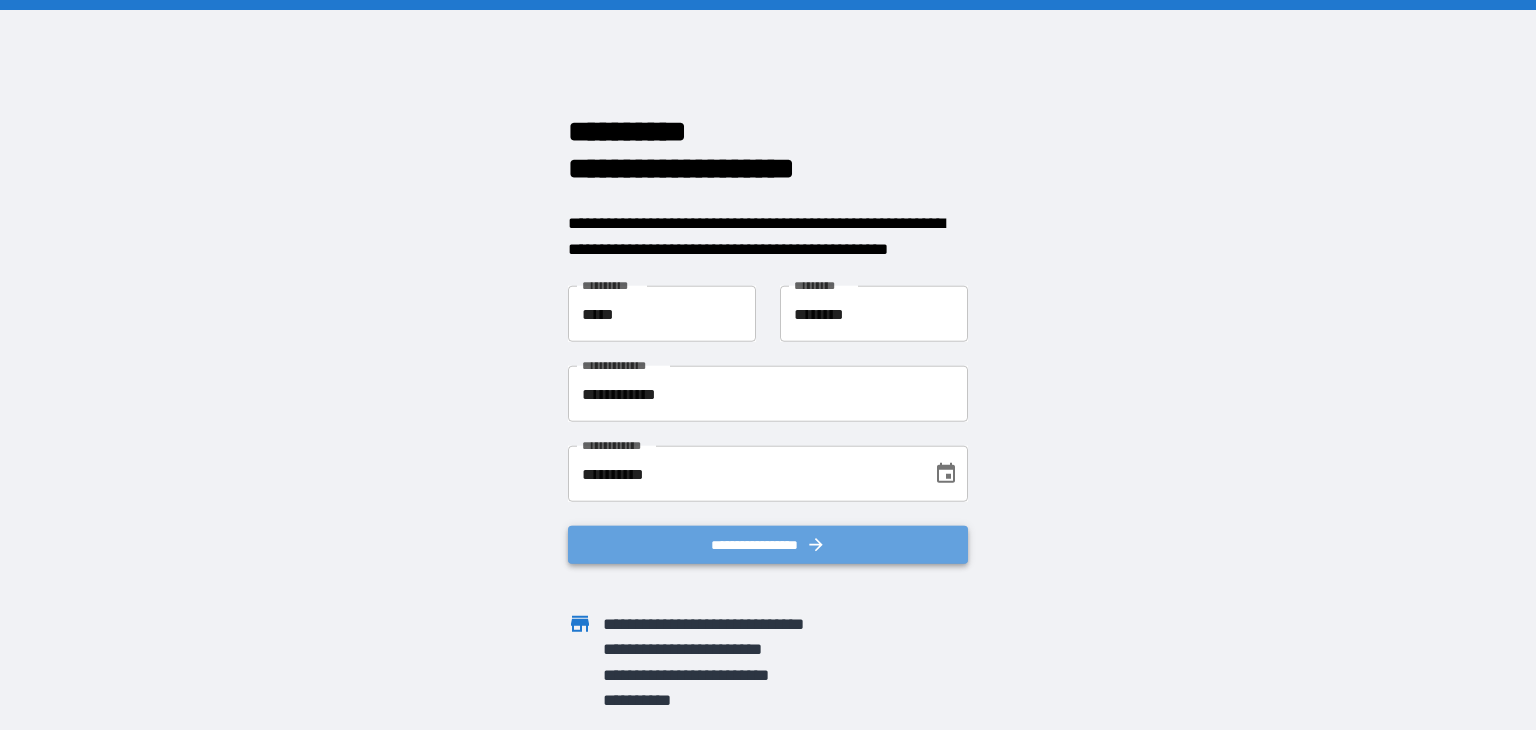 click on "**********" at bounding box center [768, 545] 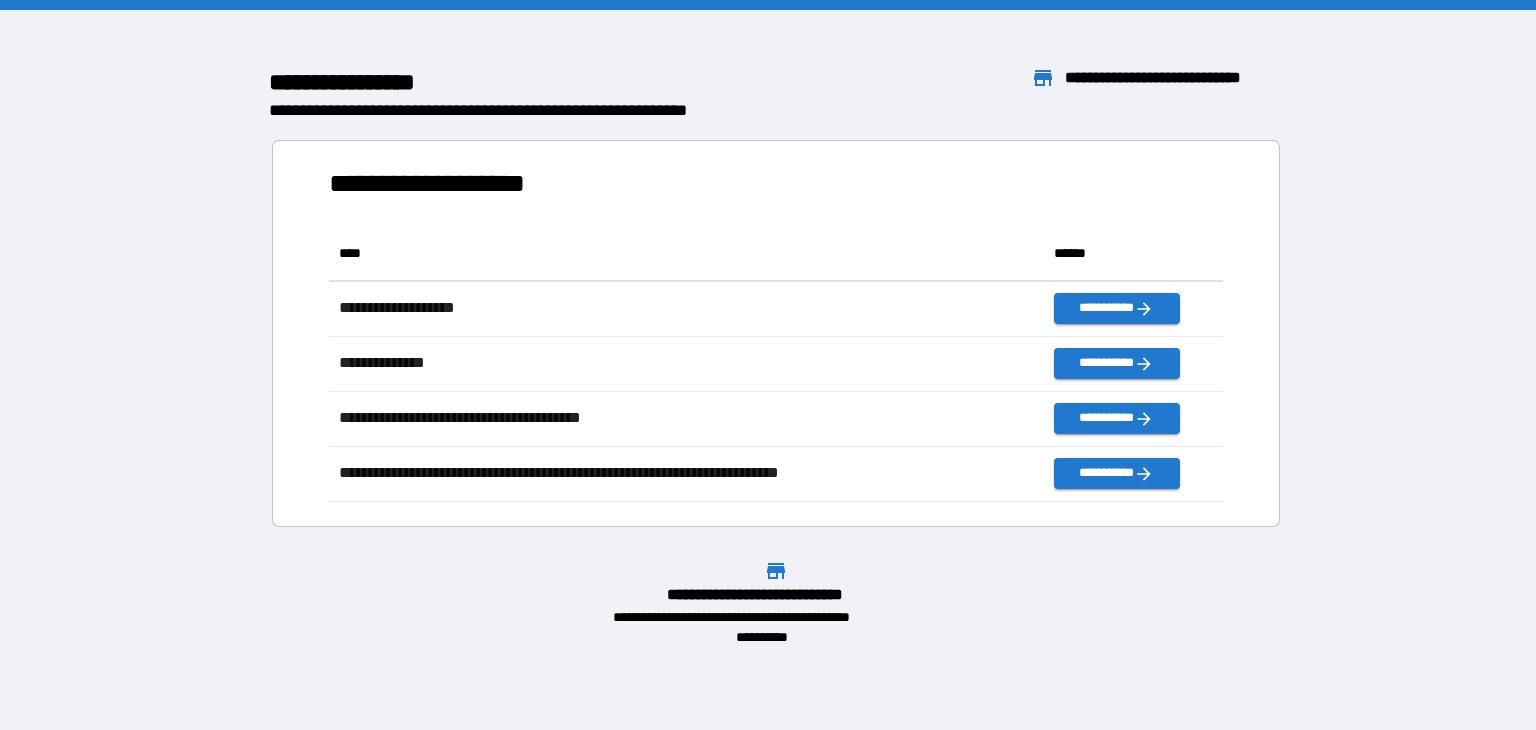scroll, scrollTop: 16, scrollLeft: 16, axis: both 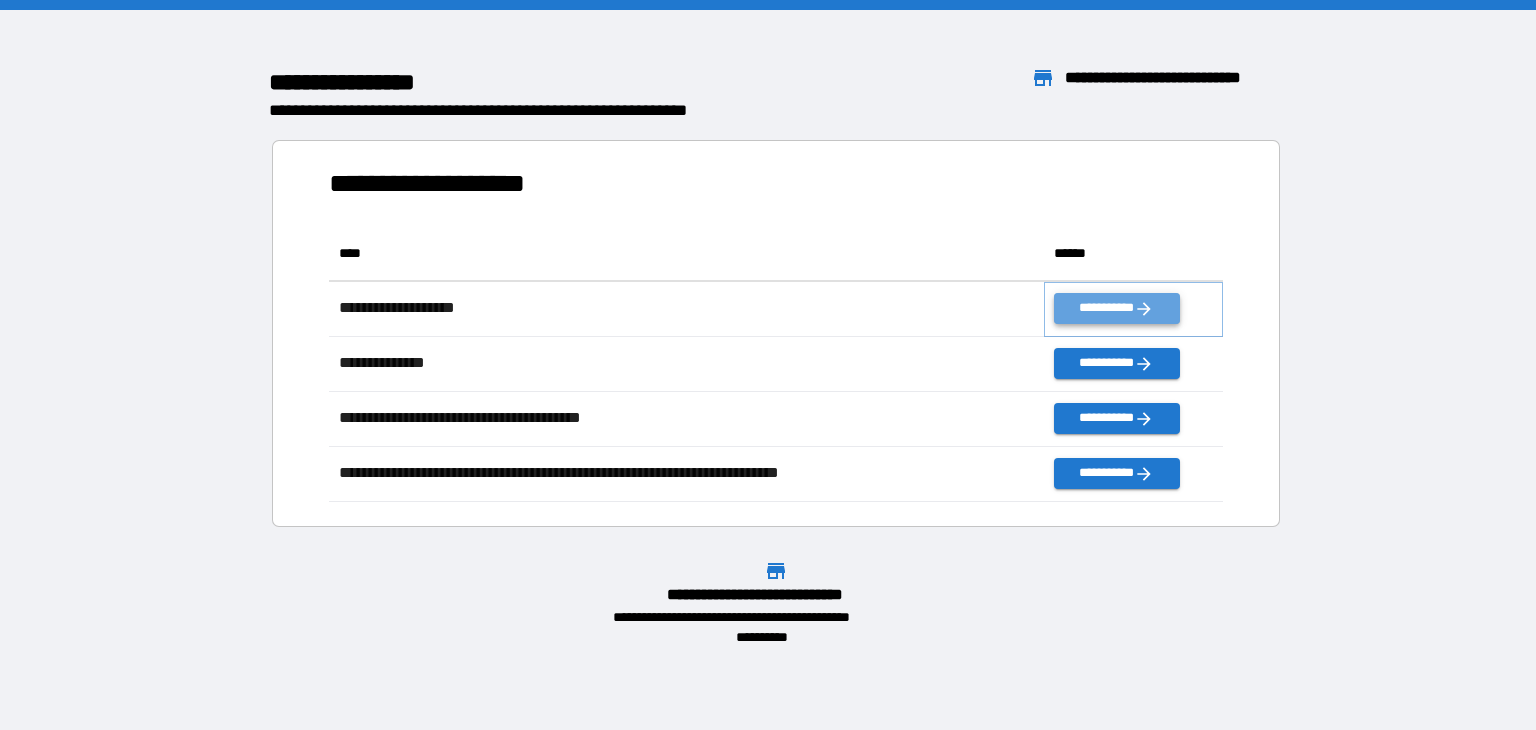 click on "**********" at bounding box center [1116, 308] 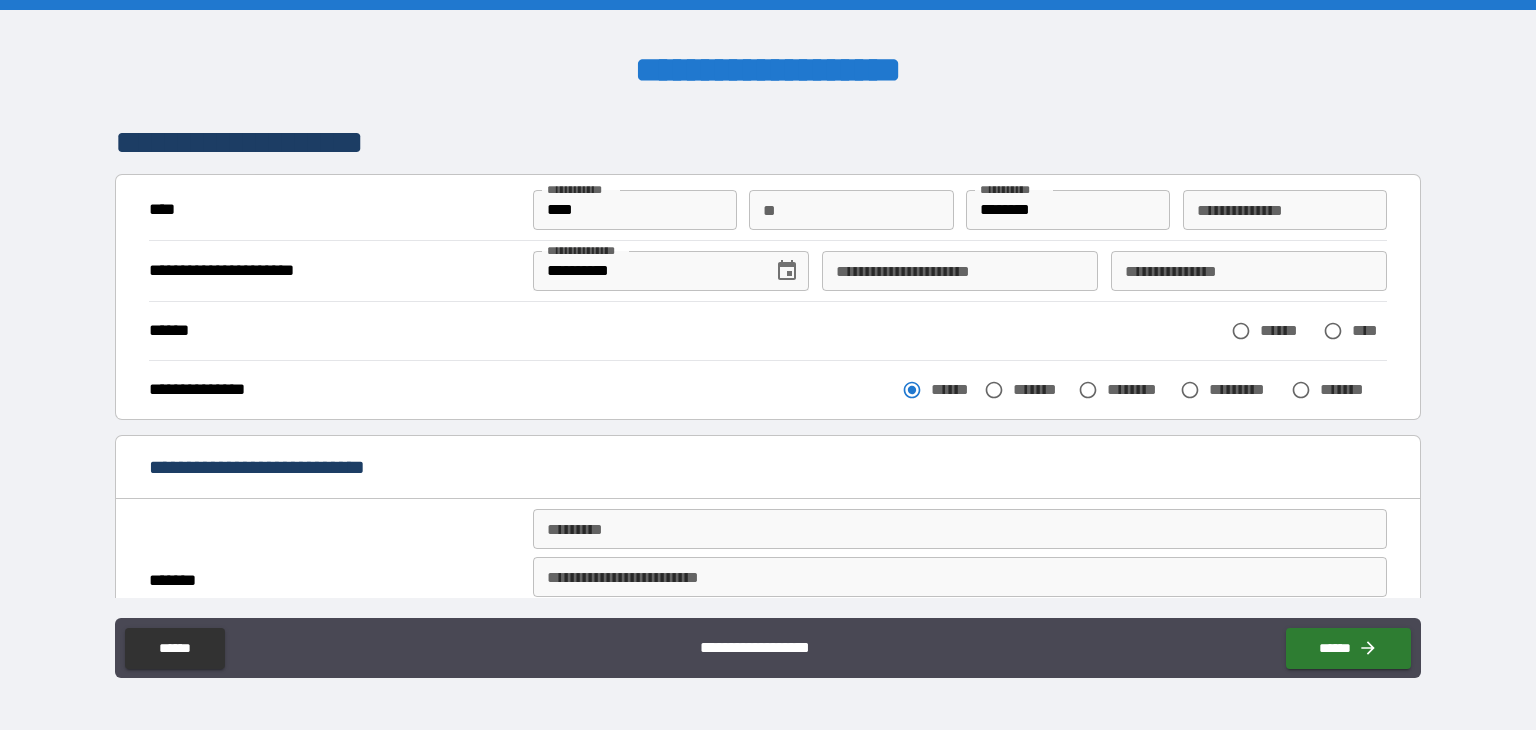 scroll, scrollTop: 20, scrollLeft: 0, axis: vertical 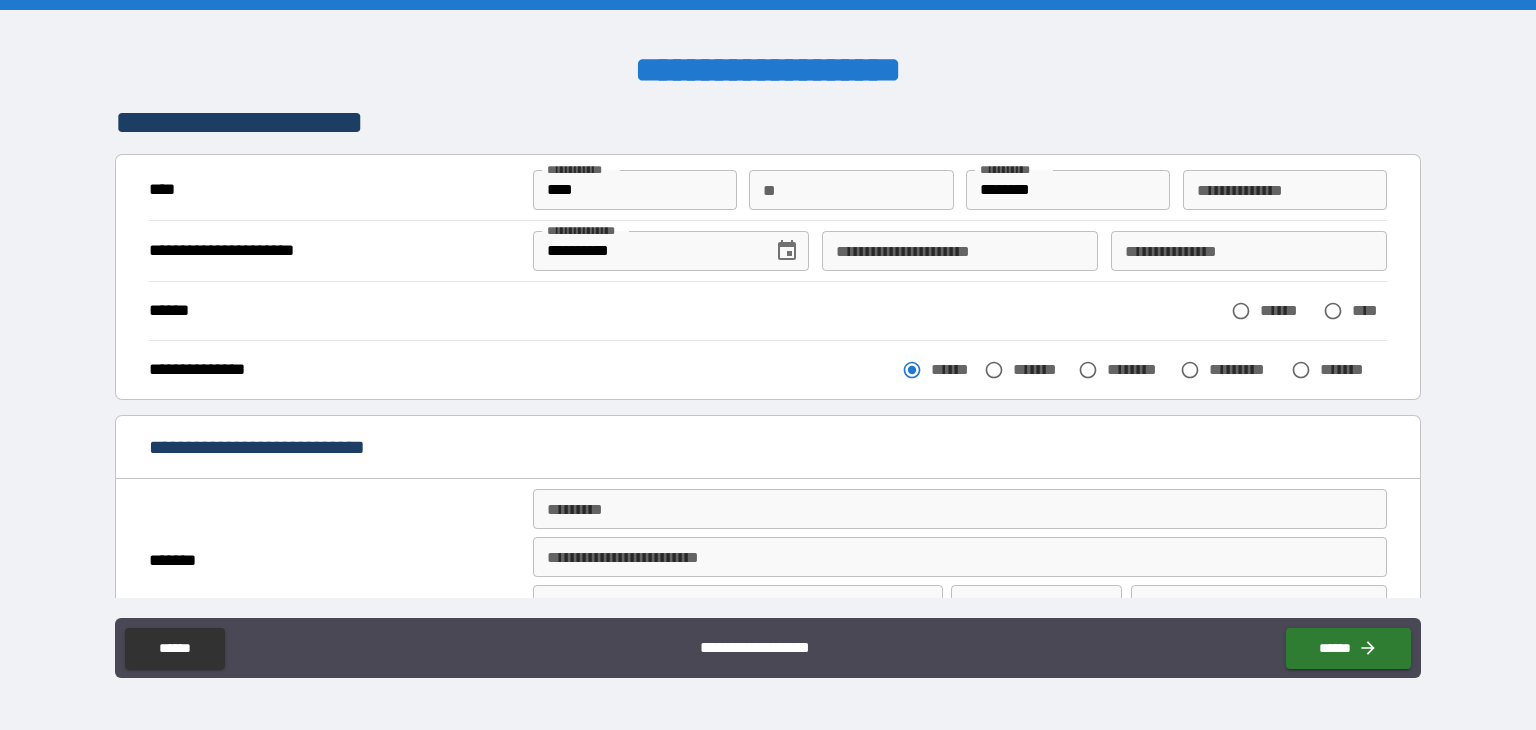 type on "*" 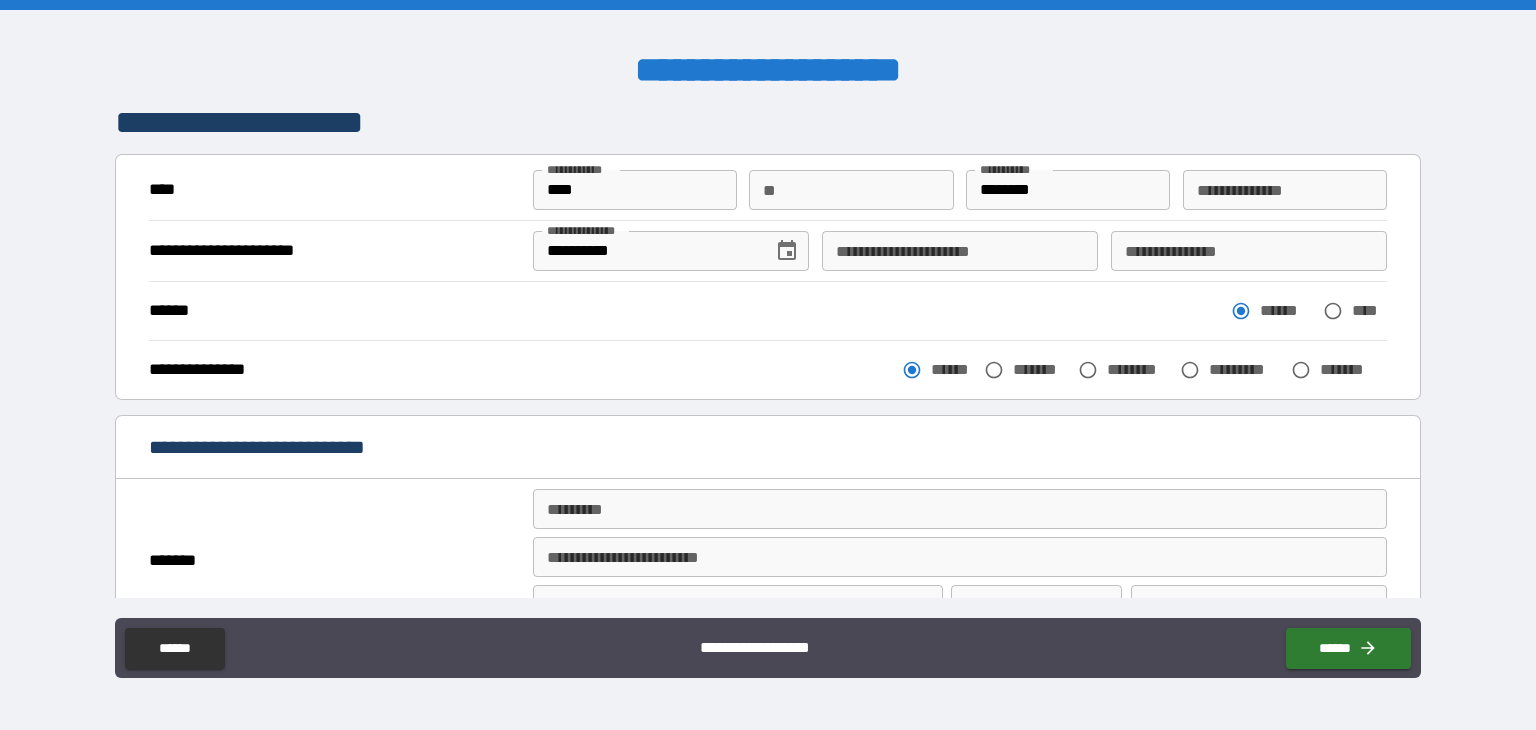 click on "*******   *" at bounding box center (960, 509) 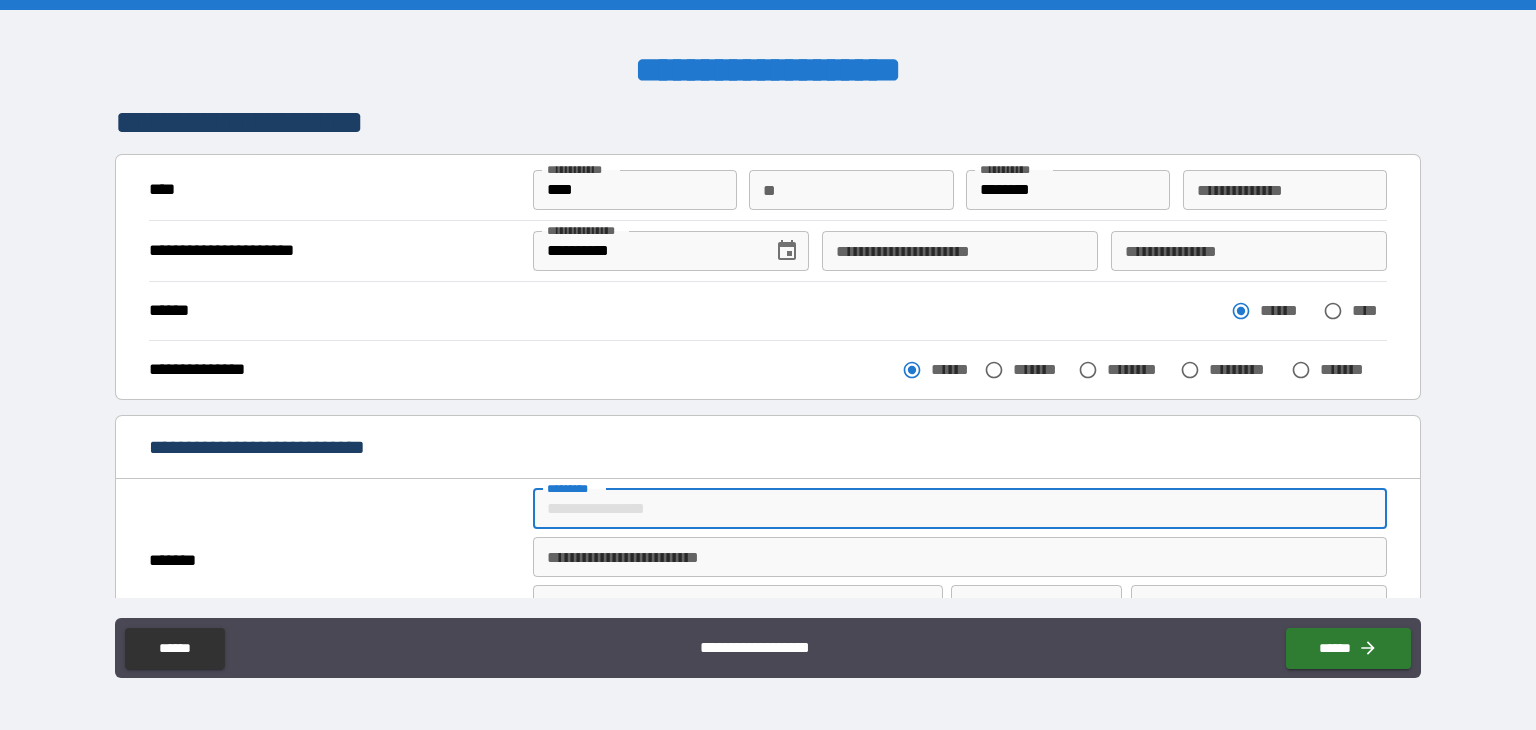 type on "*" 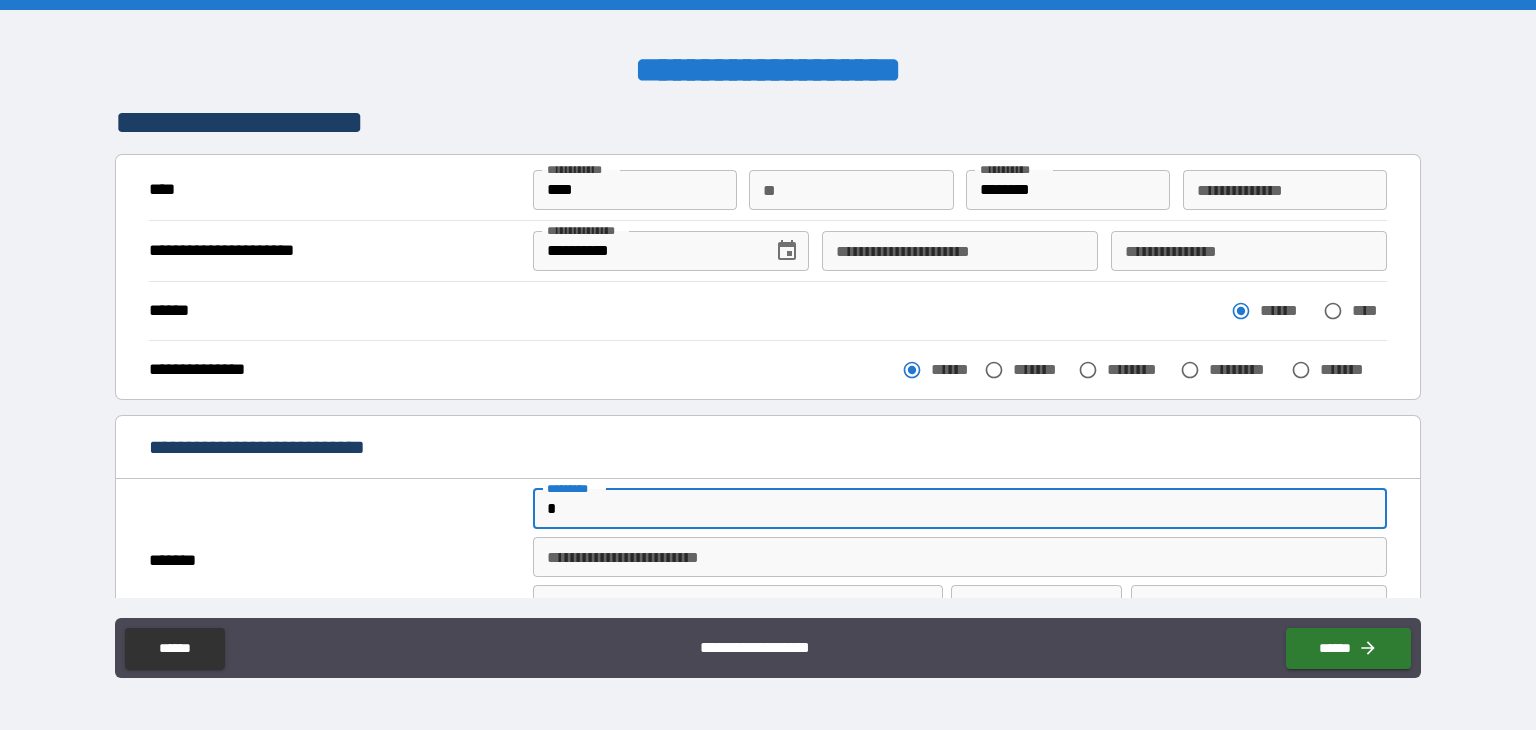 type on "*" 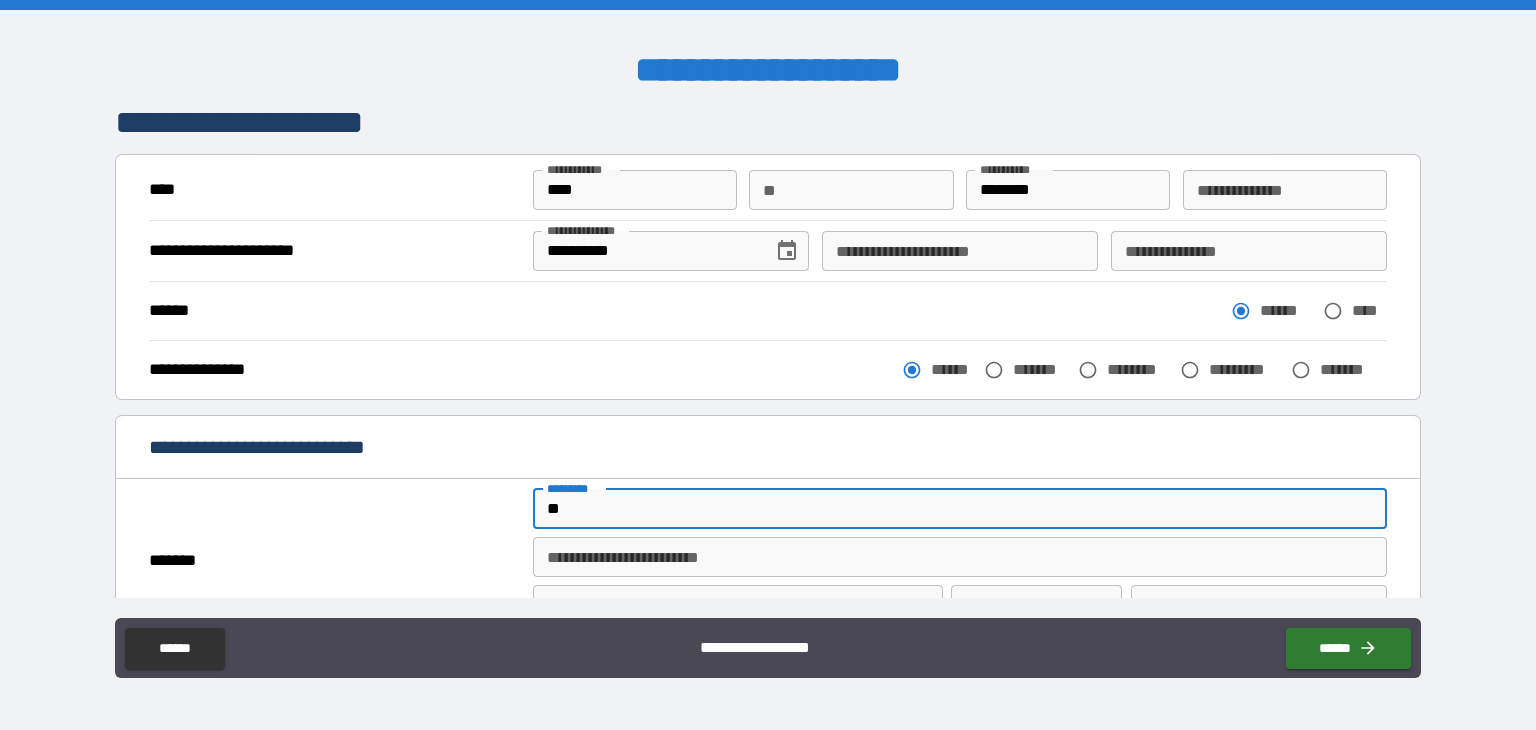 type on "*" 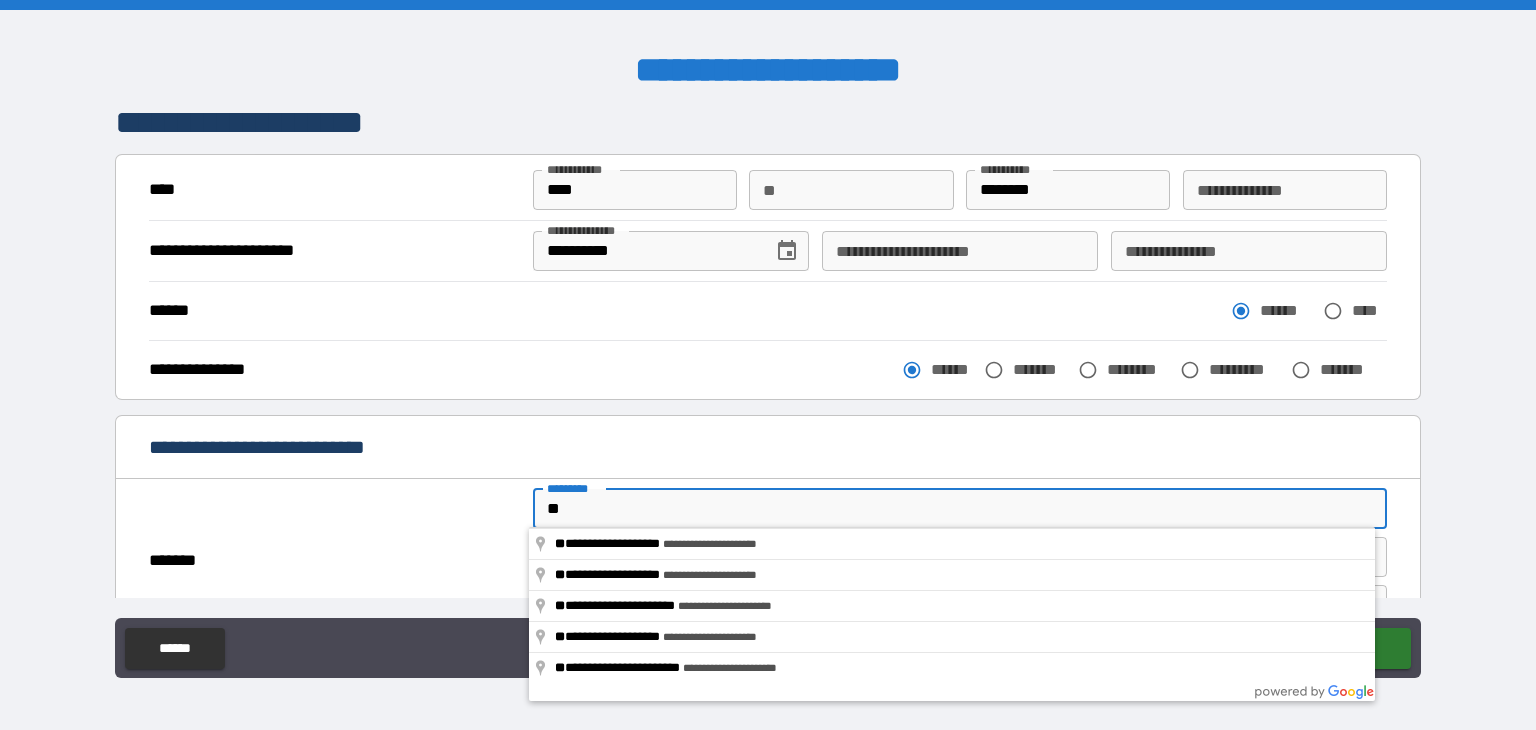 type on "***" 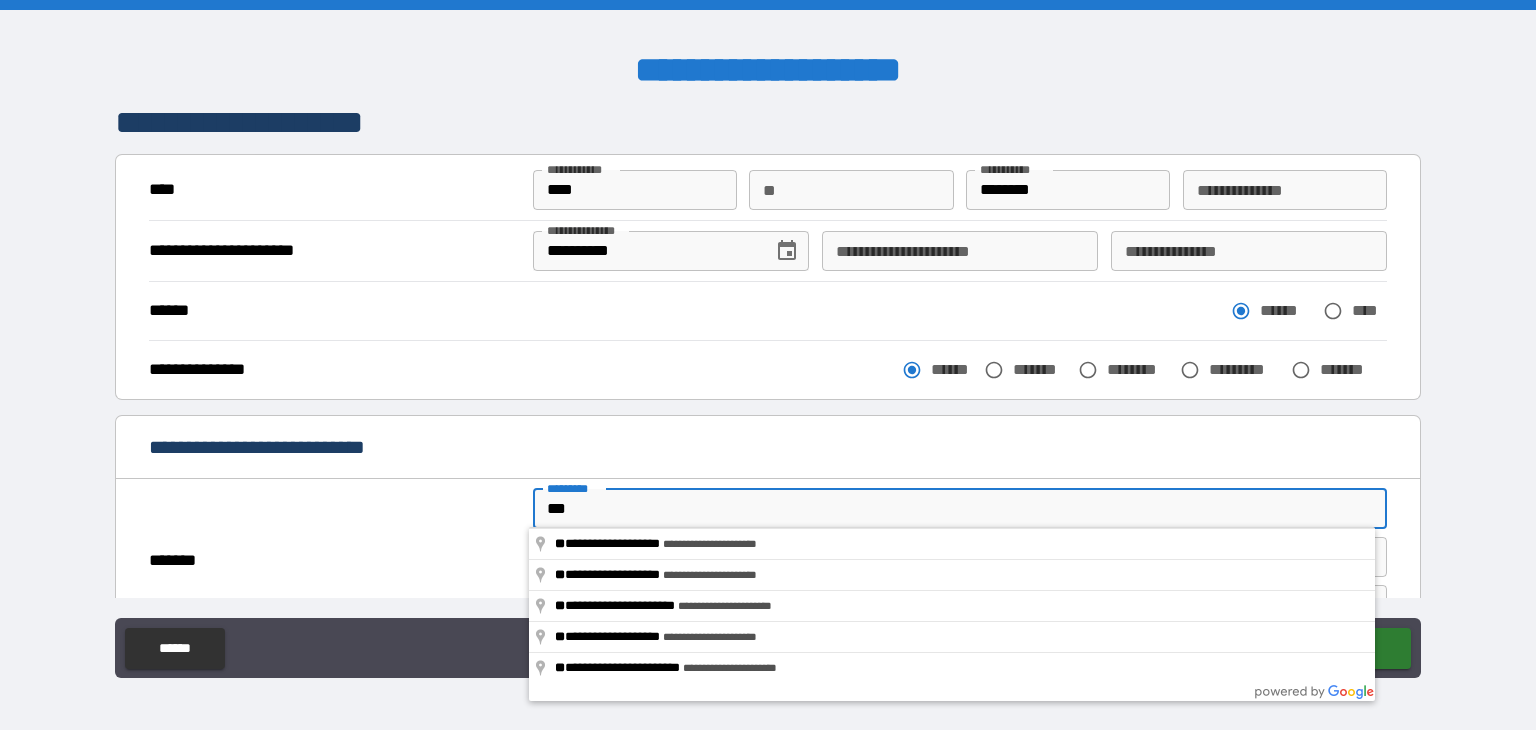 type on "*" 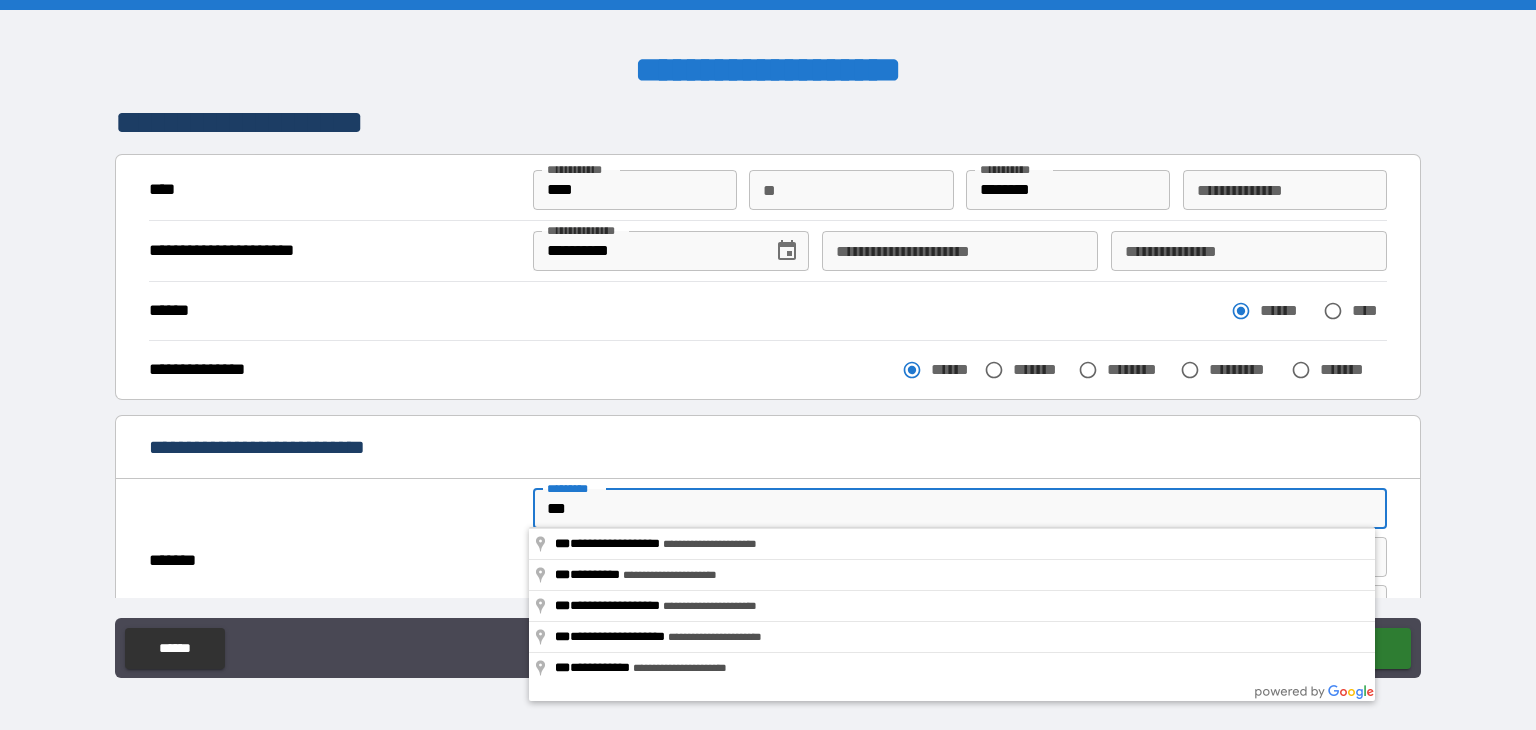 type on "****" 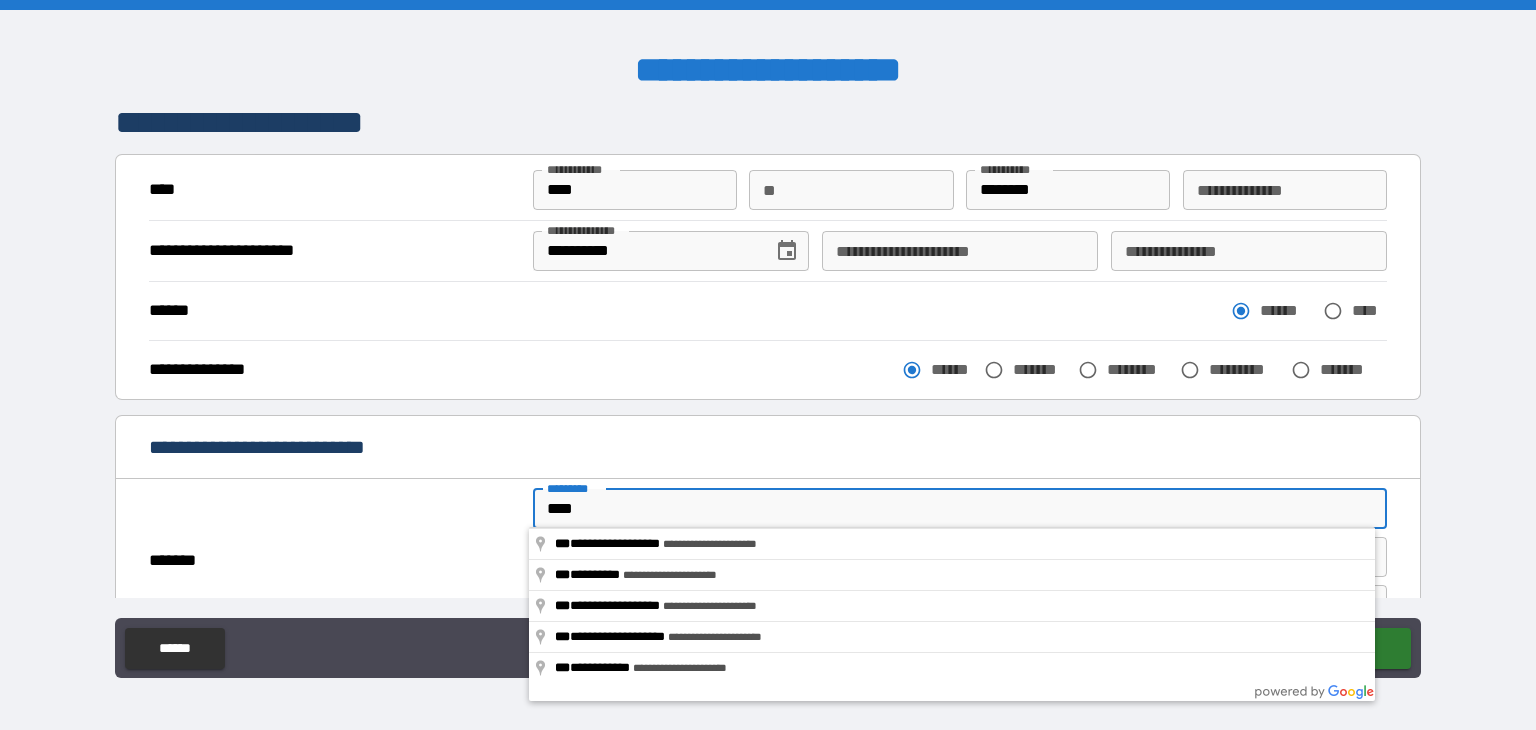 type on "*****" 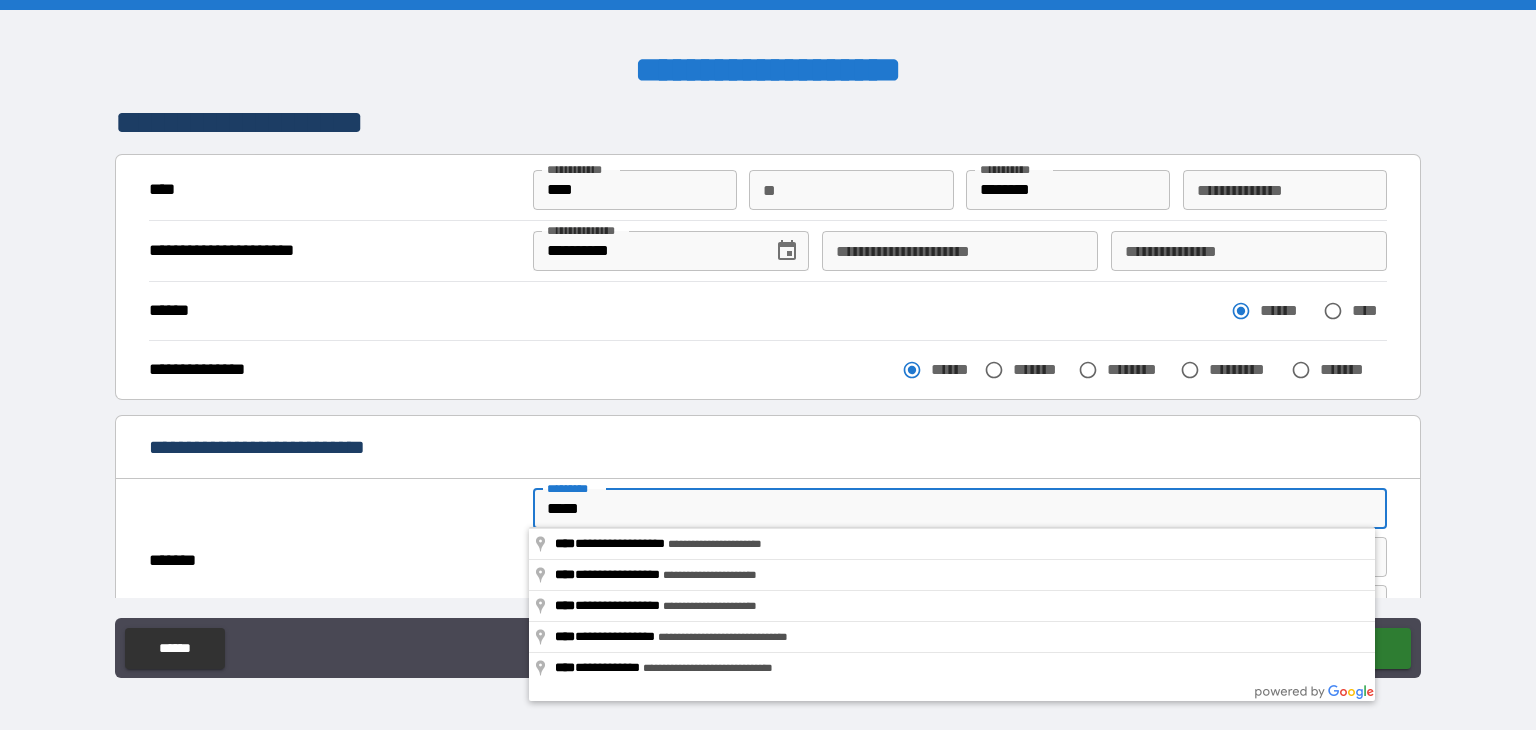 type on "*" 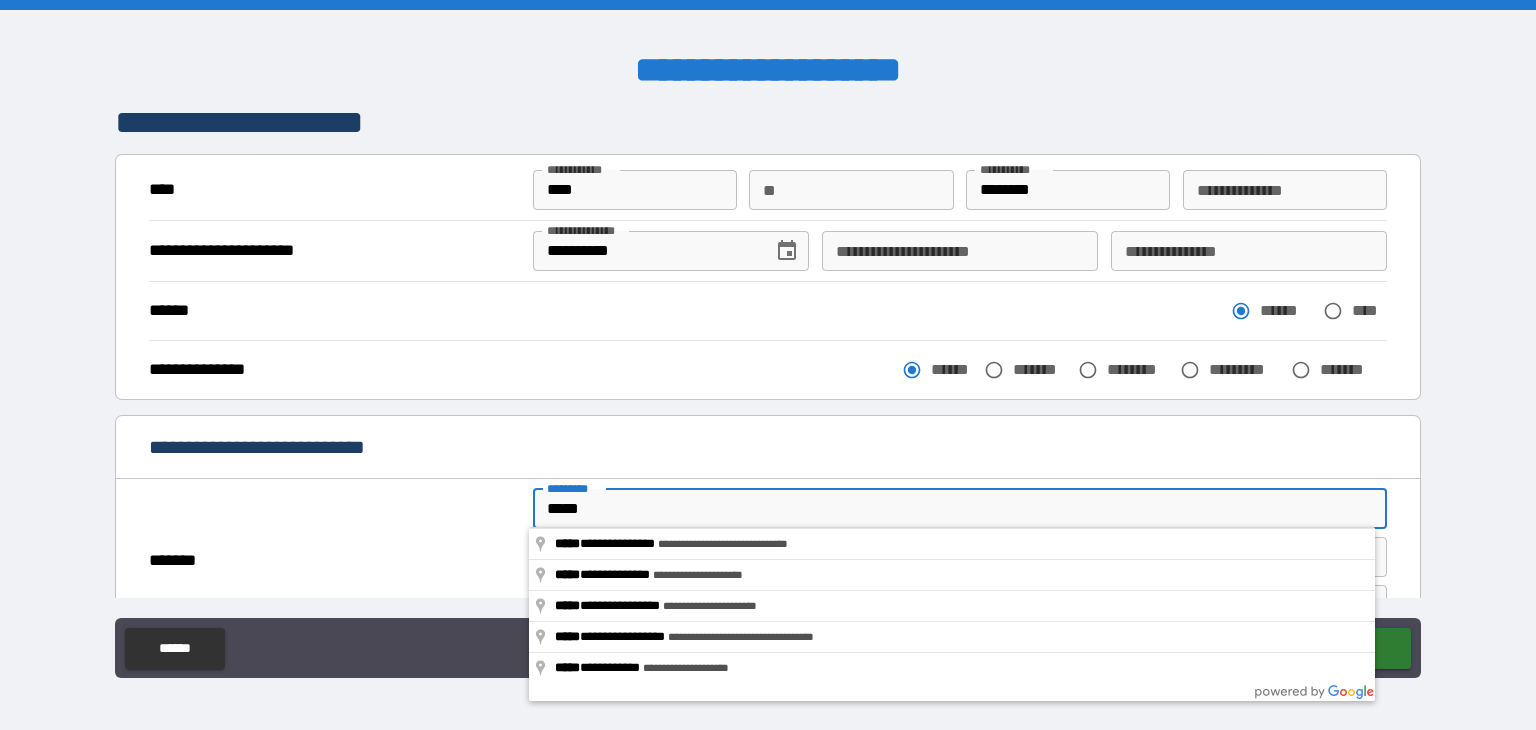 type on "*****" 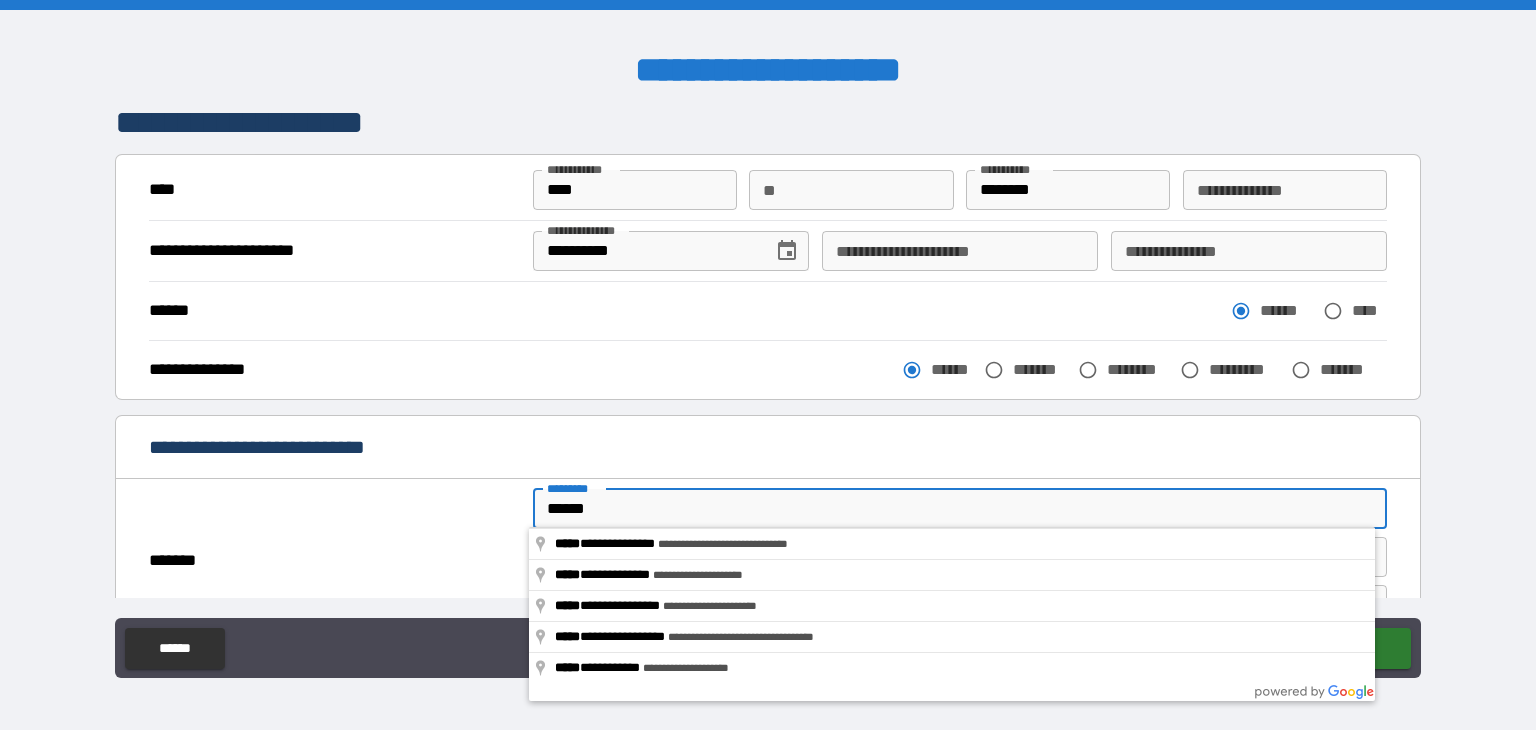 type on "*" 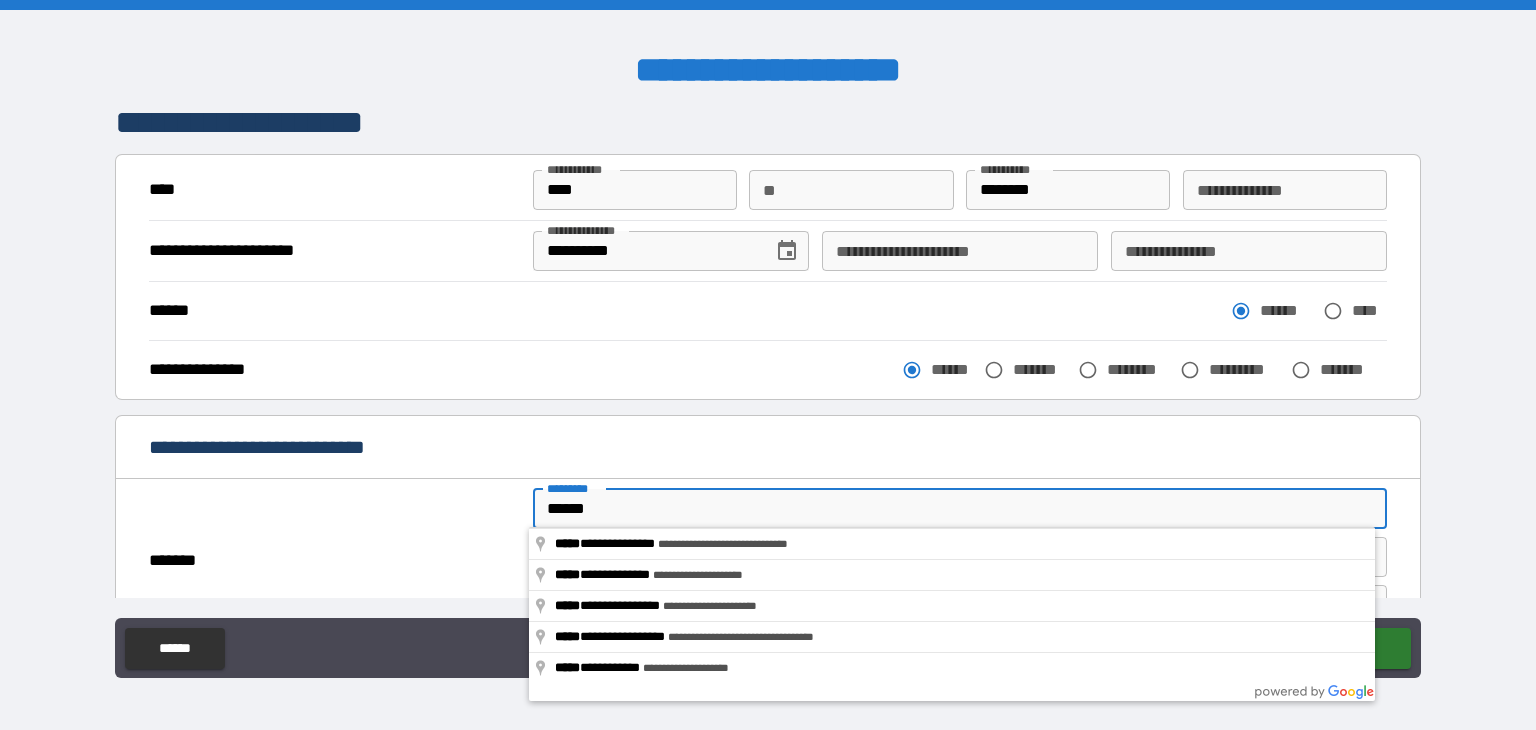 type on "*******" 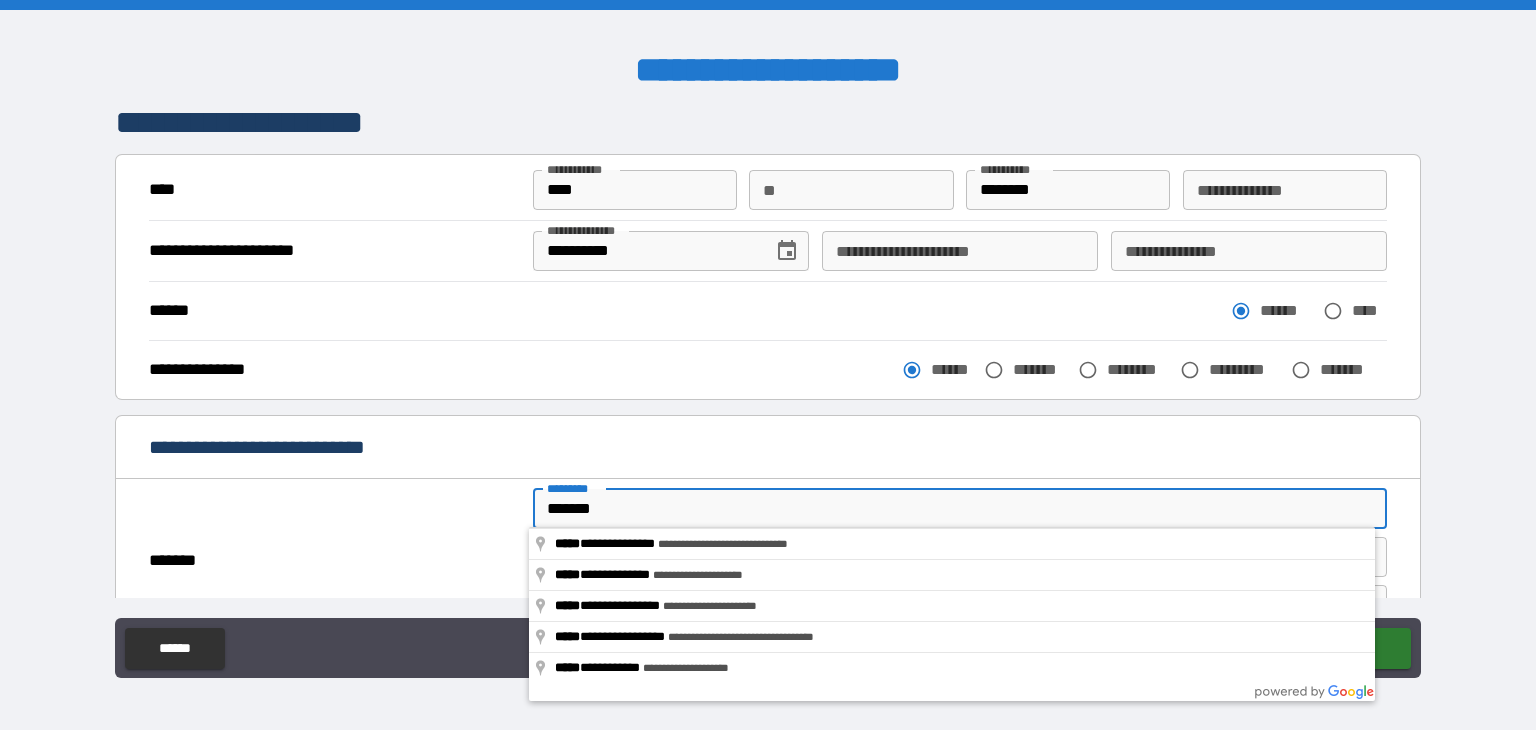 type on "*" 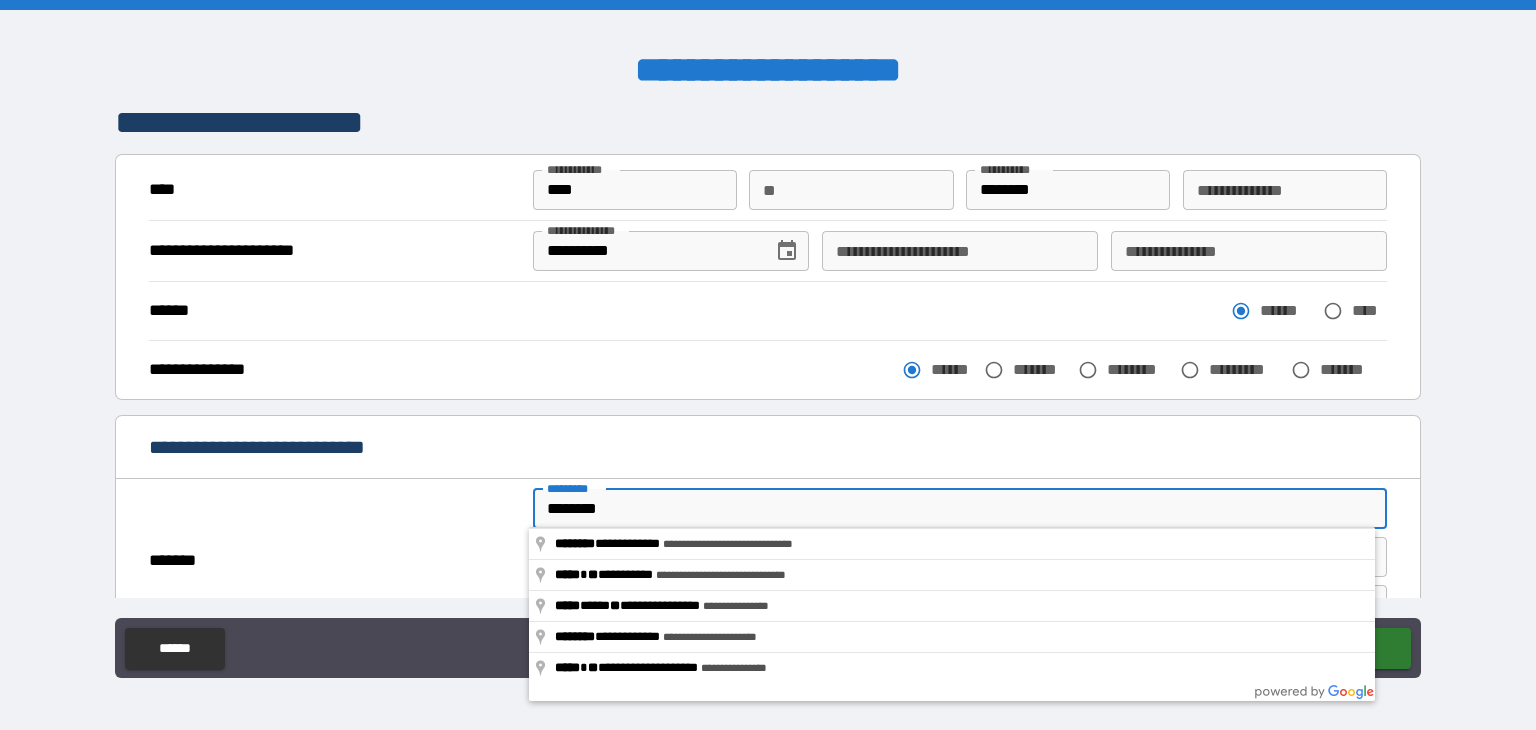 type on "*********" 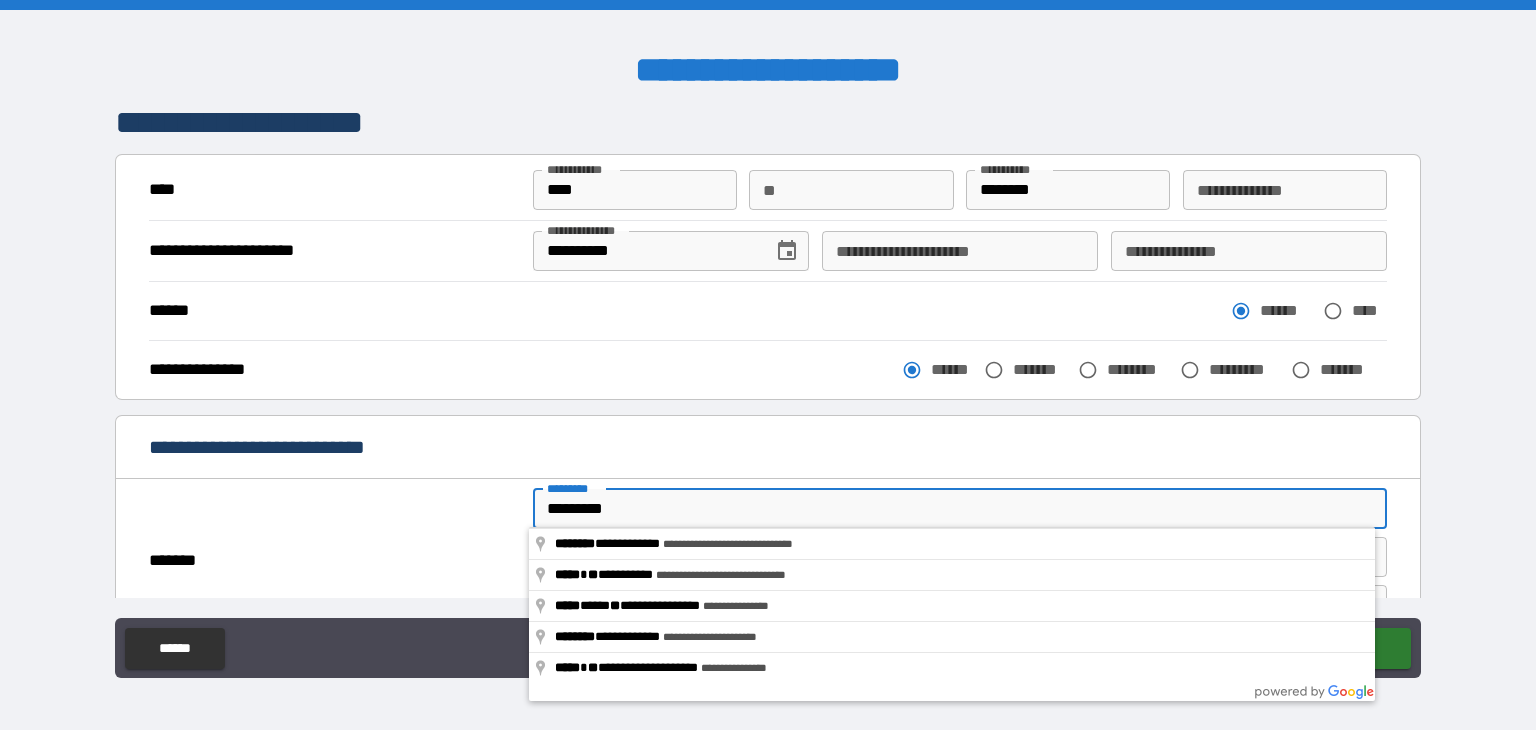 type on "**********" 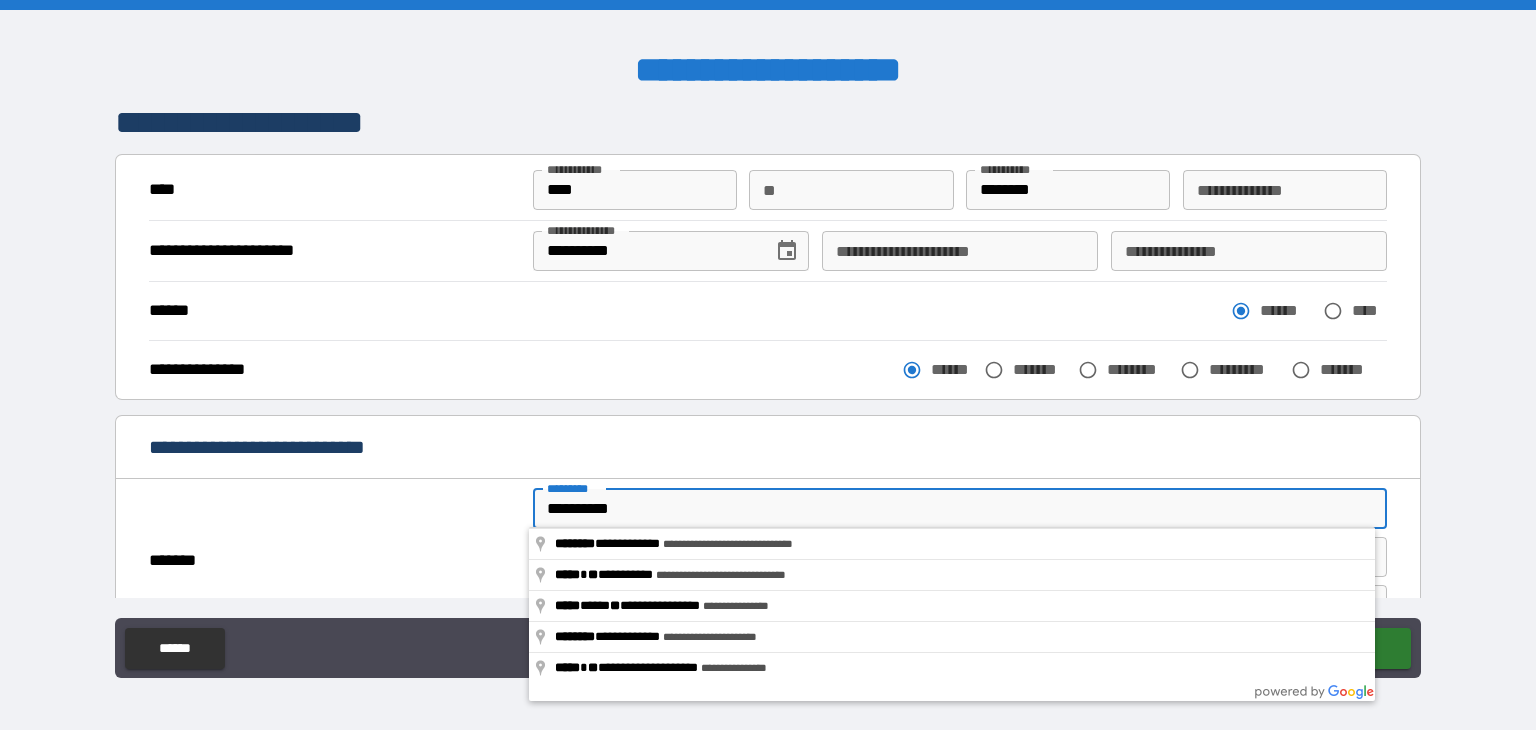 type on "*" 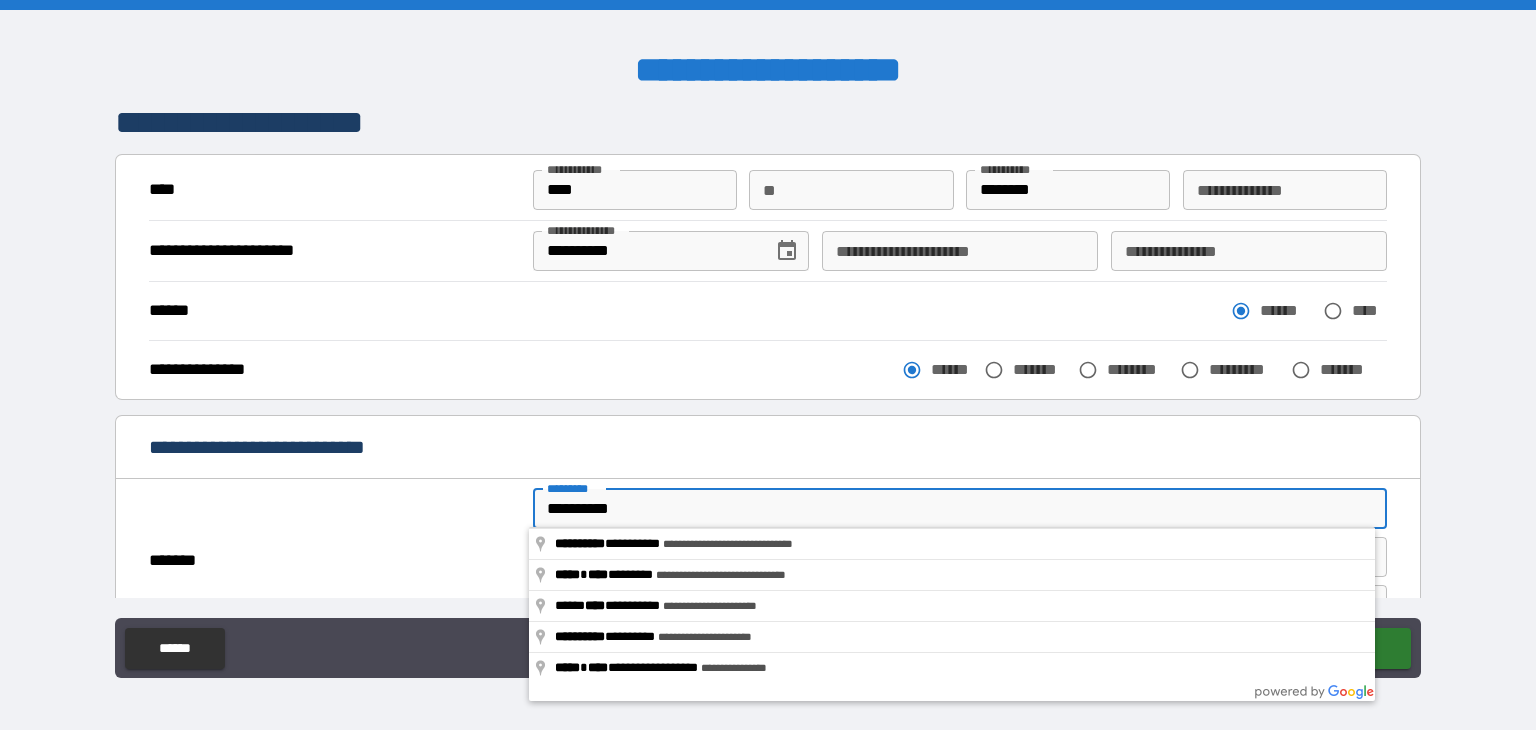 type on "**********" 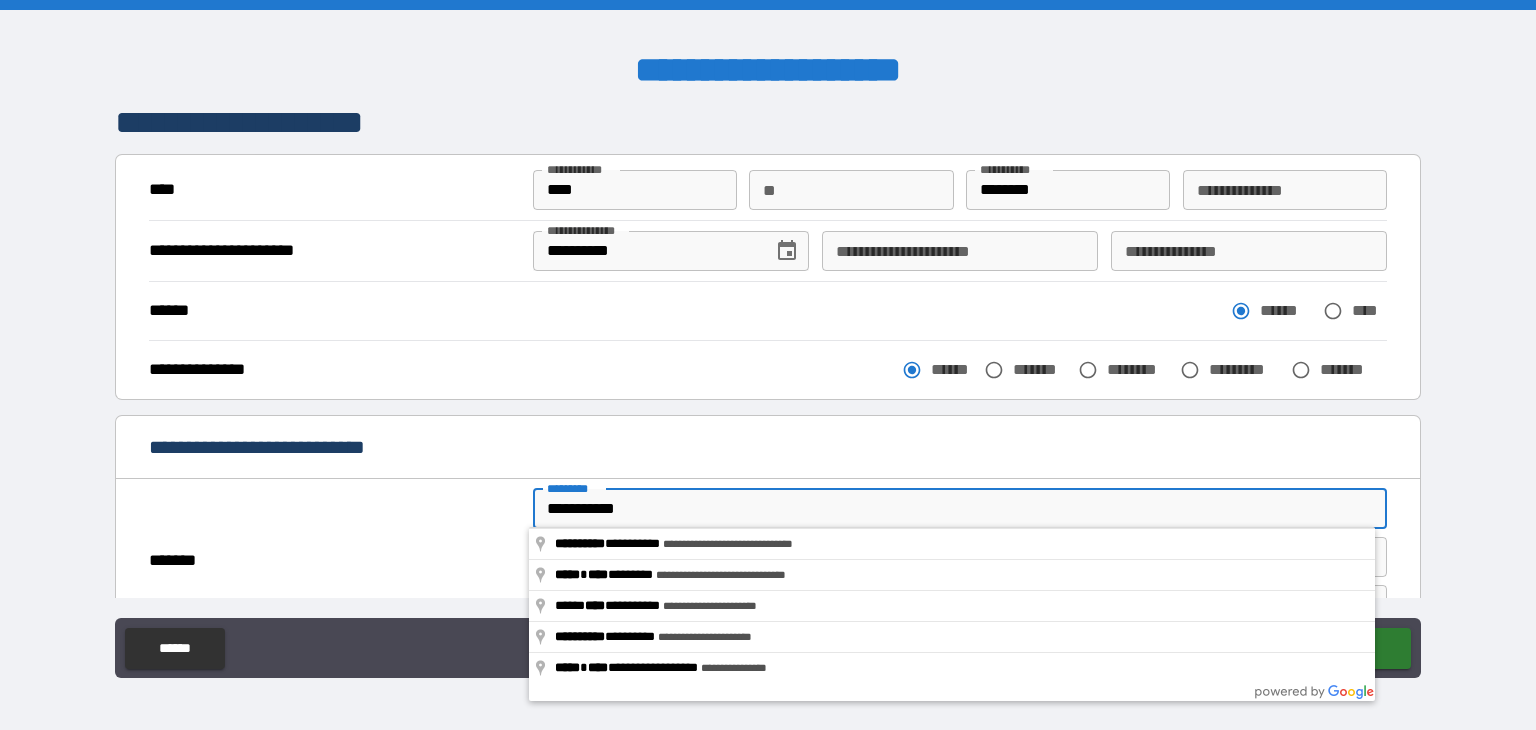 type on "*" 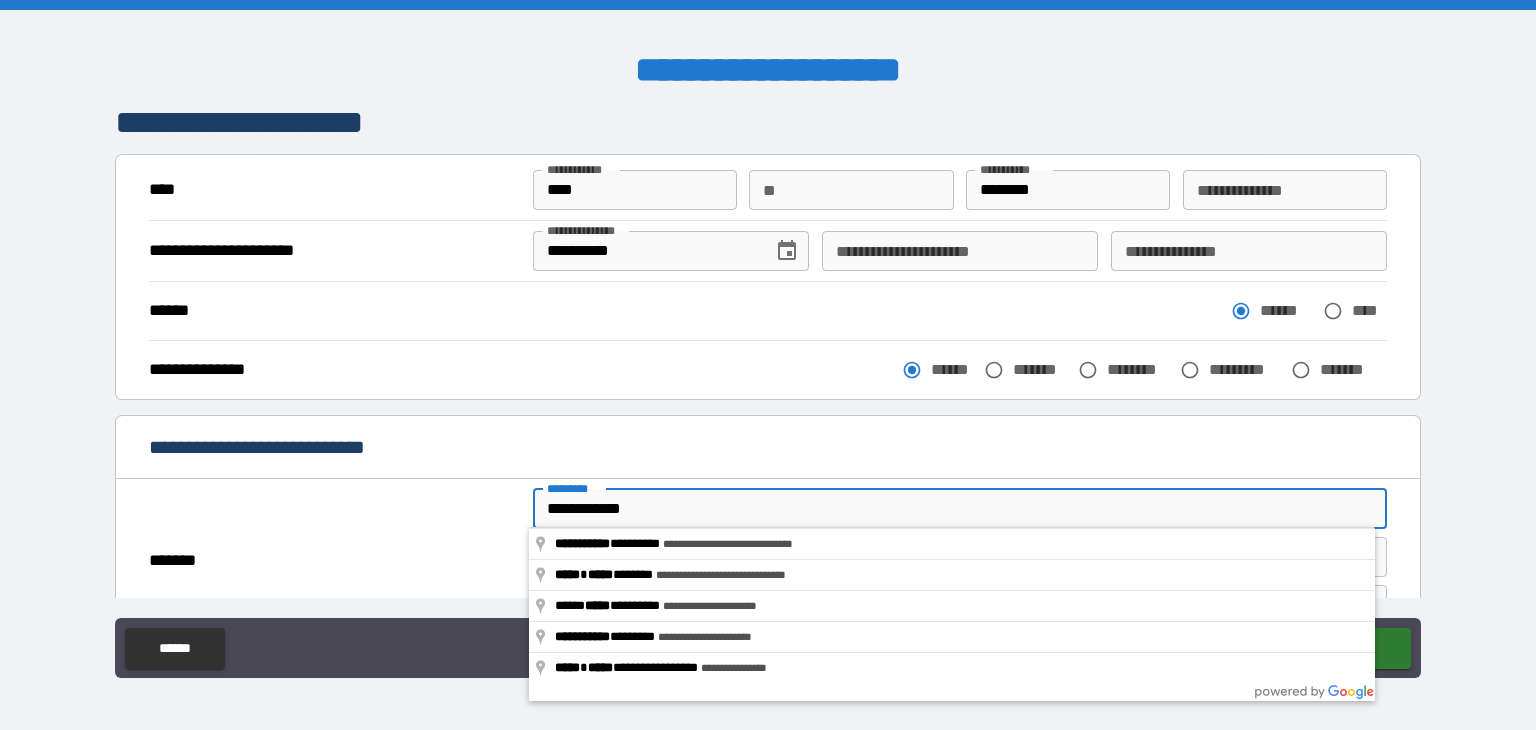 type on "*" 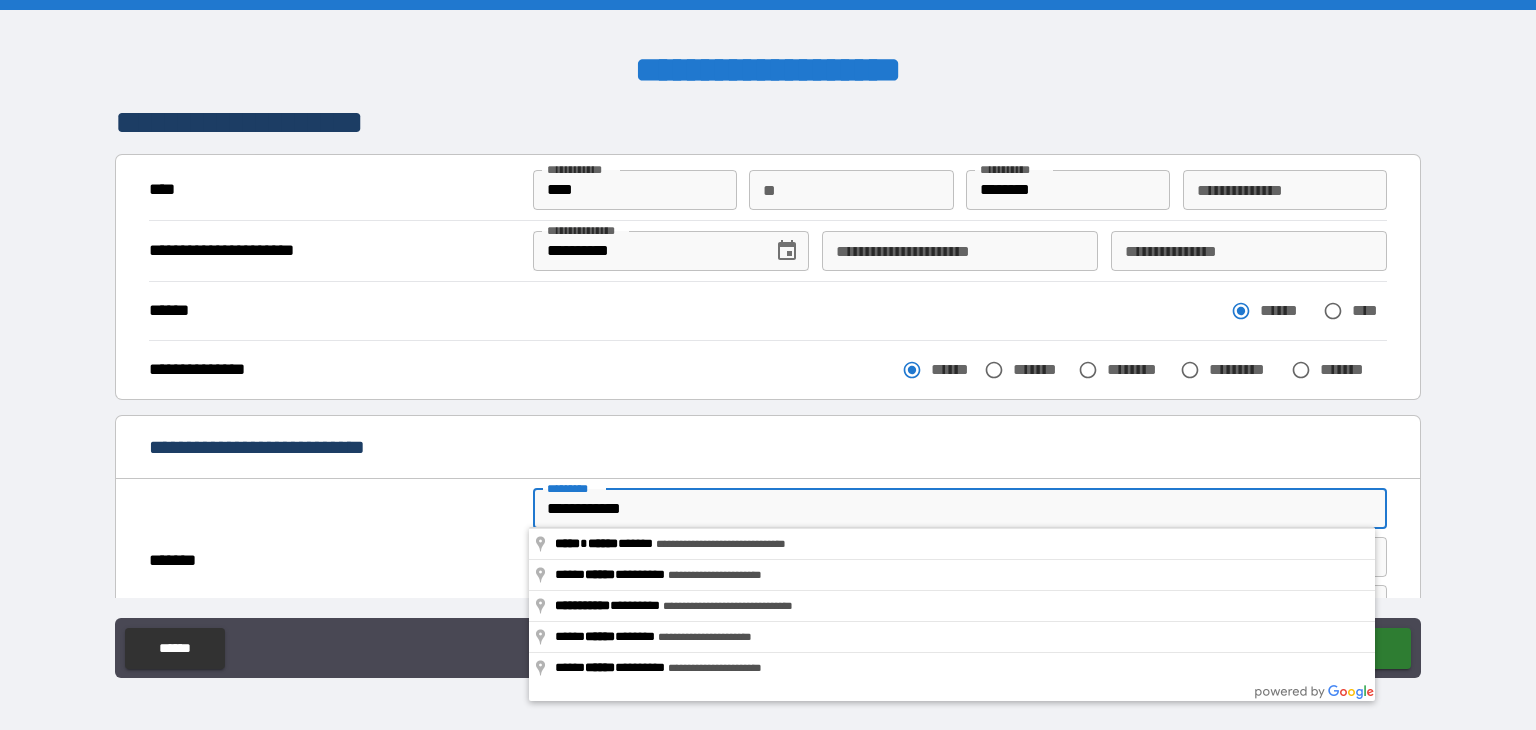 type on "**********" 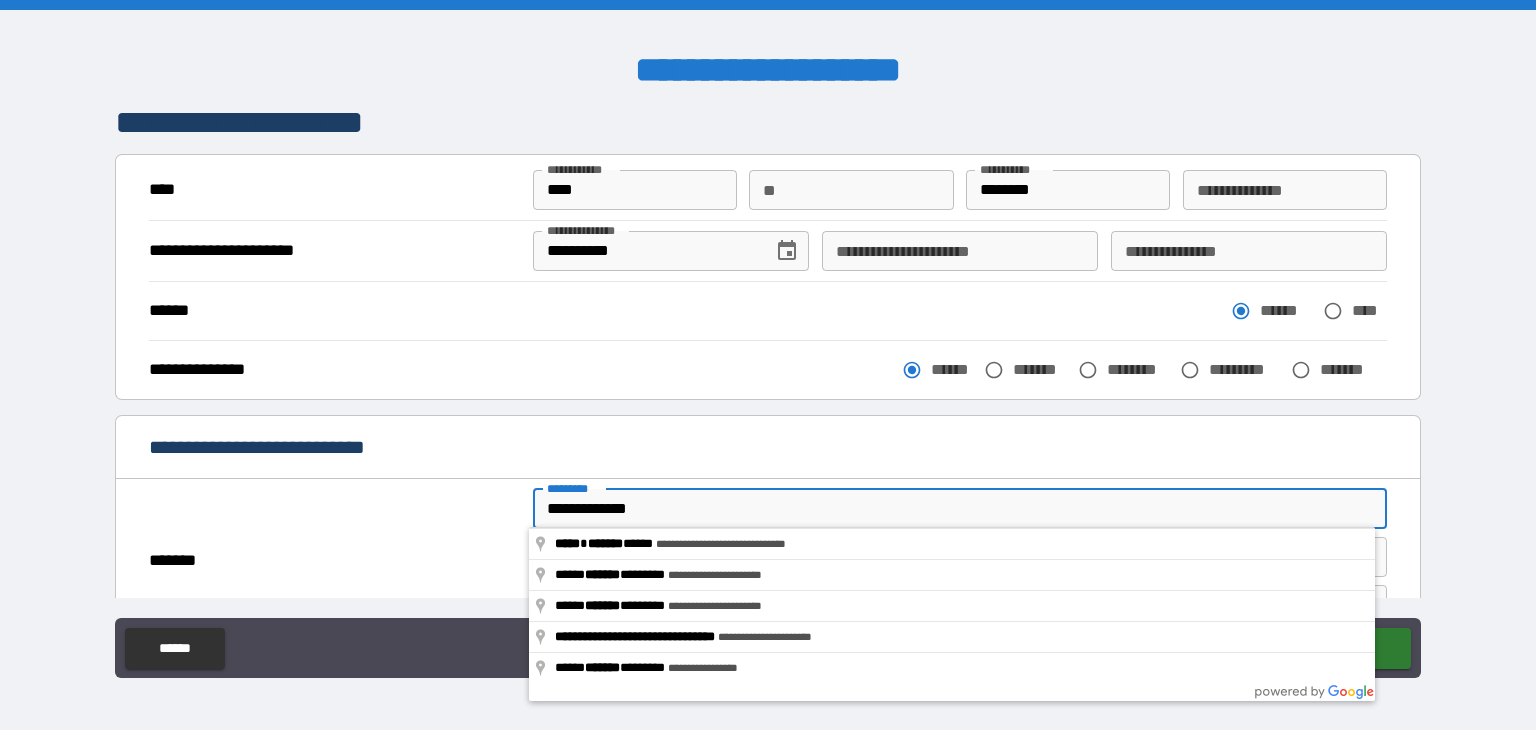 type on "**********" 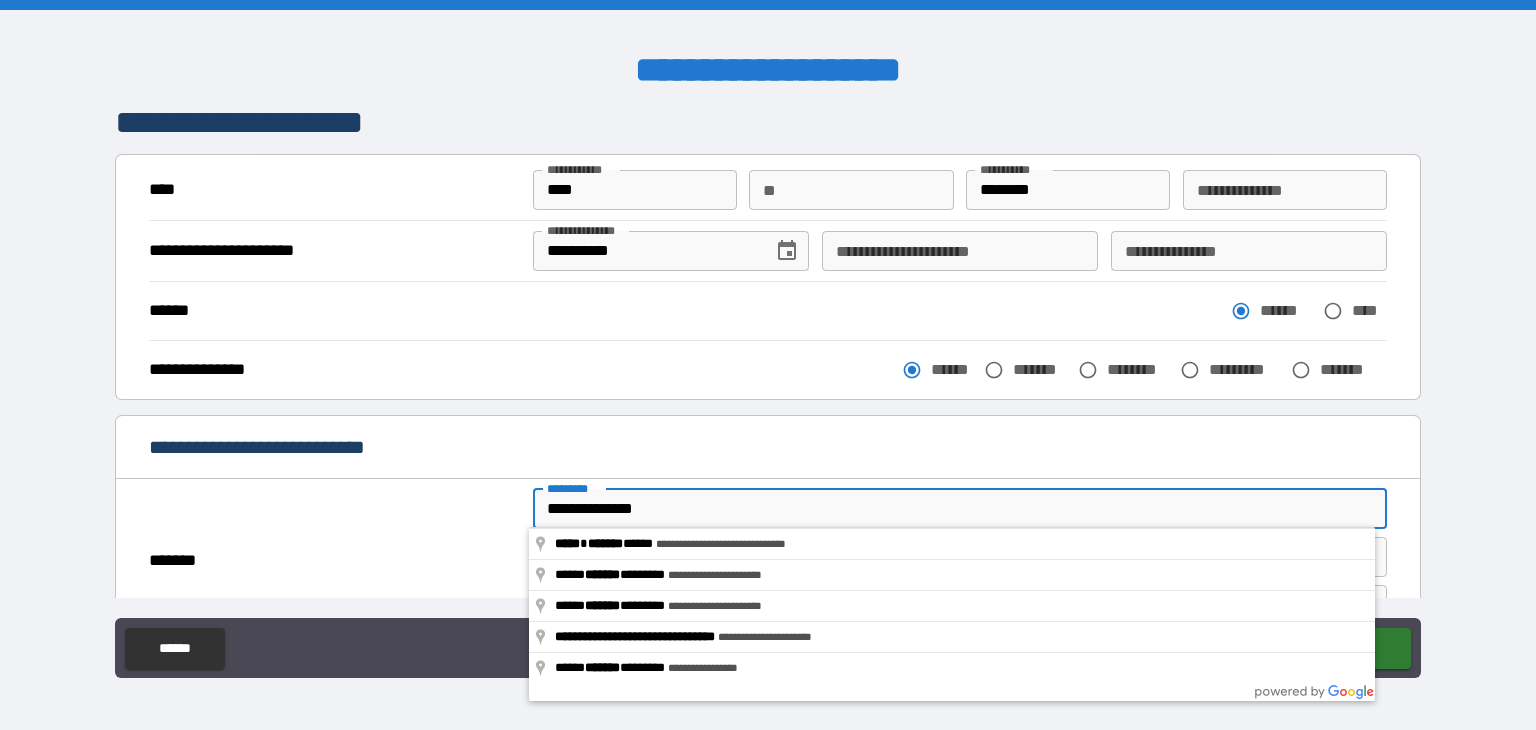 type on "**********" 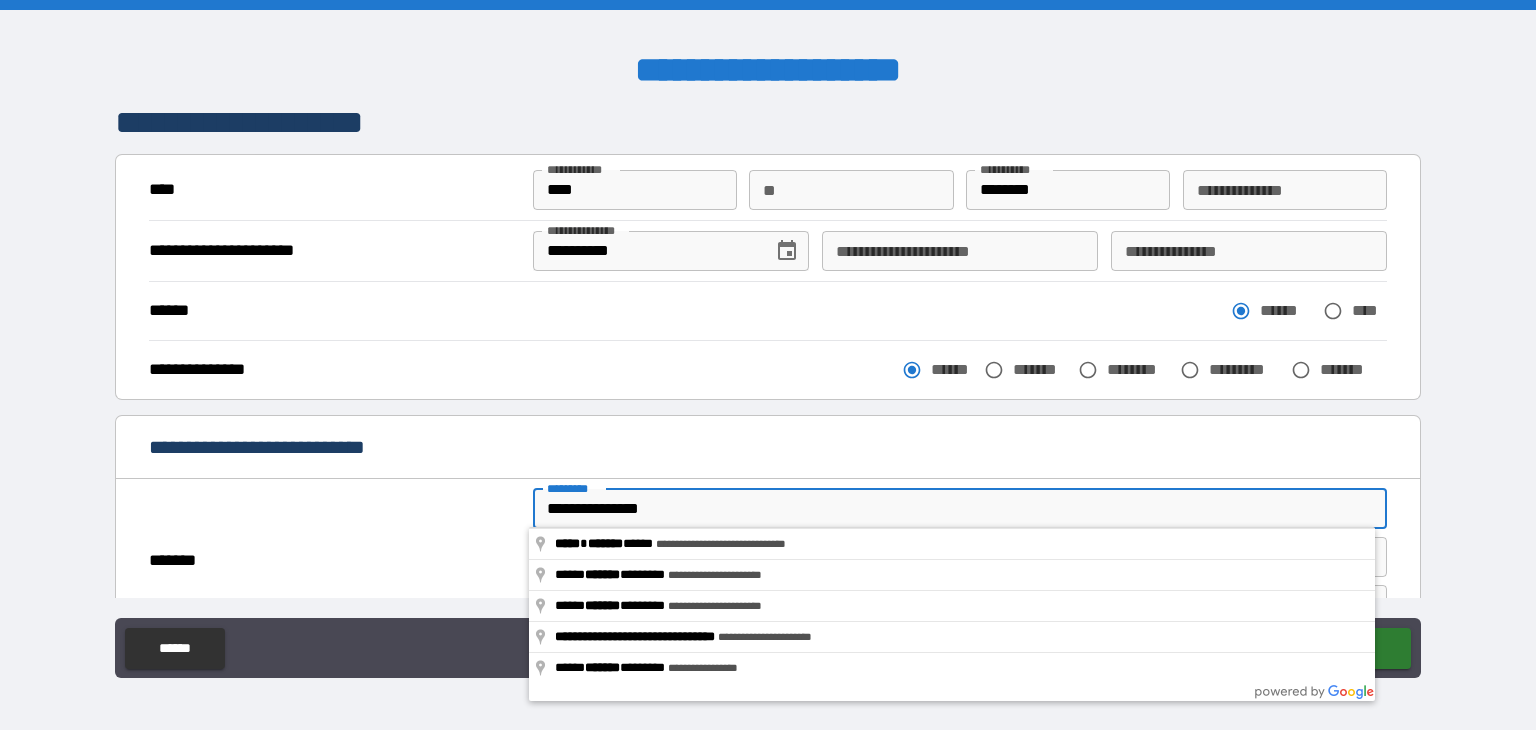 type on "**********" 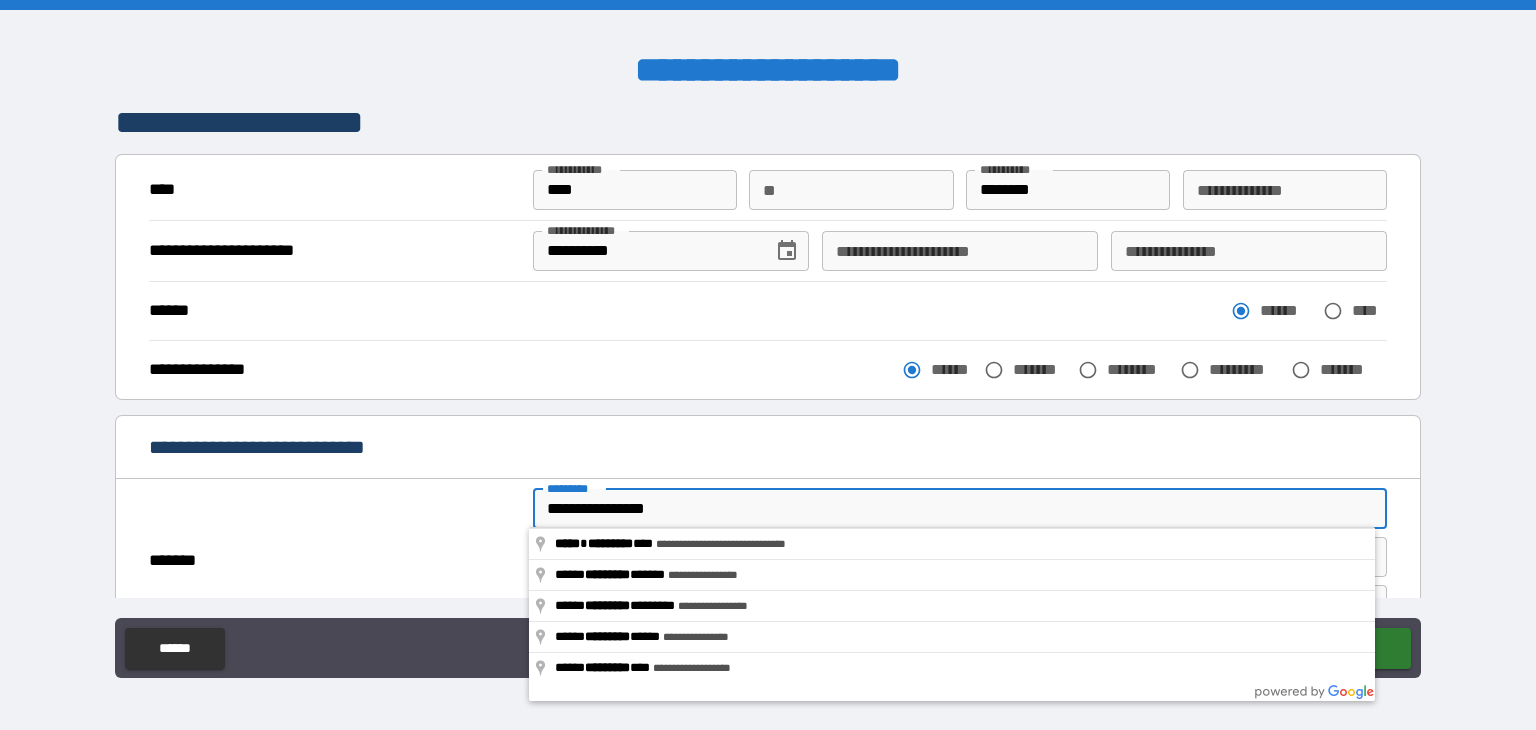 type on "*" 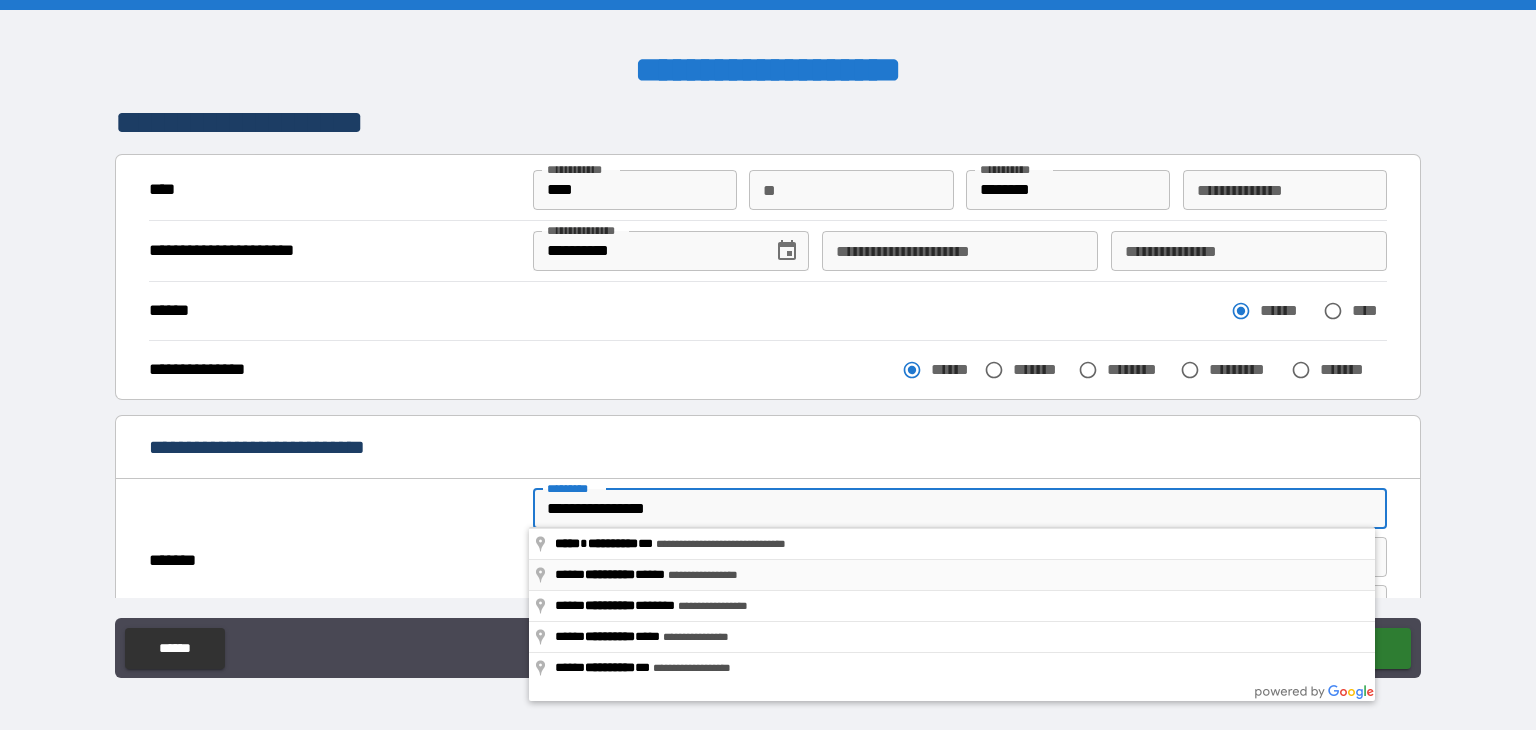 type on "**********" 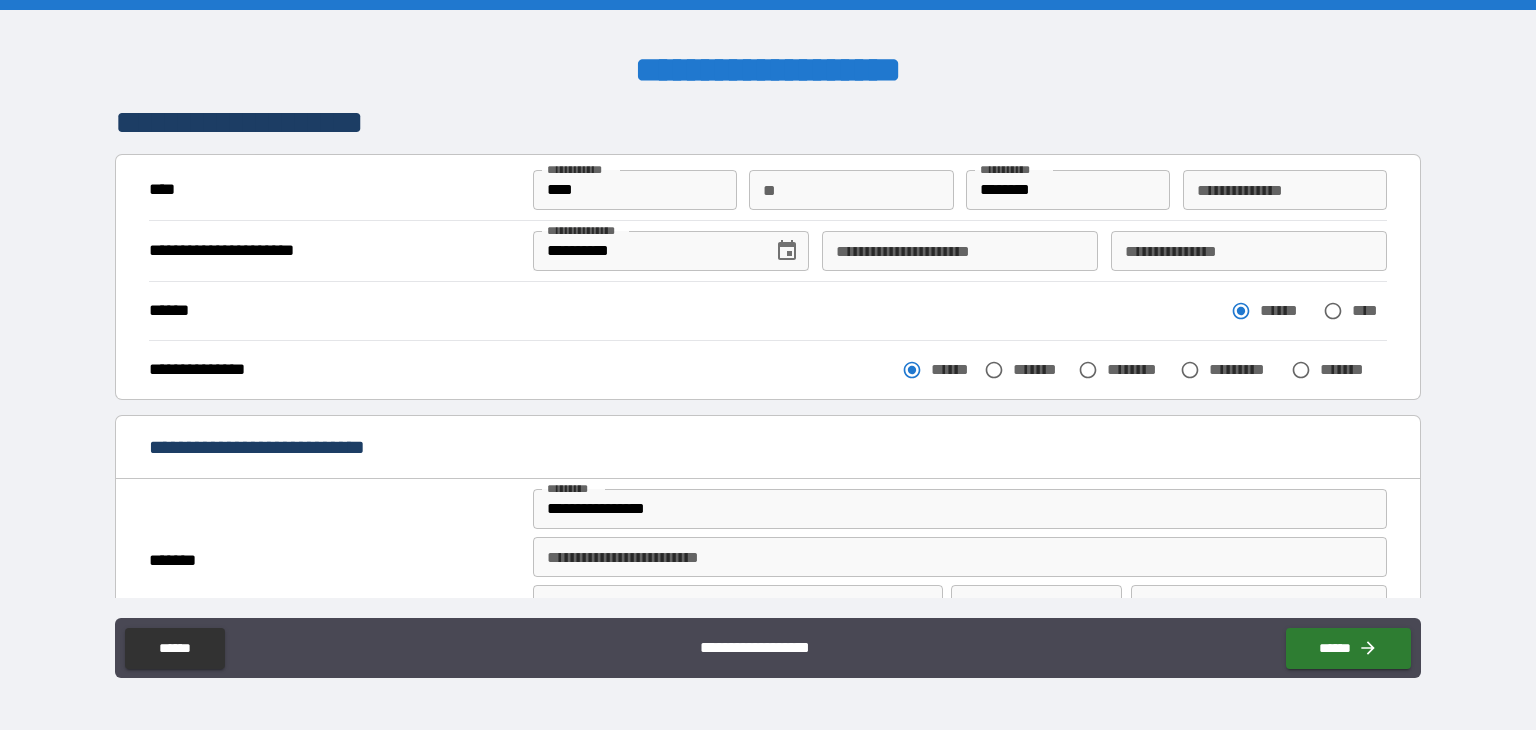 scroll, scrollTop: 90, scrollLeft: 0, axis: vertical 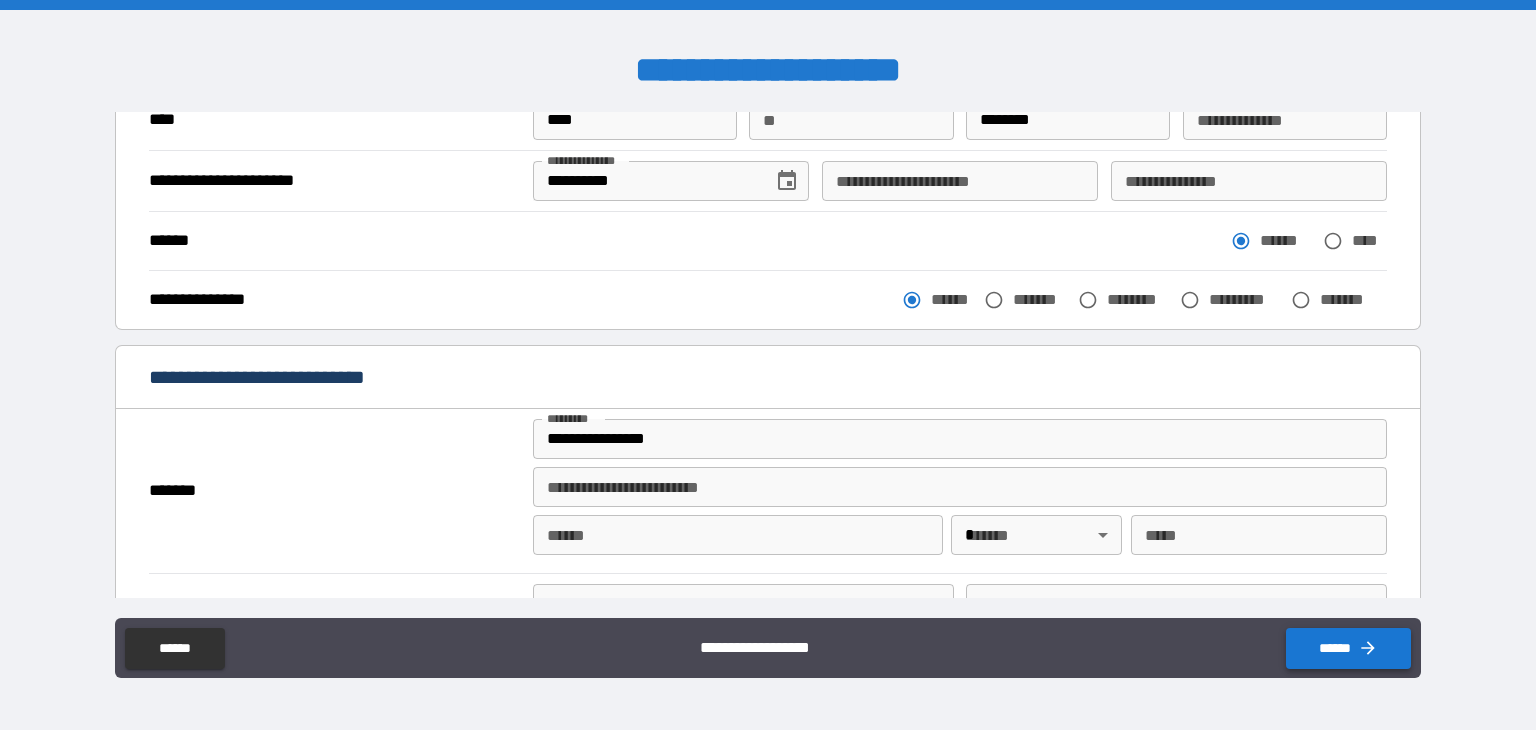 click on "******" at bounding box center [1348, 648] 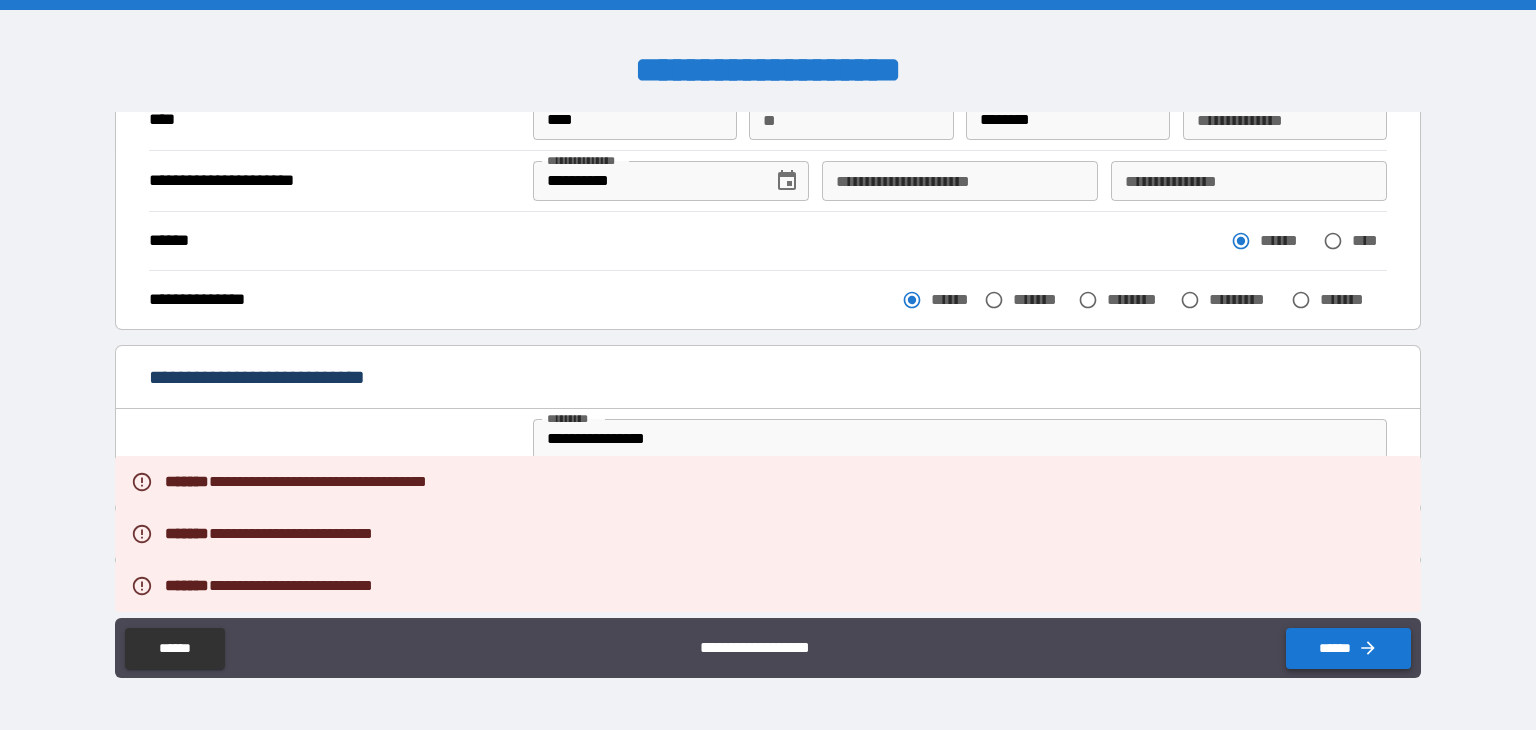 type on "*" 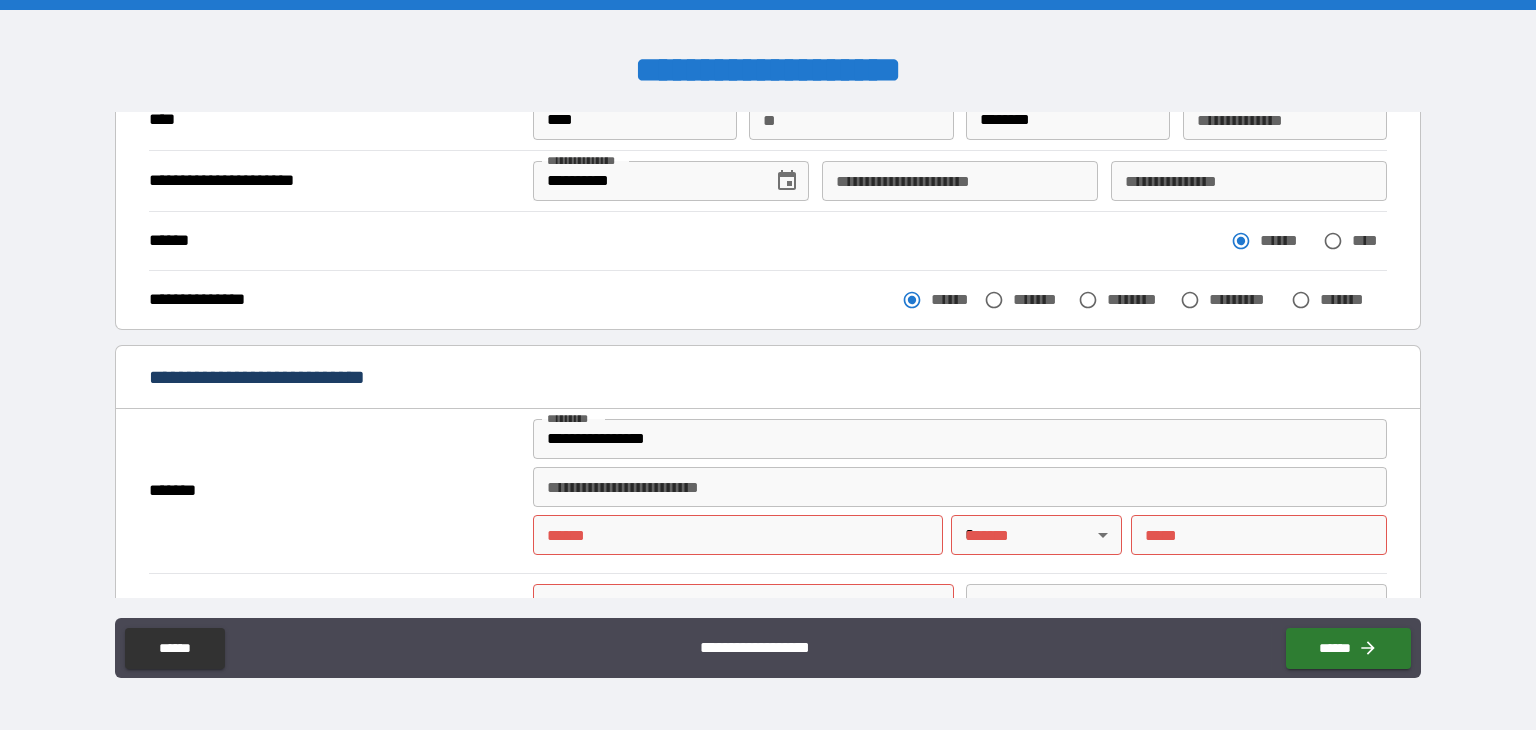 click on "*******" at bounding box center [333, 491] 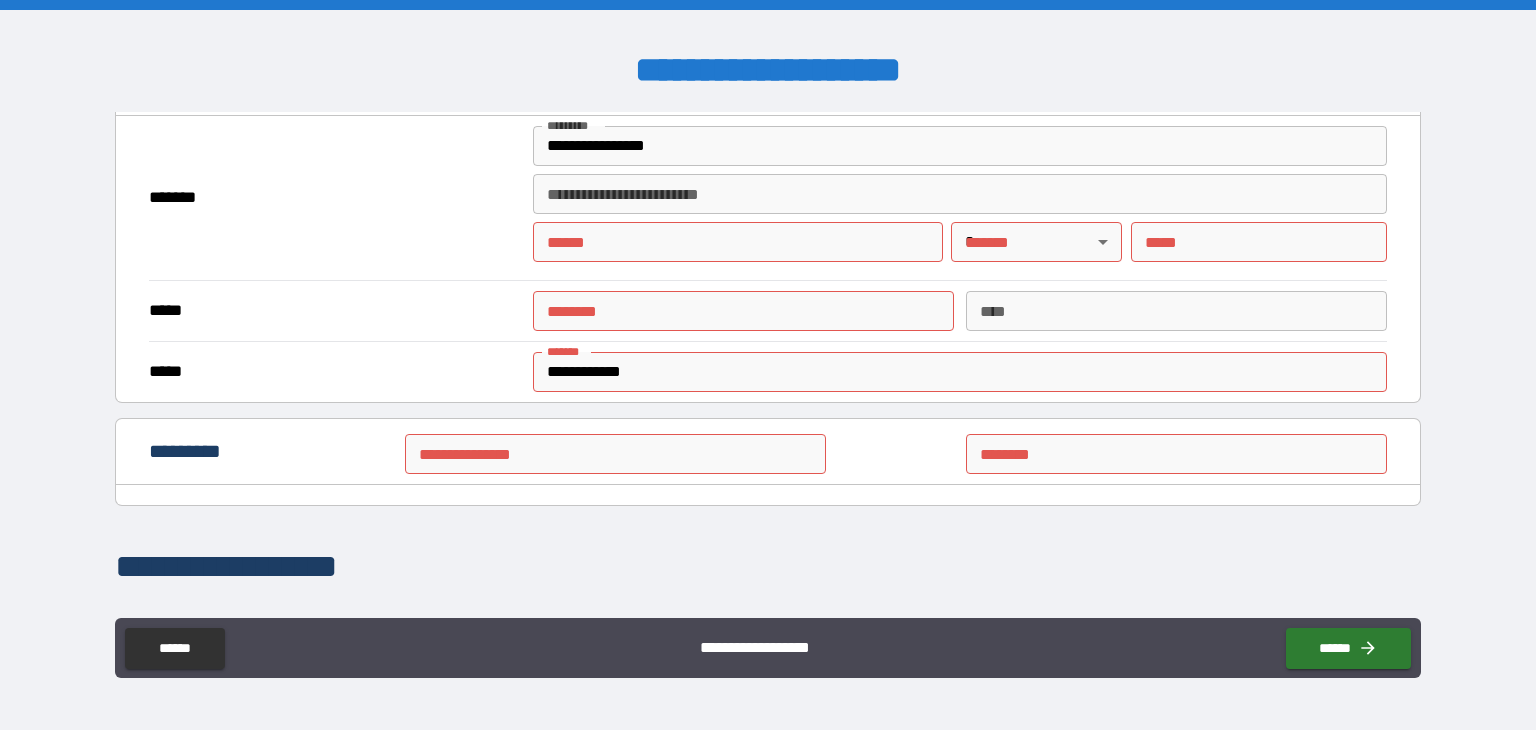 scroll, scrollTop: 387, scrollLeft: 0, axis: vertical 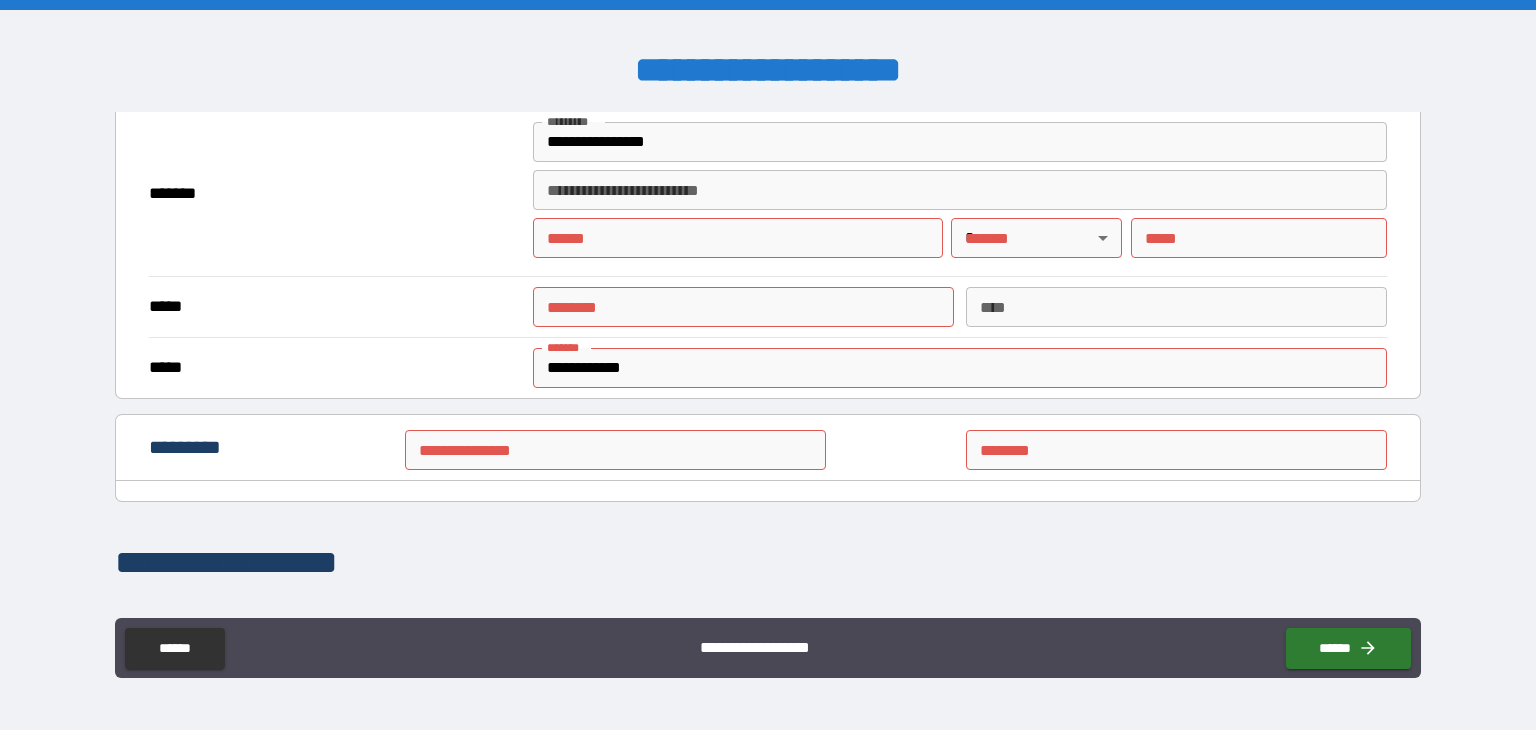 click on "******   *" at bounding box center (743, 307) 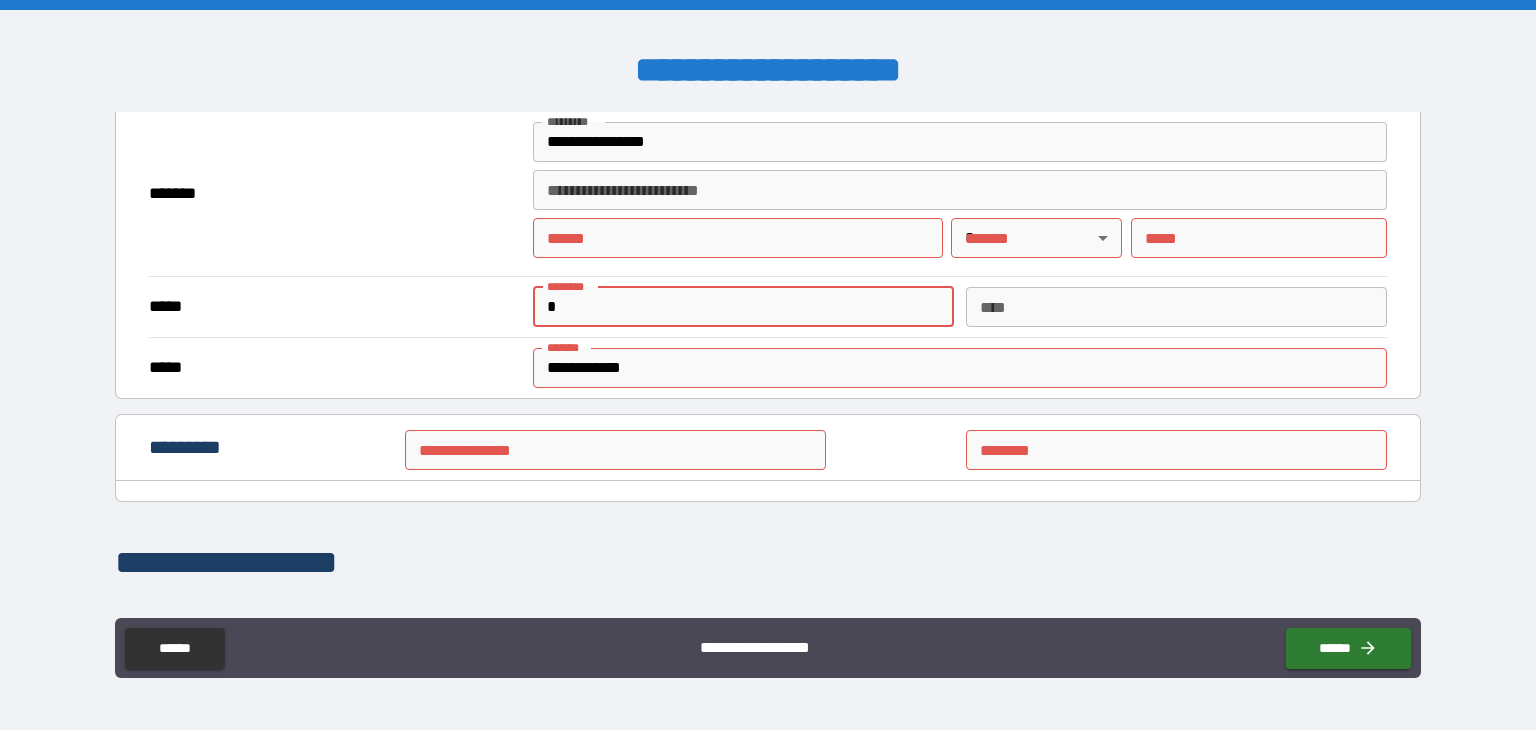 type on "*" 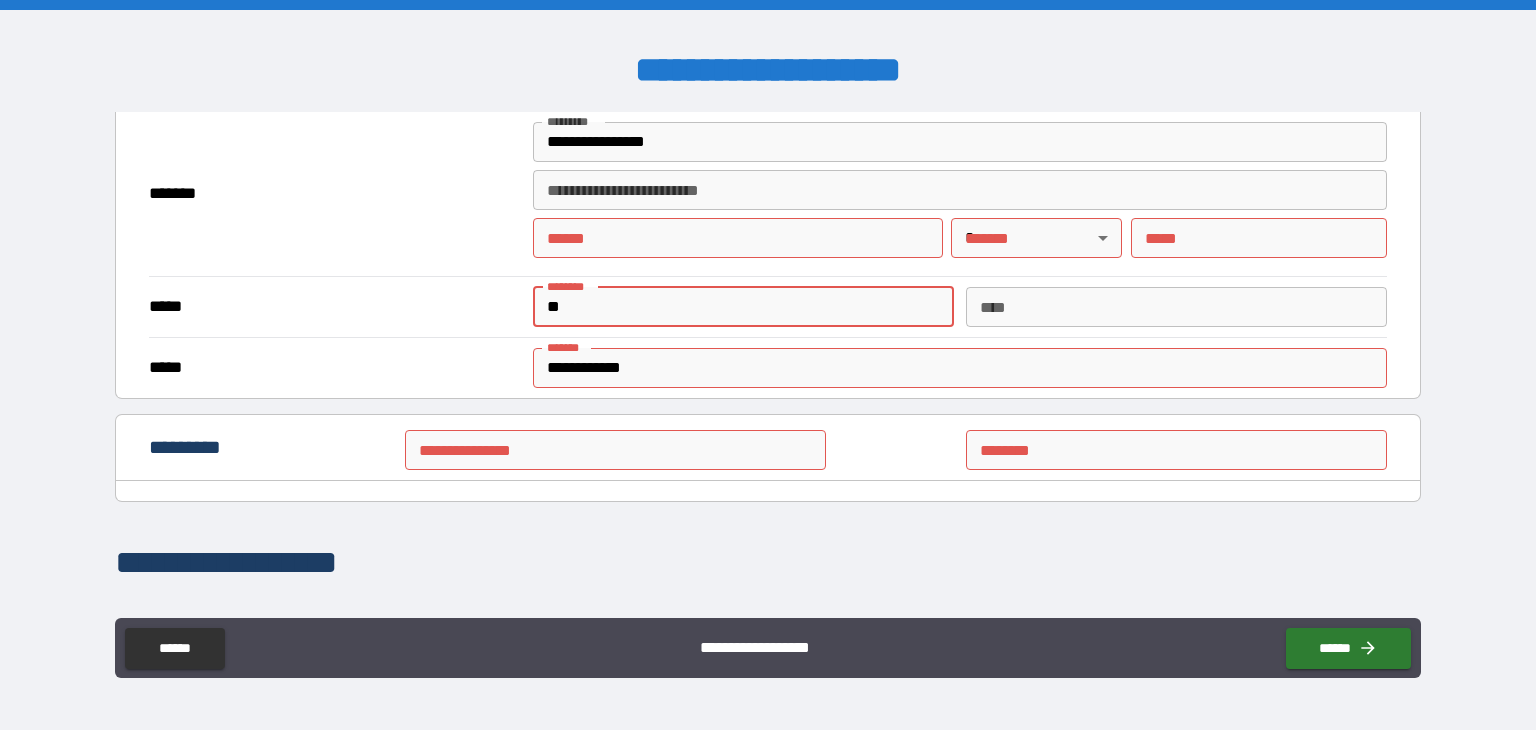 type on "*" 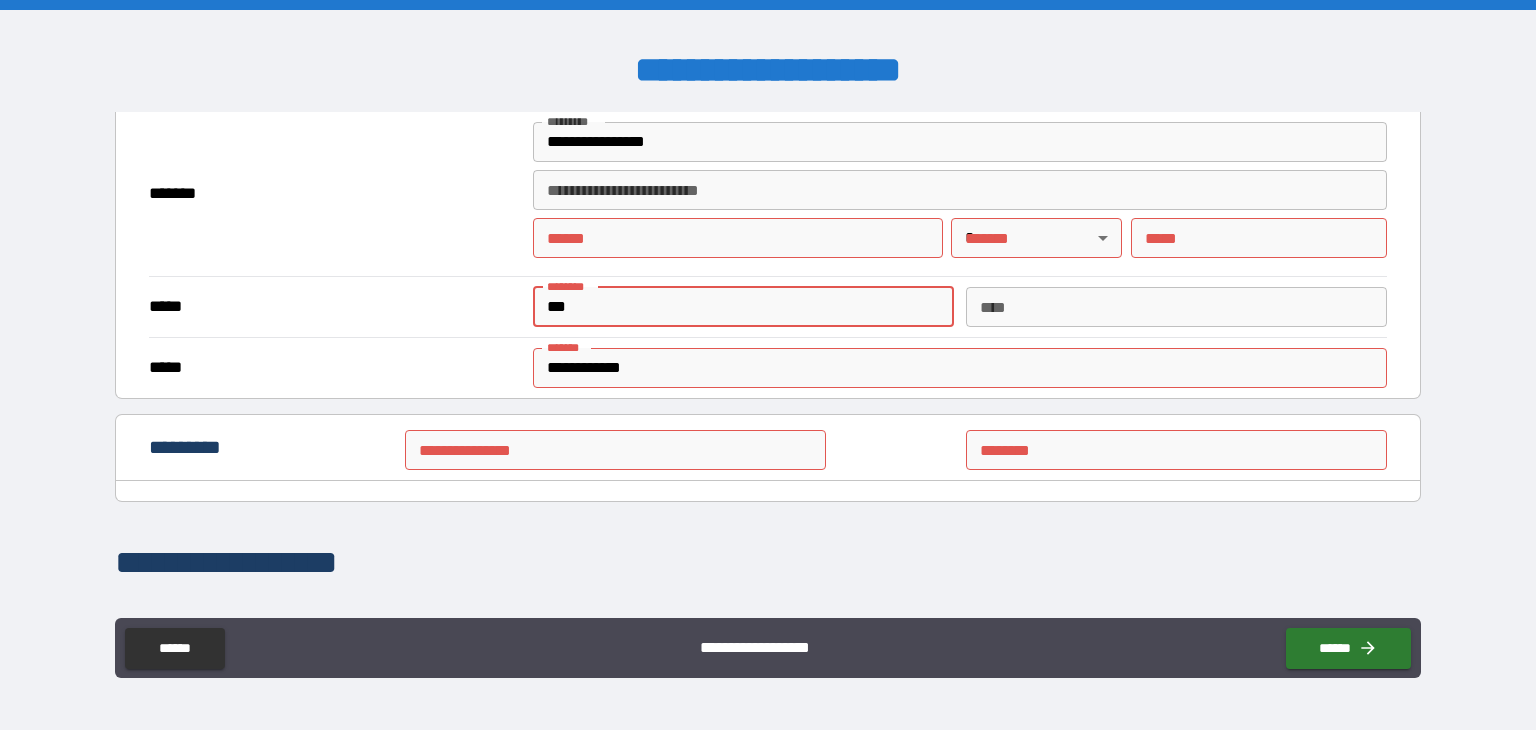 type on "*" 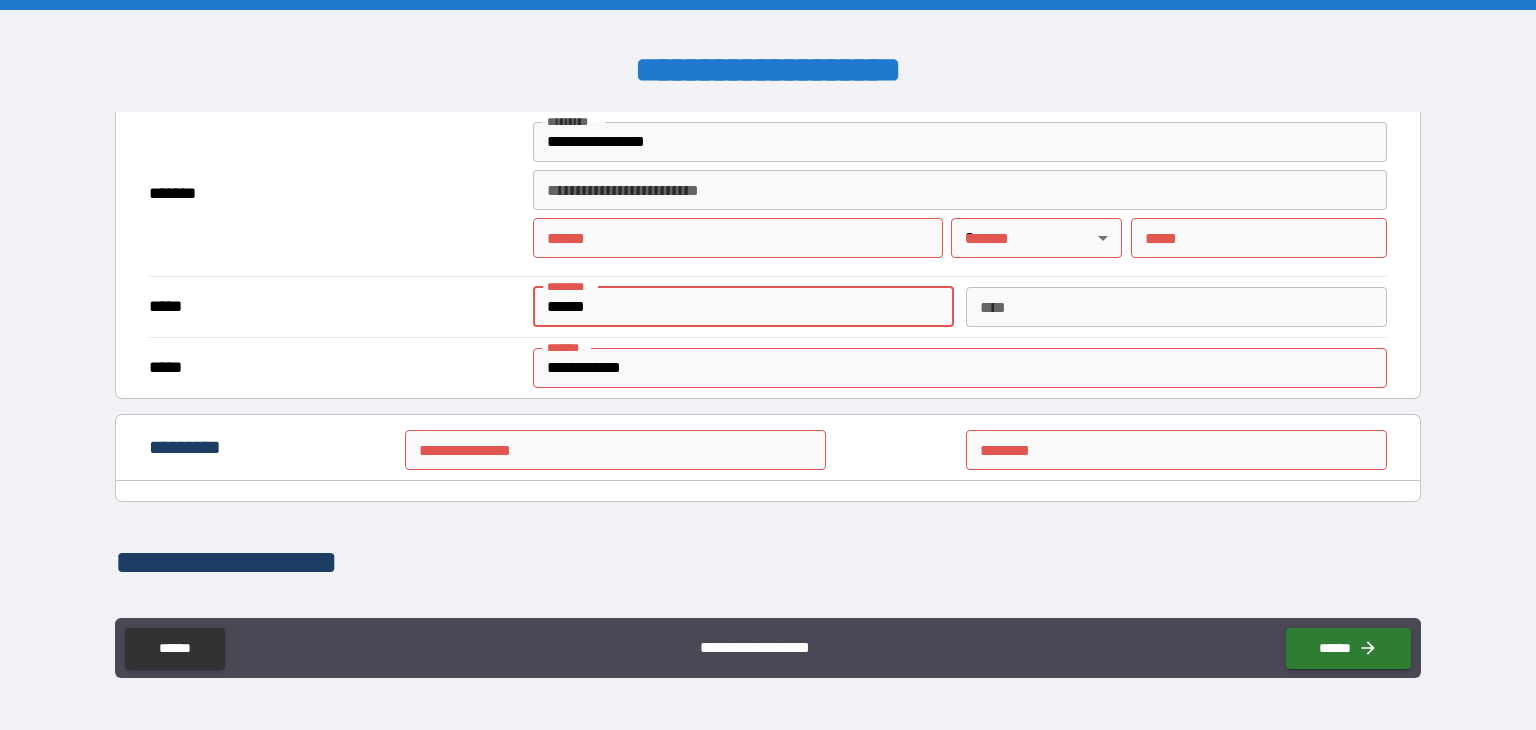 type on "*" 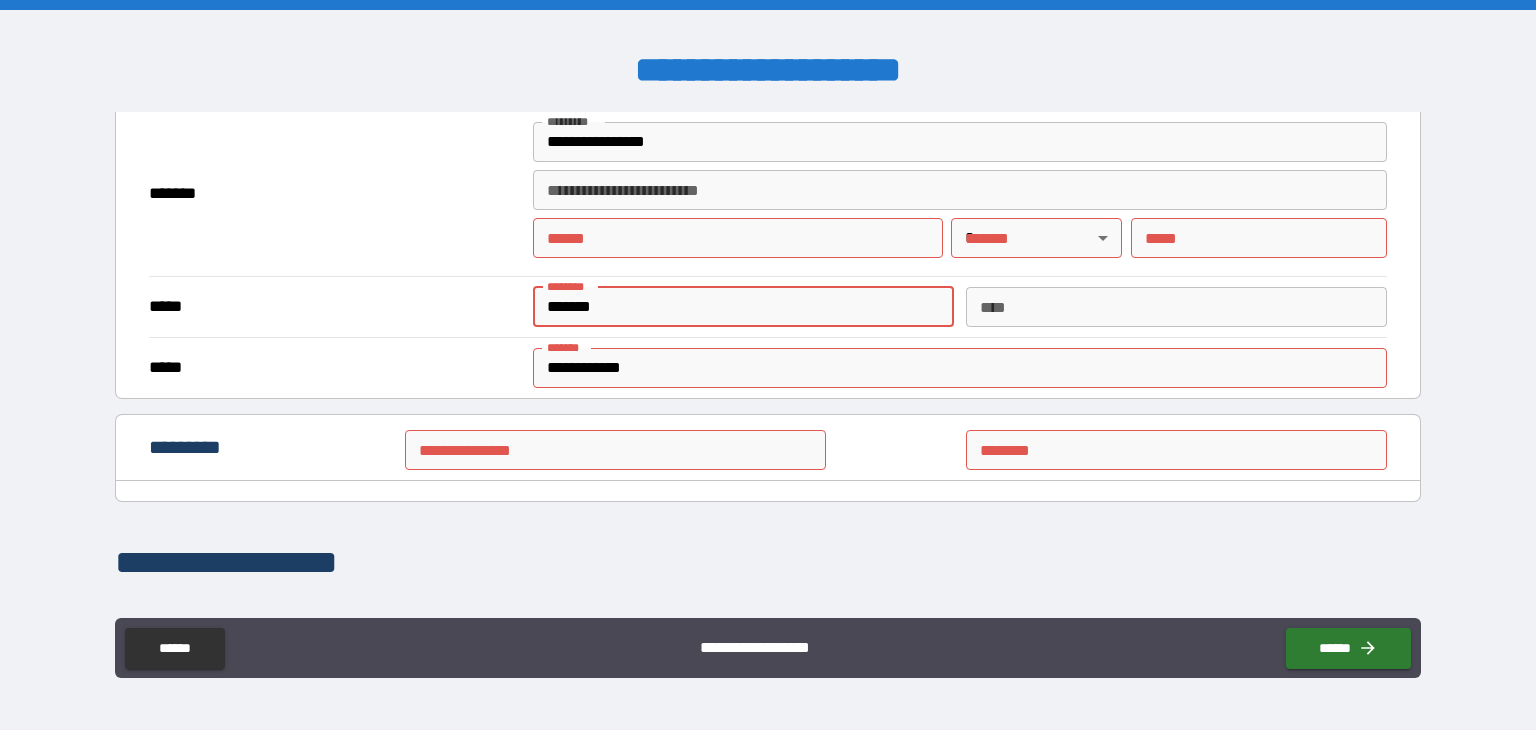 type on "*" 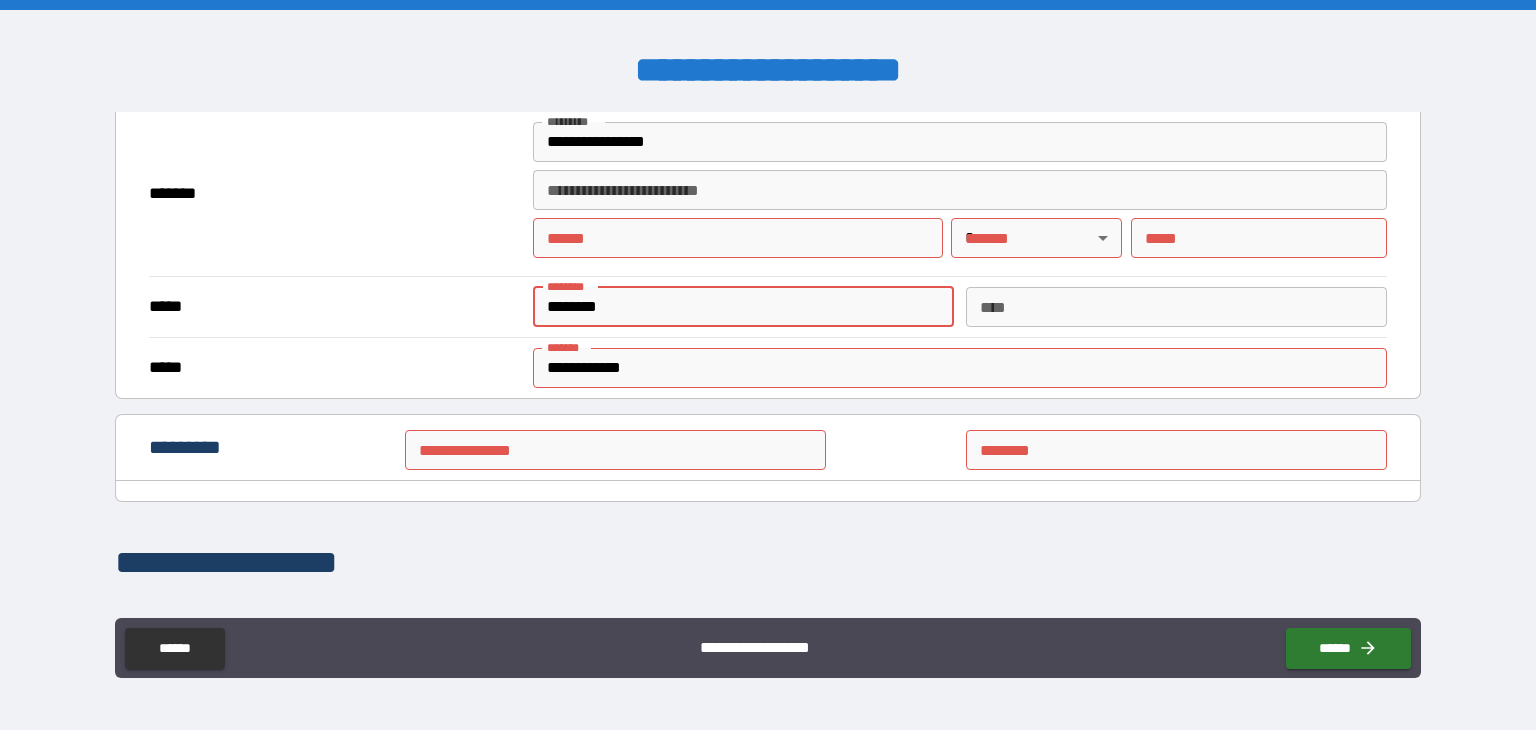 type on "*" 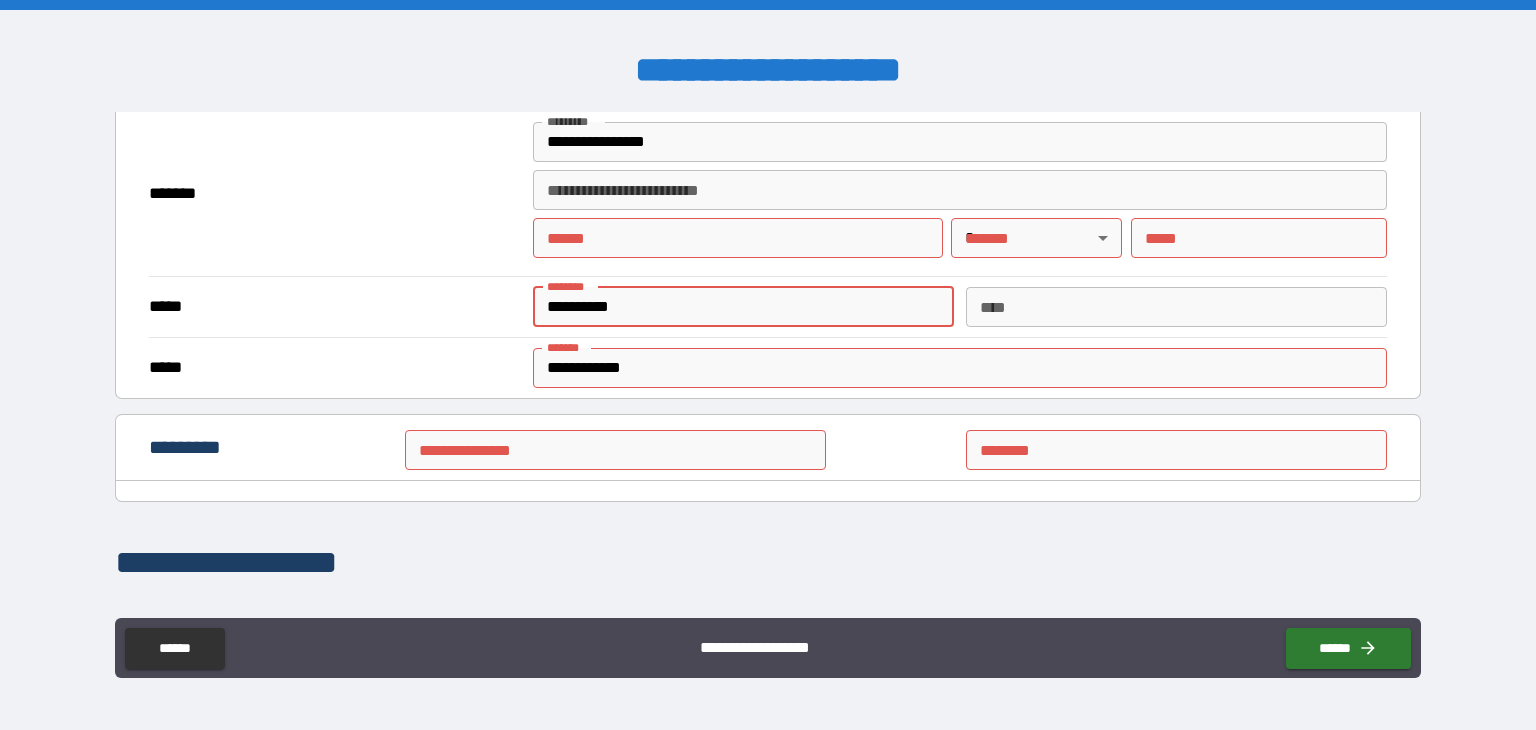 type on "*" 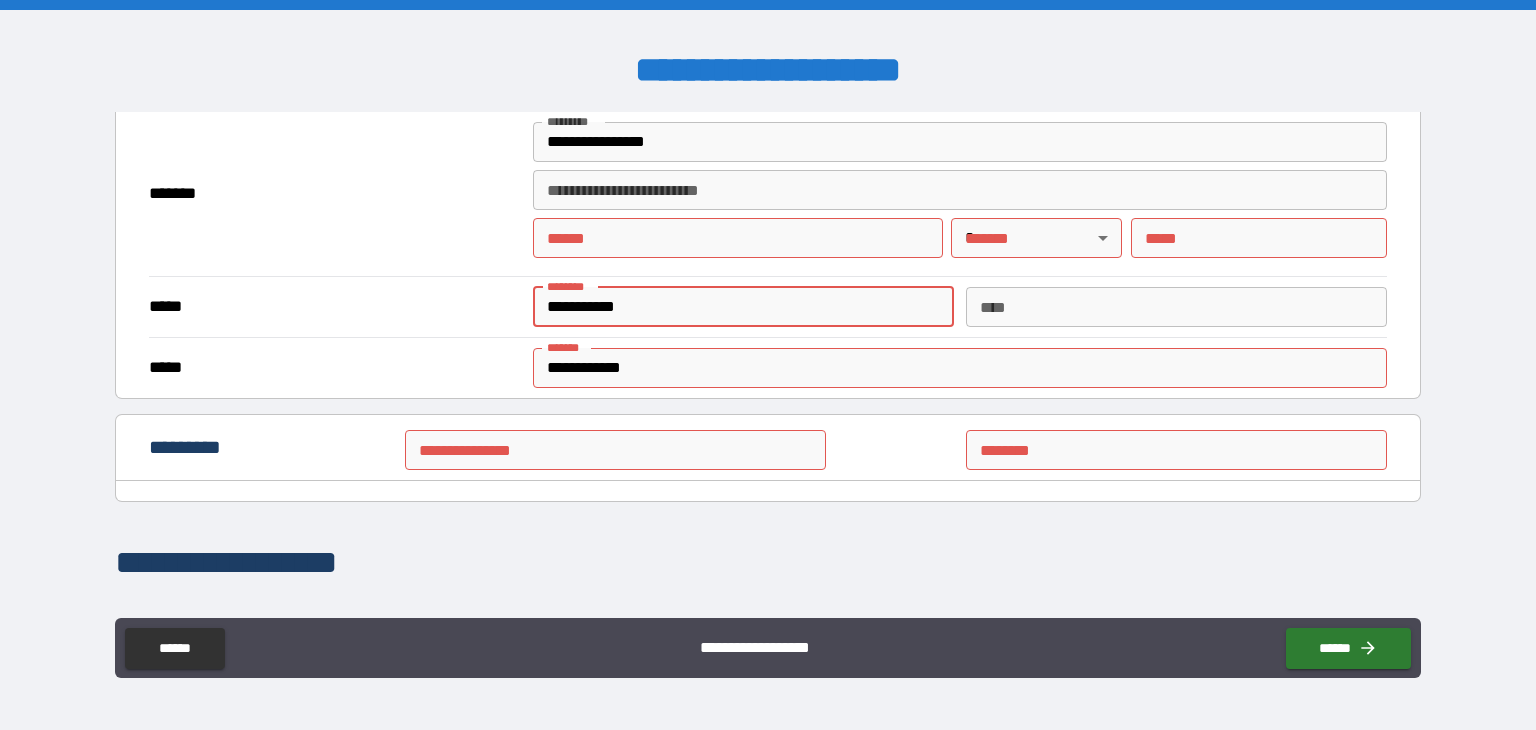 type on "*" 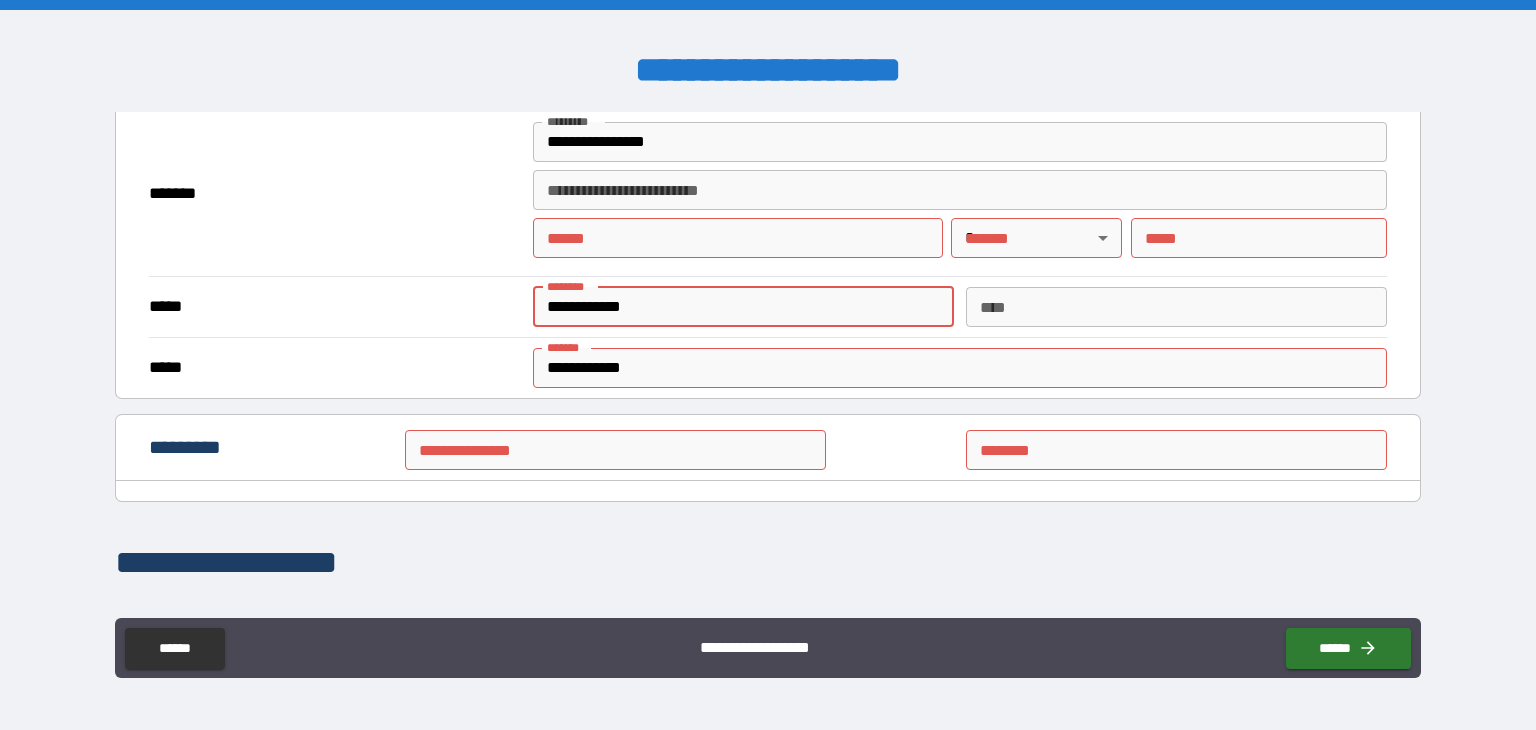 type on "*" 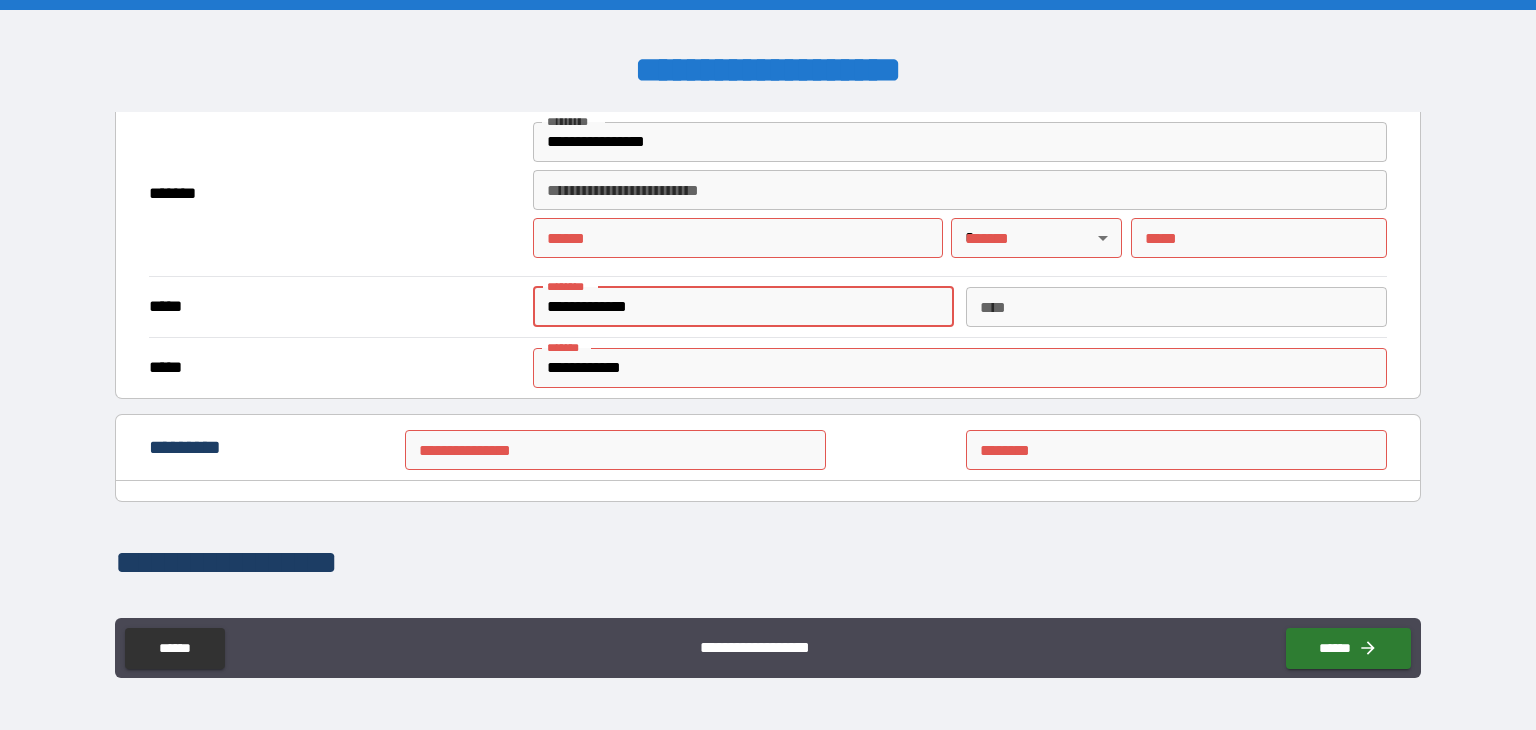 type on "*" 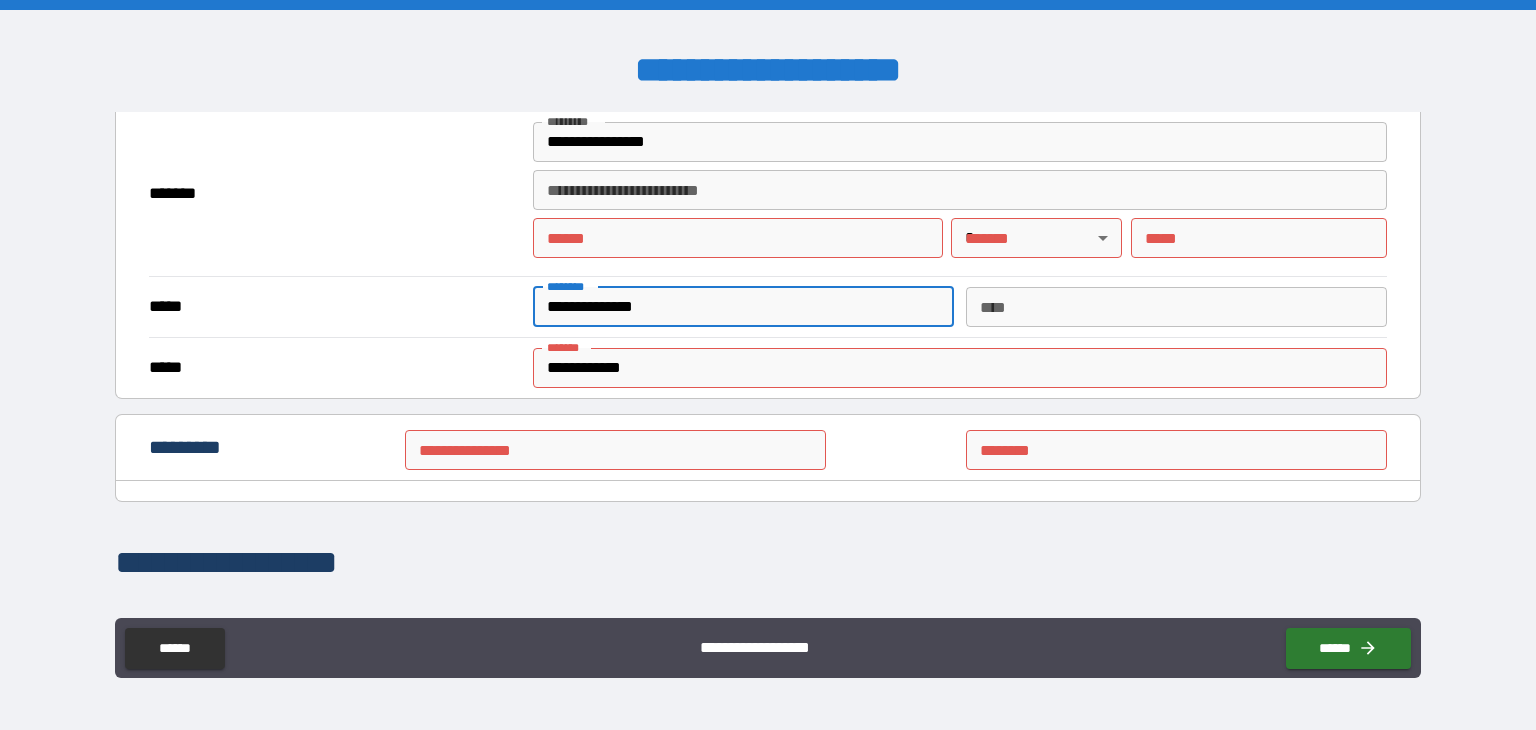 type on "*" 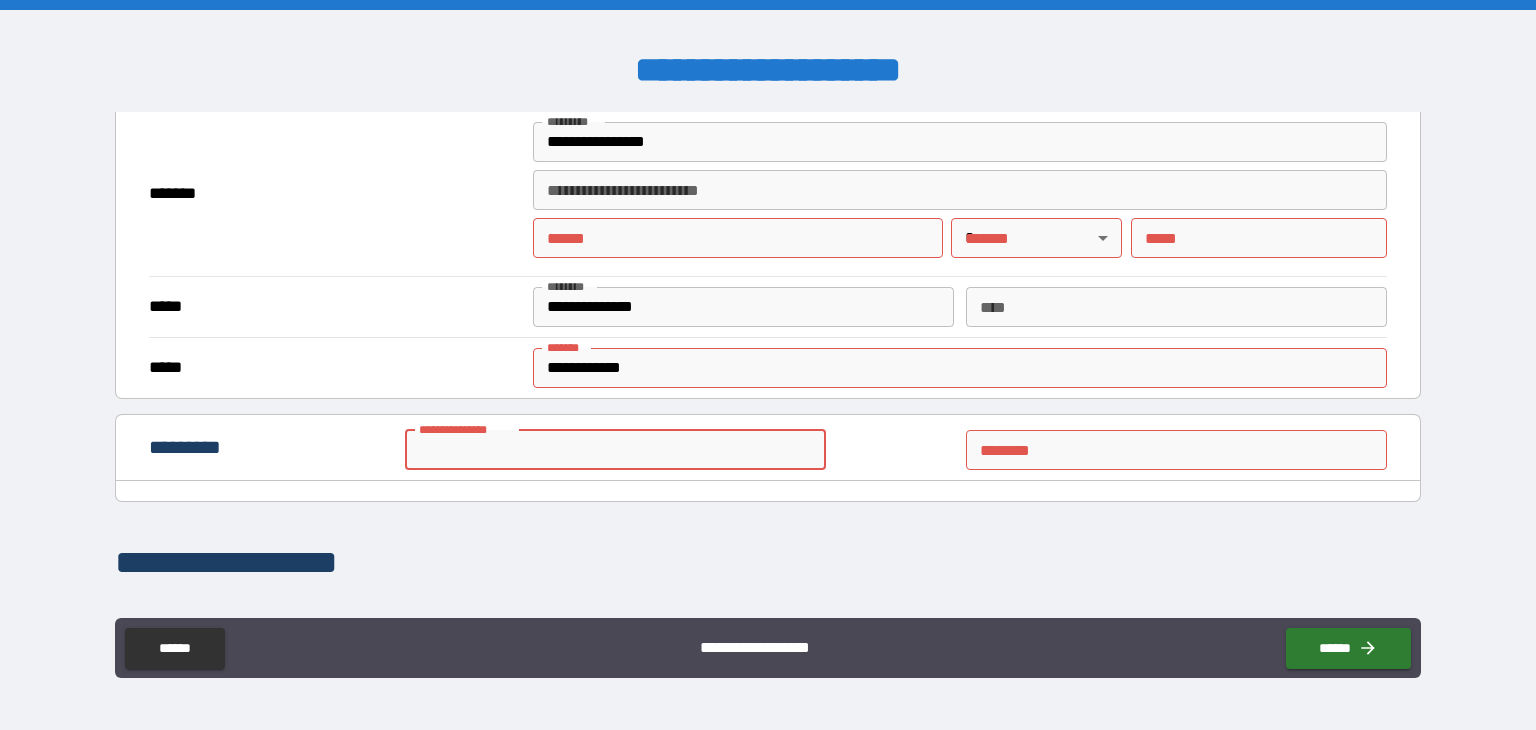 type on "*" 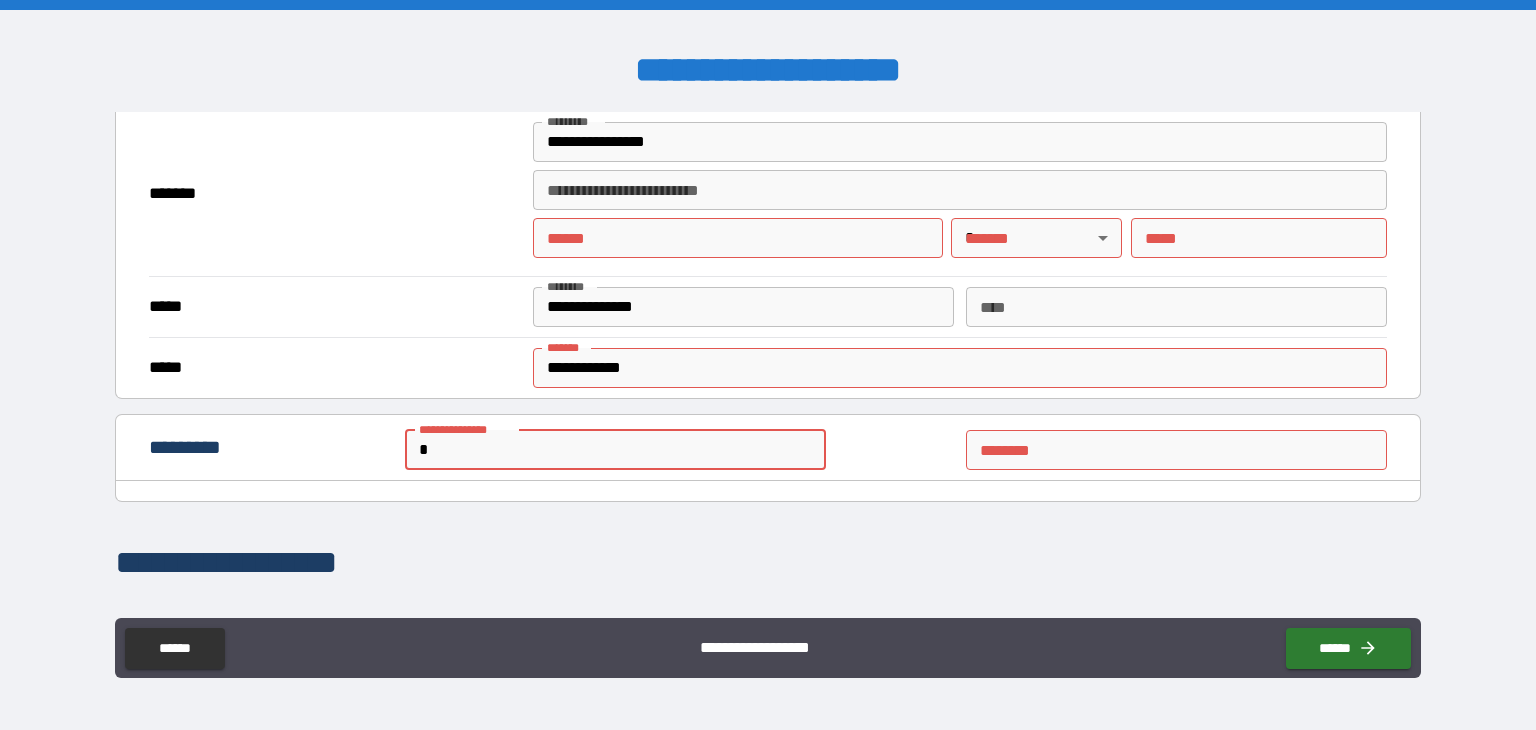 type on "*" 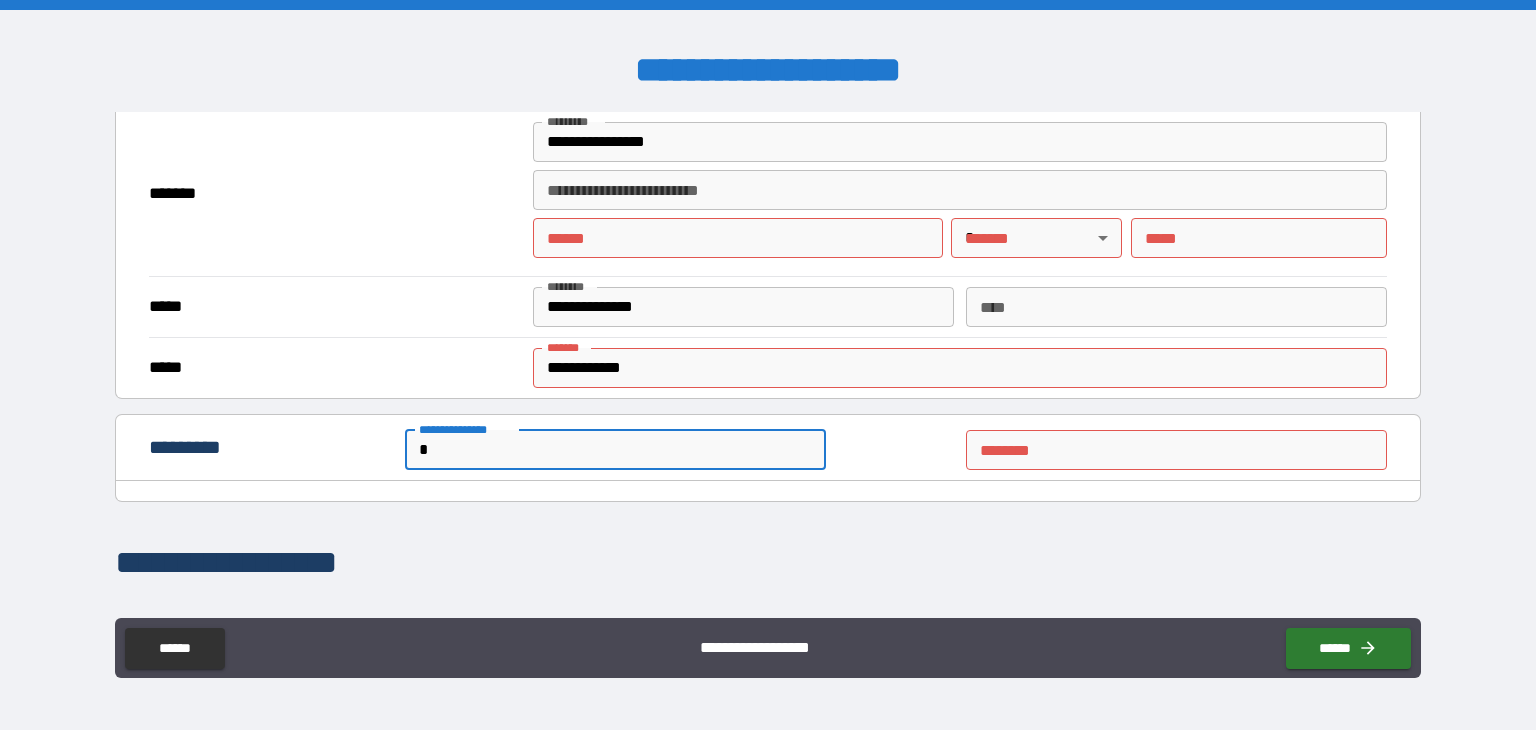 type on "**" 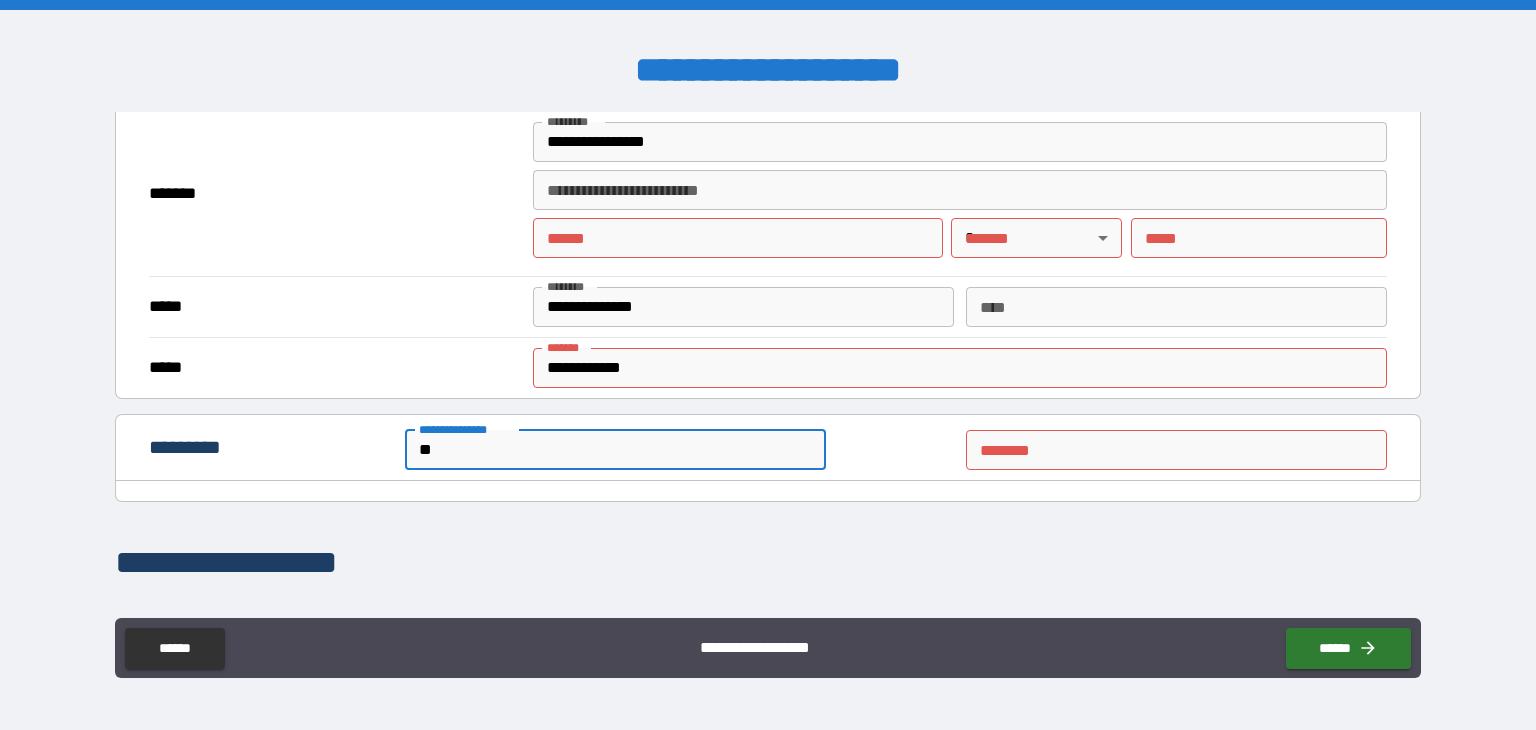 type on "*" 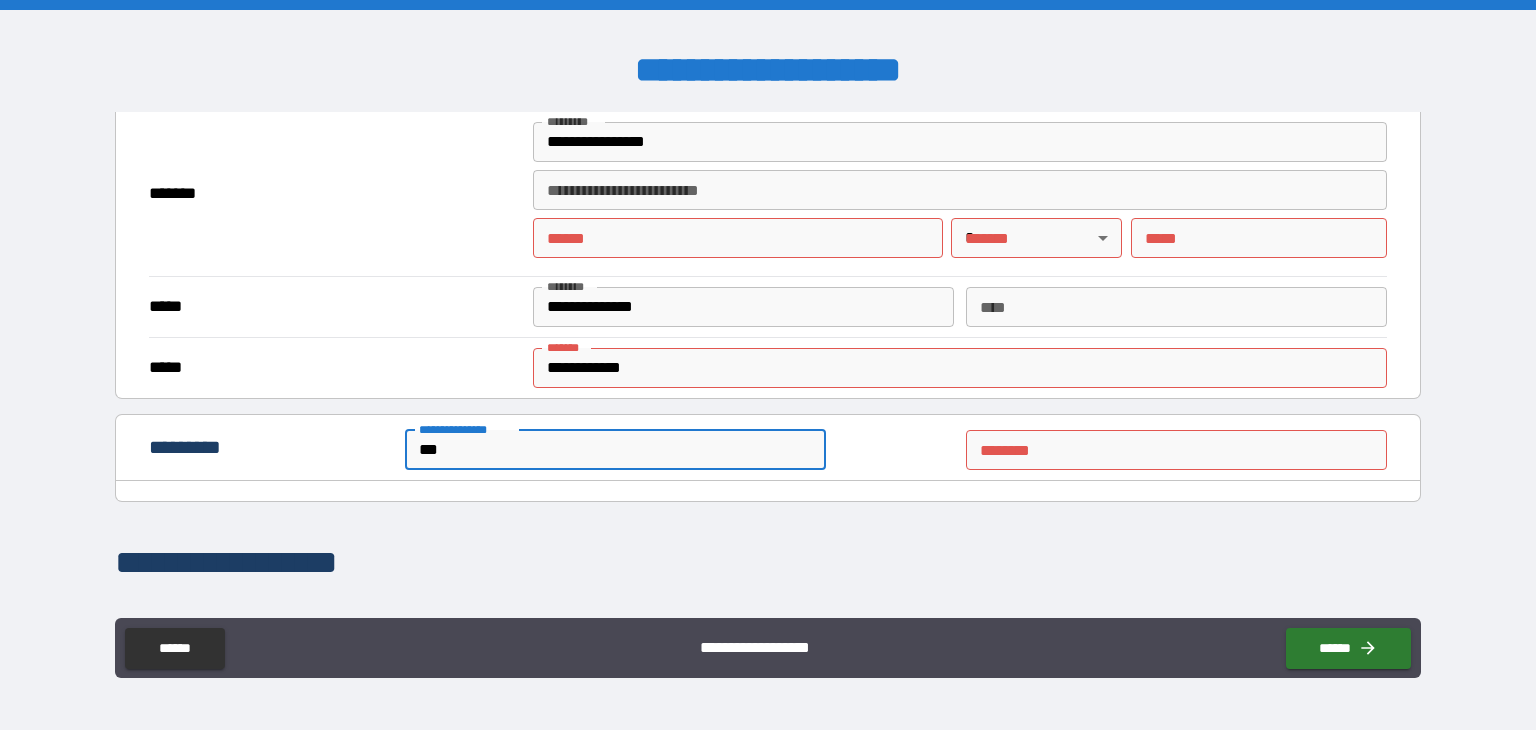 type on "*" 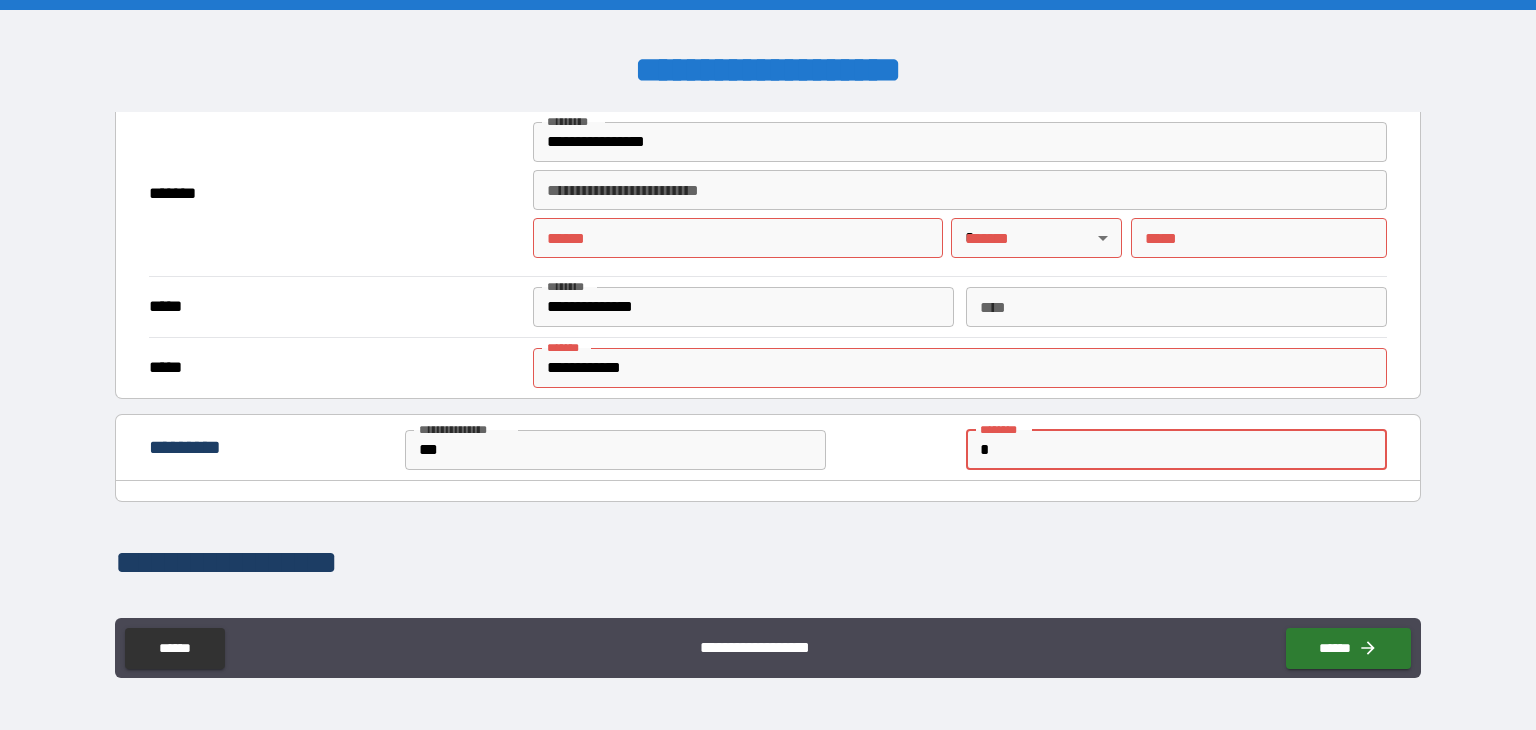 type on "*" 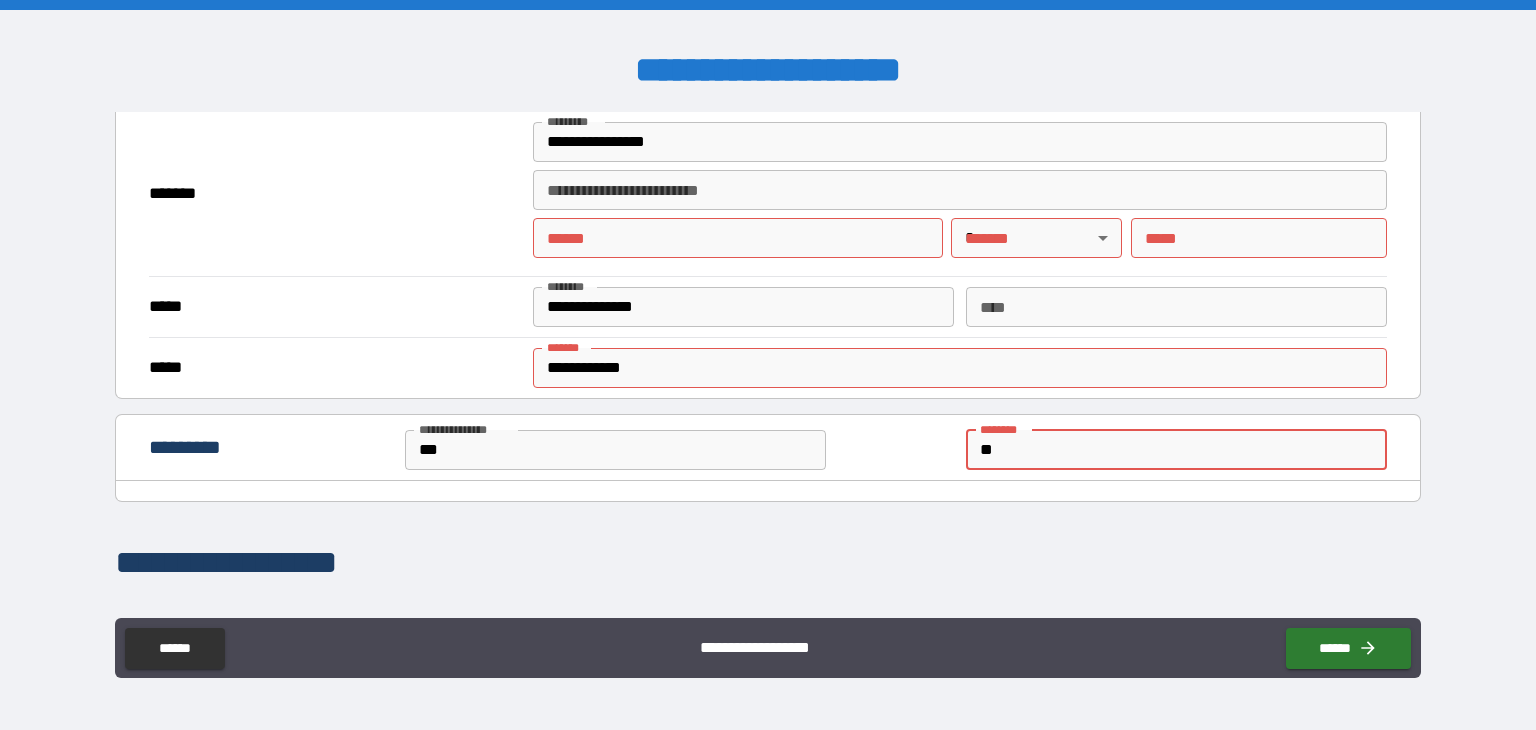 type on "*" 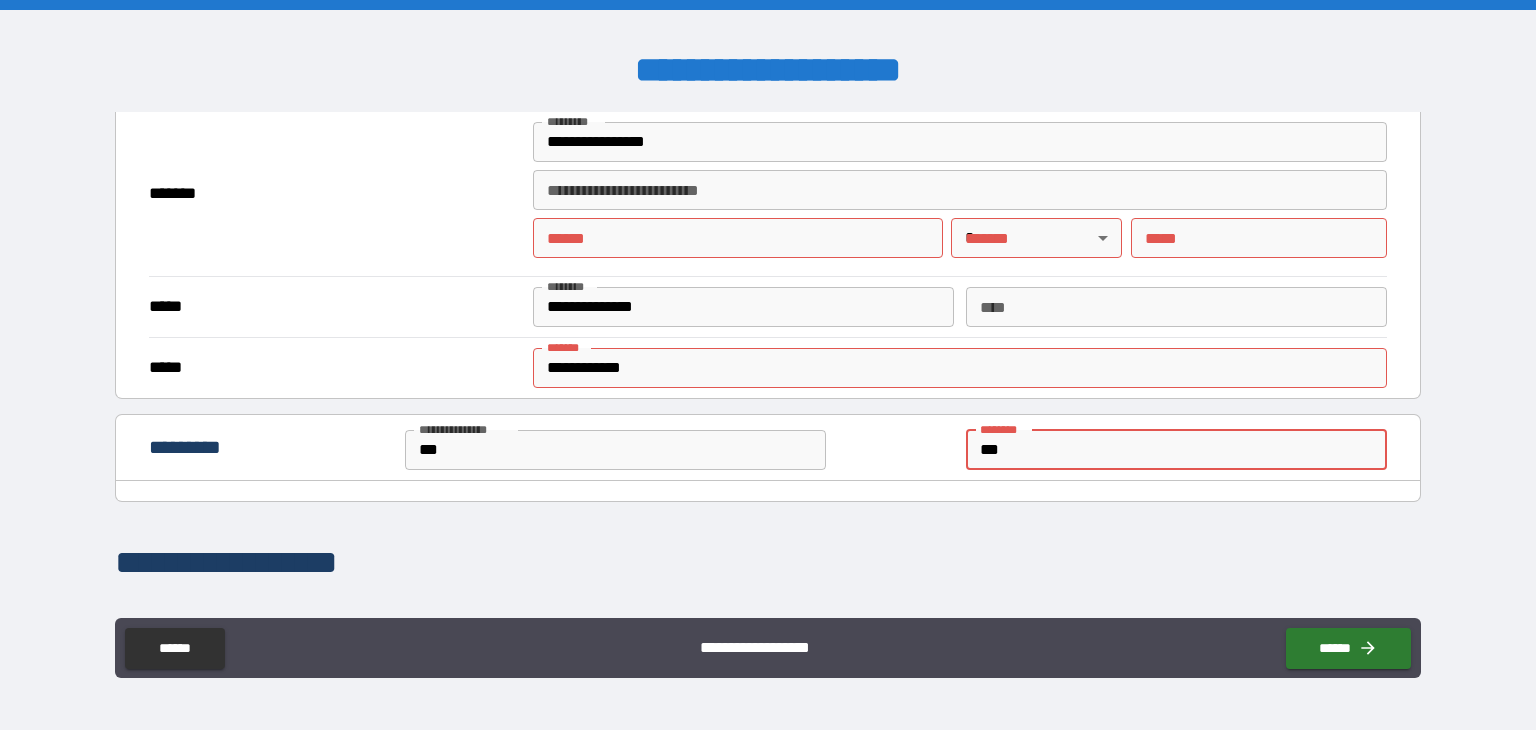 type on "*" 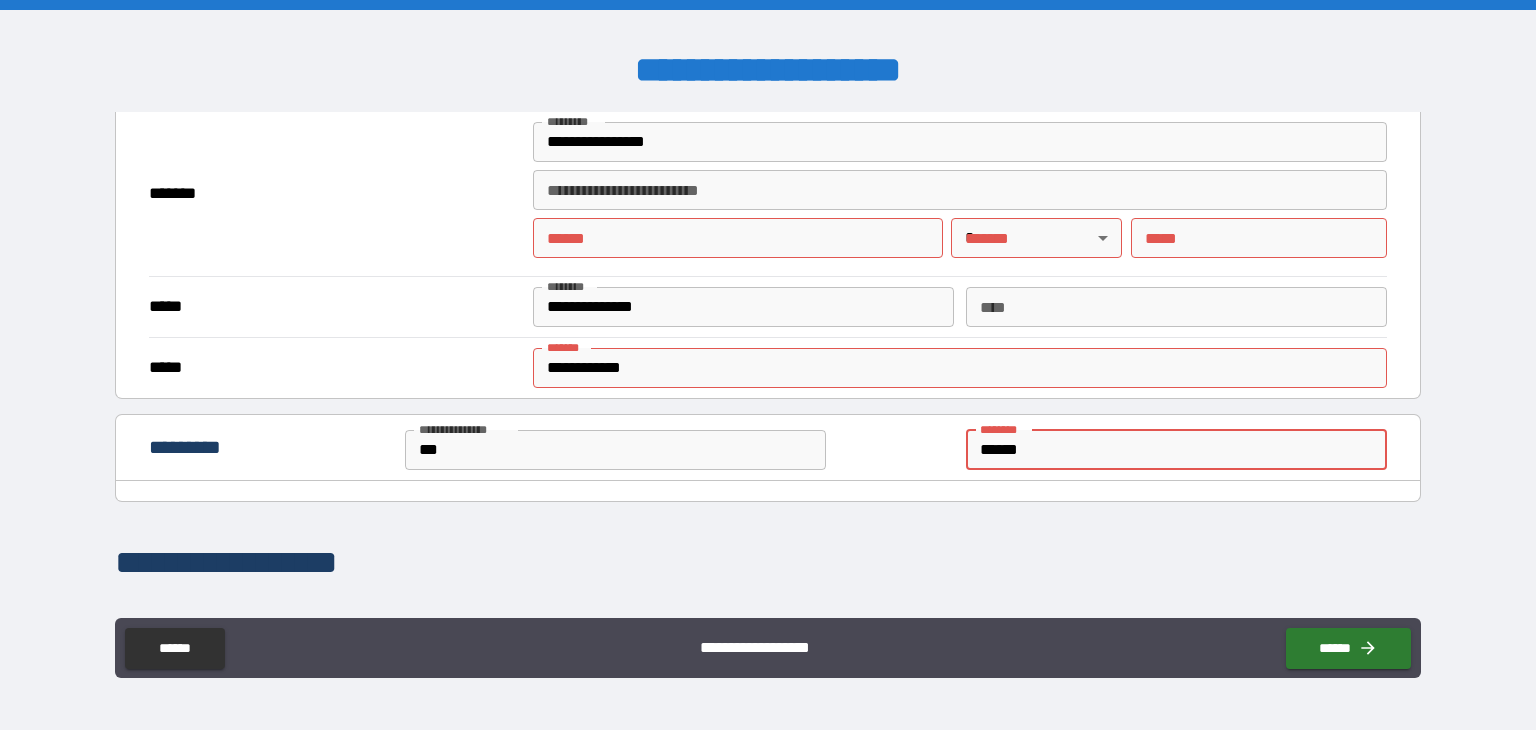 type on "*" 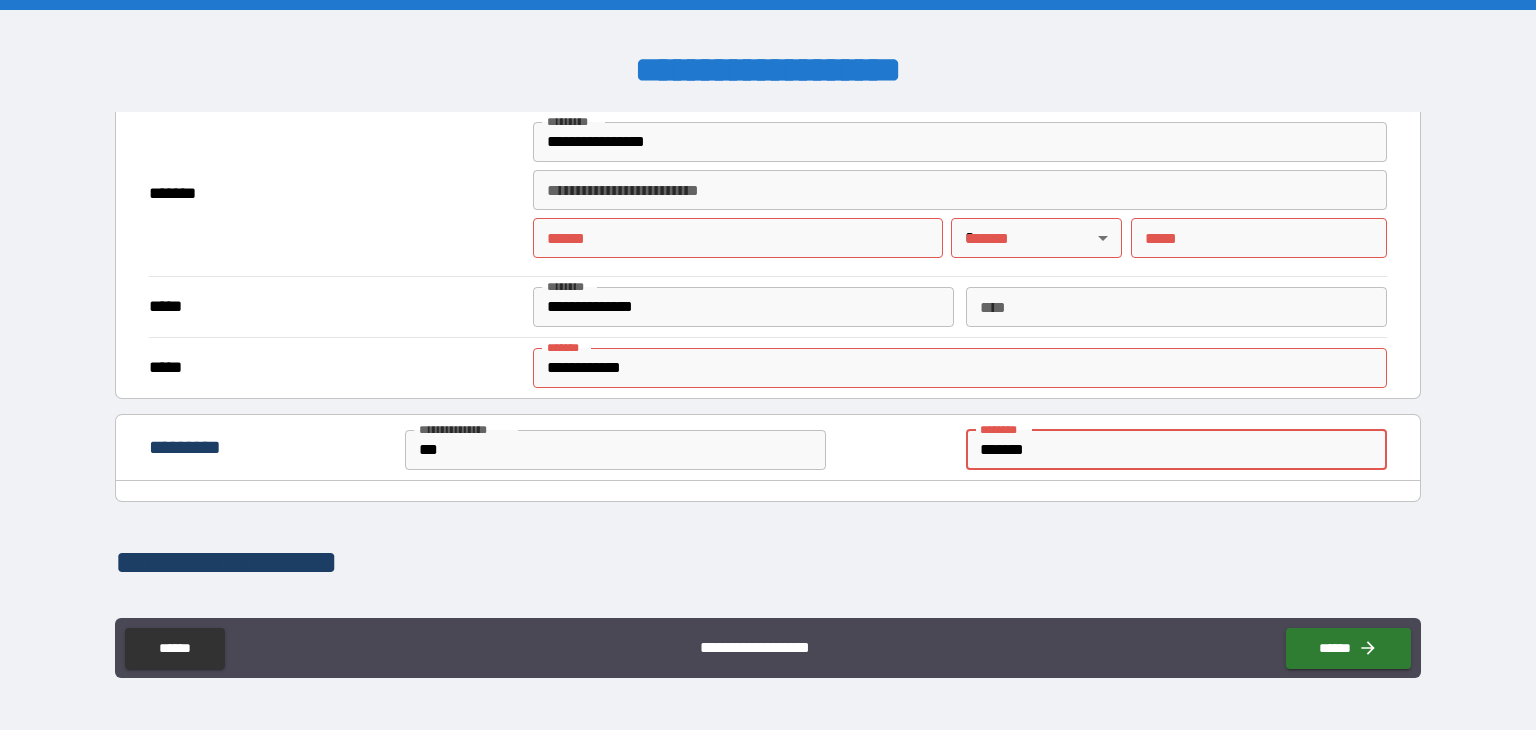 type on "*" 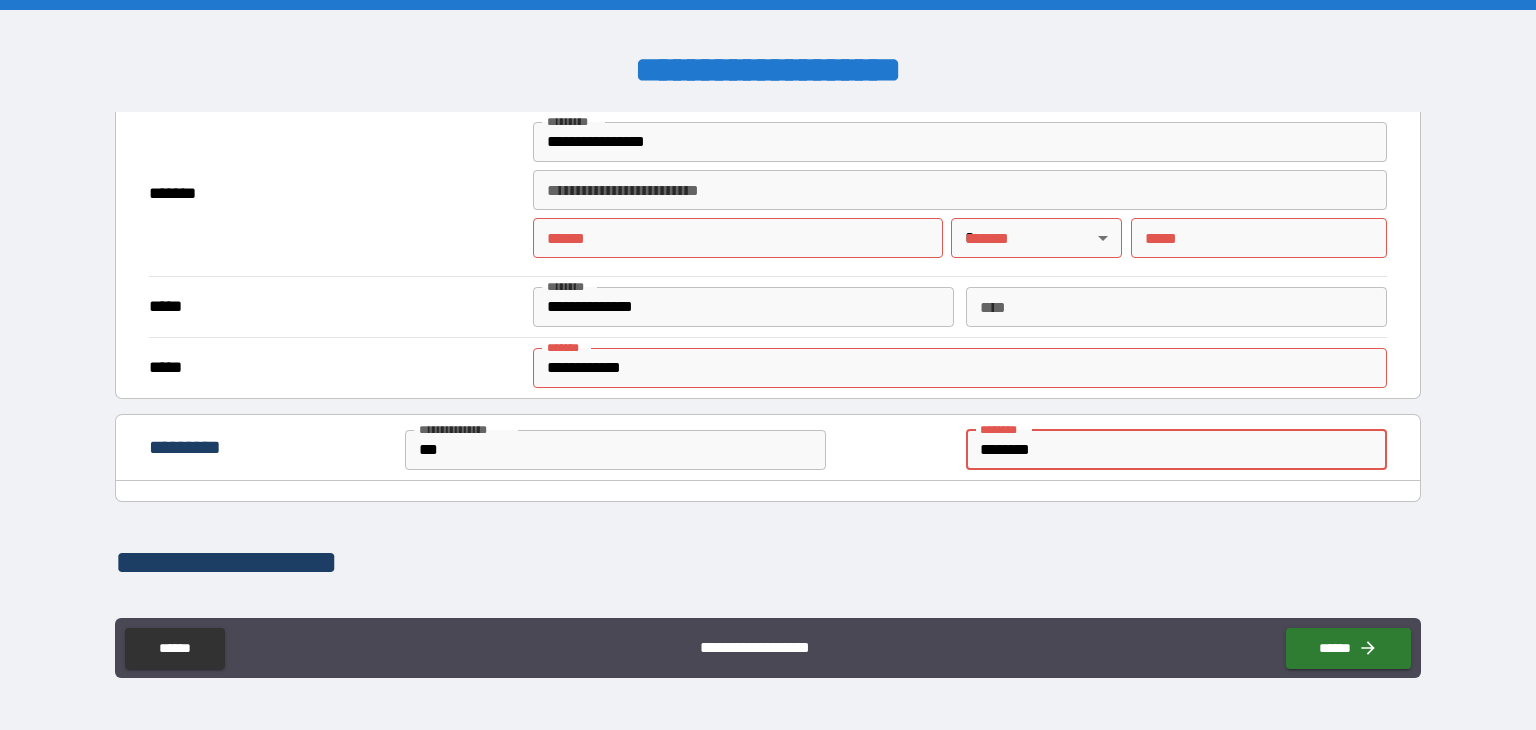 type on "*" 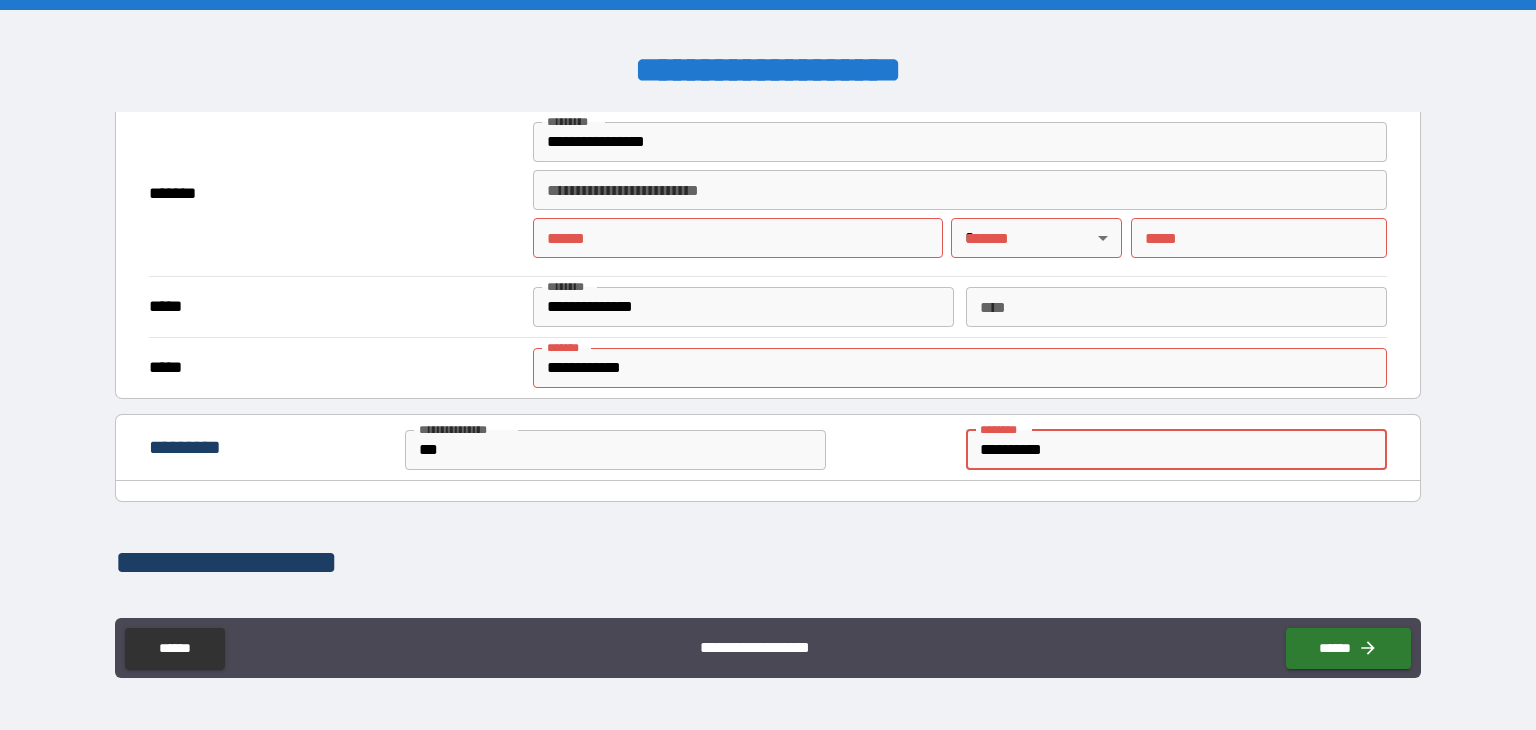type on "*" 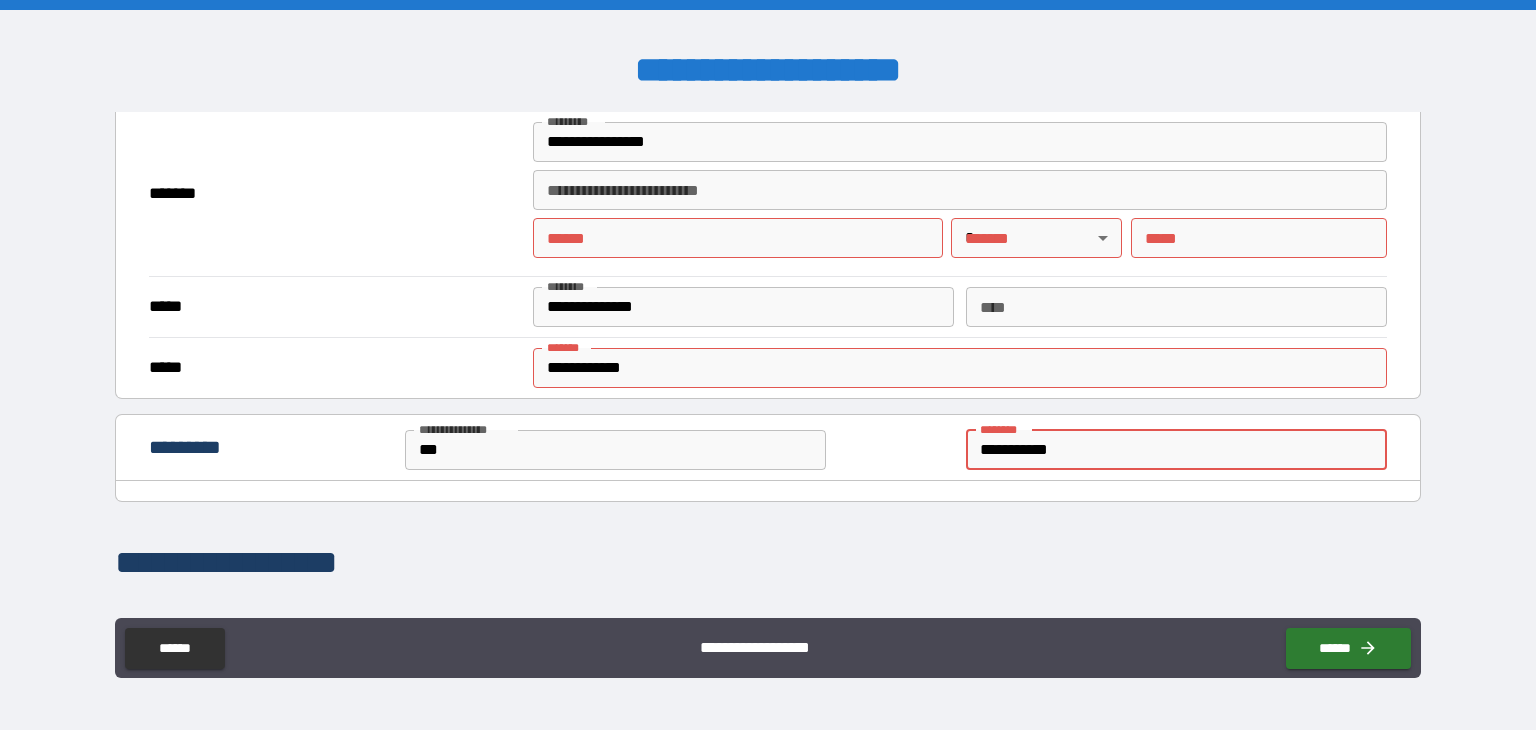 type on "*" 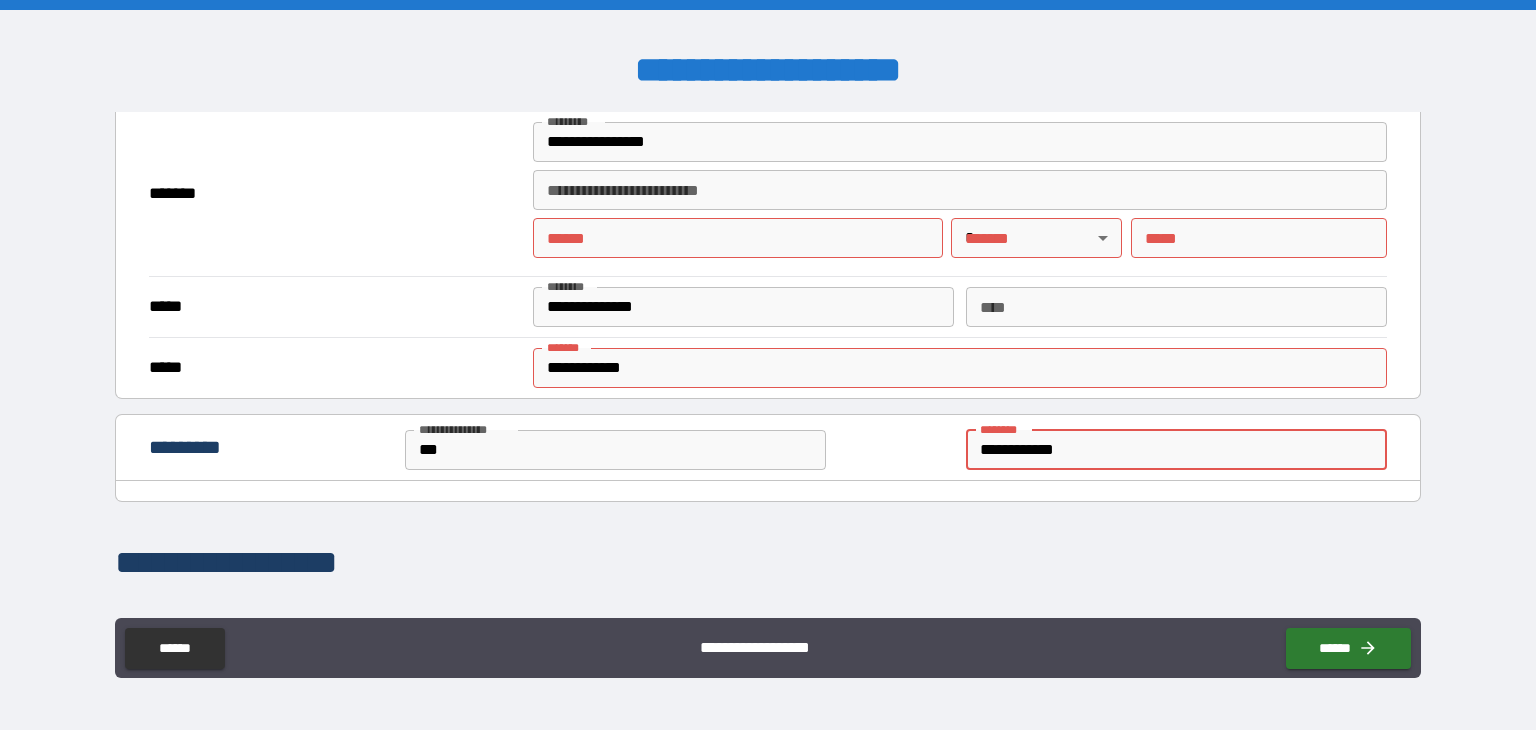 type on "*" 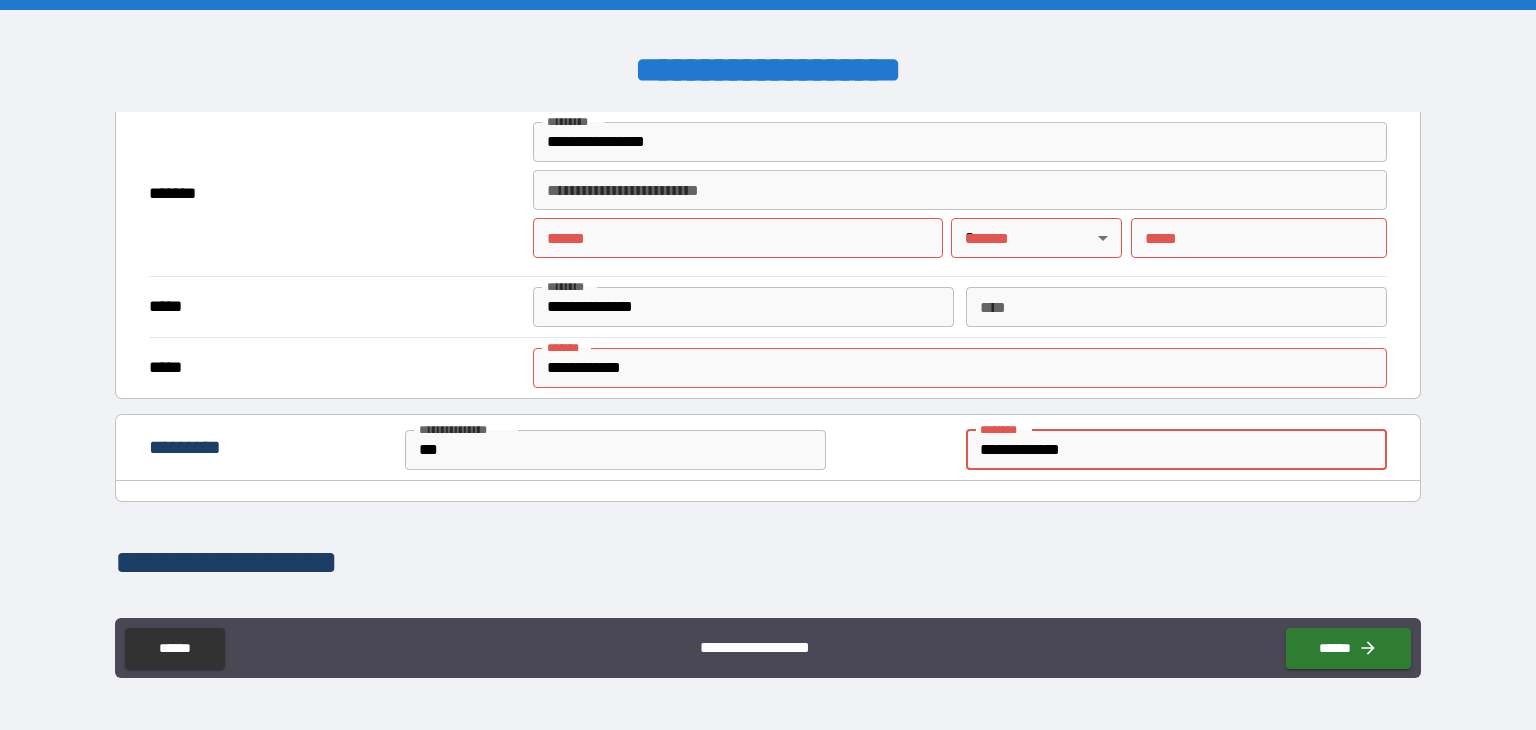 type on "*" 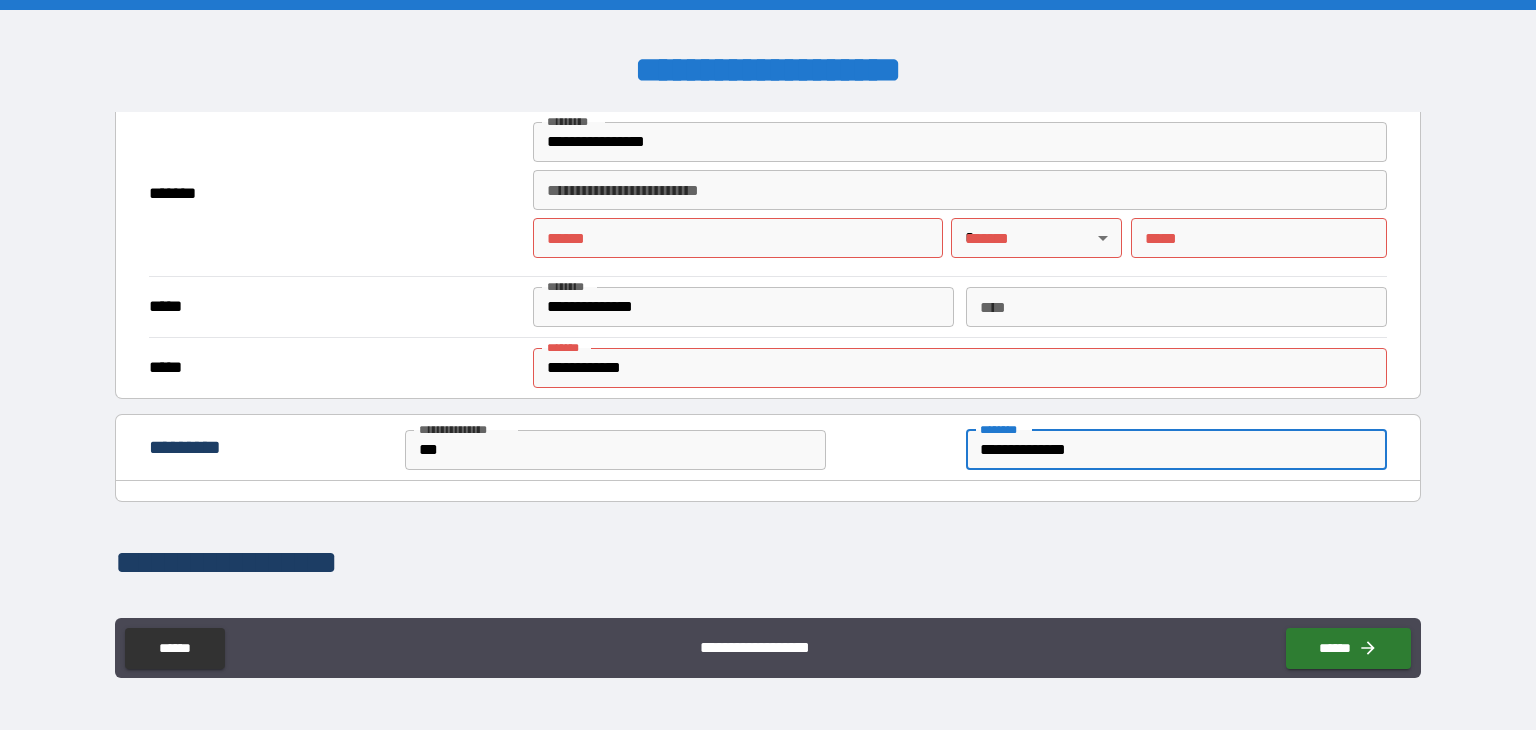 type on "*" 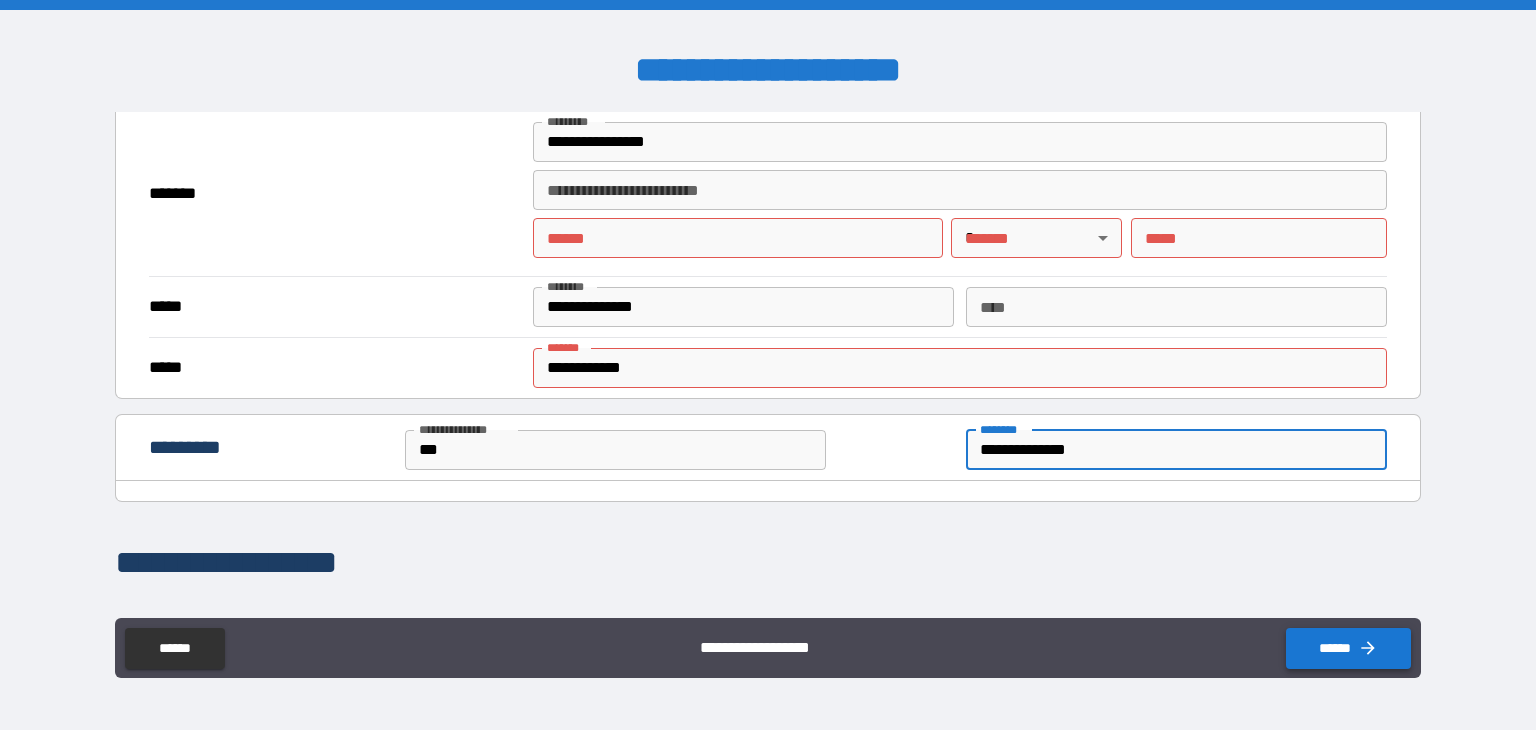 type on "**********" 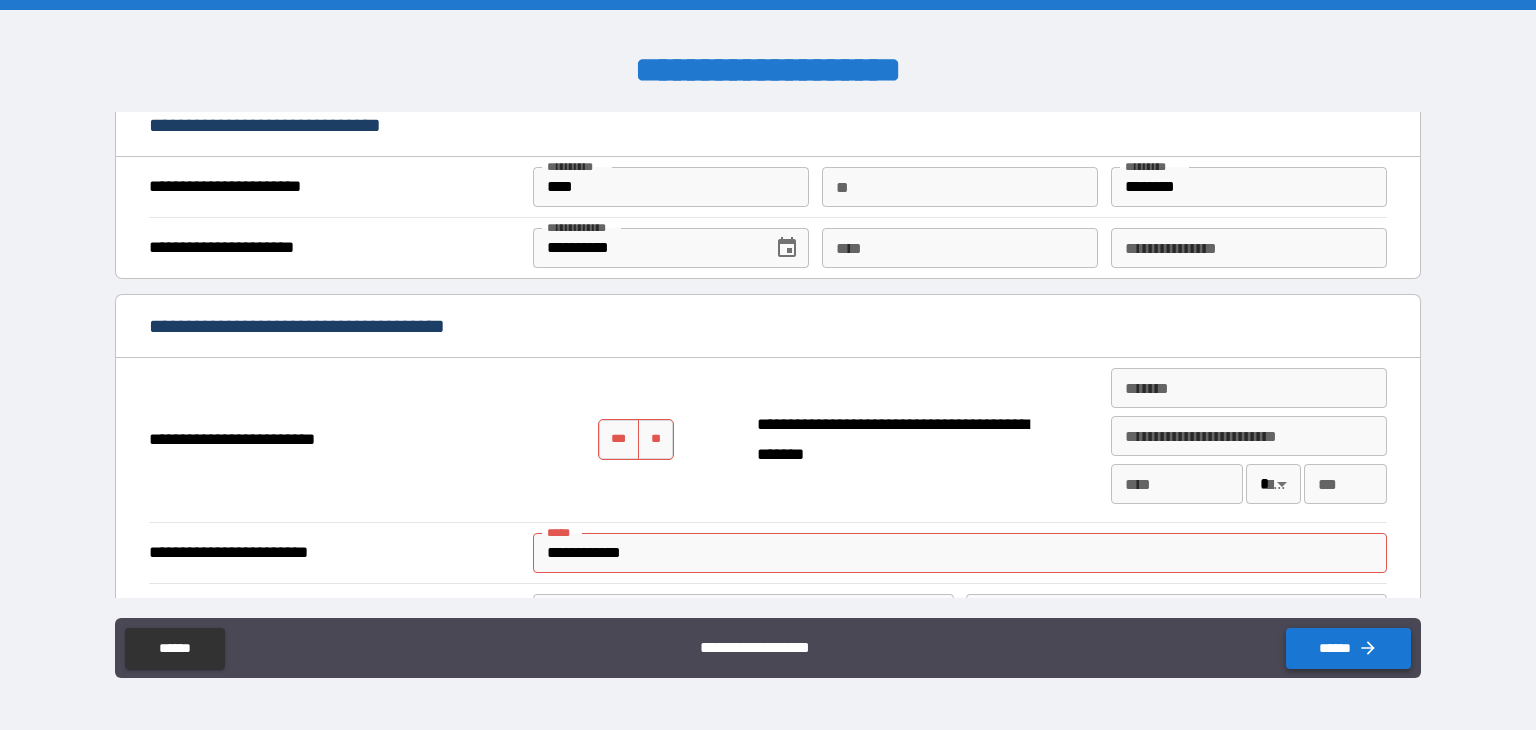 scroll, scrollTop: 1053, scrollLeft: 0, axis: vertical 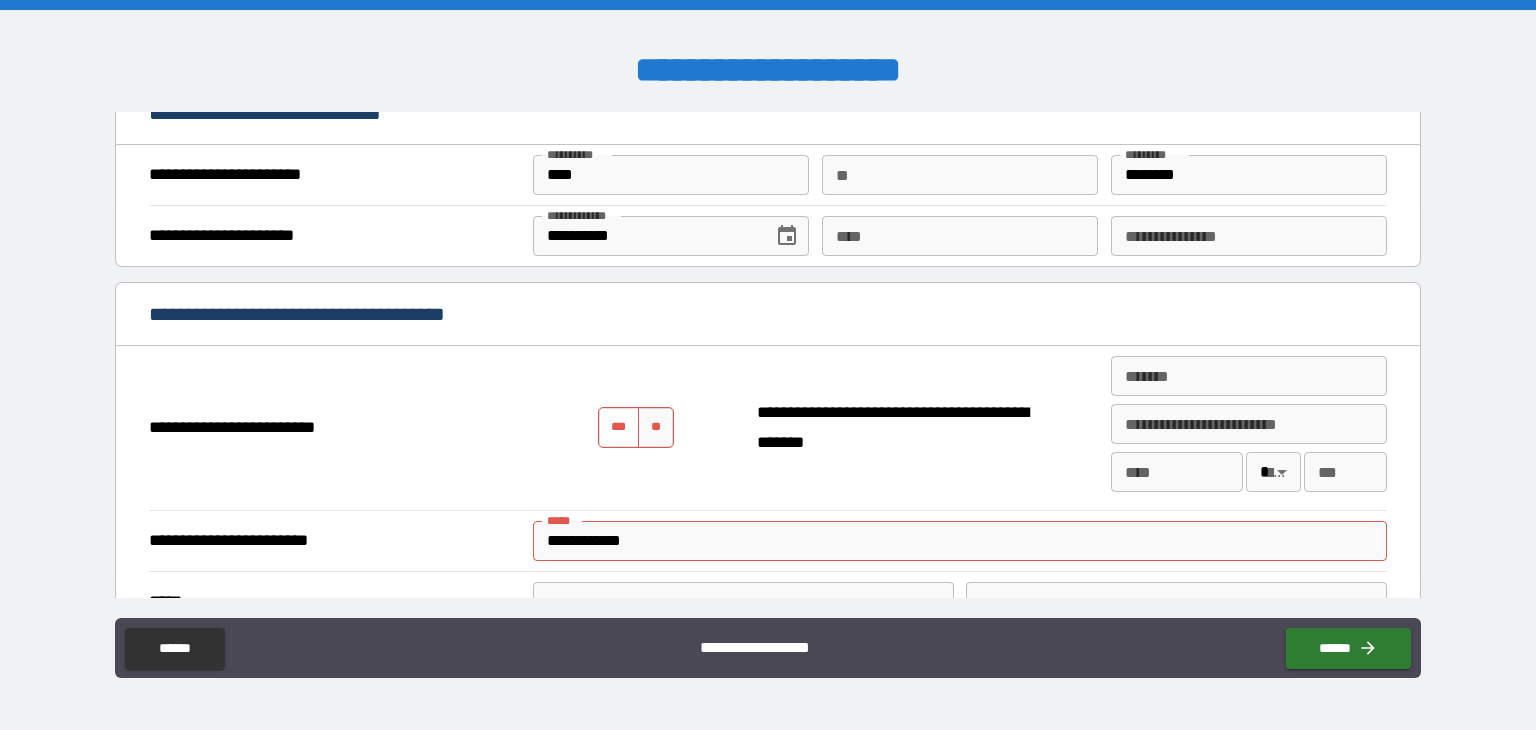 click on "***" at bounding box center (619, 427) 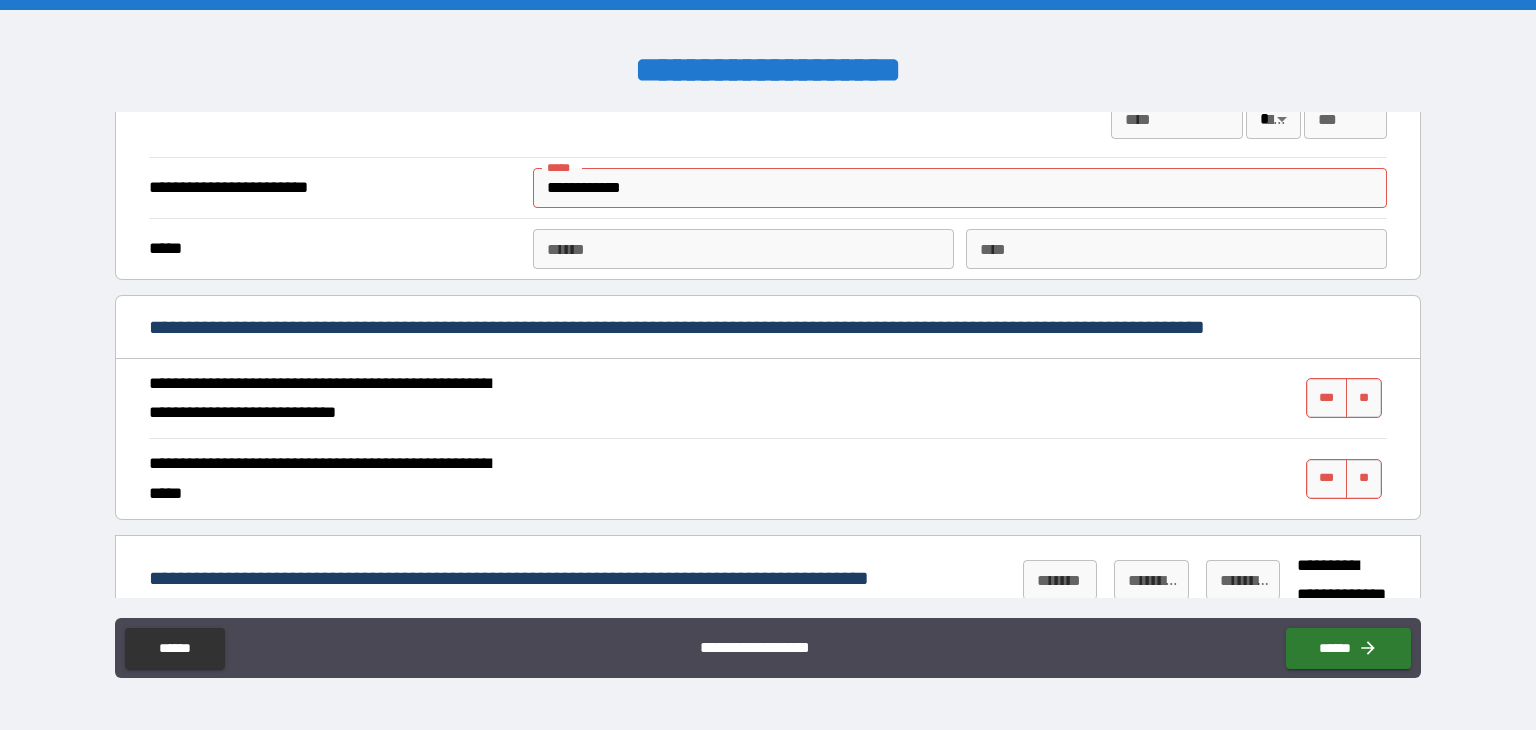 scroll, scrollTop: 1433, scrollLeft: 0, axis: vertical 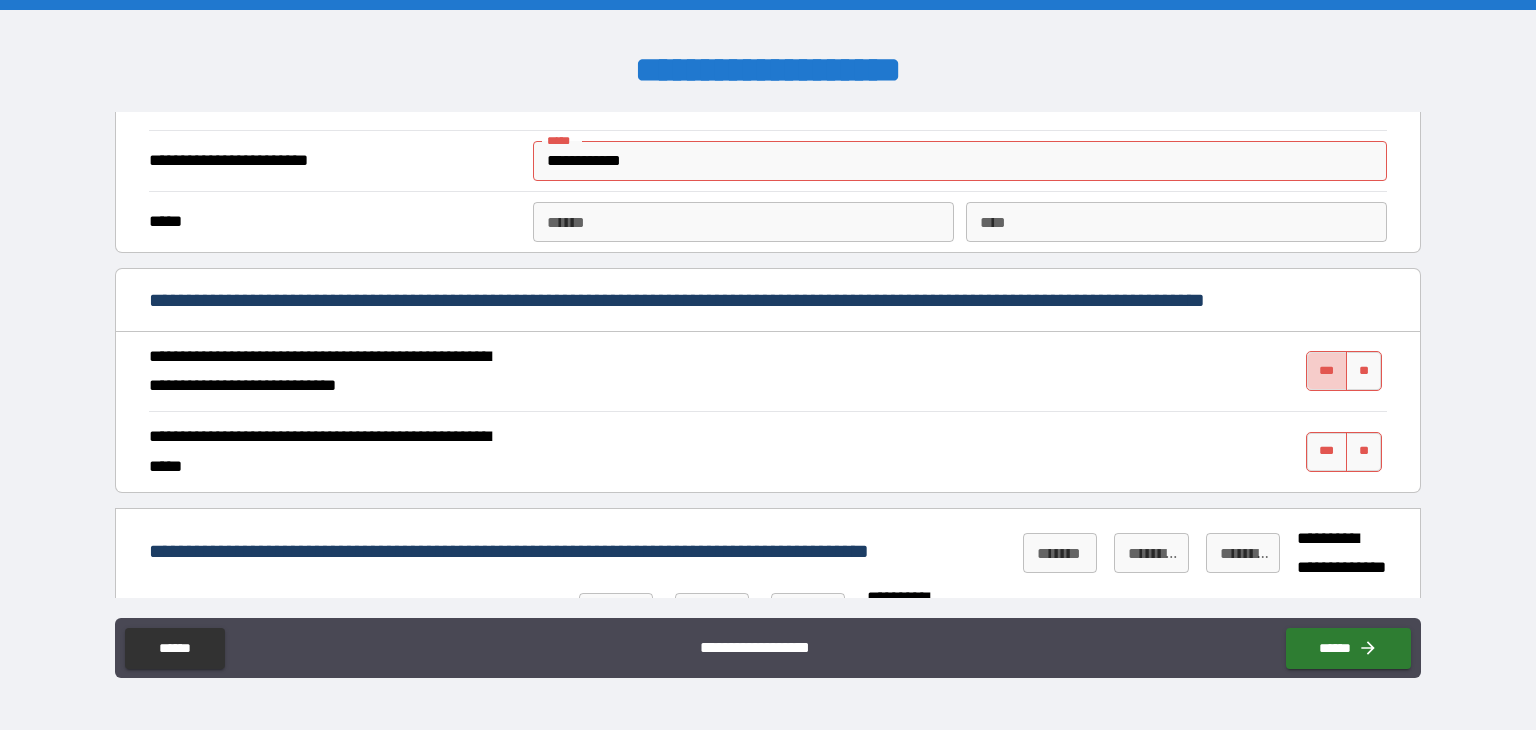 click on "***" at bounding box center (1327, 371) 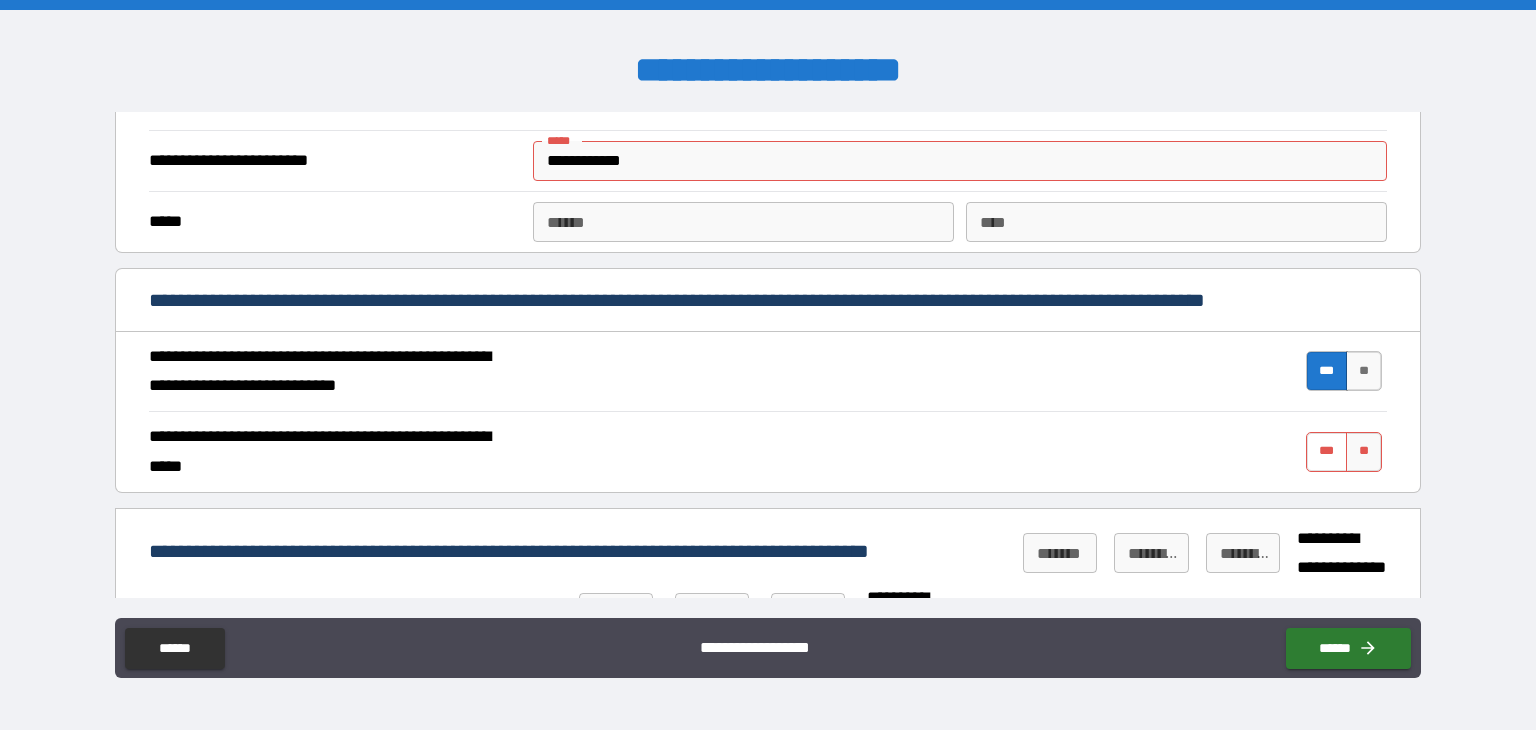 click on "***" at bounding box center (1327, 452) 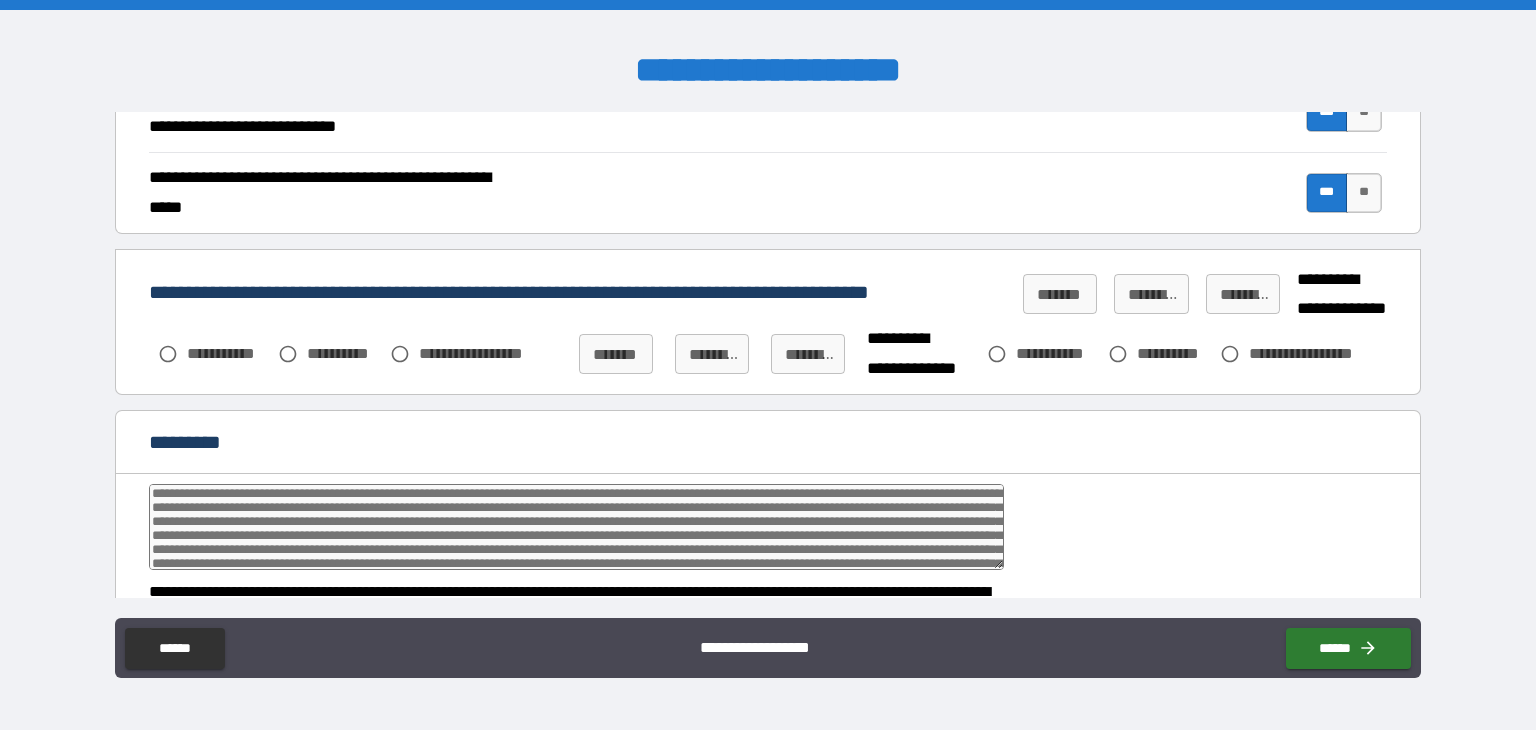 scroll, scrollTop: 1693, scrollLeft: 0, axis: vertical 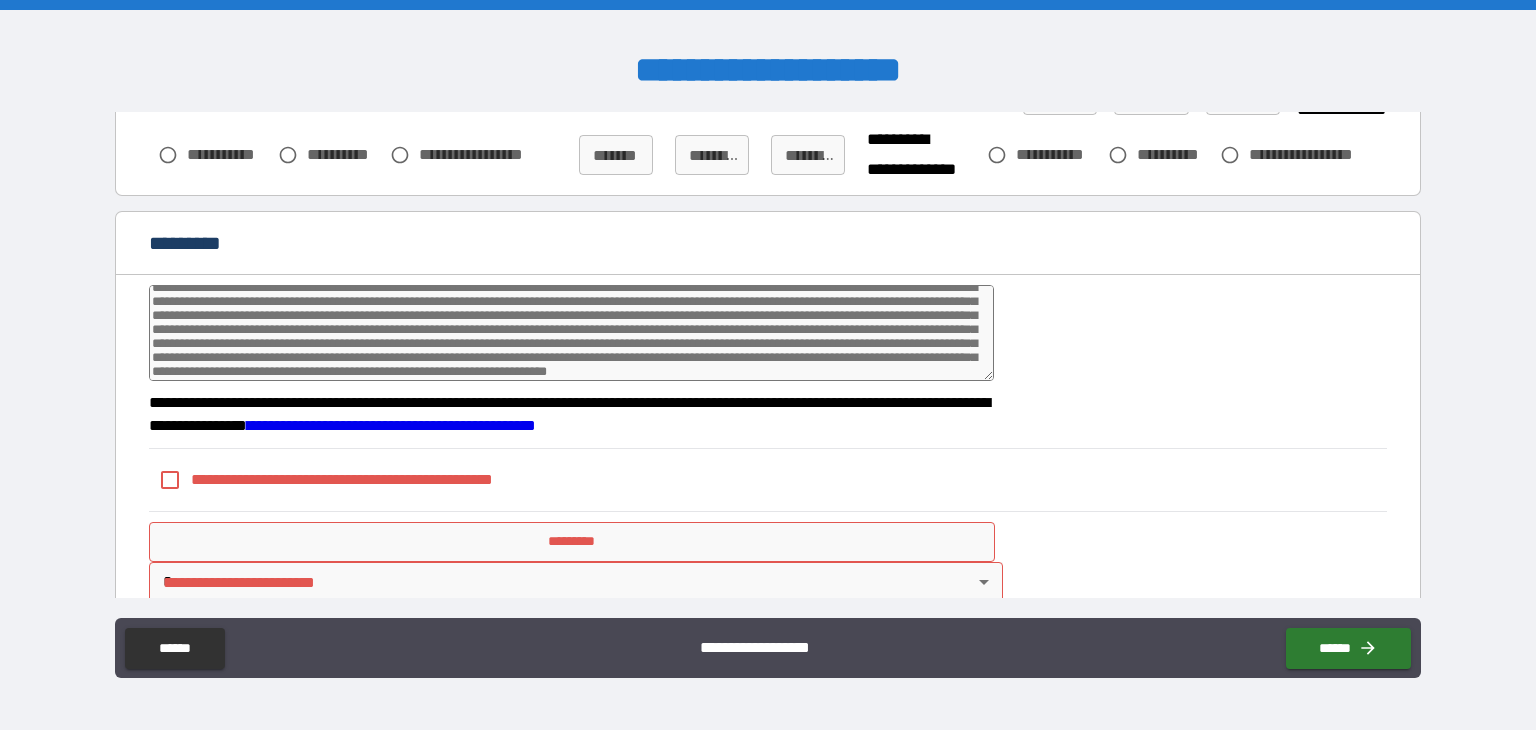 click on "**********" at bounding box center [768, 365] 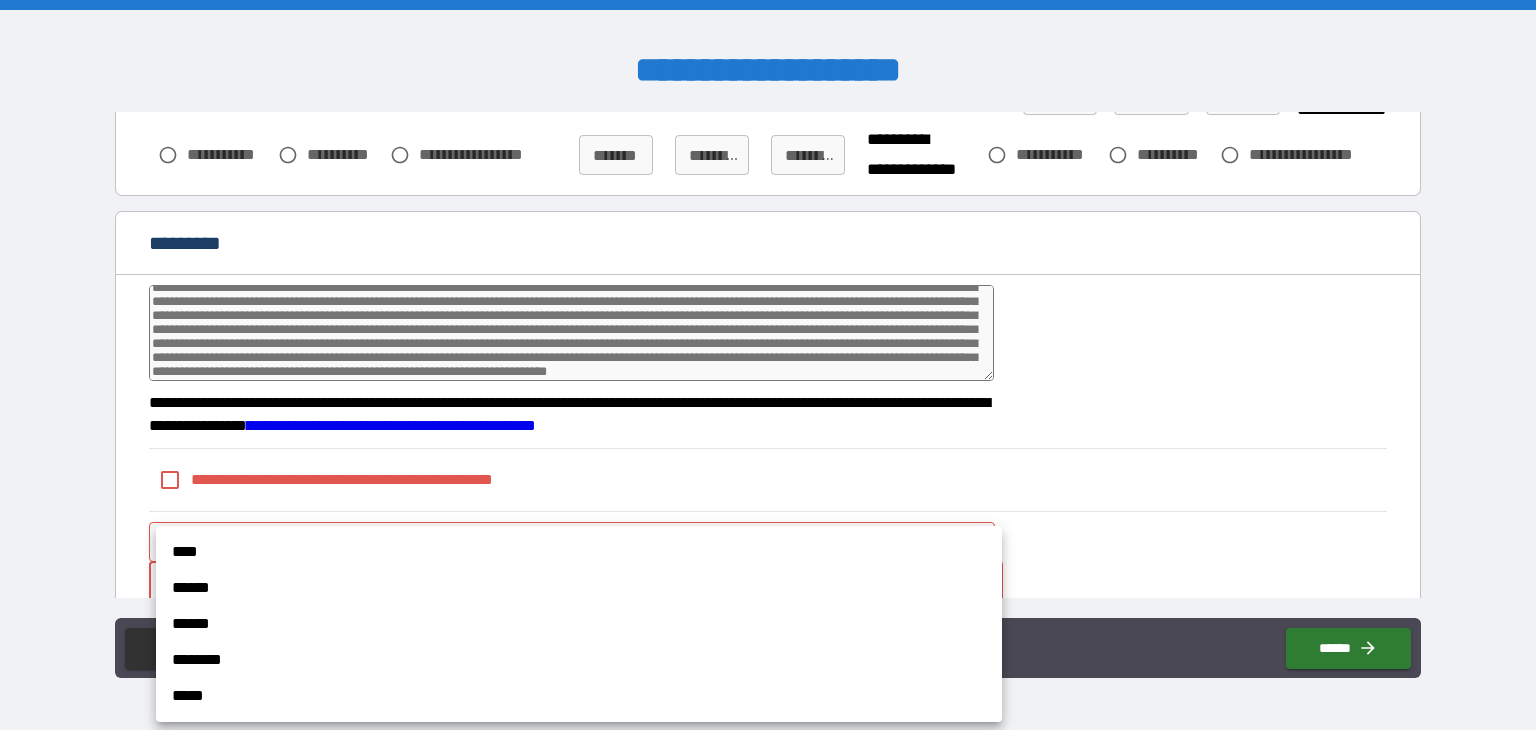 click on "****" at bounding box center [579, 552] 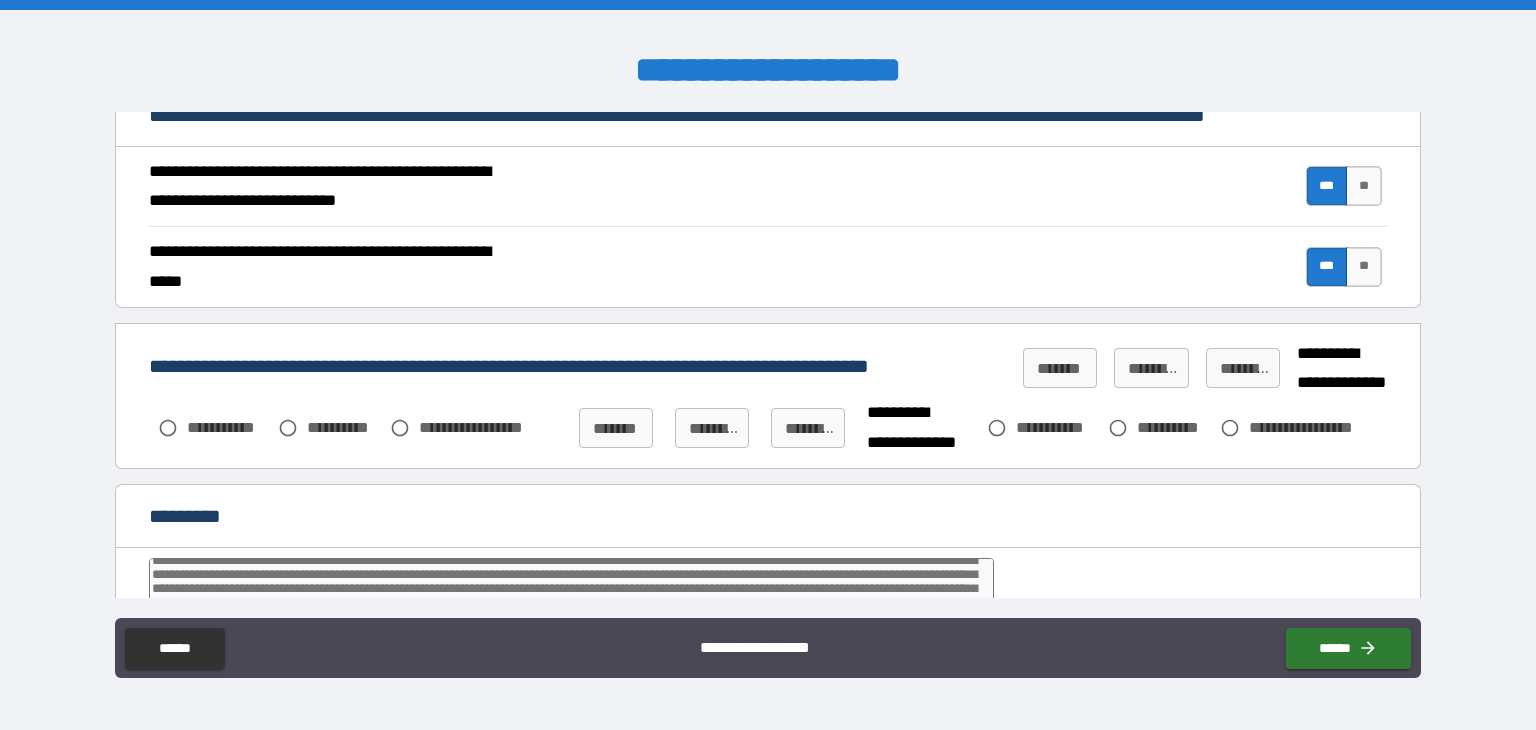 scroll, scrollTop: 1918, scrollLeft: 0, axis: vertical 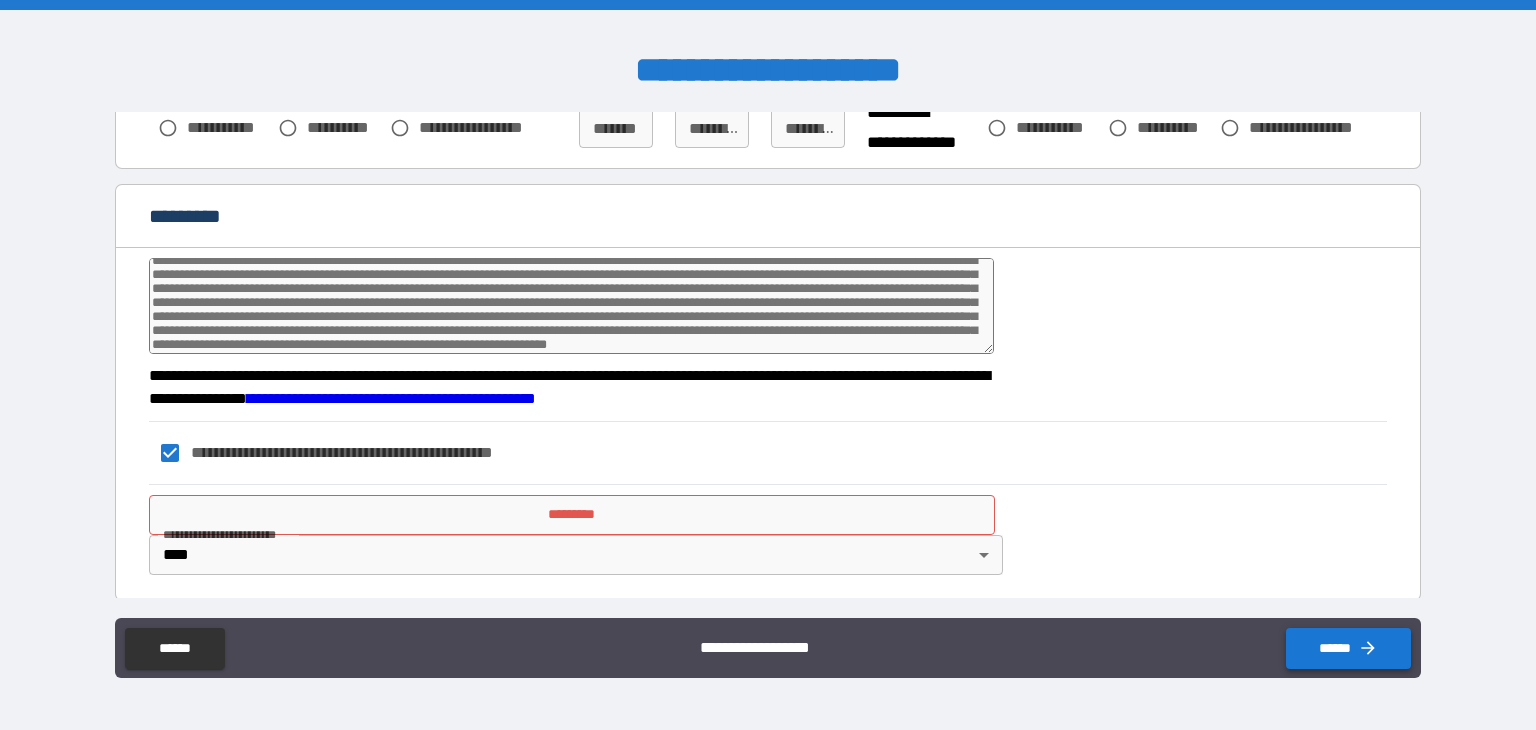 click on "******" at bounding box center [1348, 648] 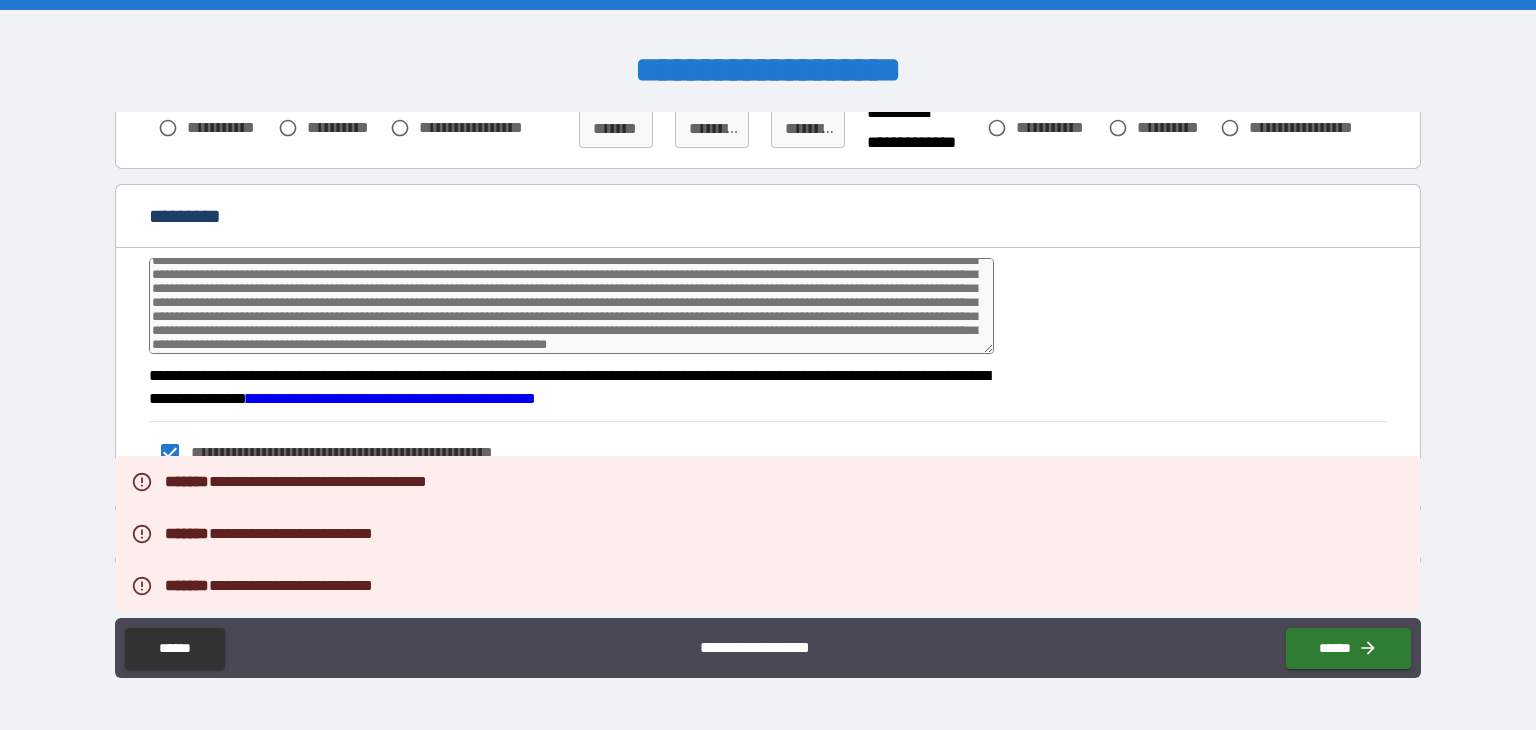 click on "*********" at bounding box center (572, 515) 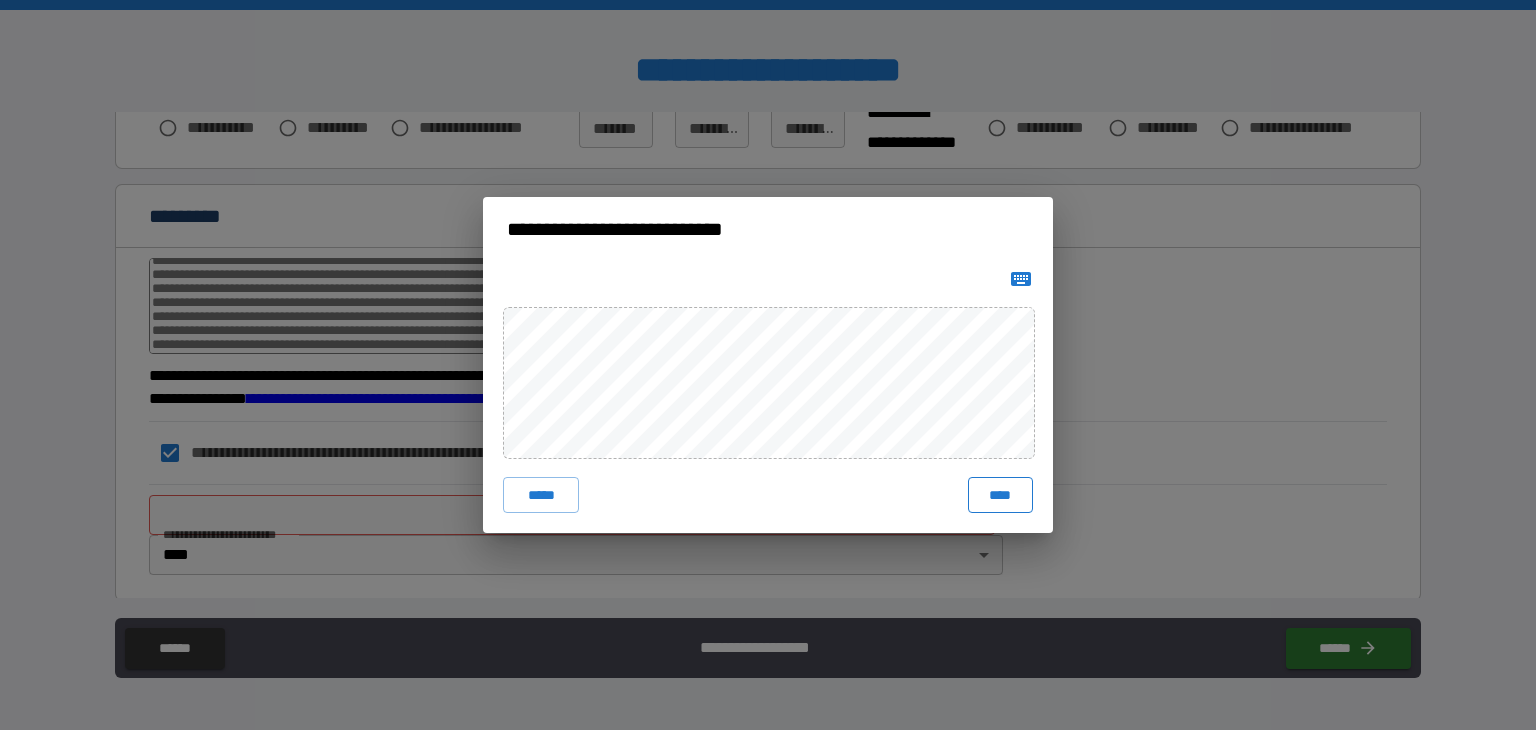 click on "****" at bounding box center [1000, 495] 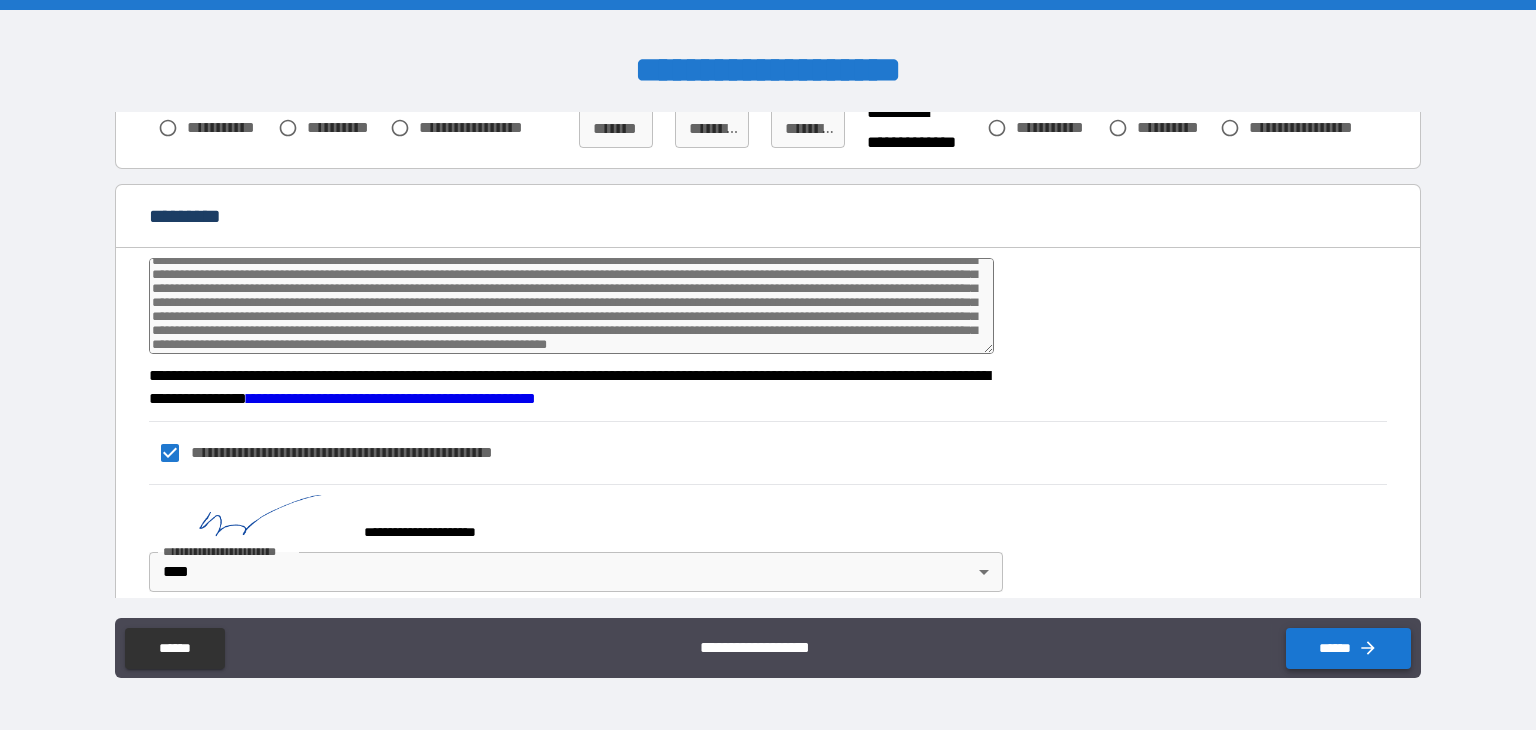 click on "******" at bounding box center (1348, 648) 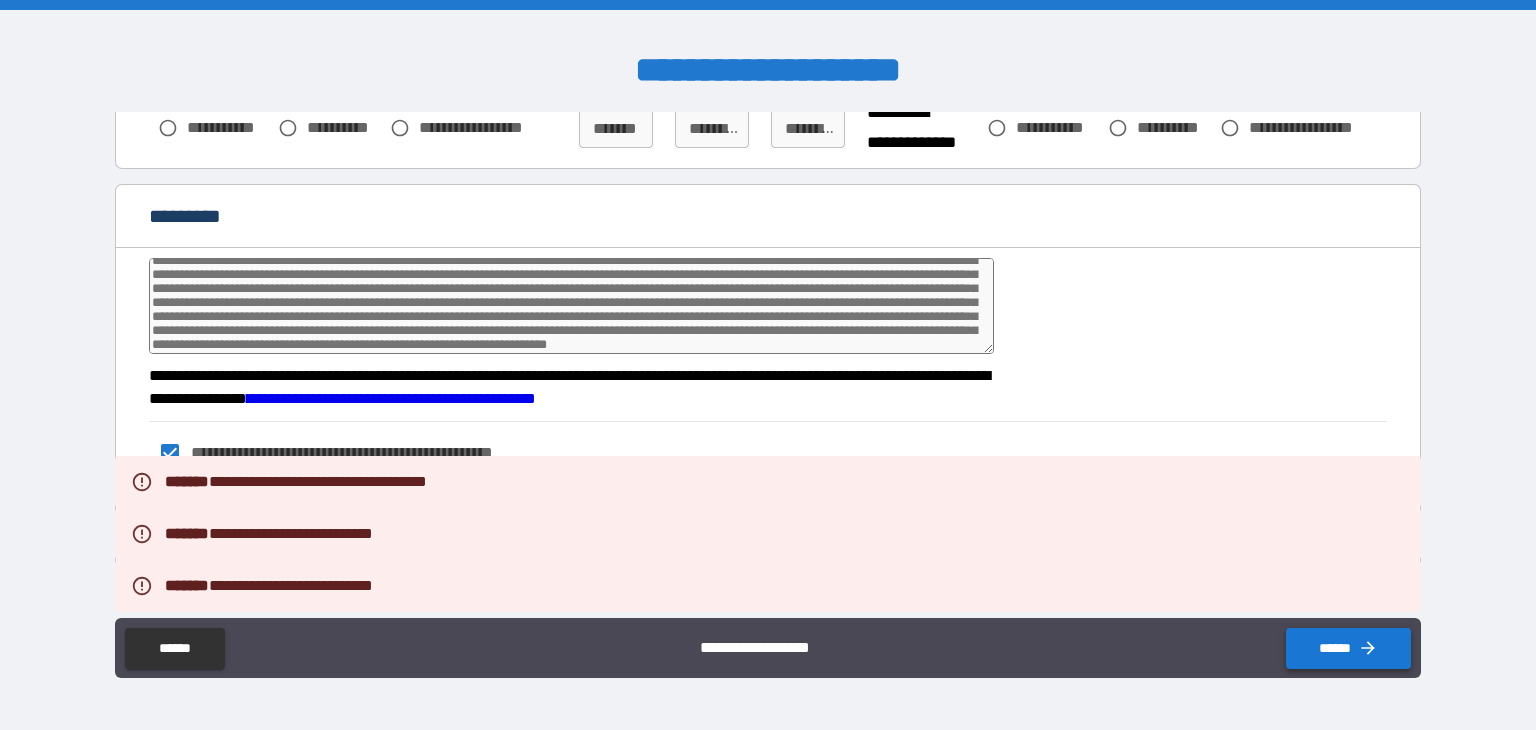 type on "*" 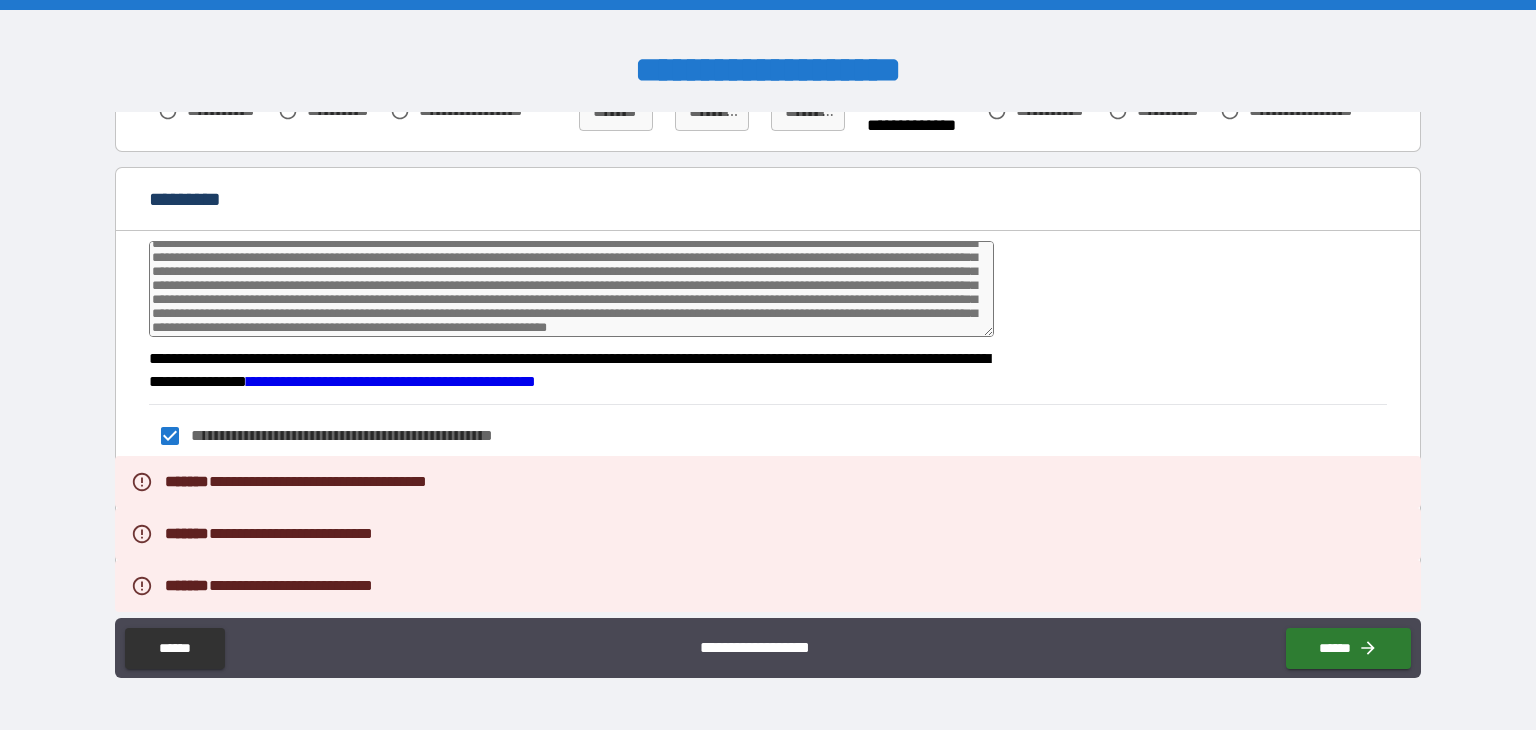 click on "**********" at bounding box center (572, 506) 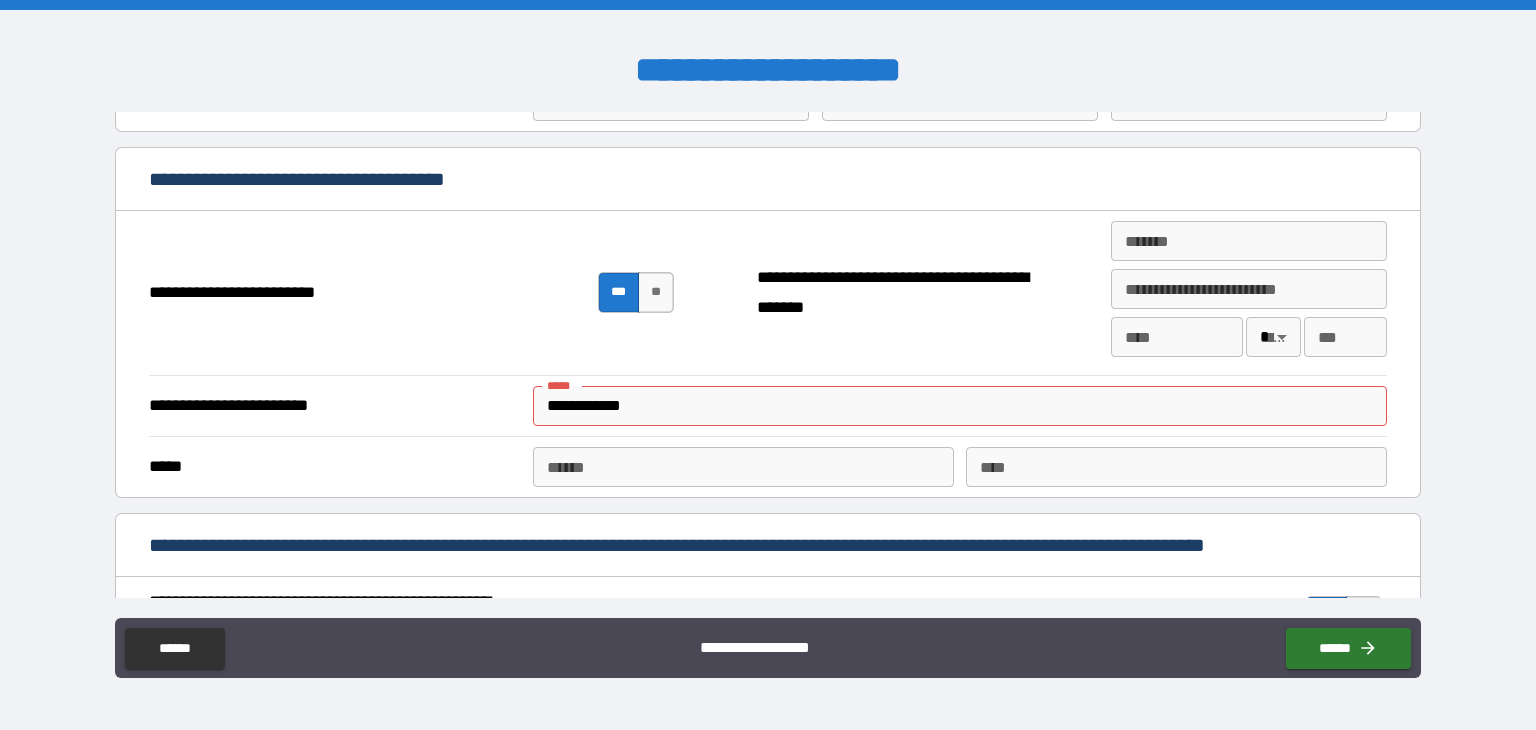 scroll, scrollTop: 1185, scrollLeft: 0, axis: vertical 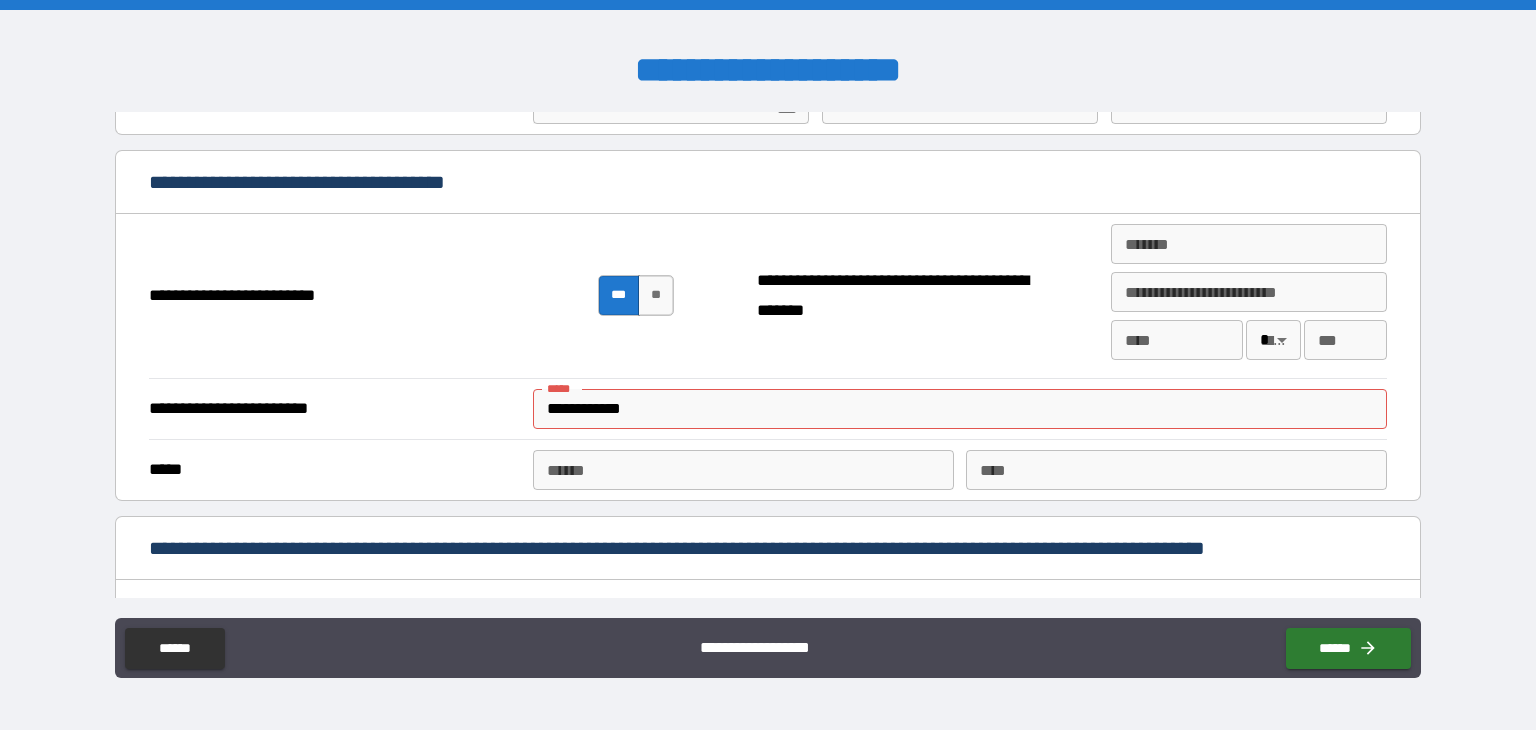 click on "**********" at bounding box center (960, 409) 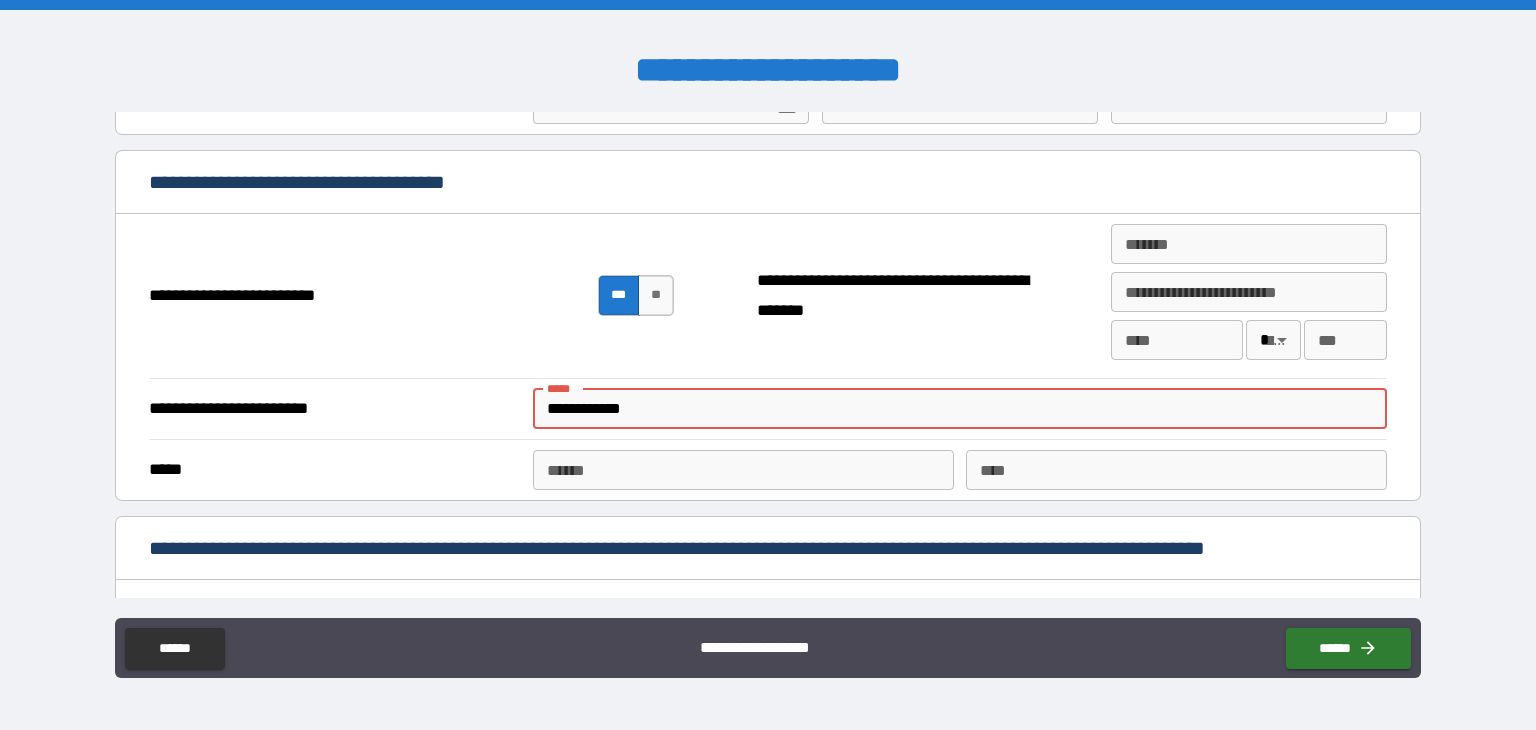 type on "**********" 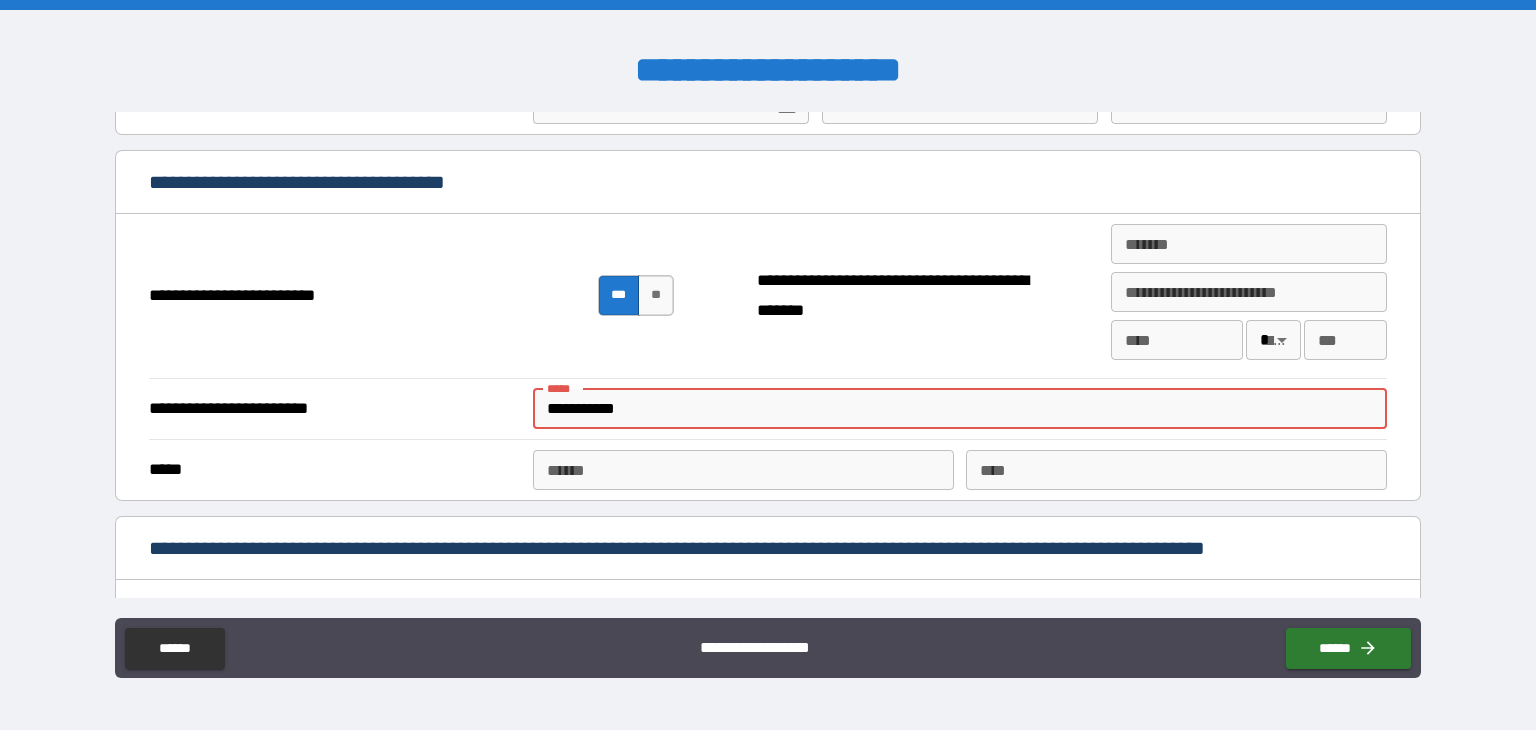 type on "*" 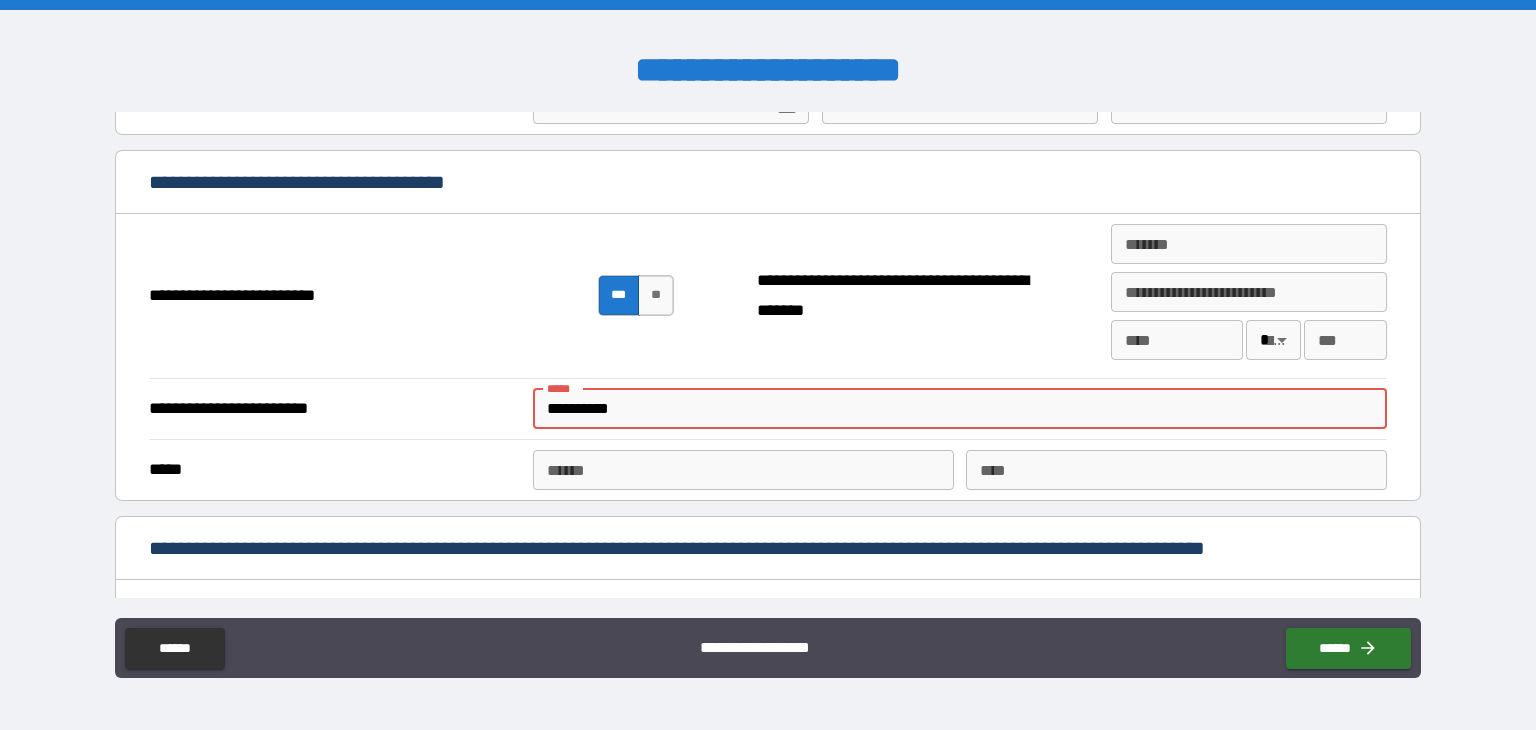 type on "*" 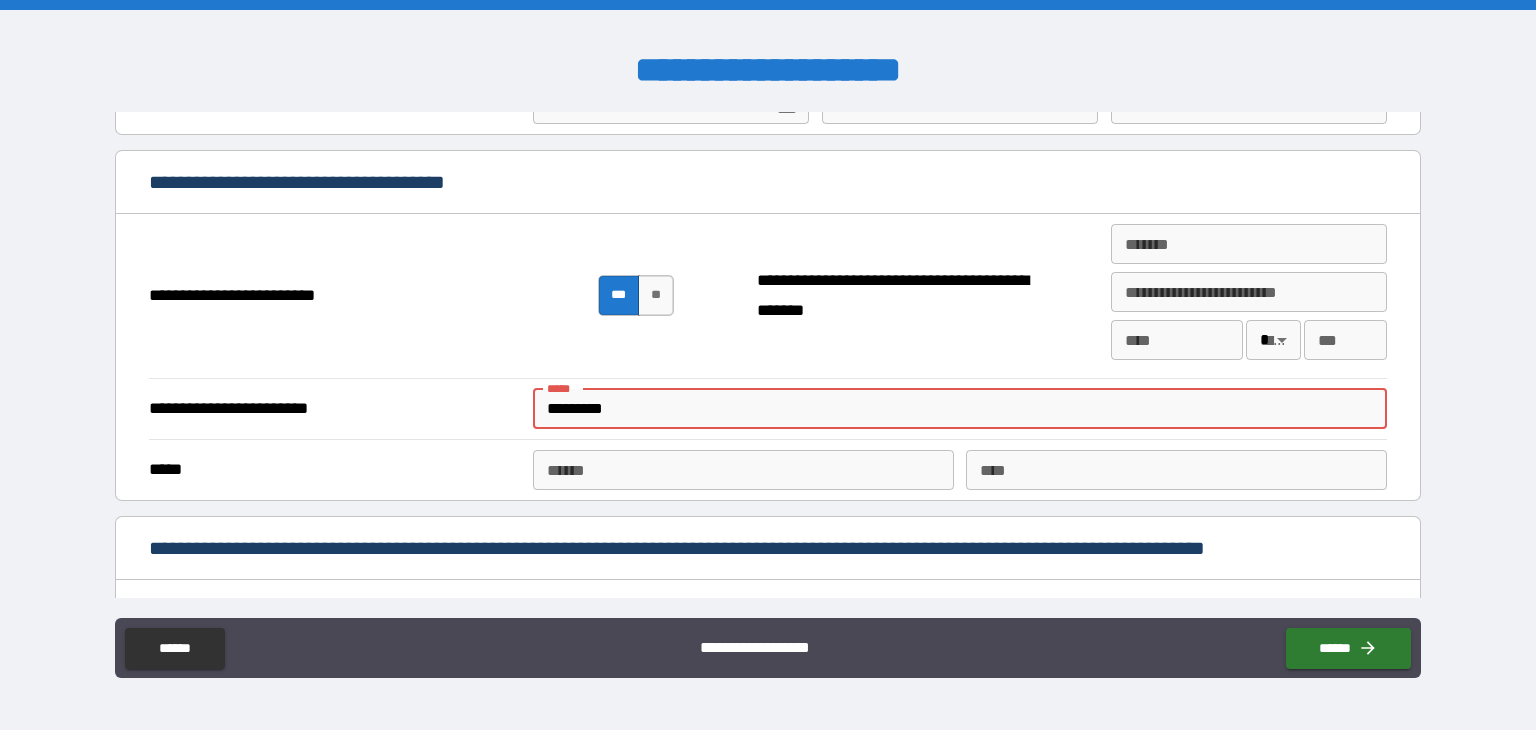 type on "*" 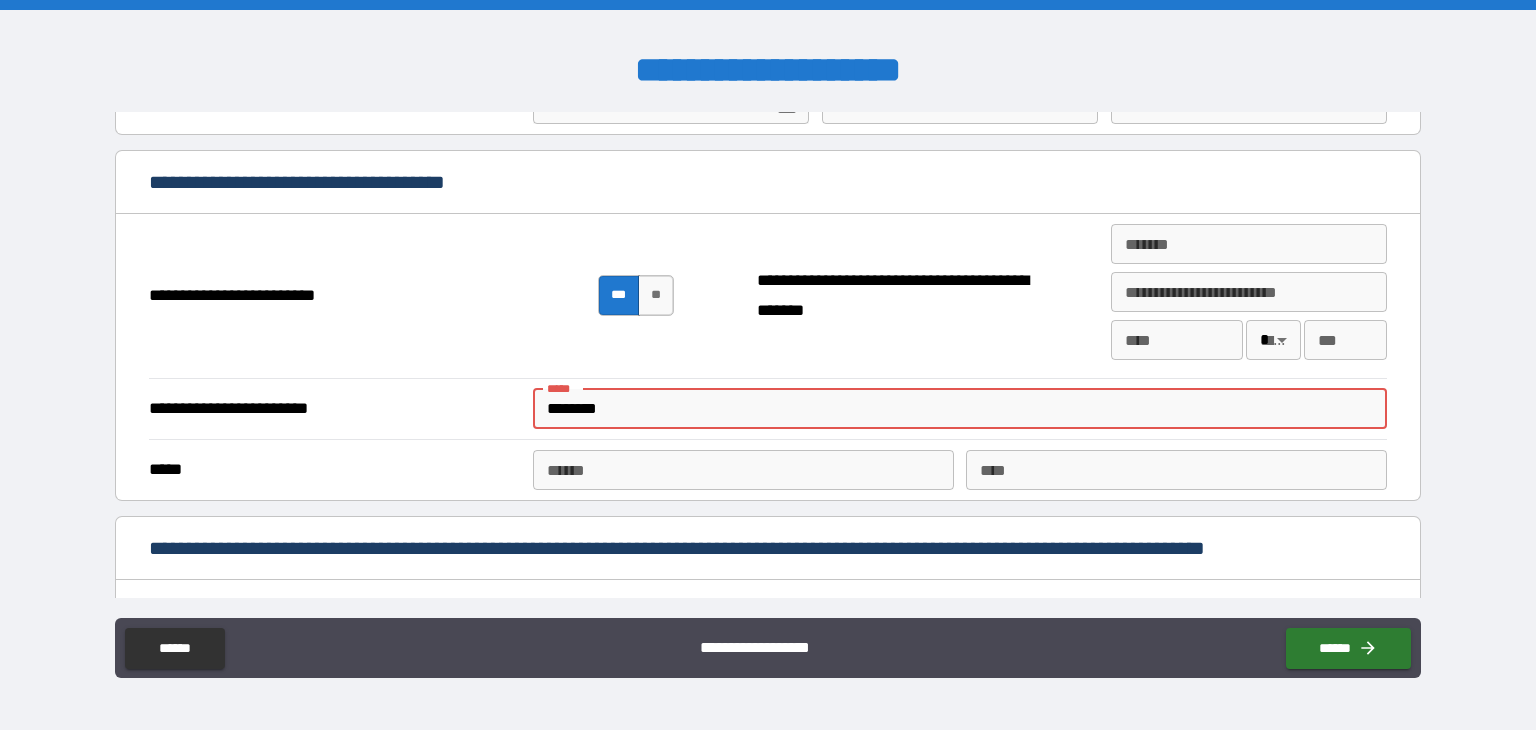 type on "*******" 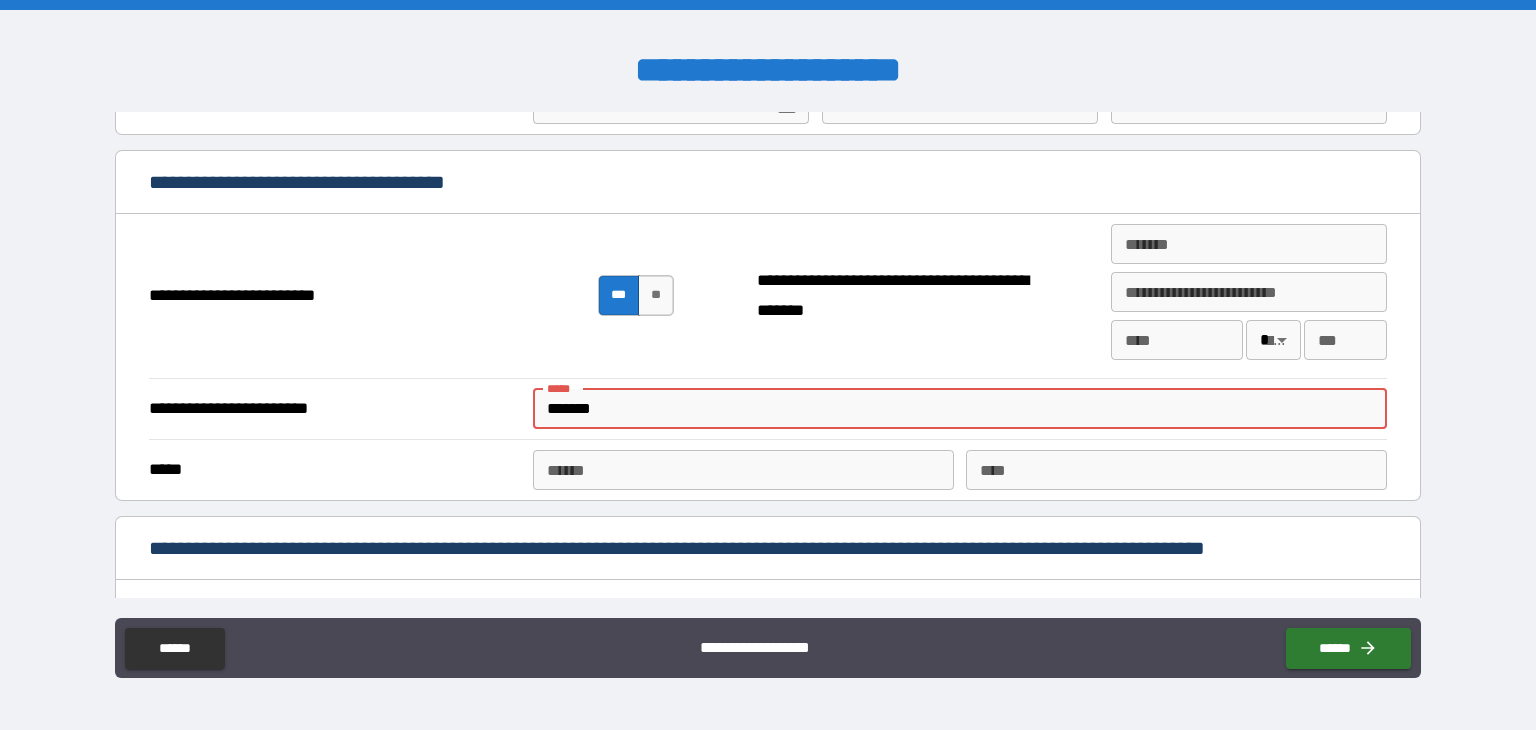 type on "******" 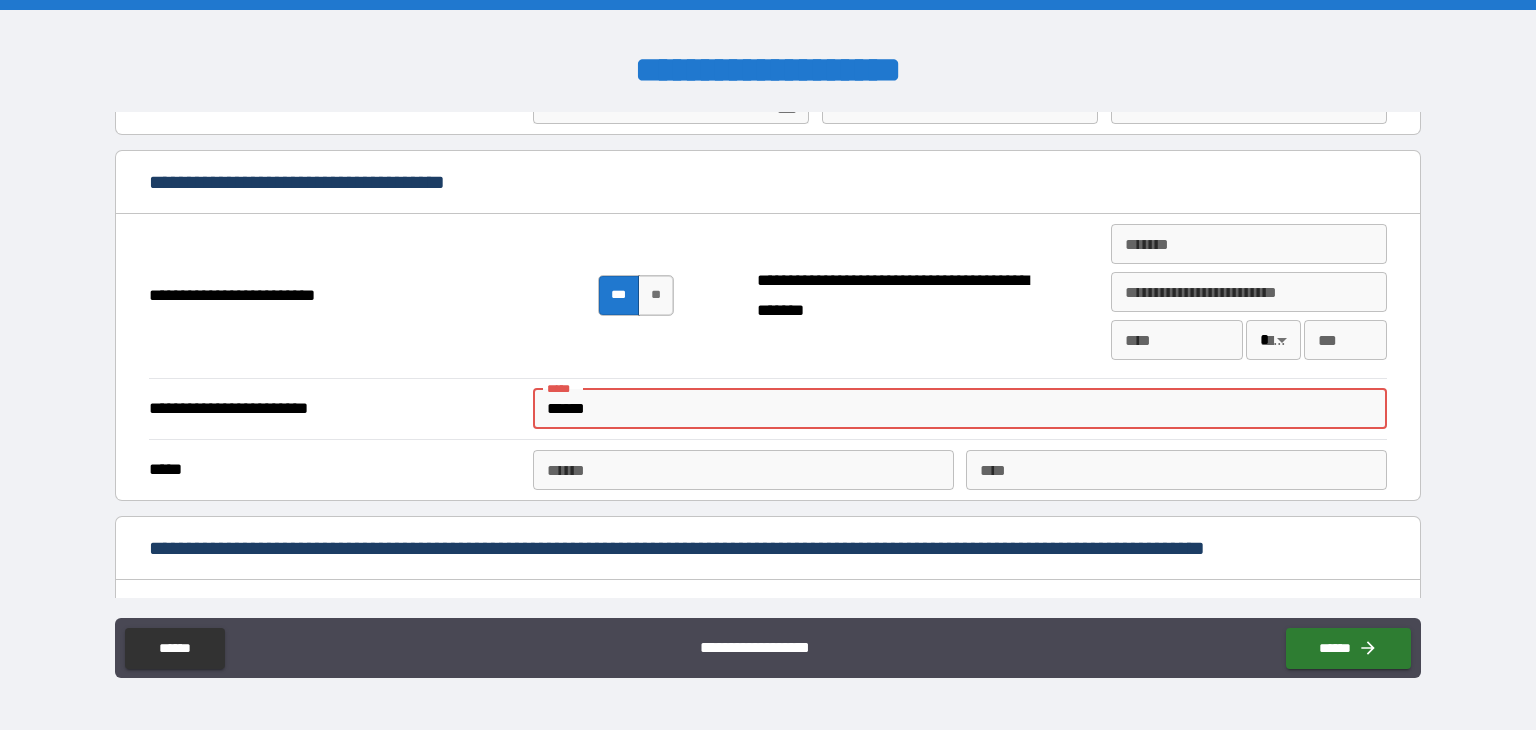 type on "*****" 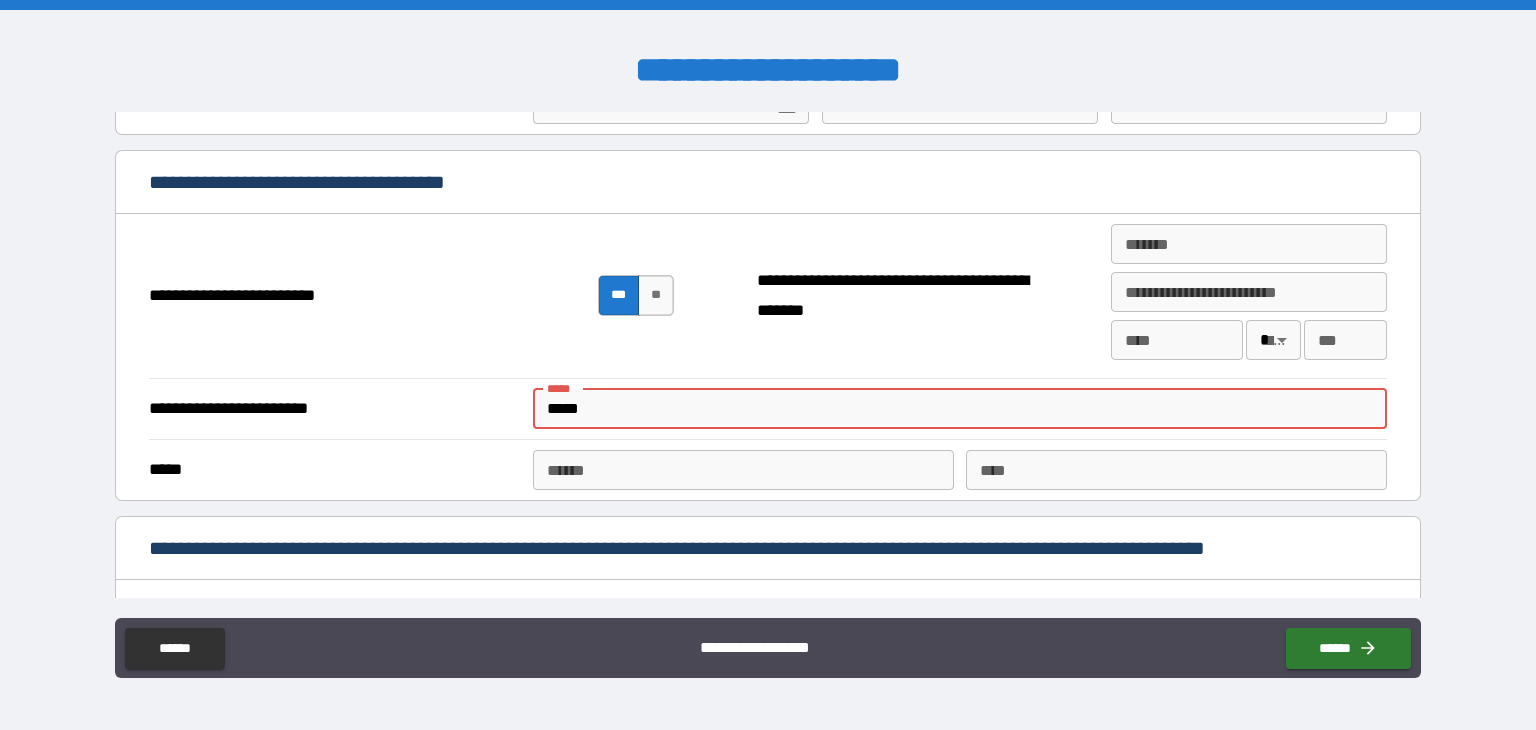 type on "****" 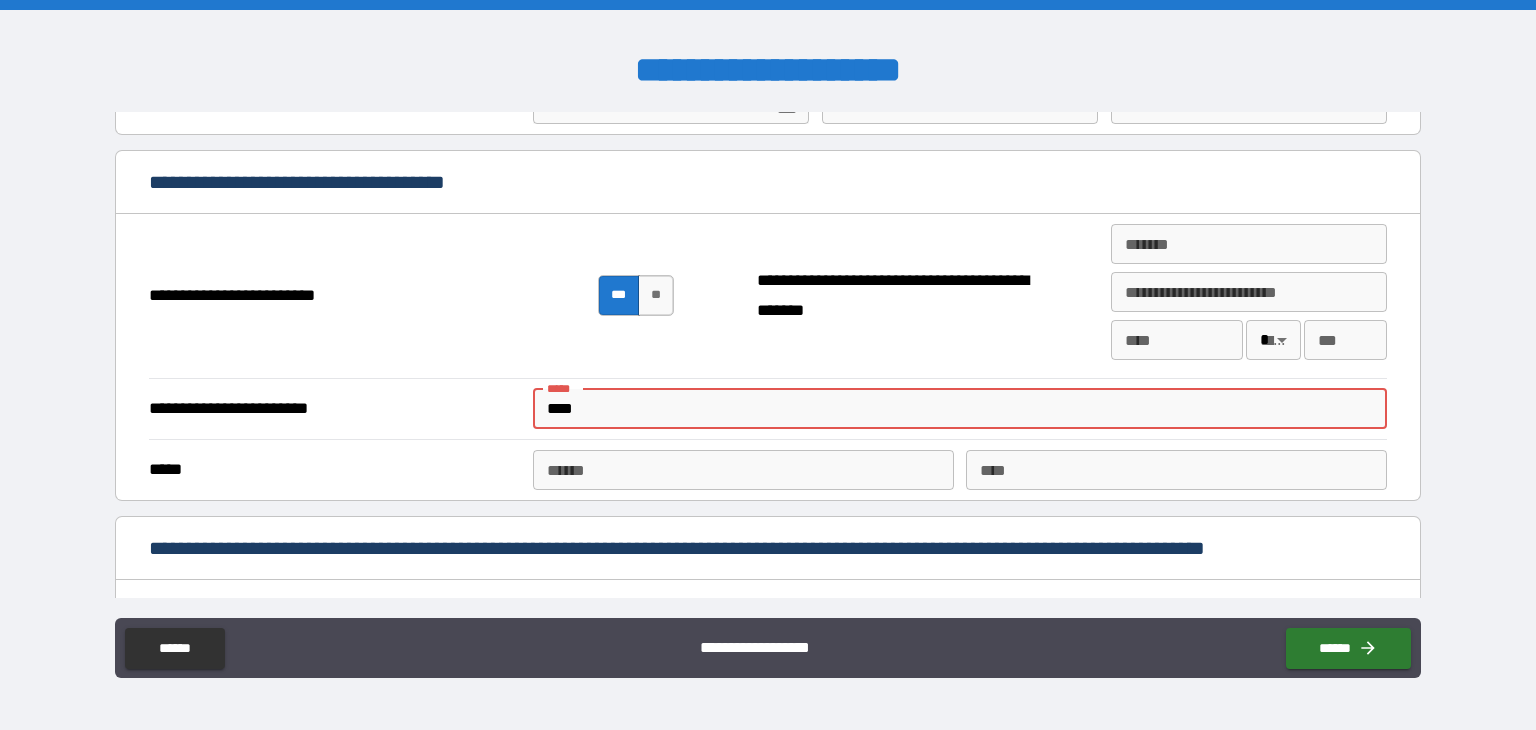 type on "***" 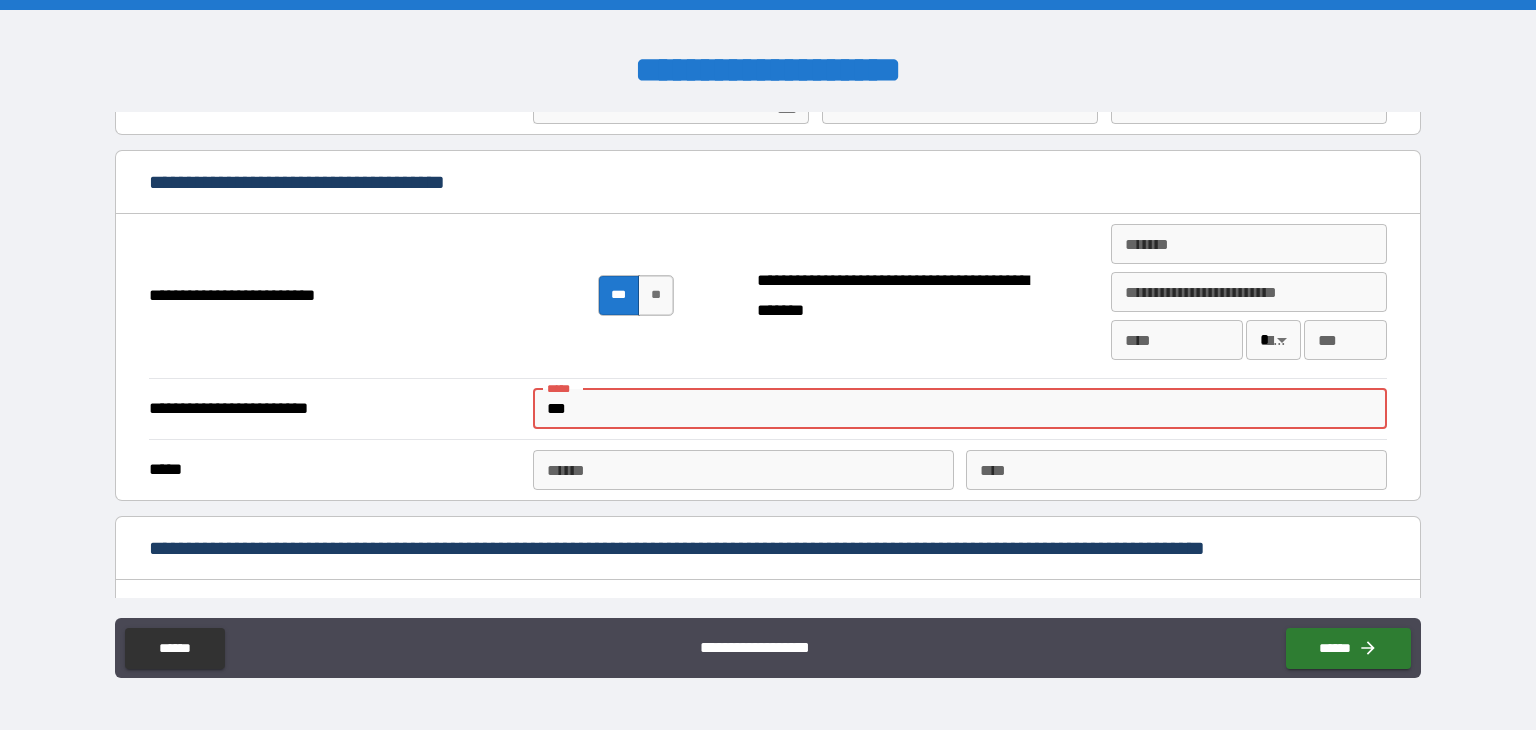 type on "*" 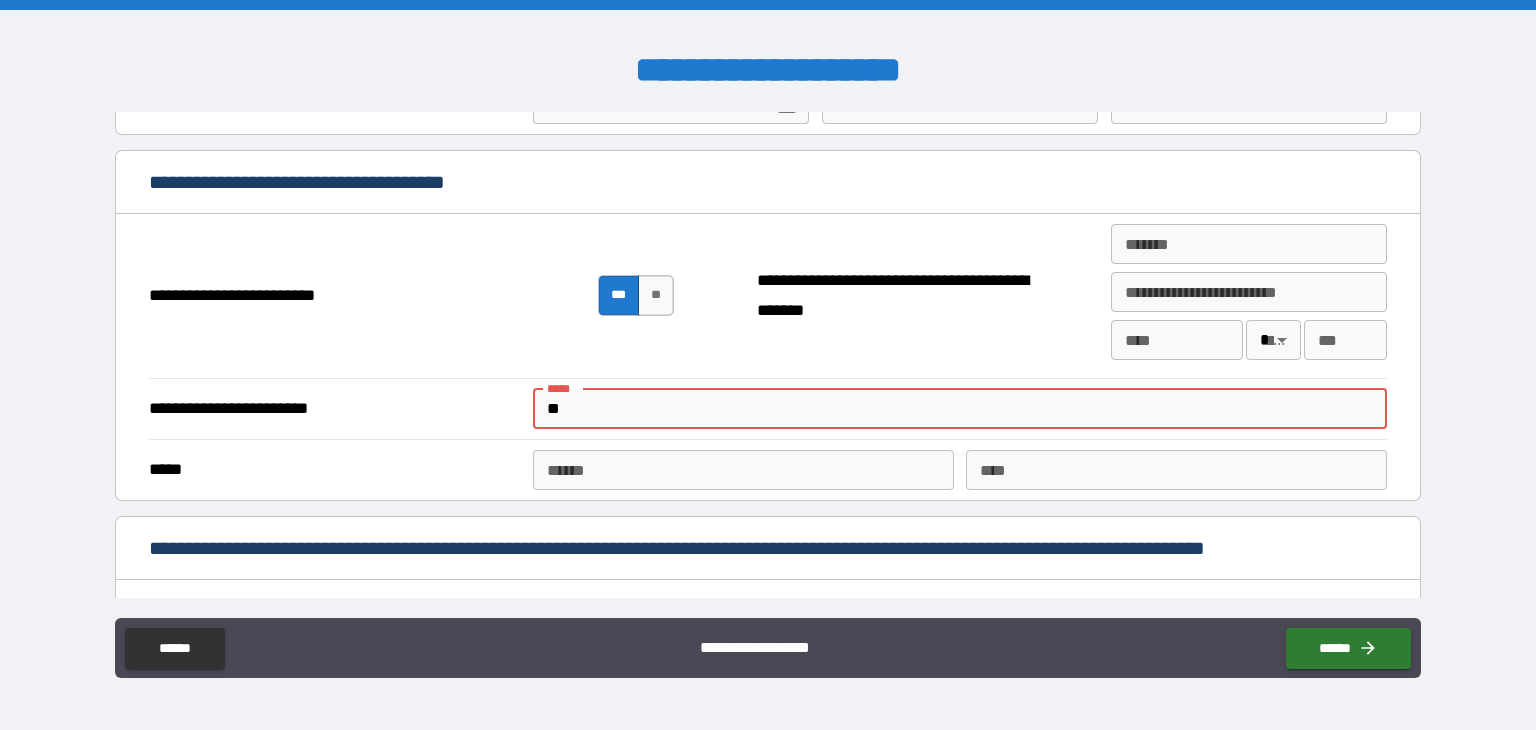 type on "*" 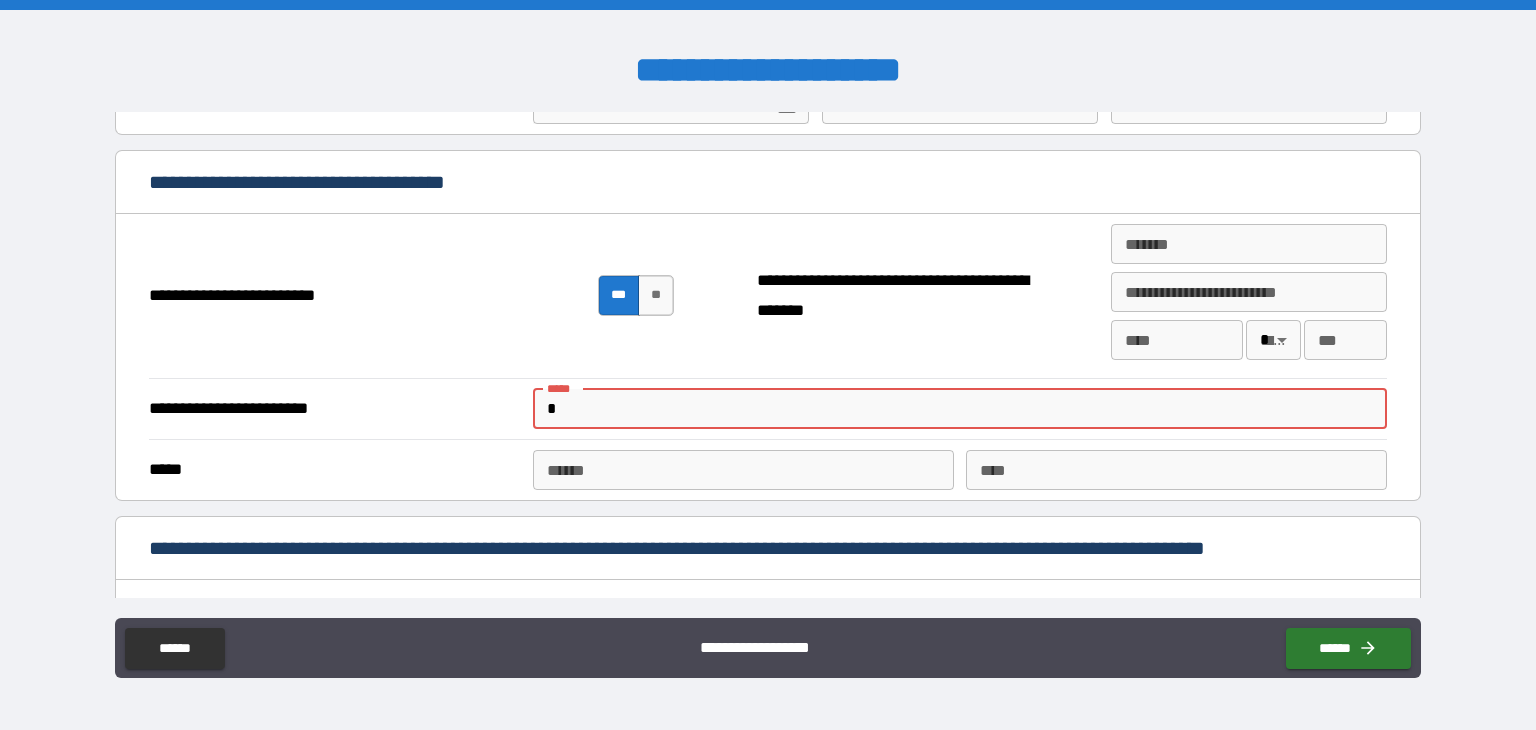 type on "*" 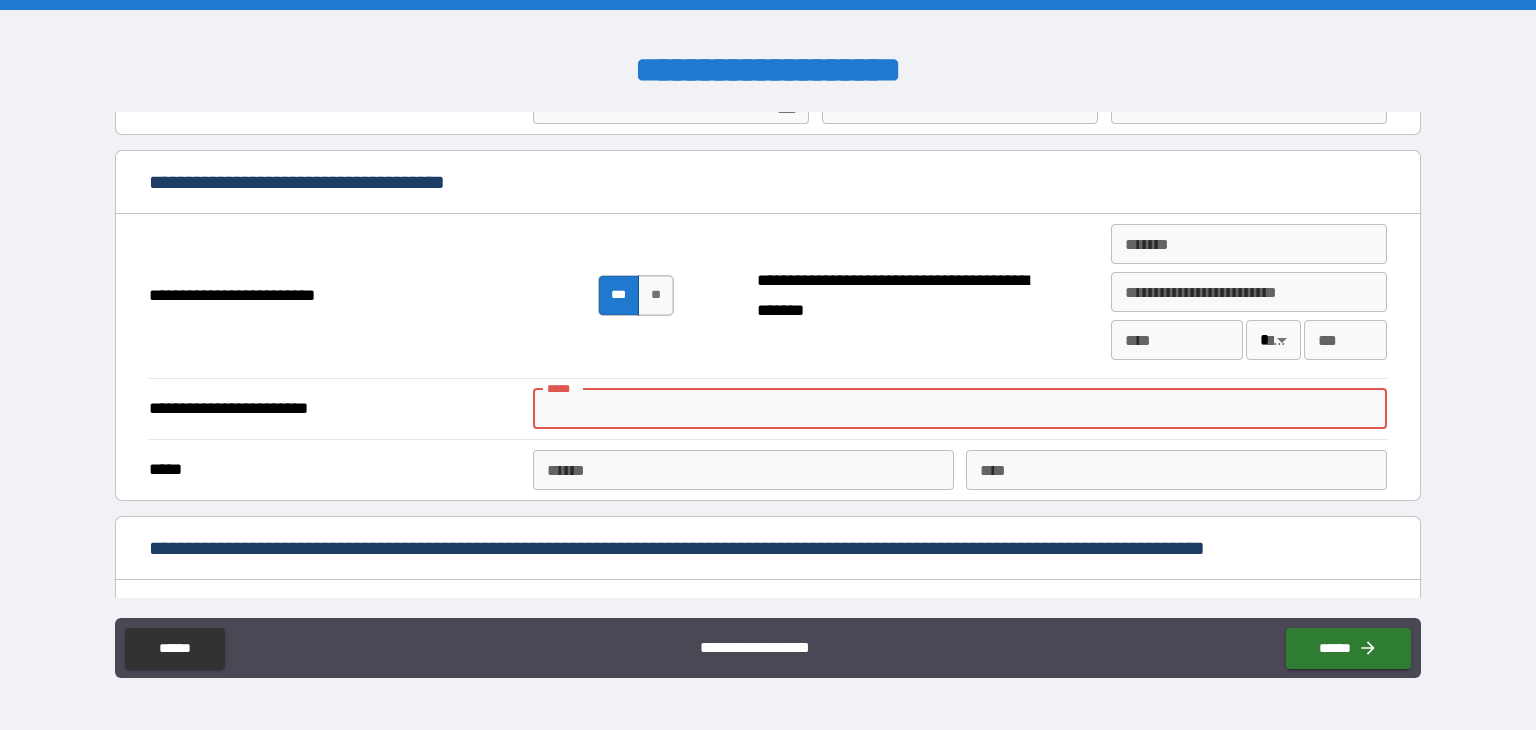 type on "*" 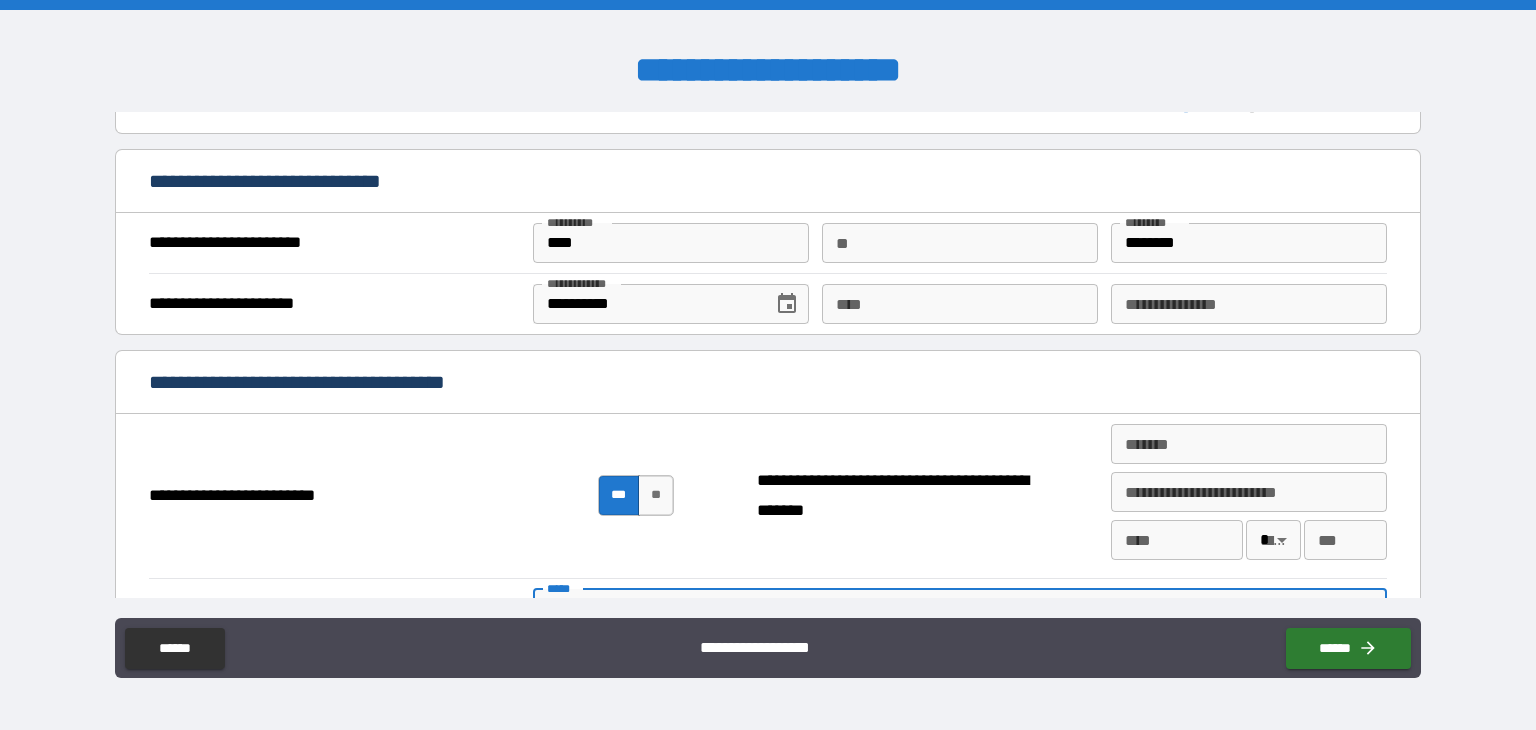 scroll, scrollTop: 984, scrollLeft: 0, axis: vertical 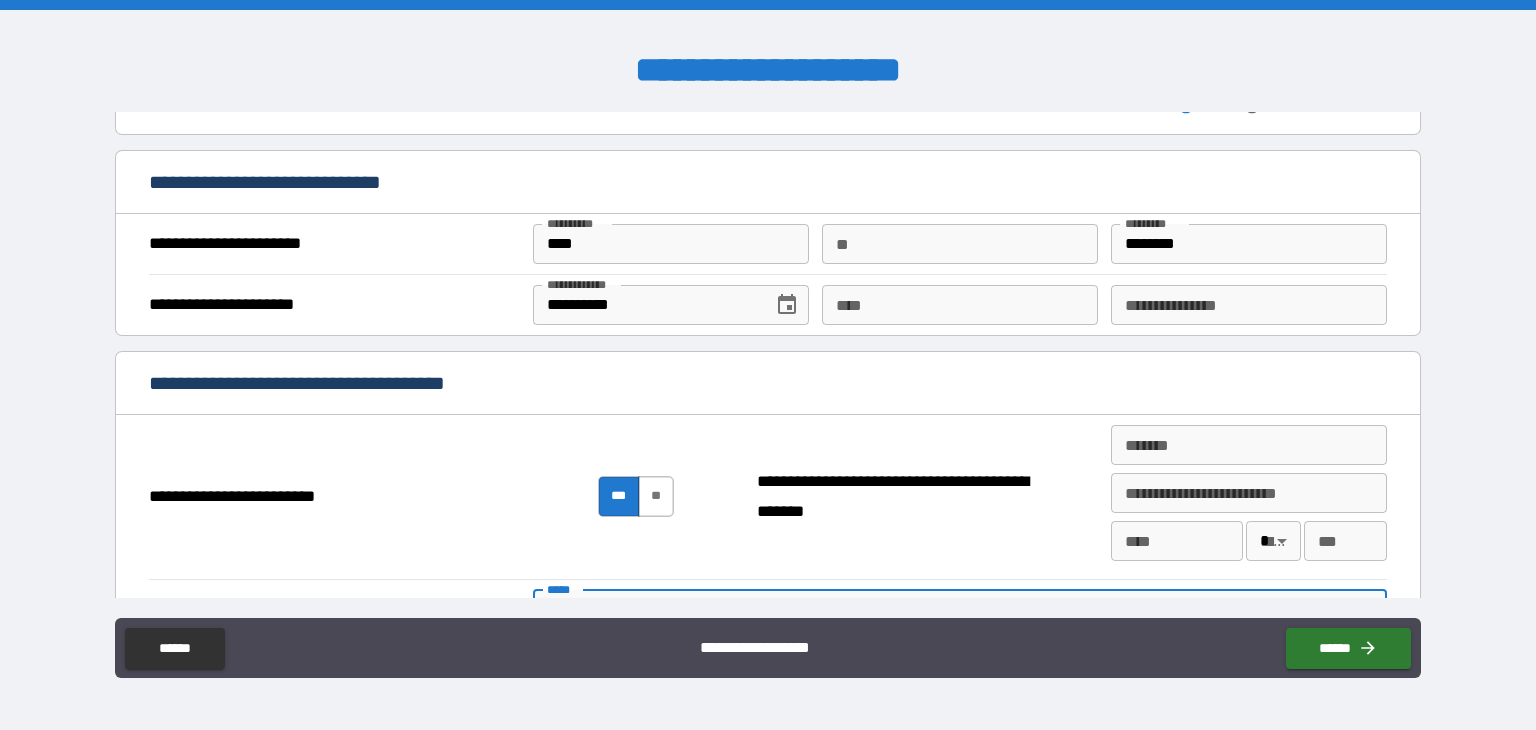 type 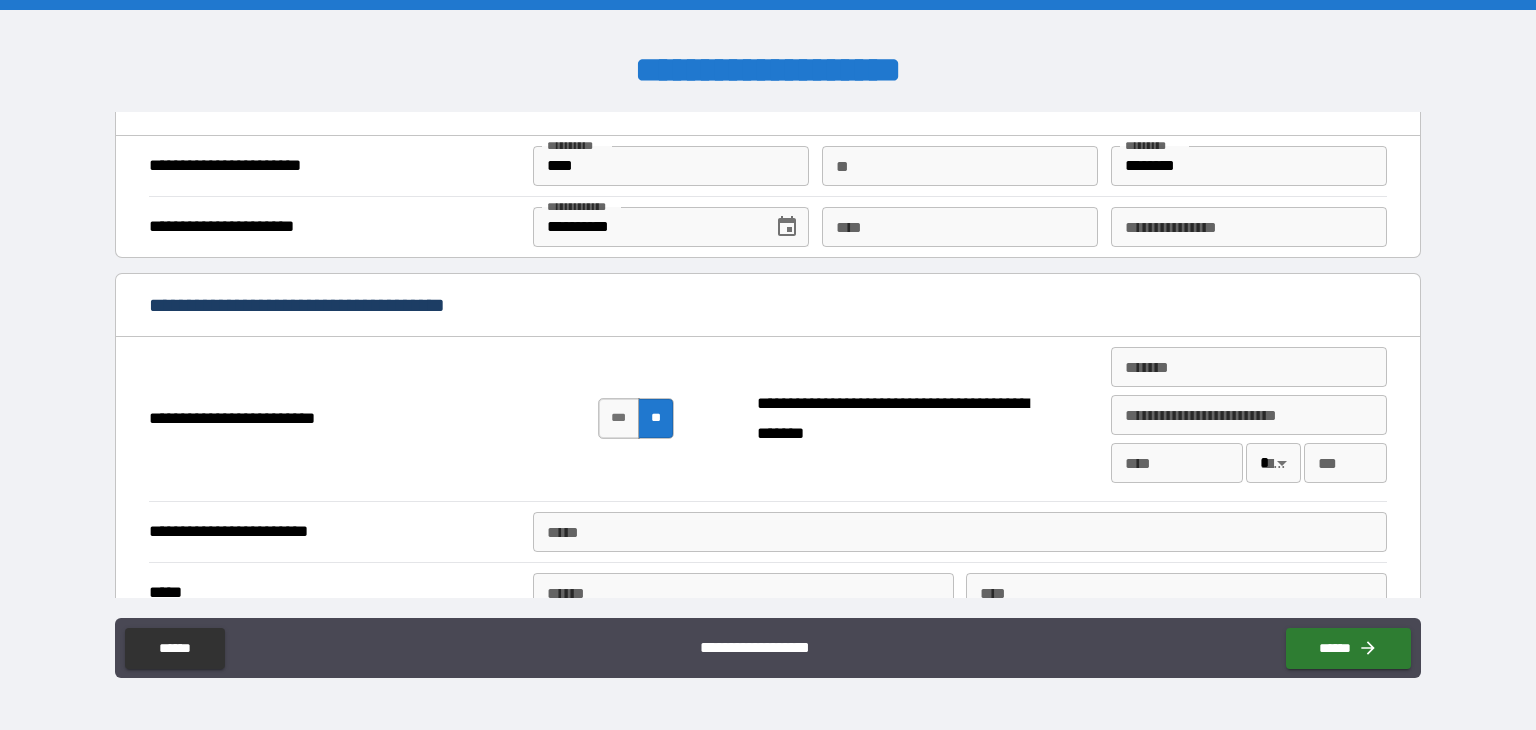 scroll, scrollTop: 1068, scrollLeft: 0, axis: vertical 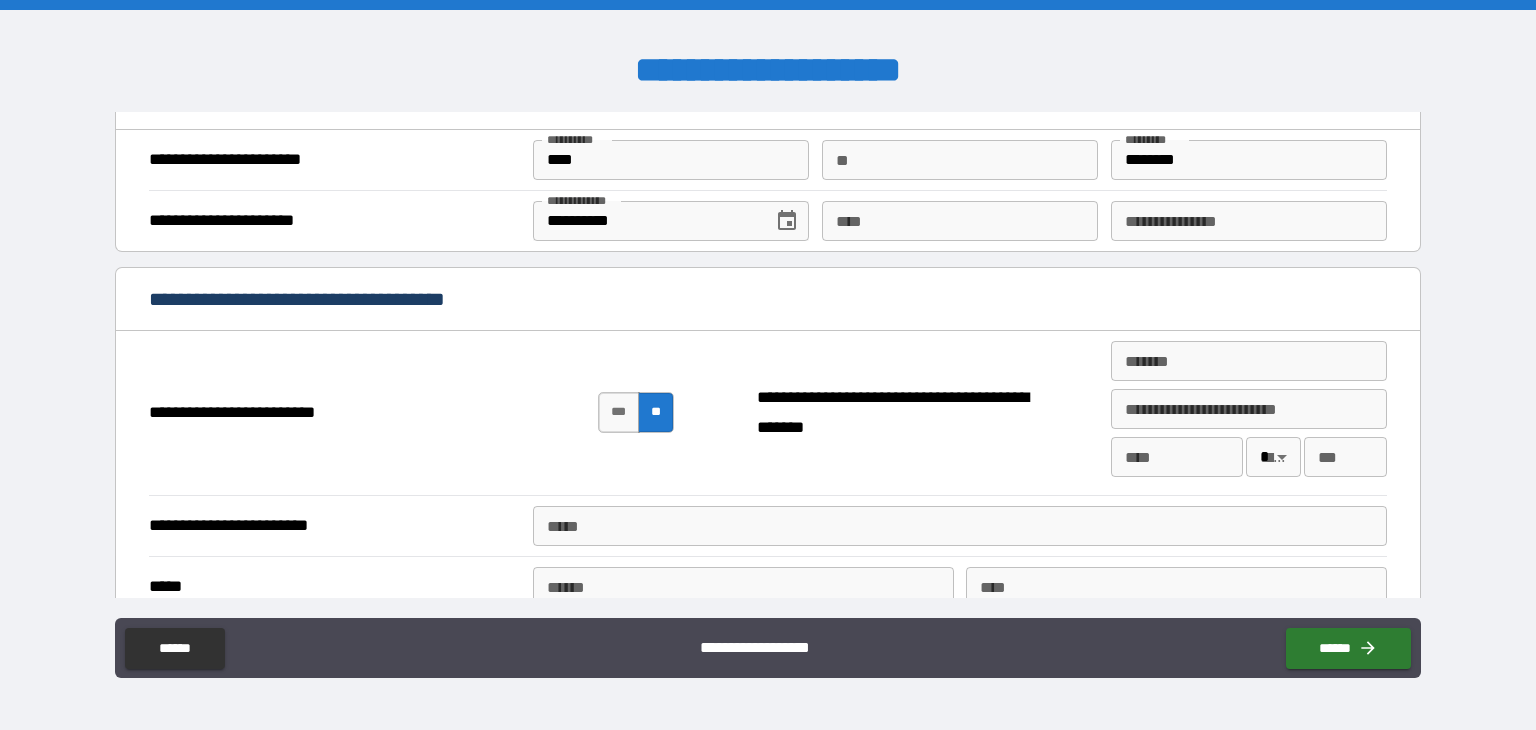 click on "**********" at bounding box center (333, 413) 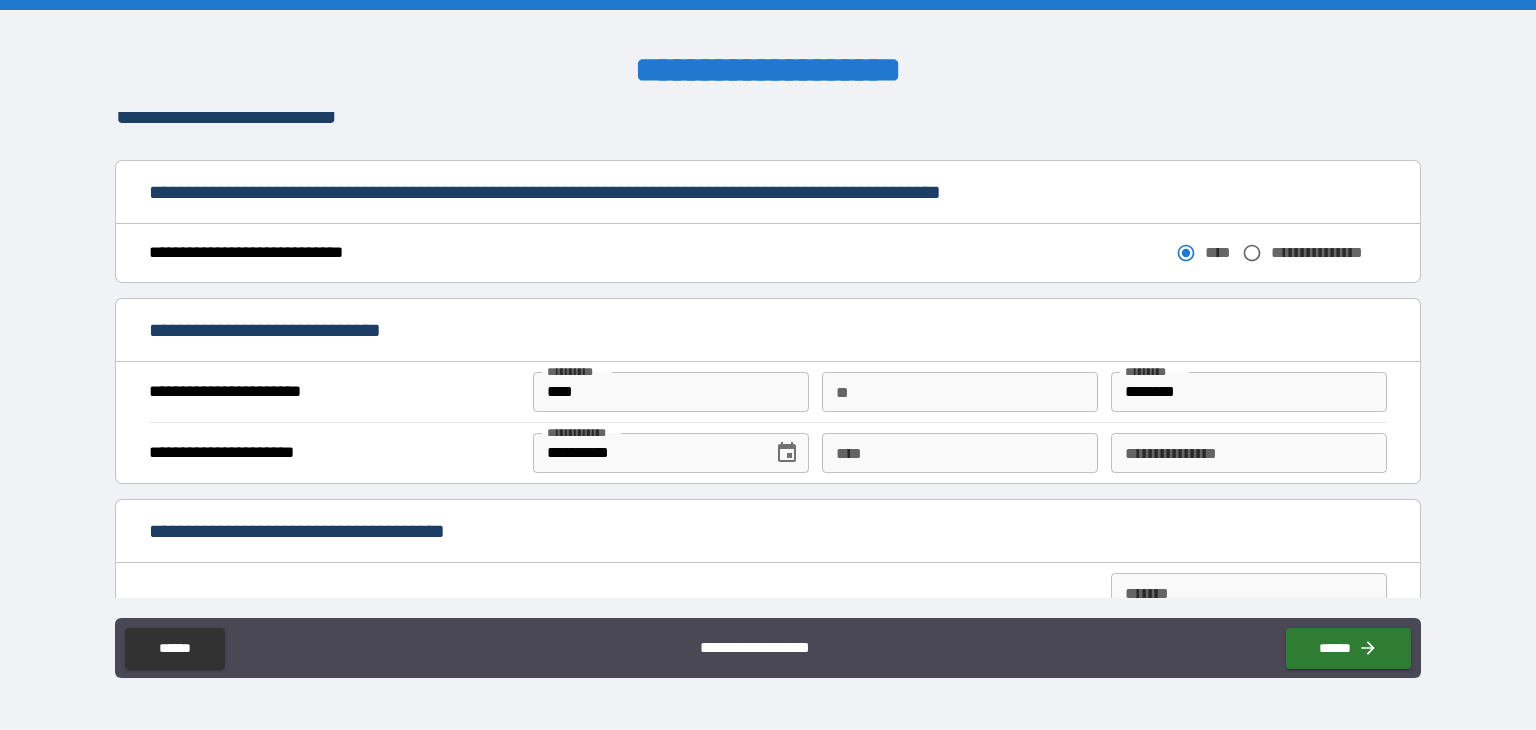scroll, scrollTop: 836, scrollLeft: 0, axis: vertical 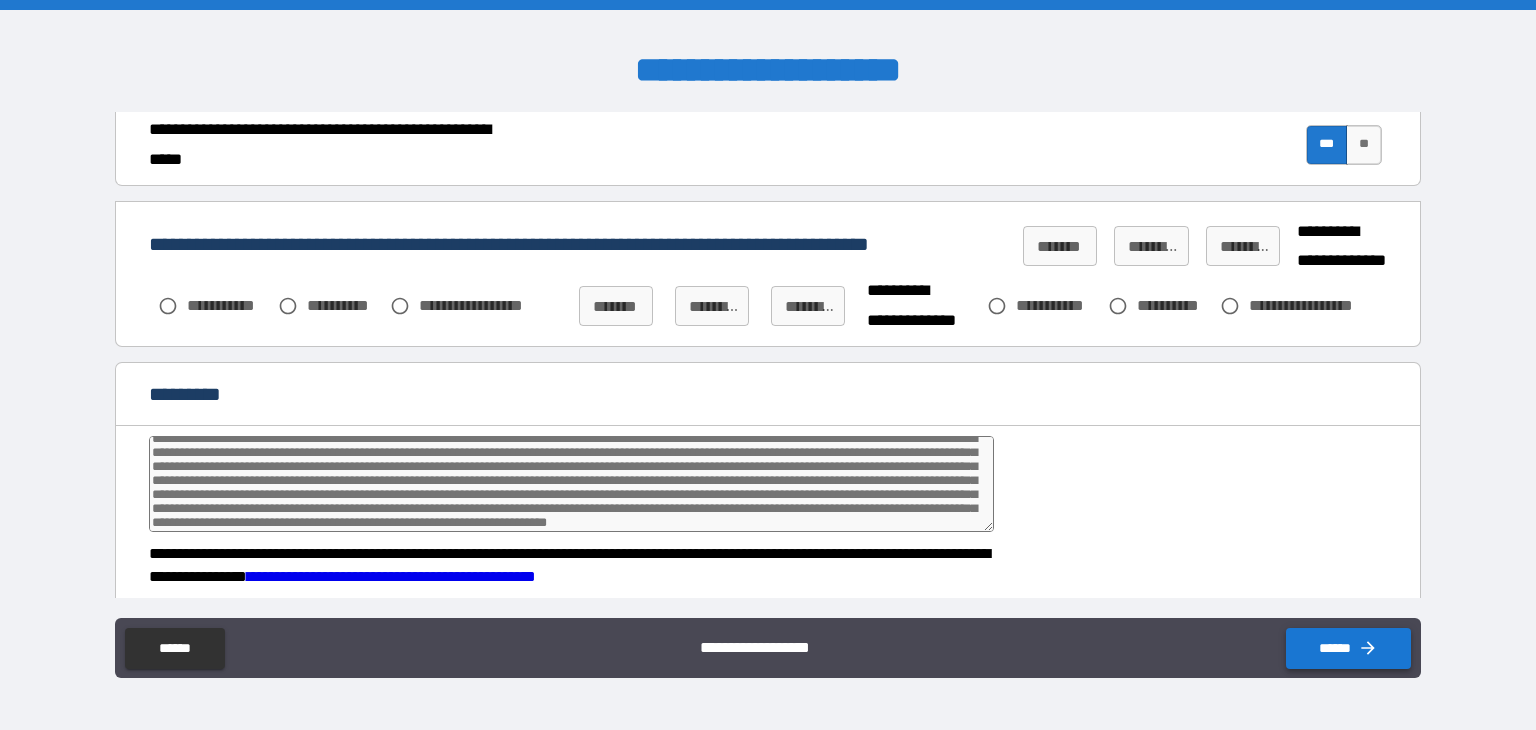 click on "******" at bounding box center [1348, 648] 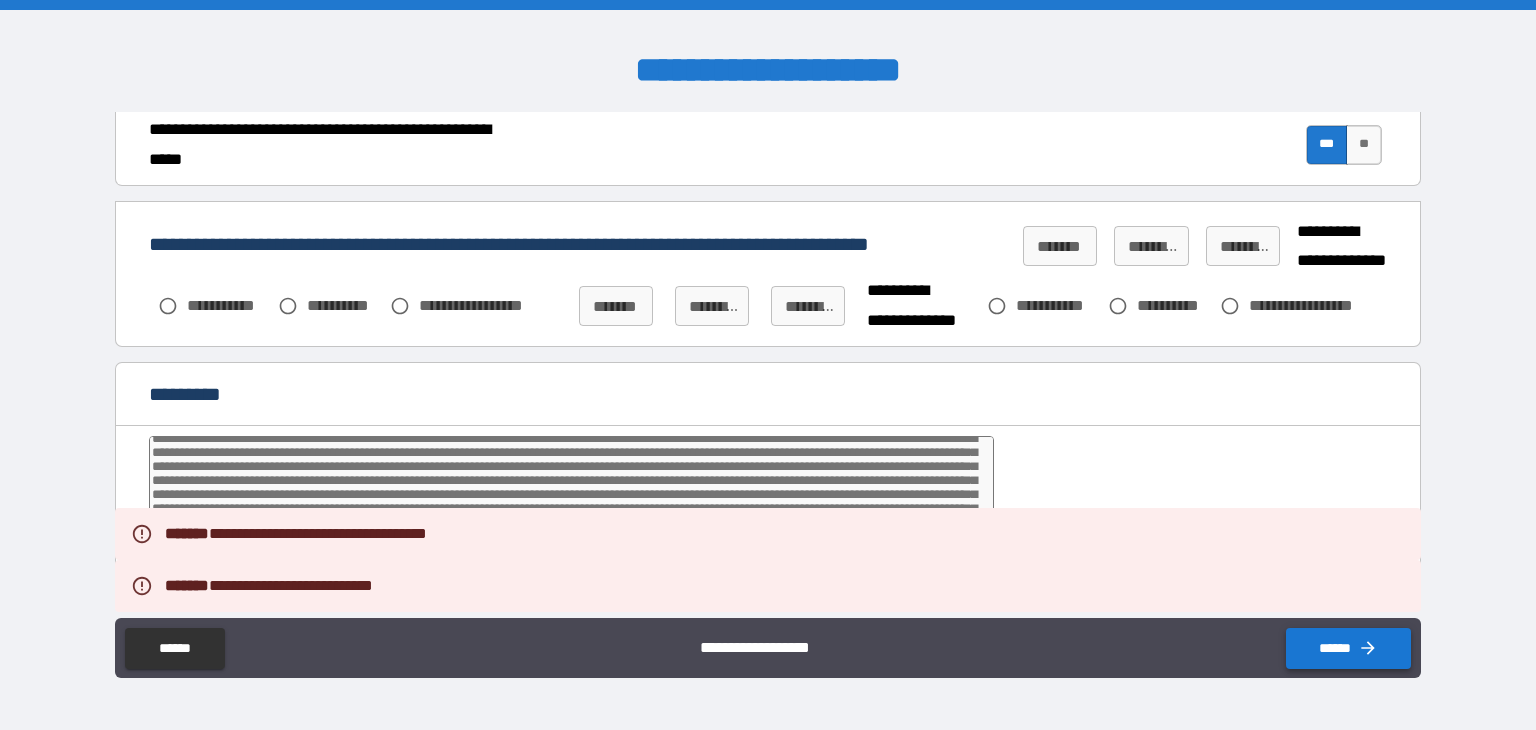 click on "******" at bounding box center [1348, 648] 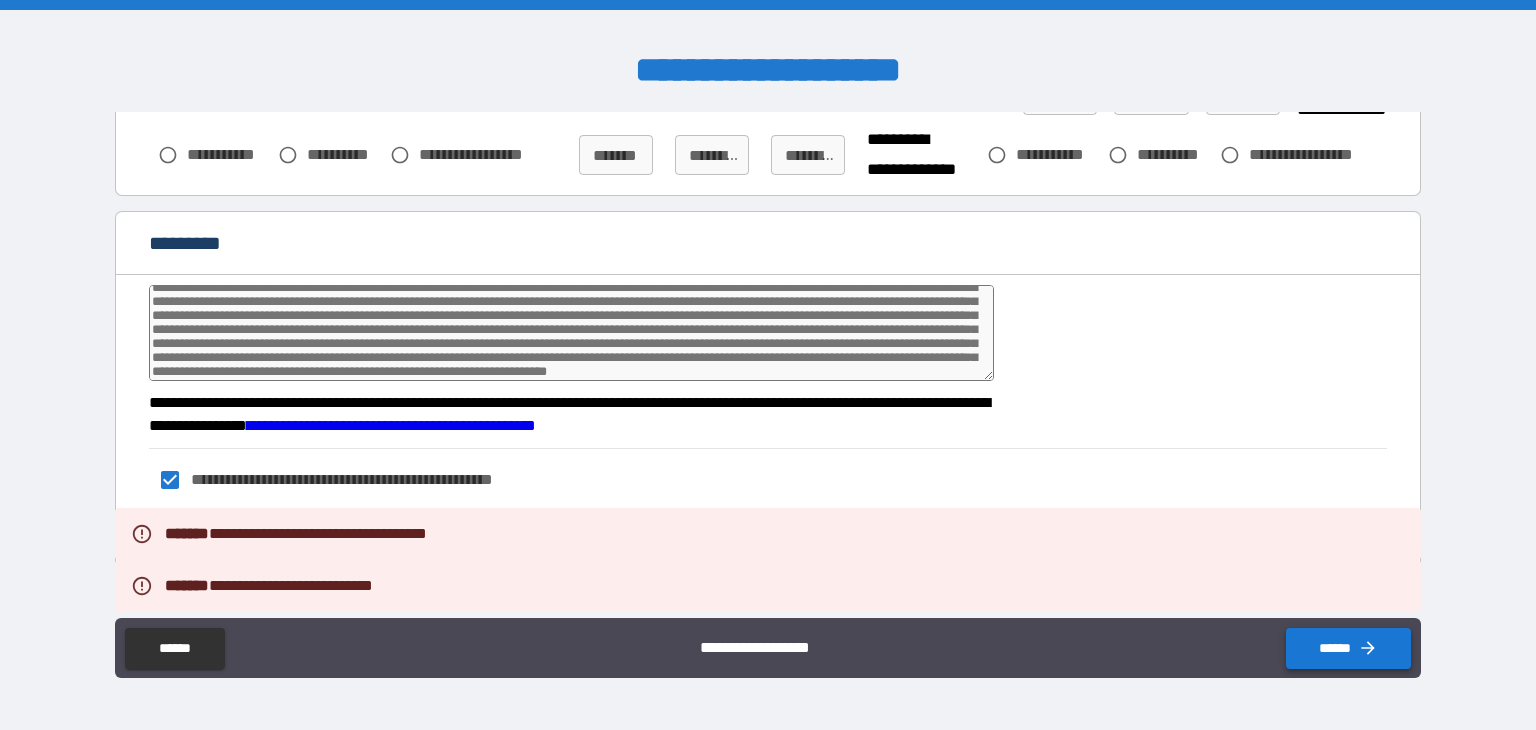 scroll, scrollTop: 1935, scrollLeft: 0, axis: vertical 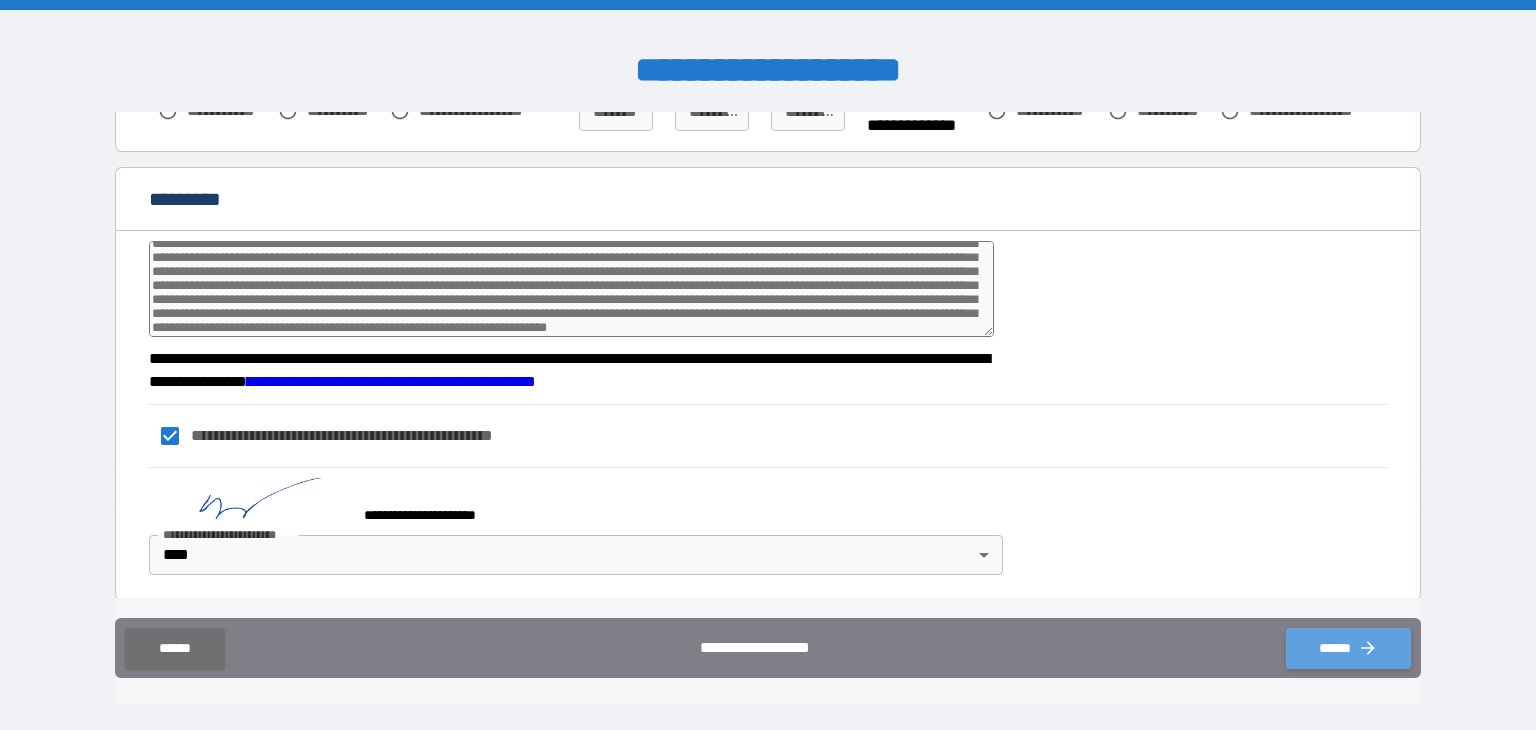 click on "******" at bounding box center (1348, 648) 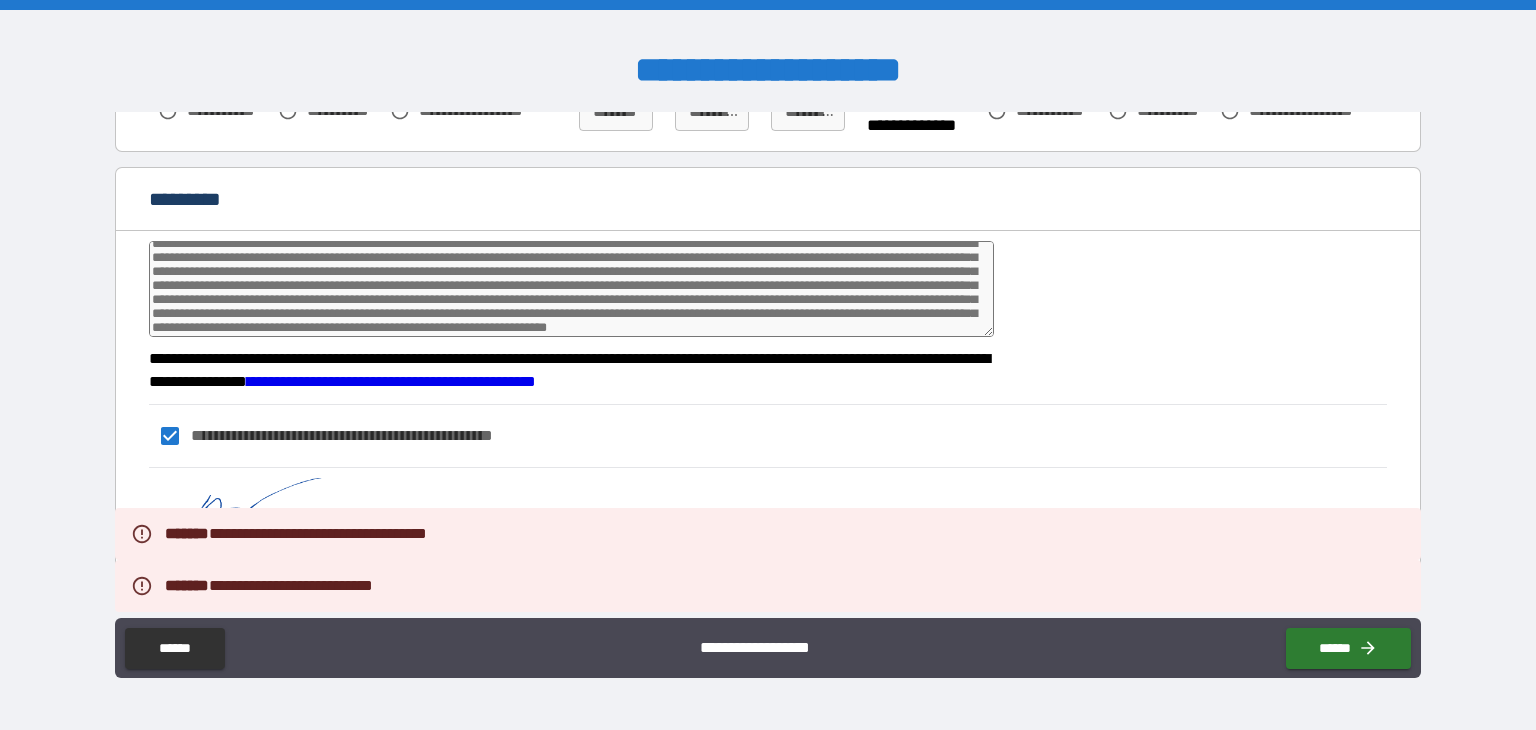 click on "**********" at bounding box center [768, 365] 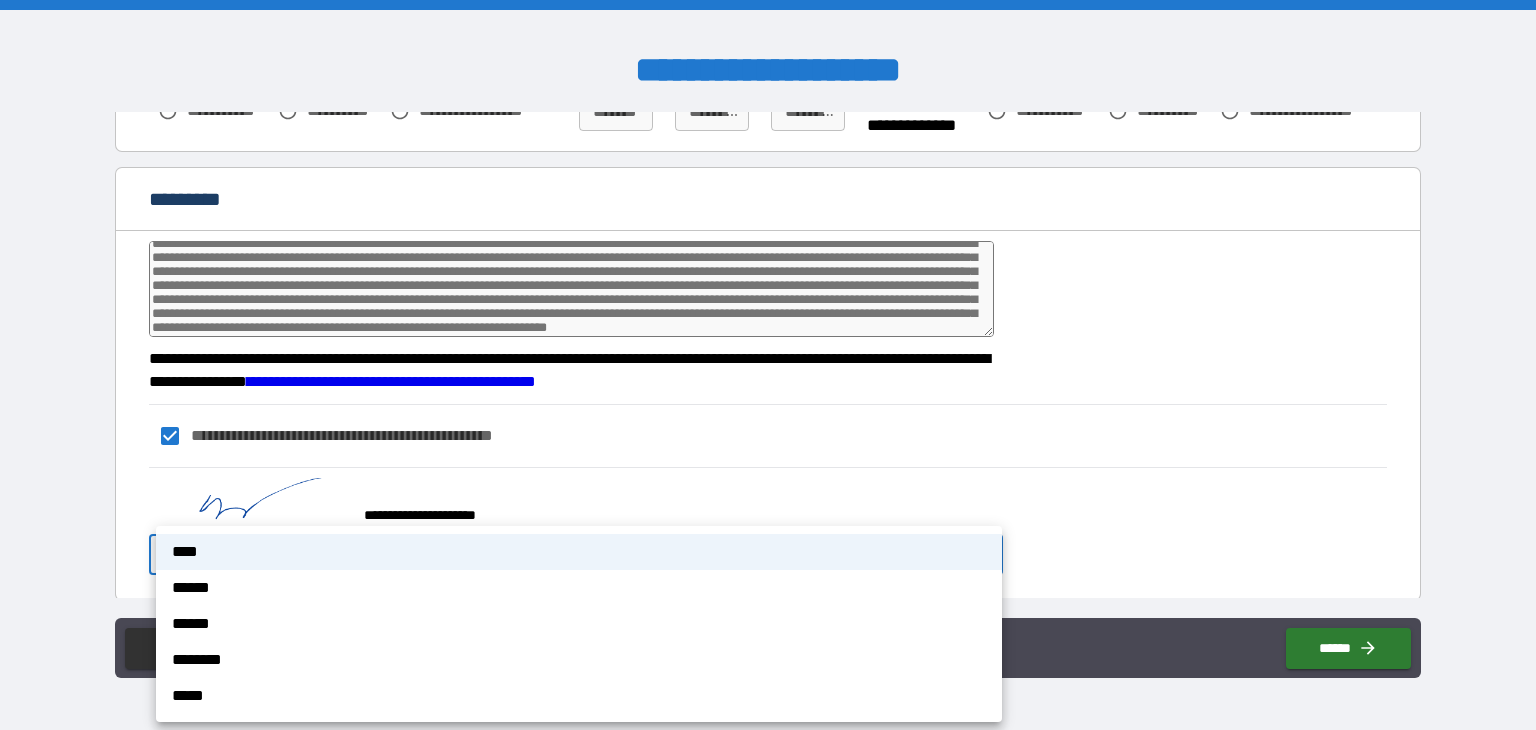 click on "****" at bounding box center (579, 552) 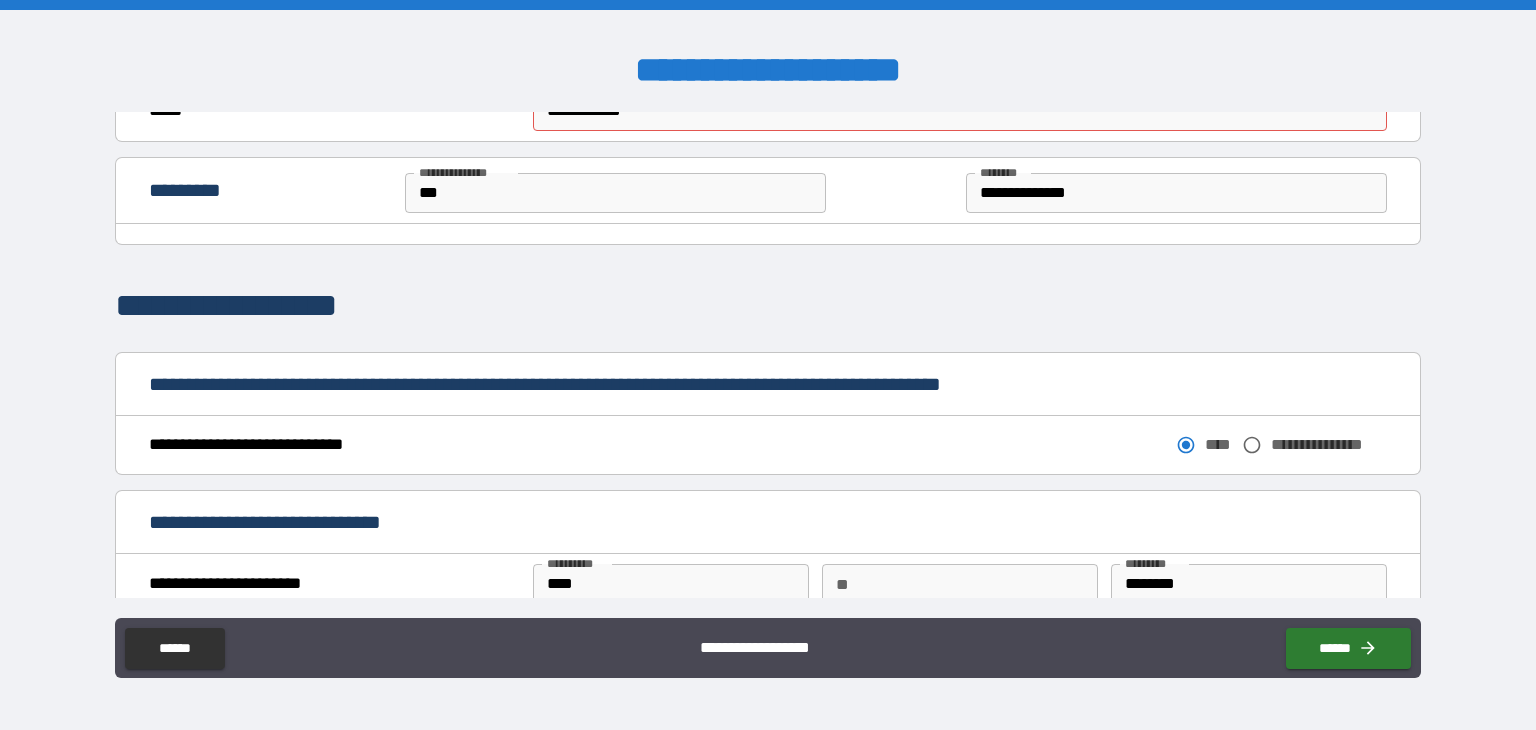 scroll, scrollTop: 0, scrollLeft: 0, axis: both 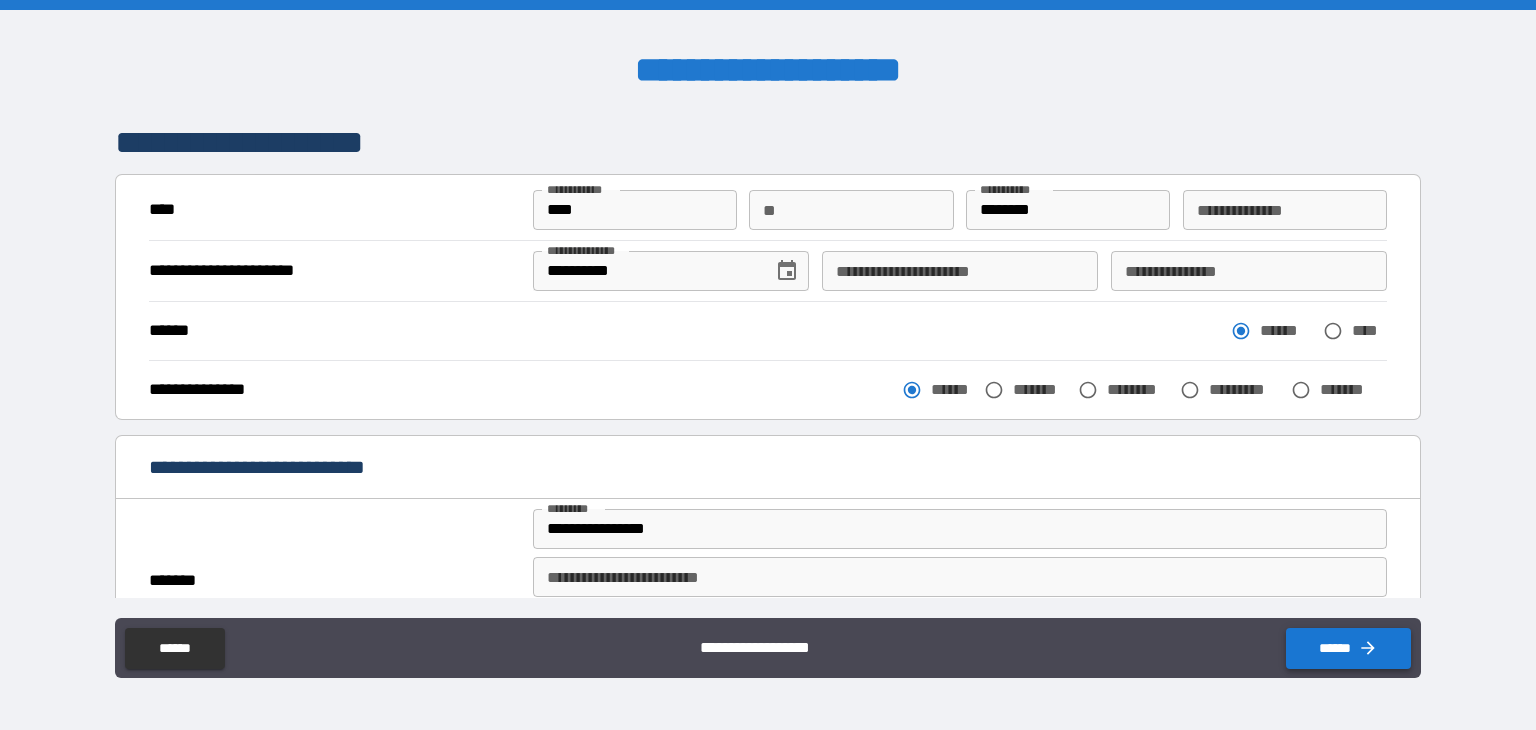 click on "******" at bounding box center [1348, 648] 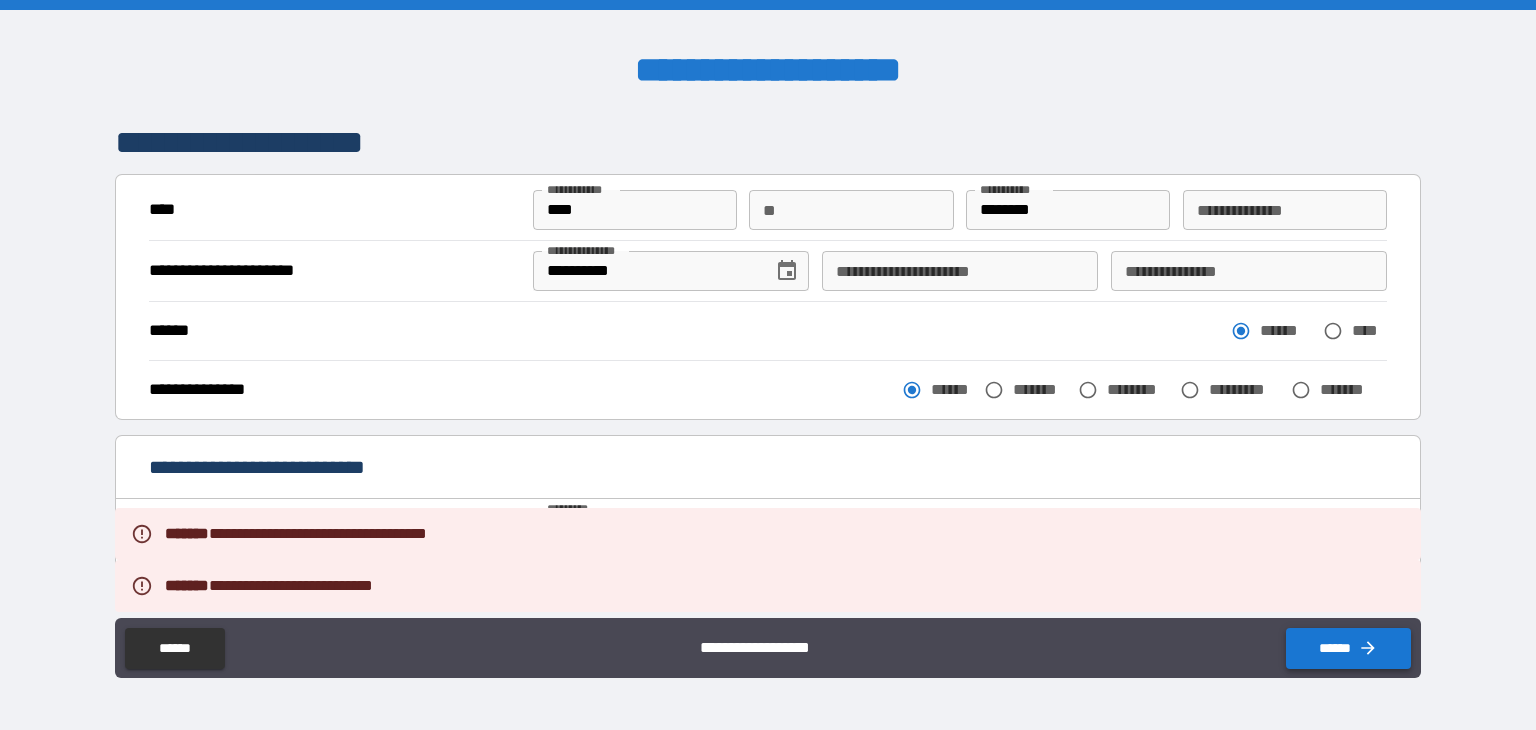 type on "*" 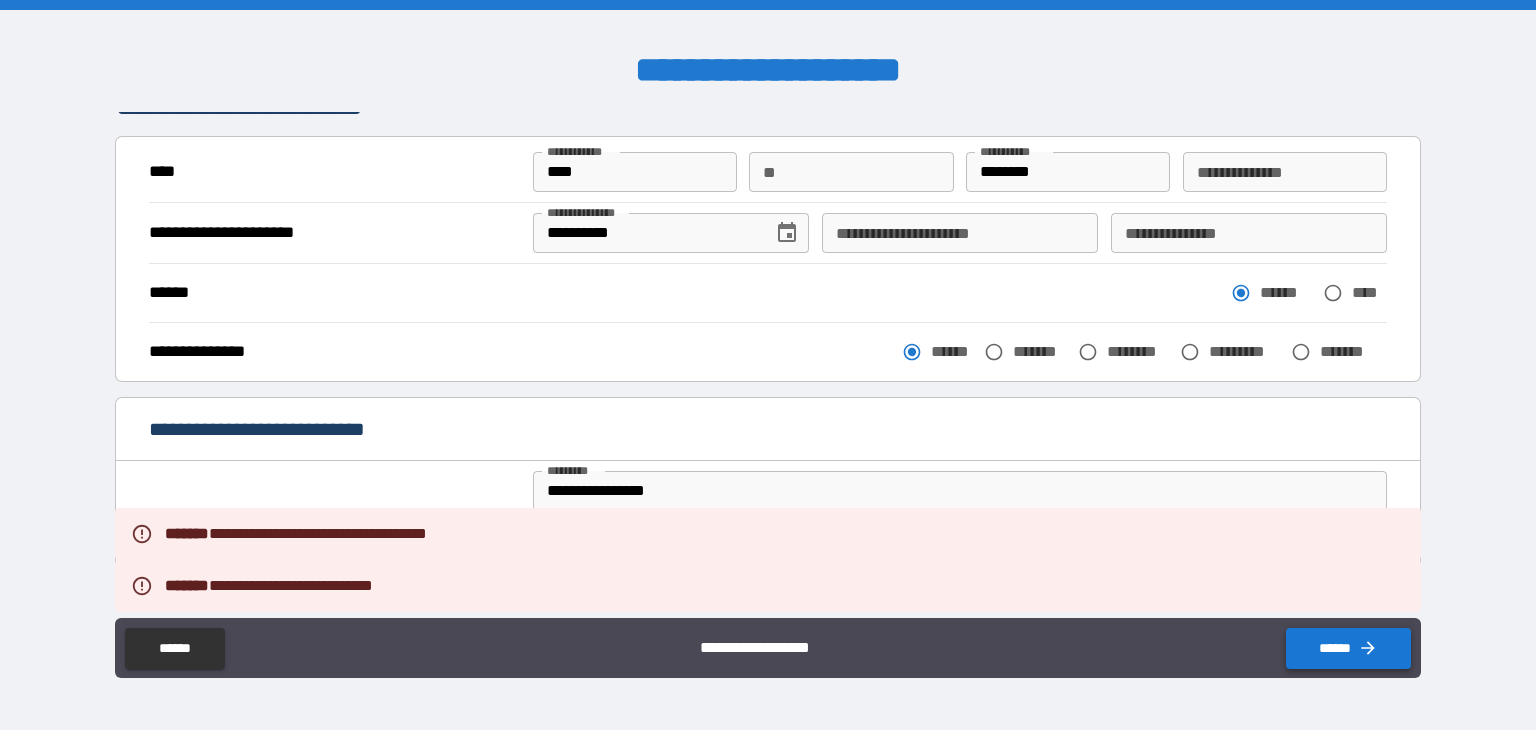 scroll, scrollTop: 47, scrollLeft: 0, axis: vertical 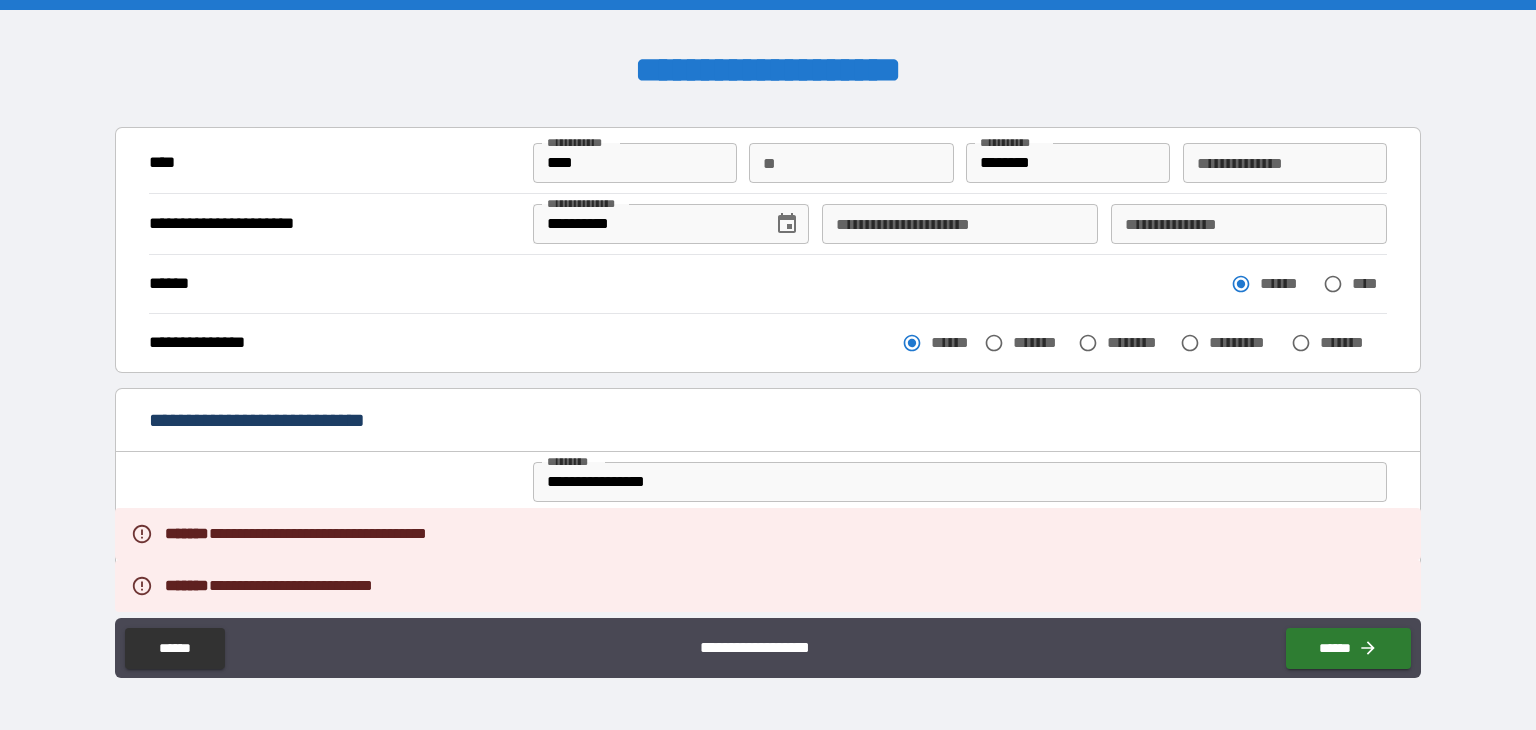 click on "**********" at bounding box center (960, 224) 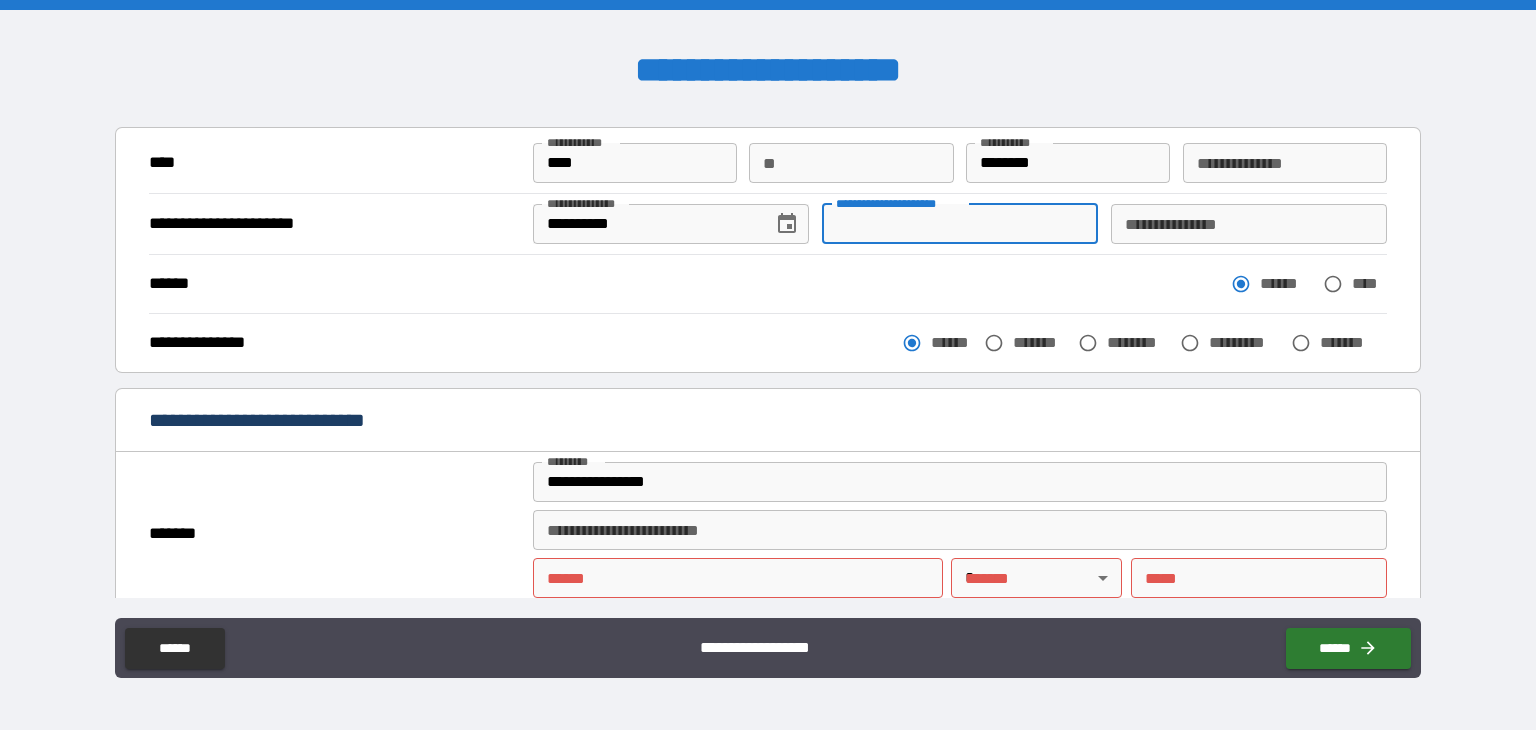 type 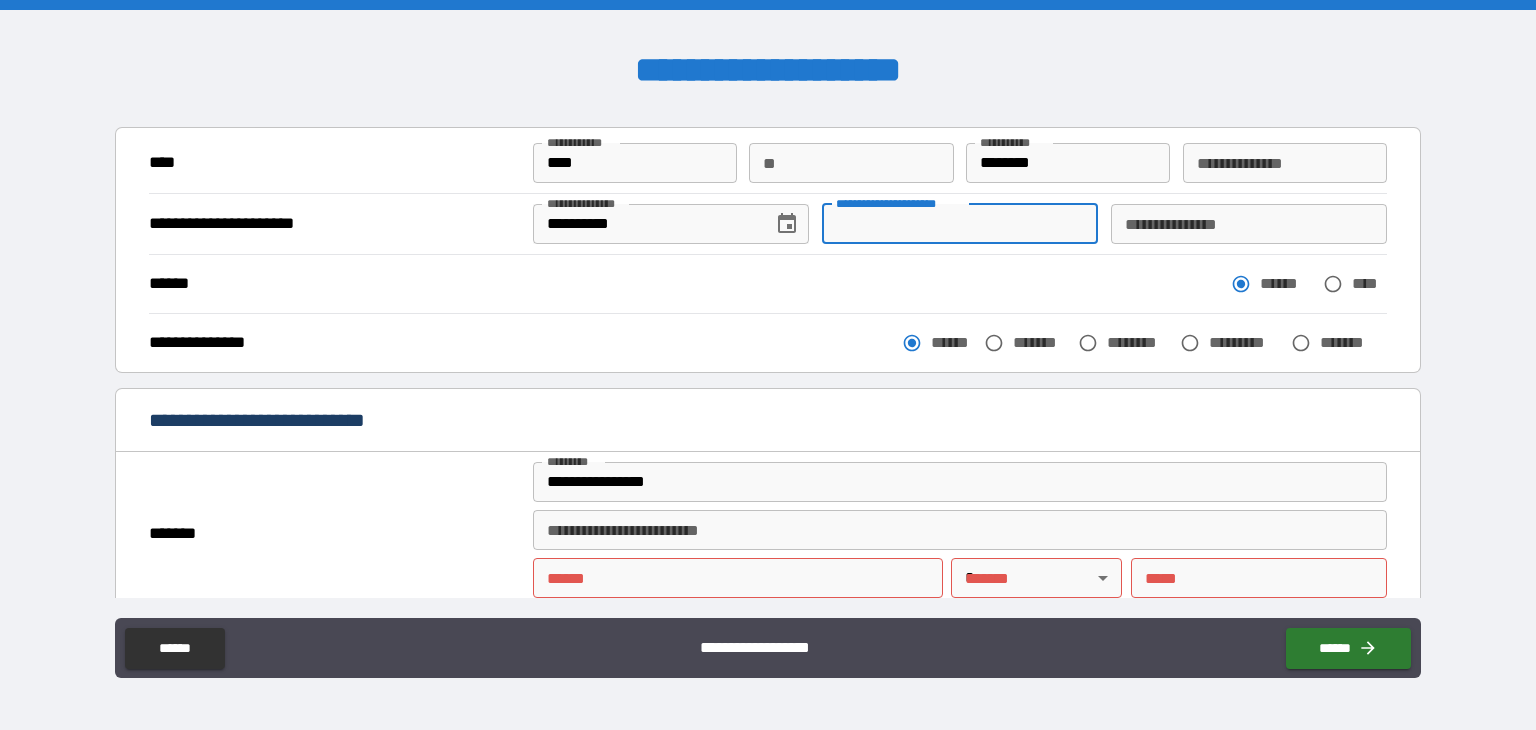 type 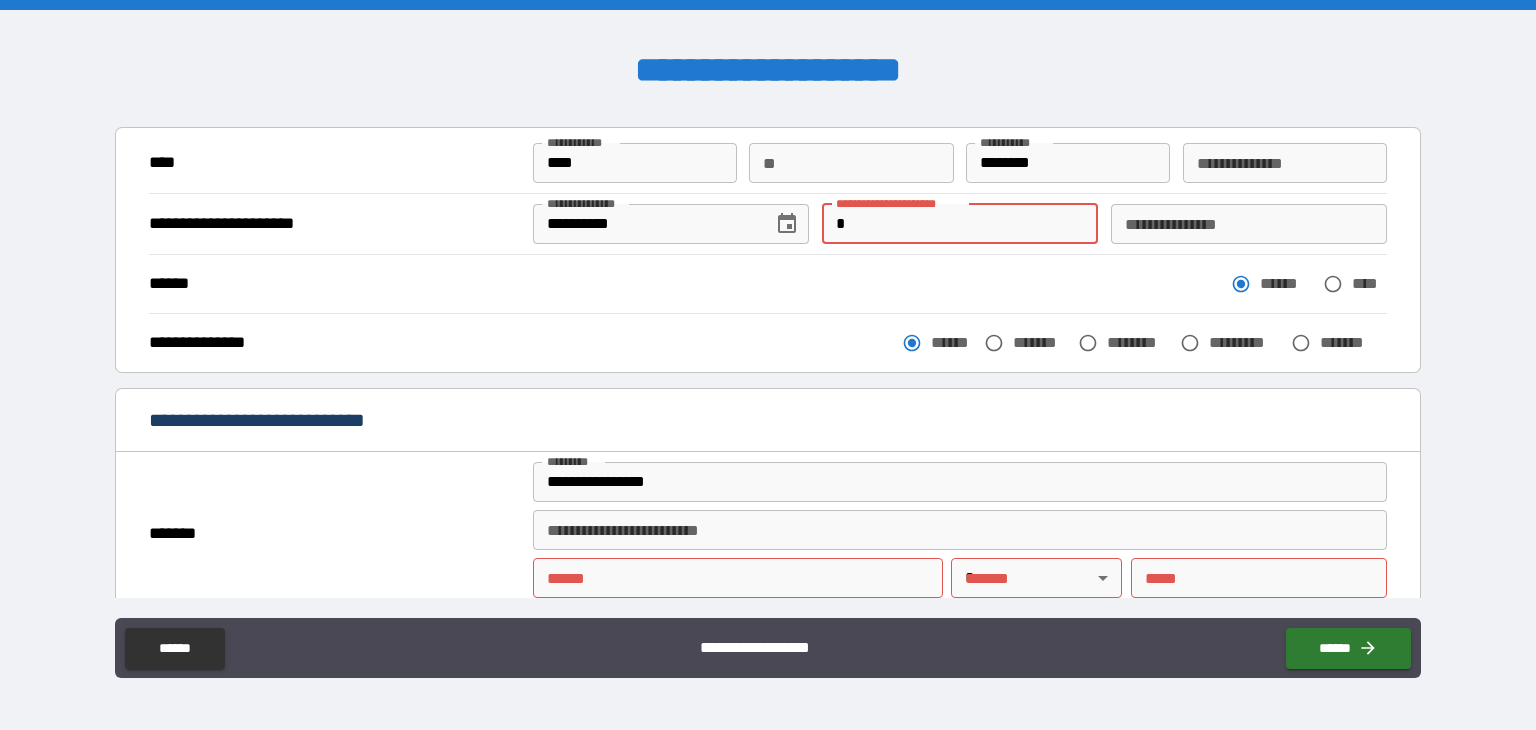 type on "*" 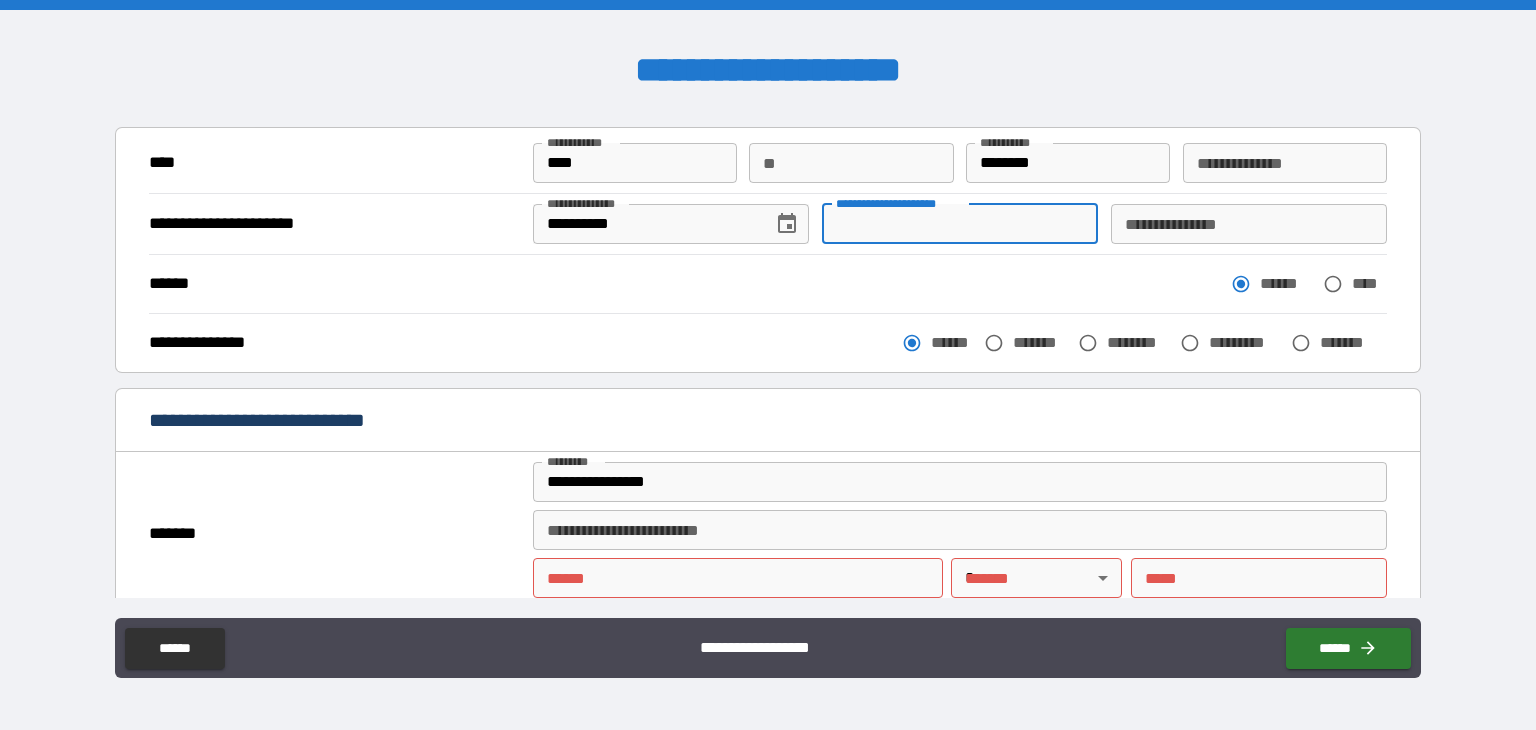 click on "**********" at bounding box center (1249, 224) 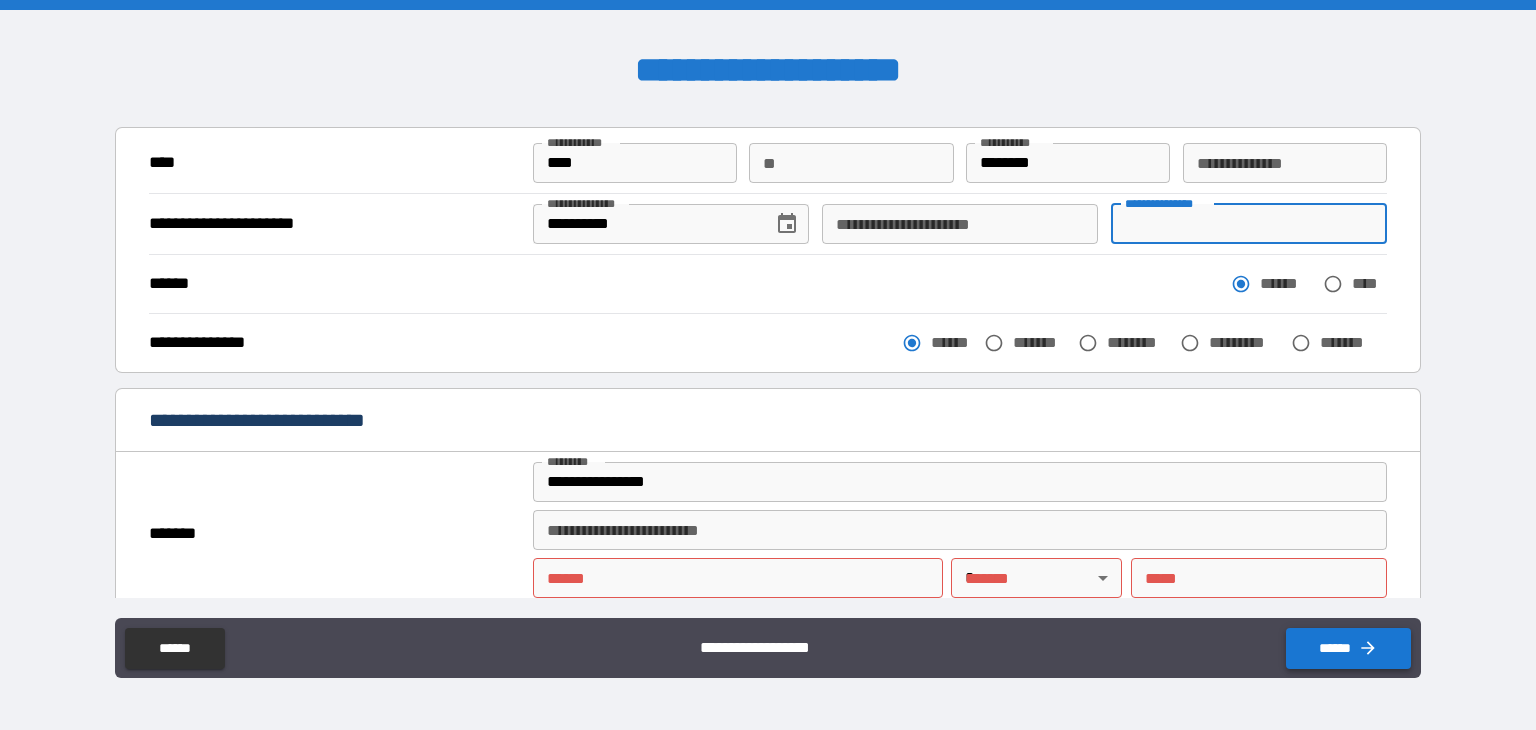 click on "******" at bounding box center (1348, 648) 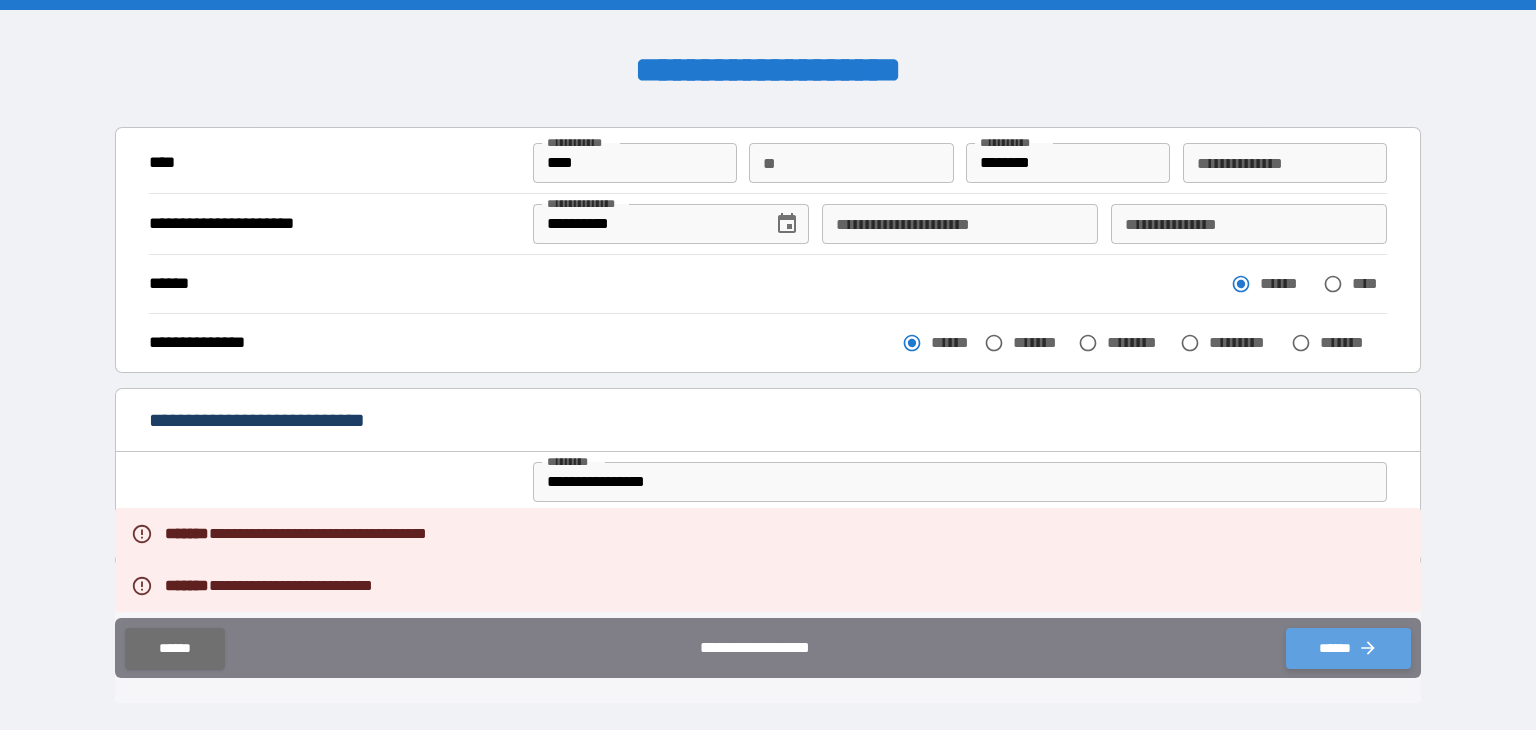 click on "******" at bounding box center [1348, 648] 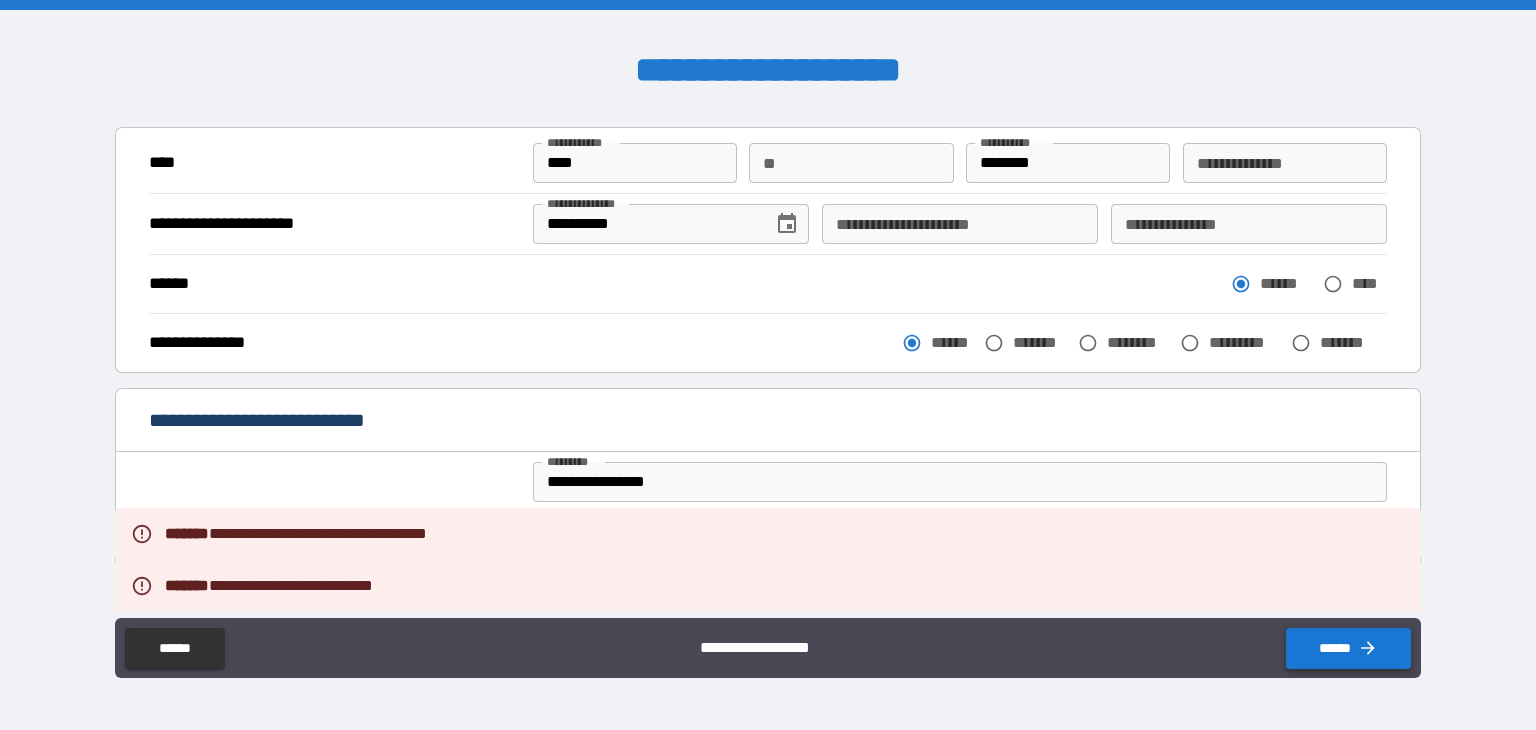 type on "*" 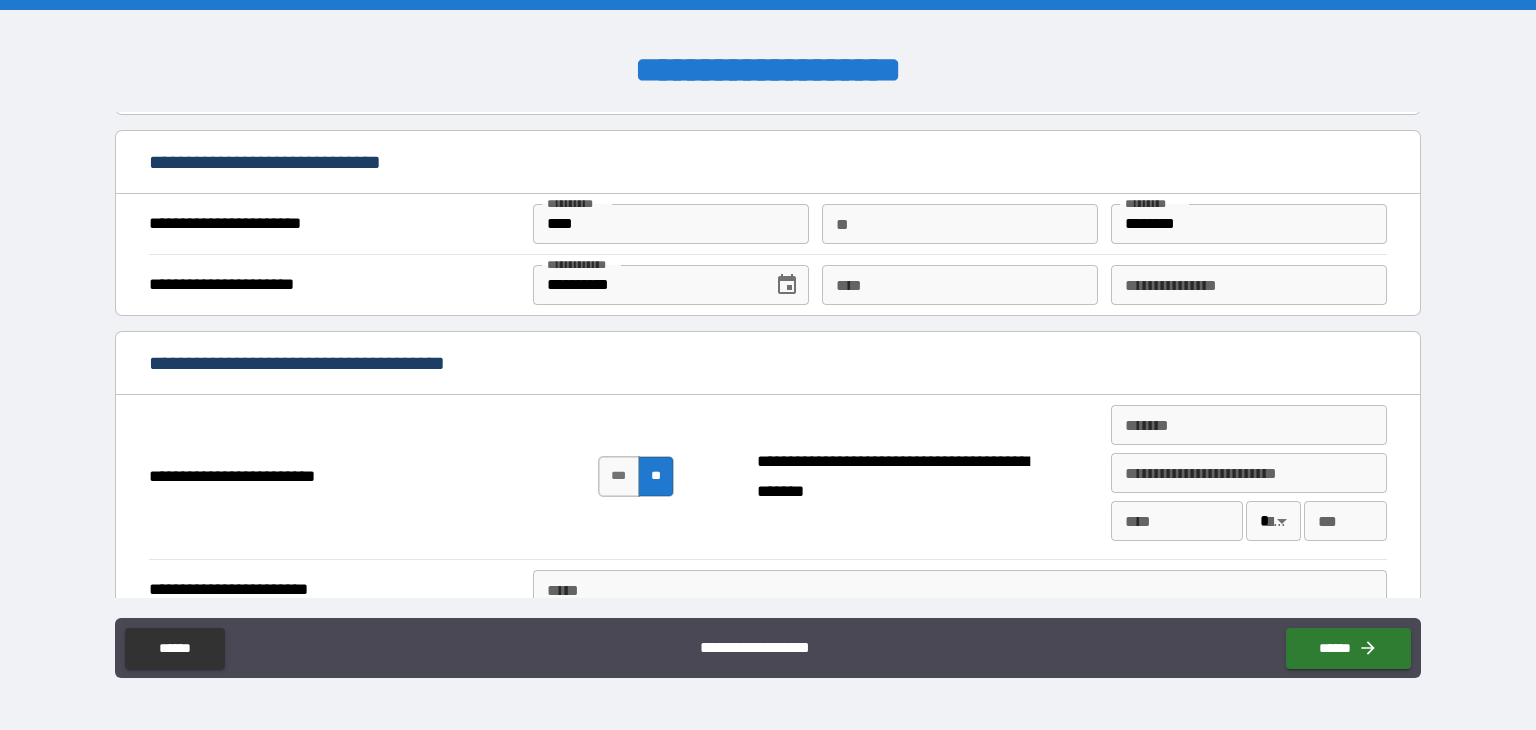 scroll, scrollTop: 952, scrollLeft: 0, axis: vertical 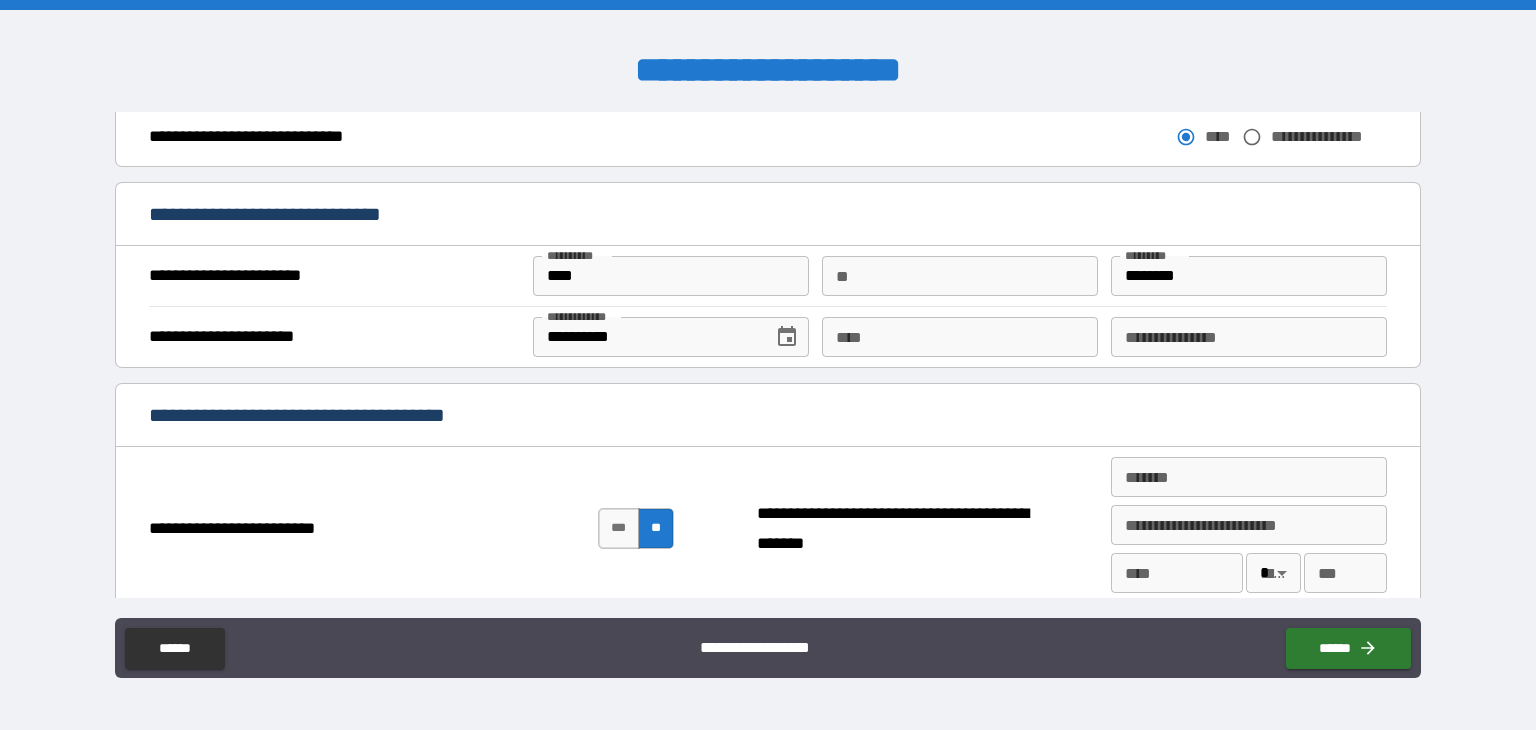 click on "****" at bounding box center [960, 337] 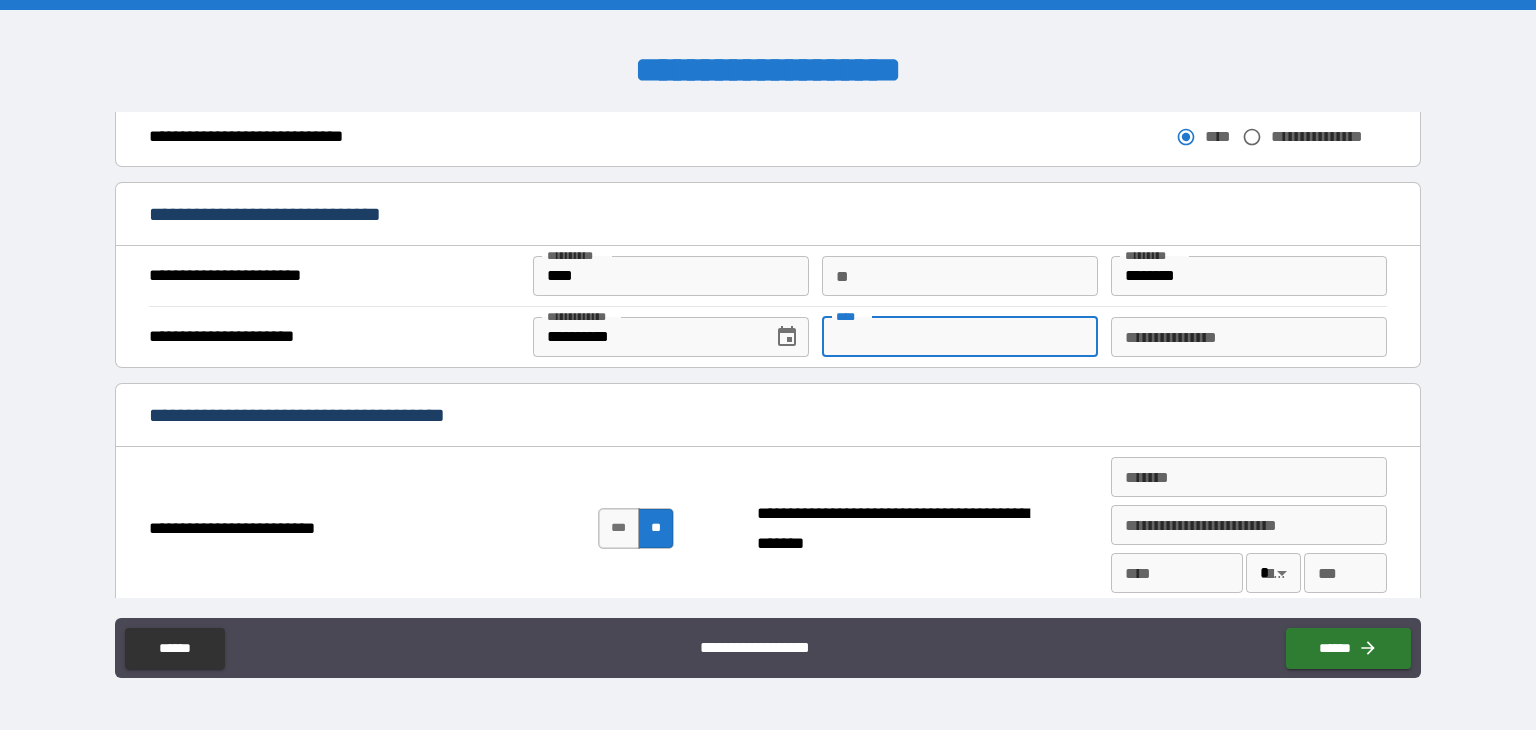 type 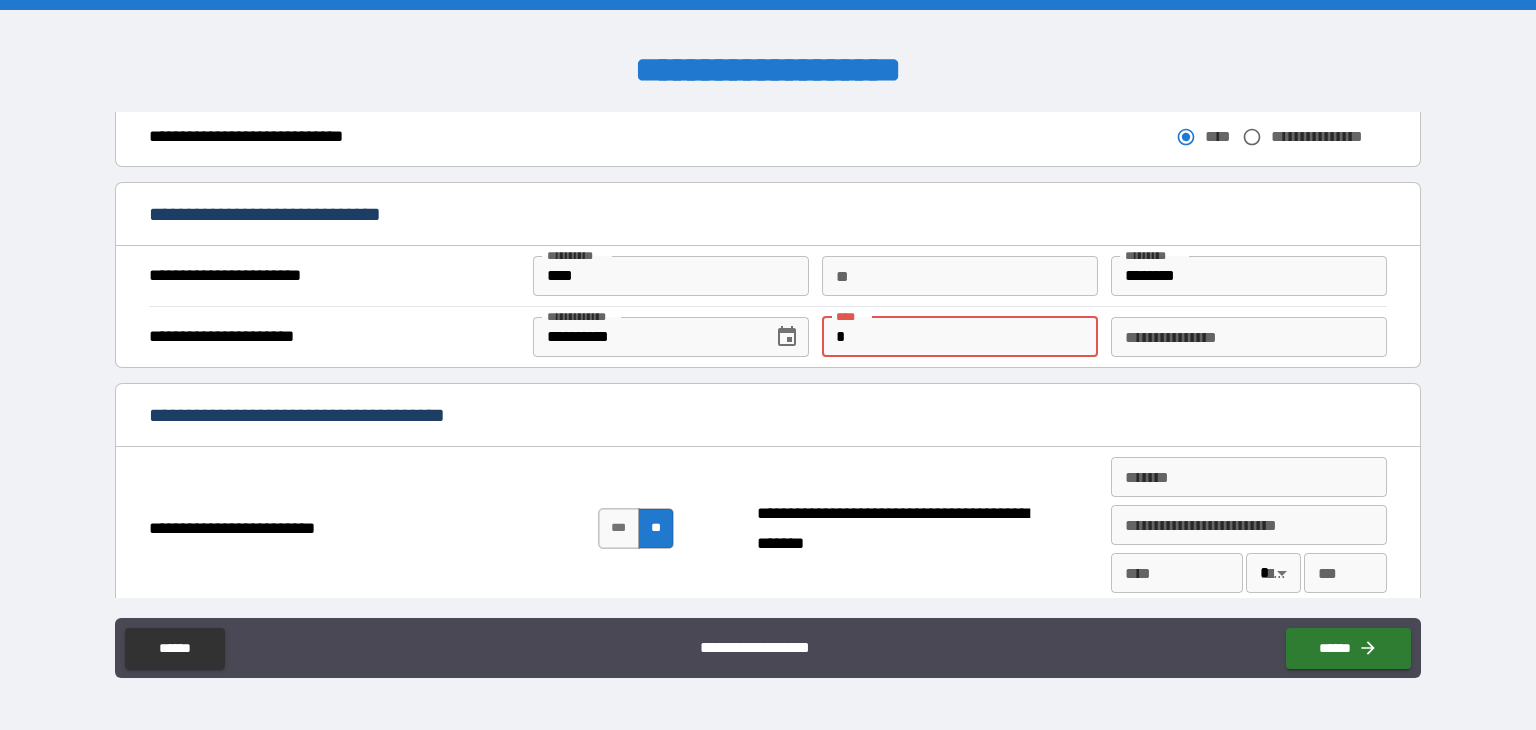 type on "**" 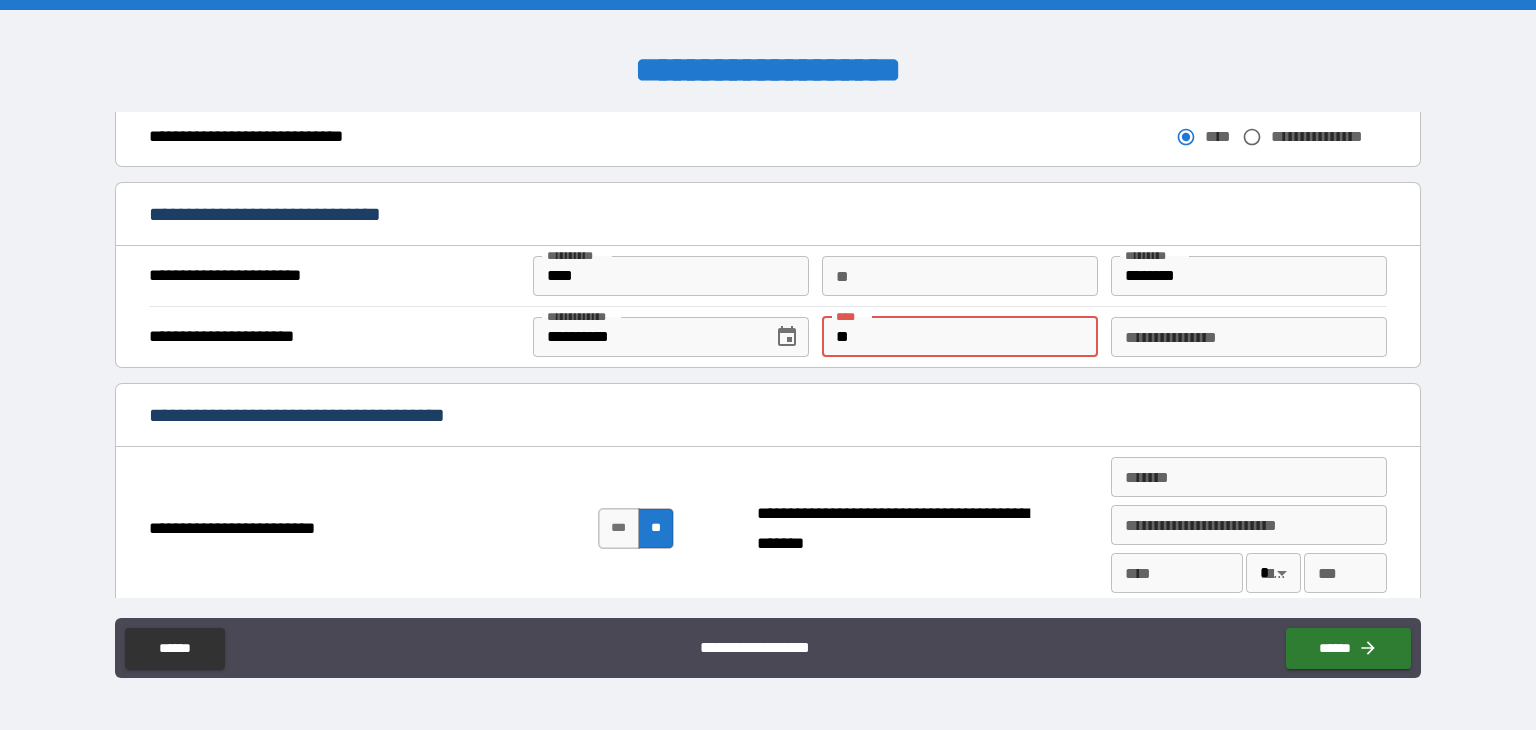 type on "****" 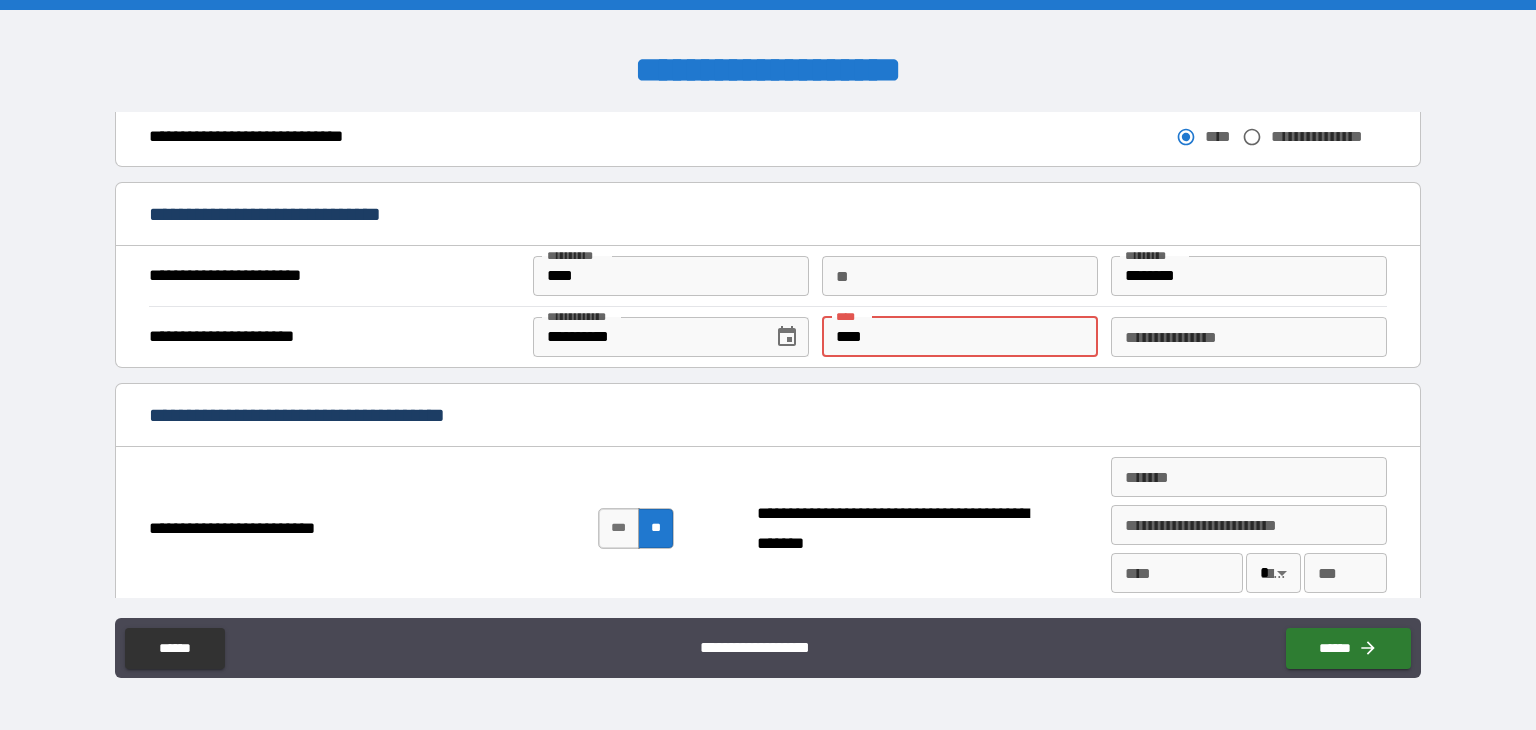 type on "*" 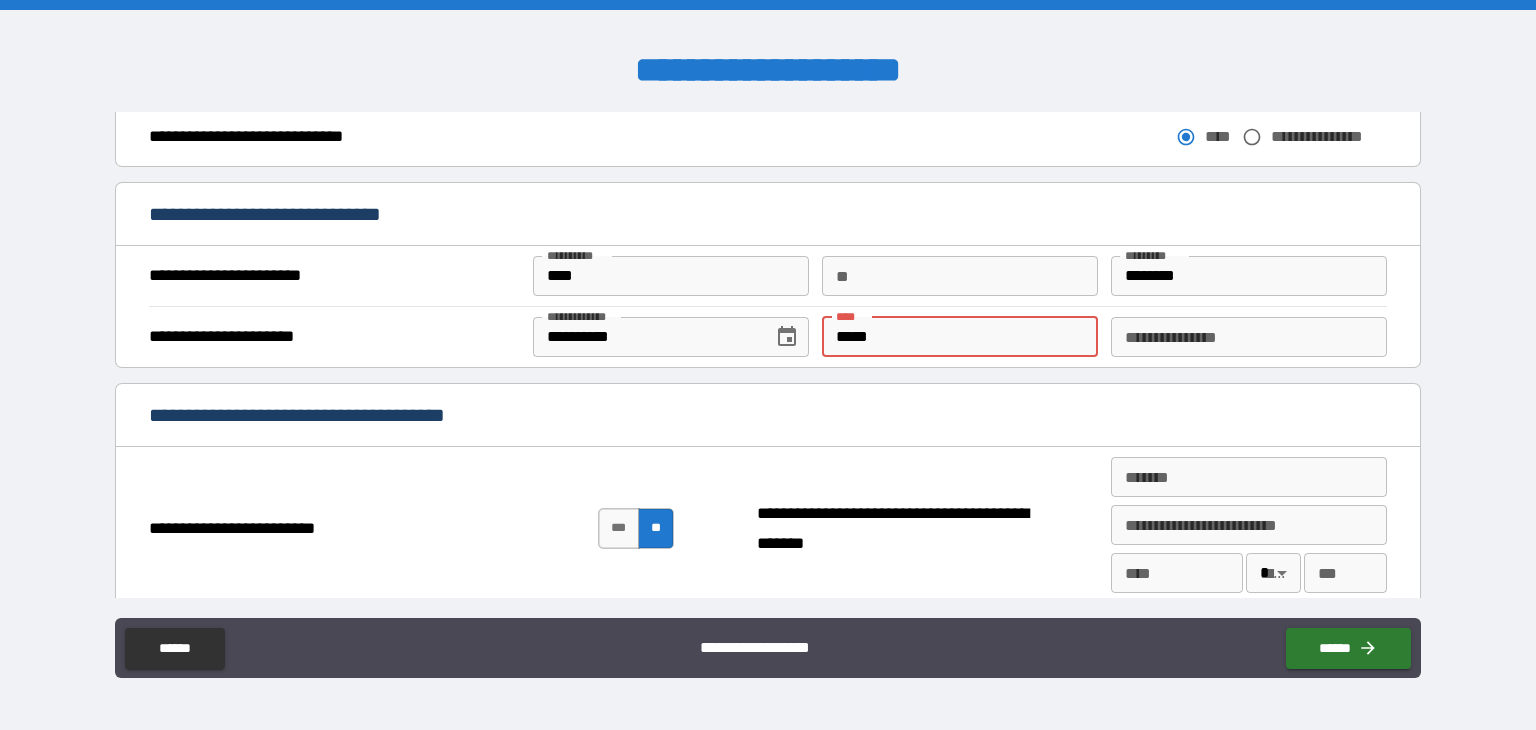 type on "*" 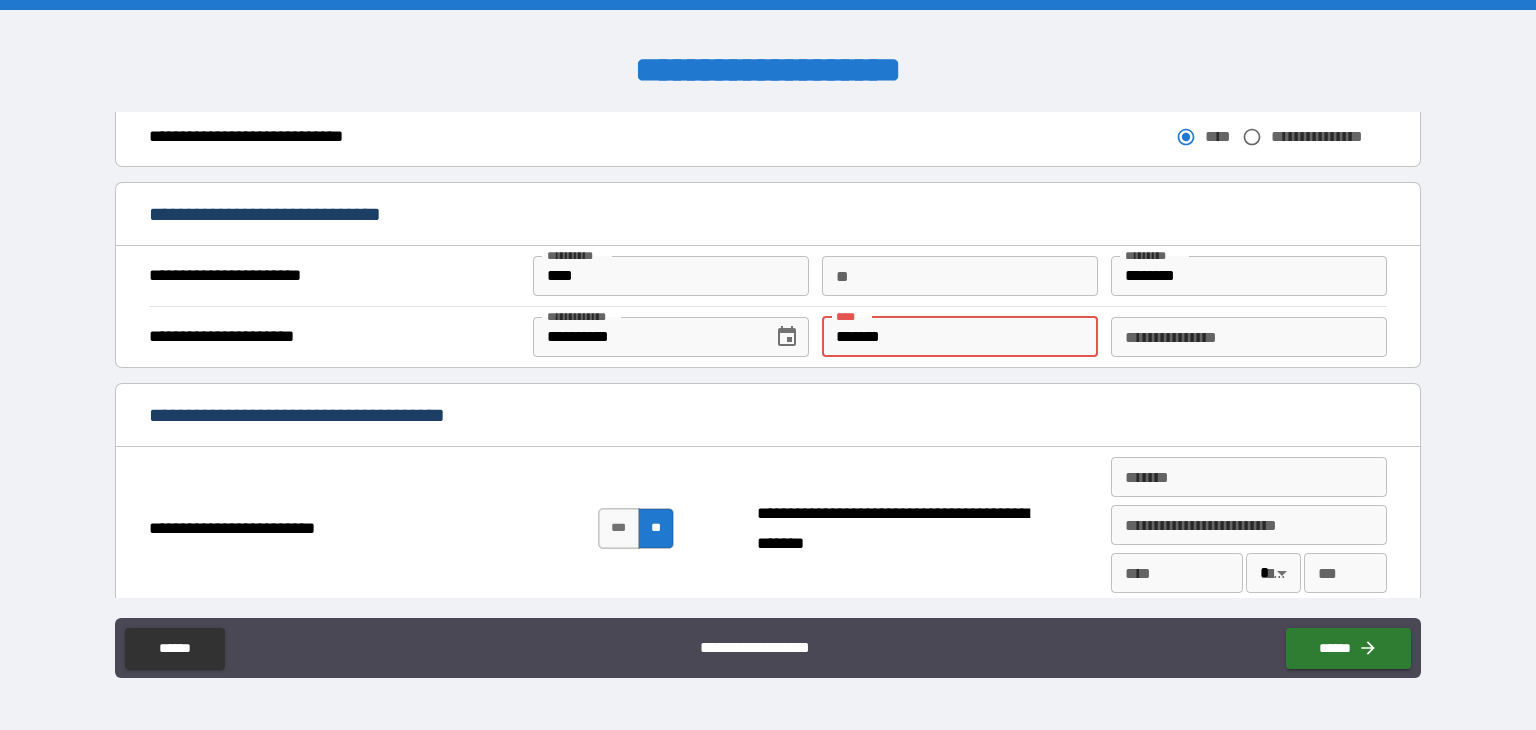 type on "********" 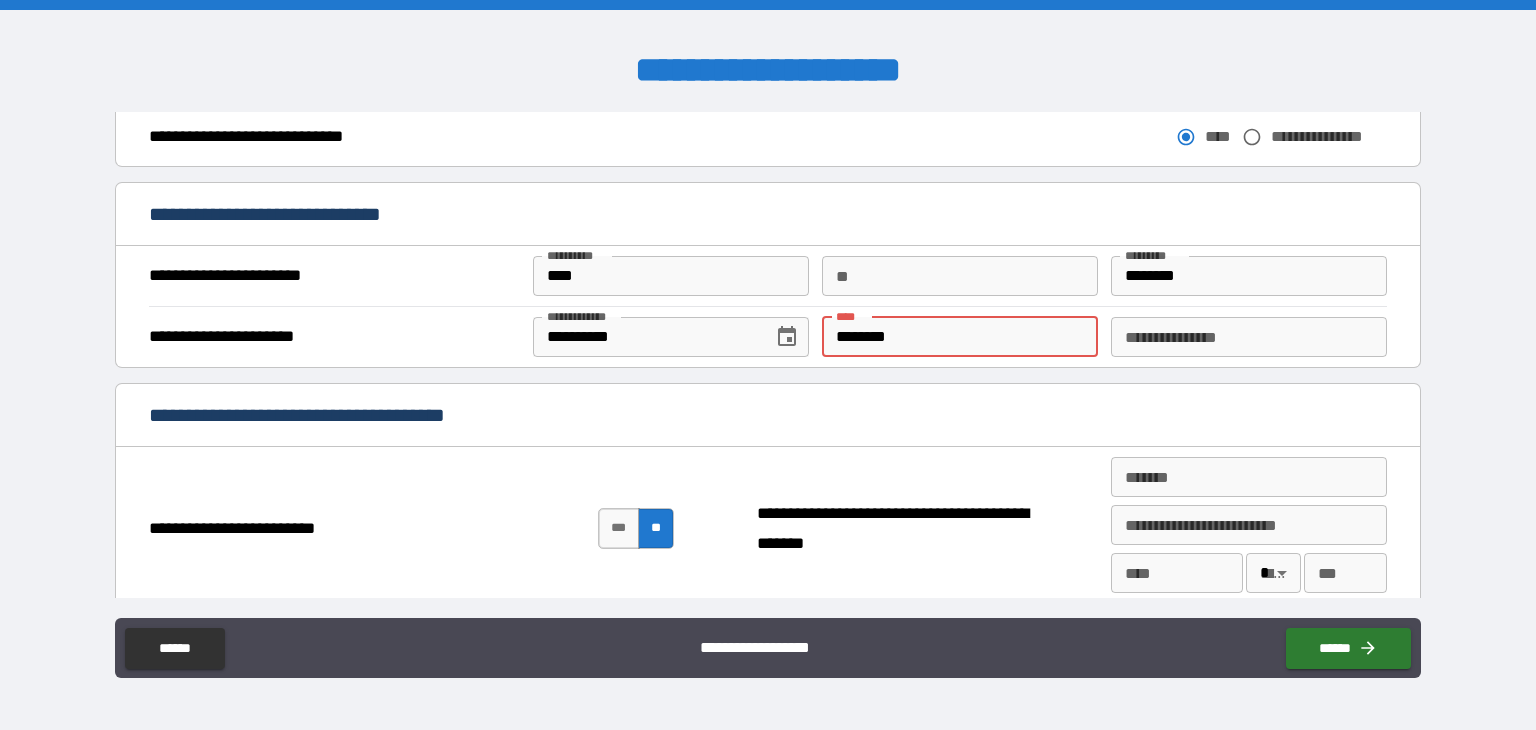 type on "*" 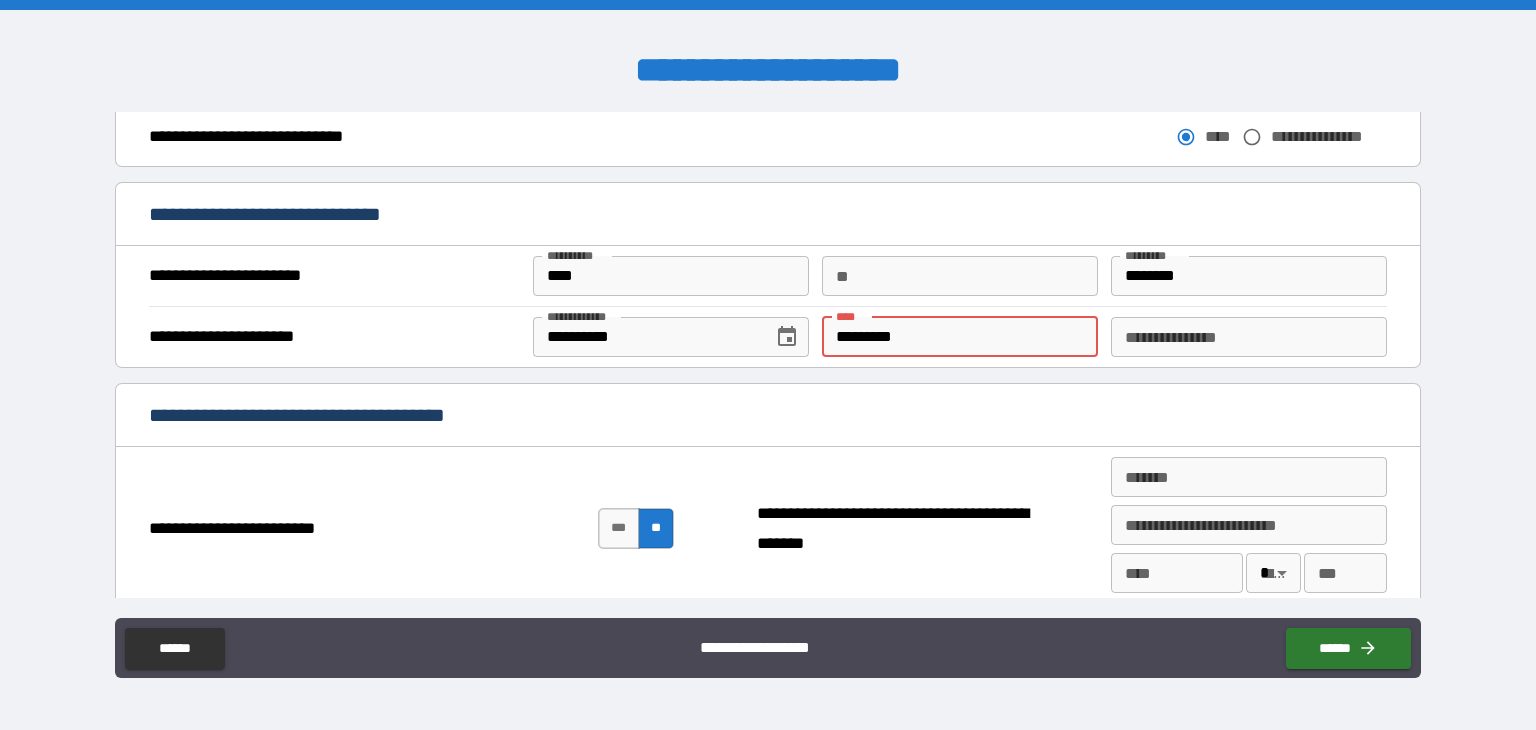 type on "**********" 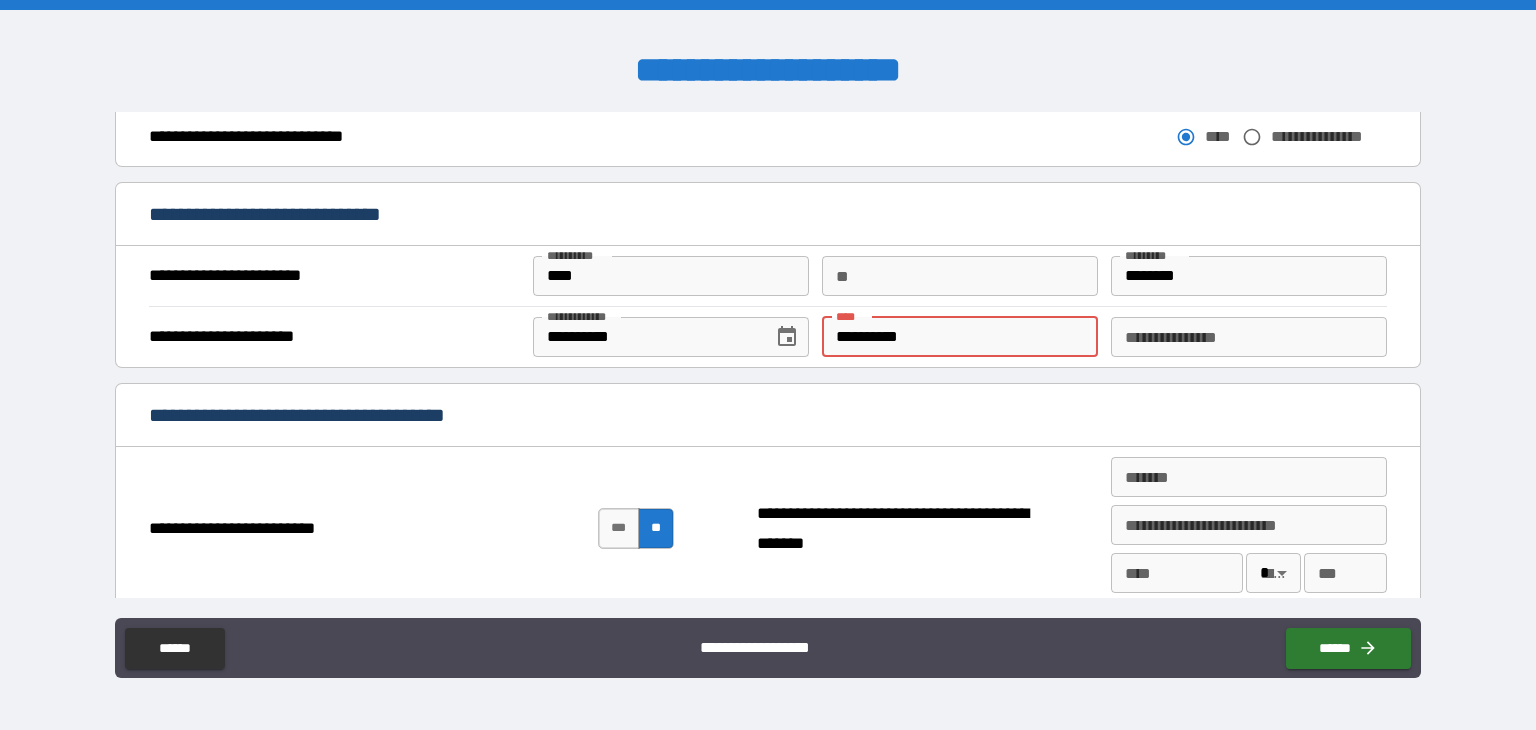 type on "*" 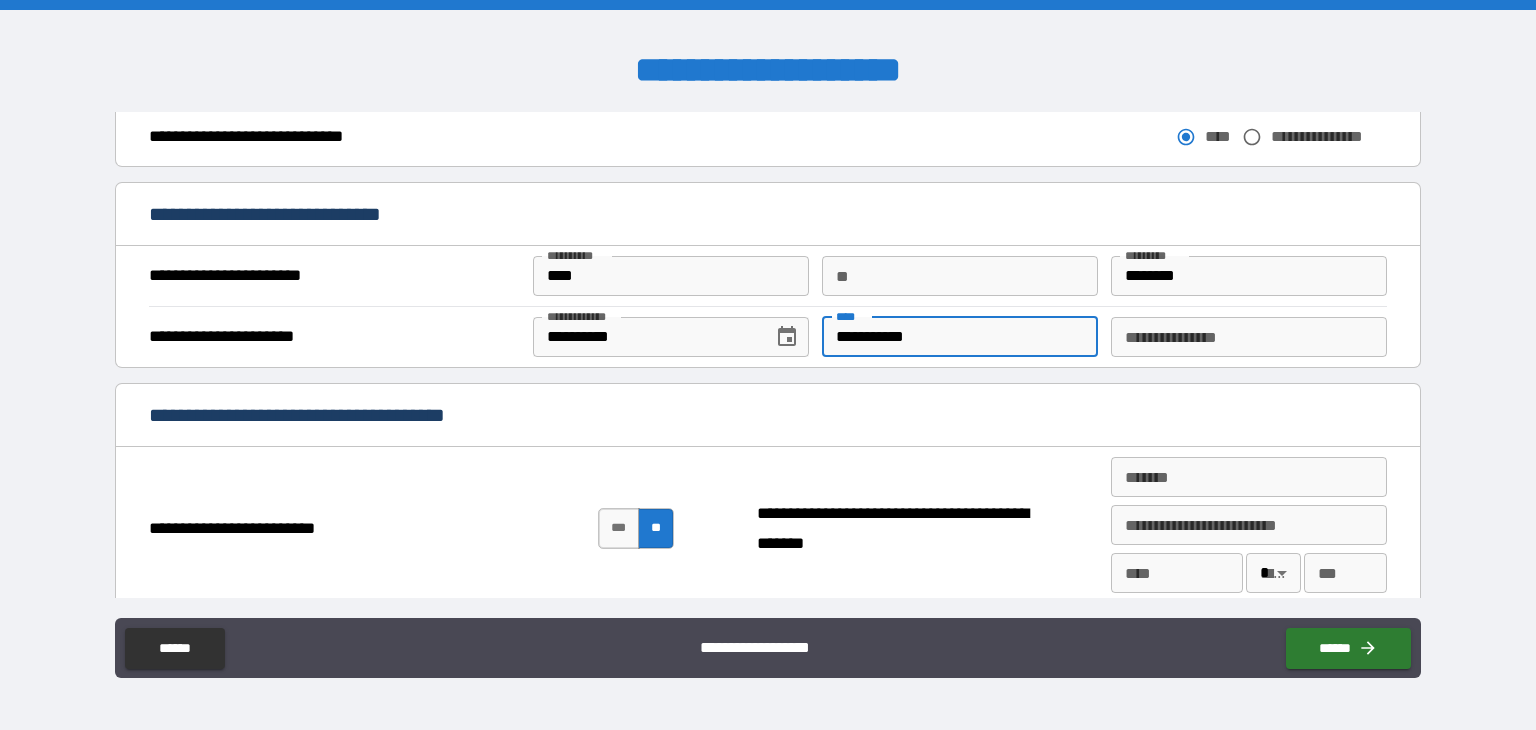 type on "*" 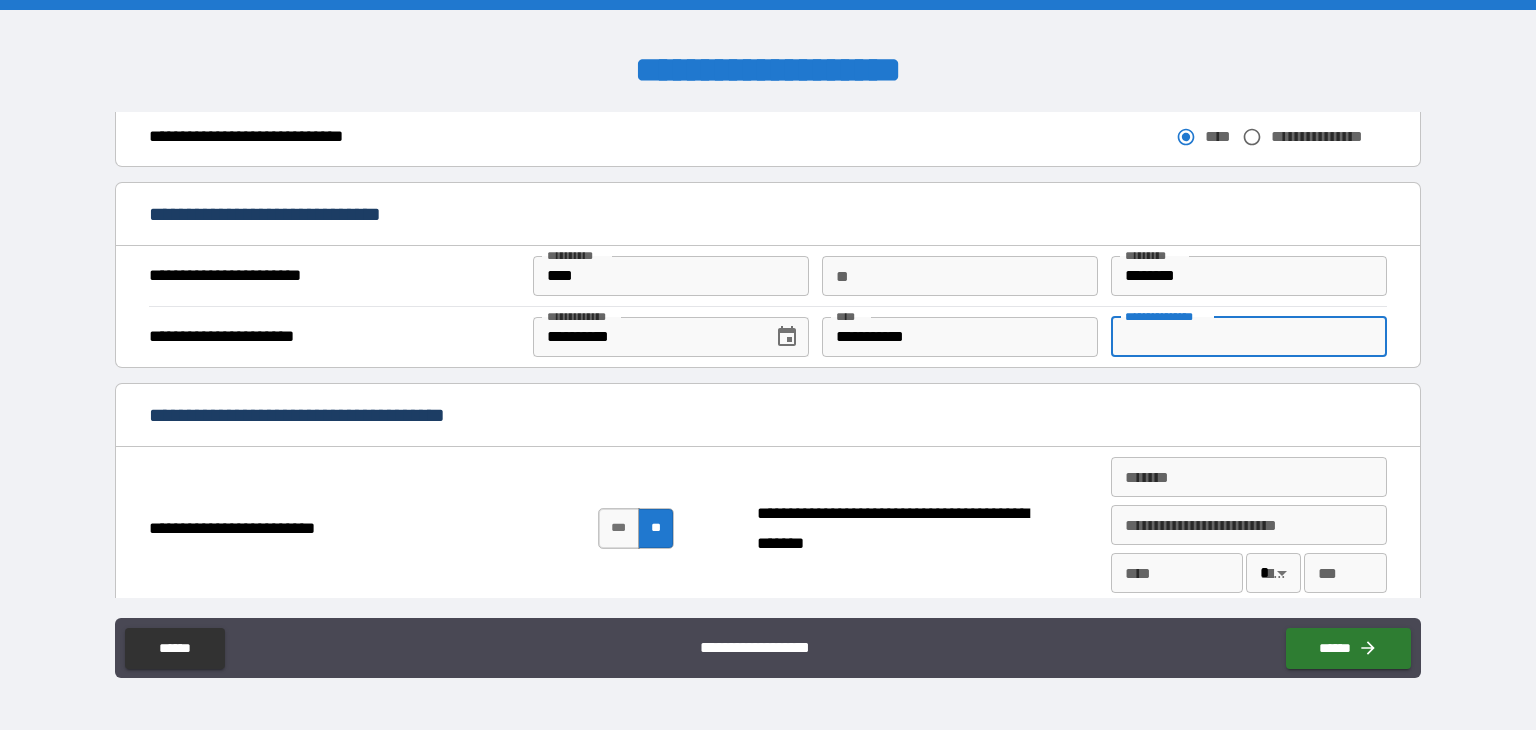 type on "*" 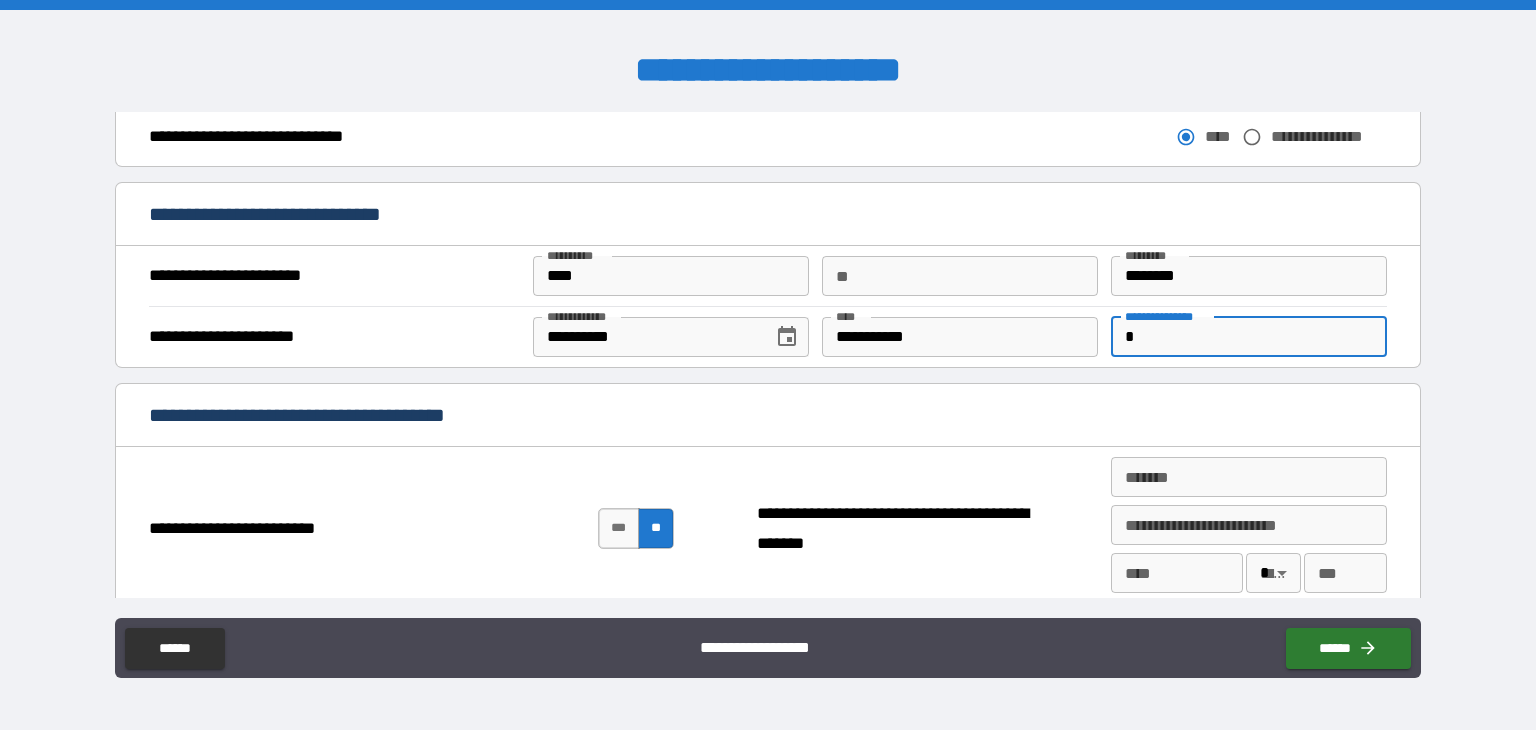 type on "*" 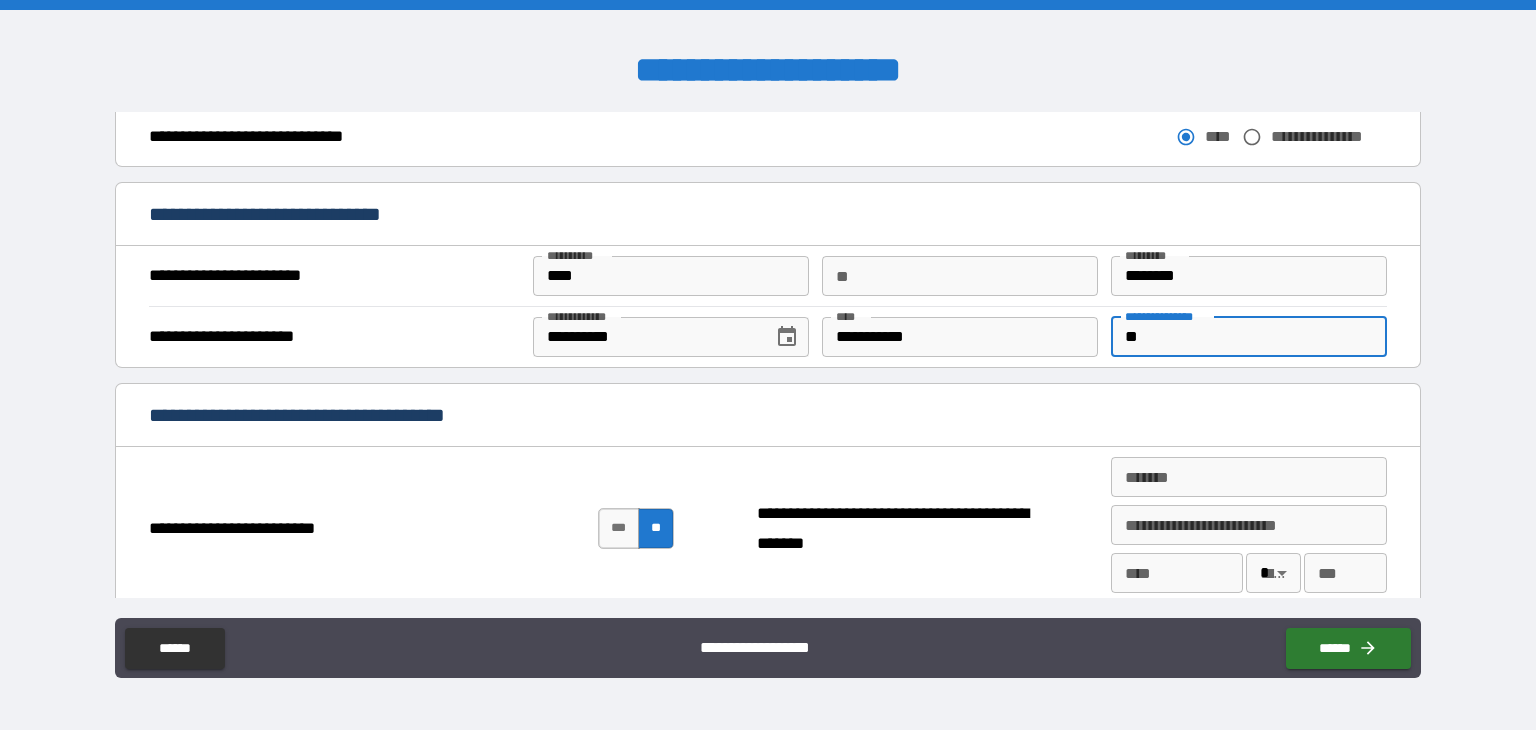 type on "*" 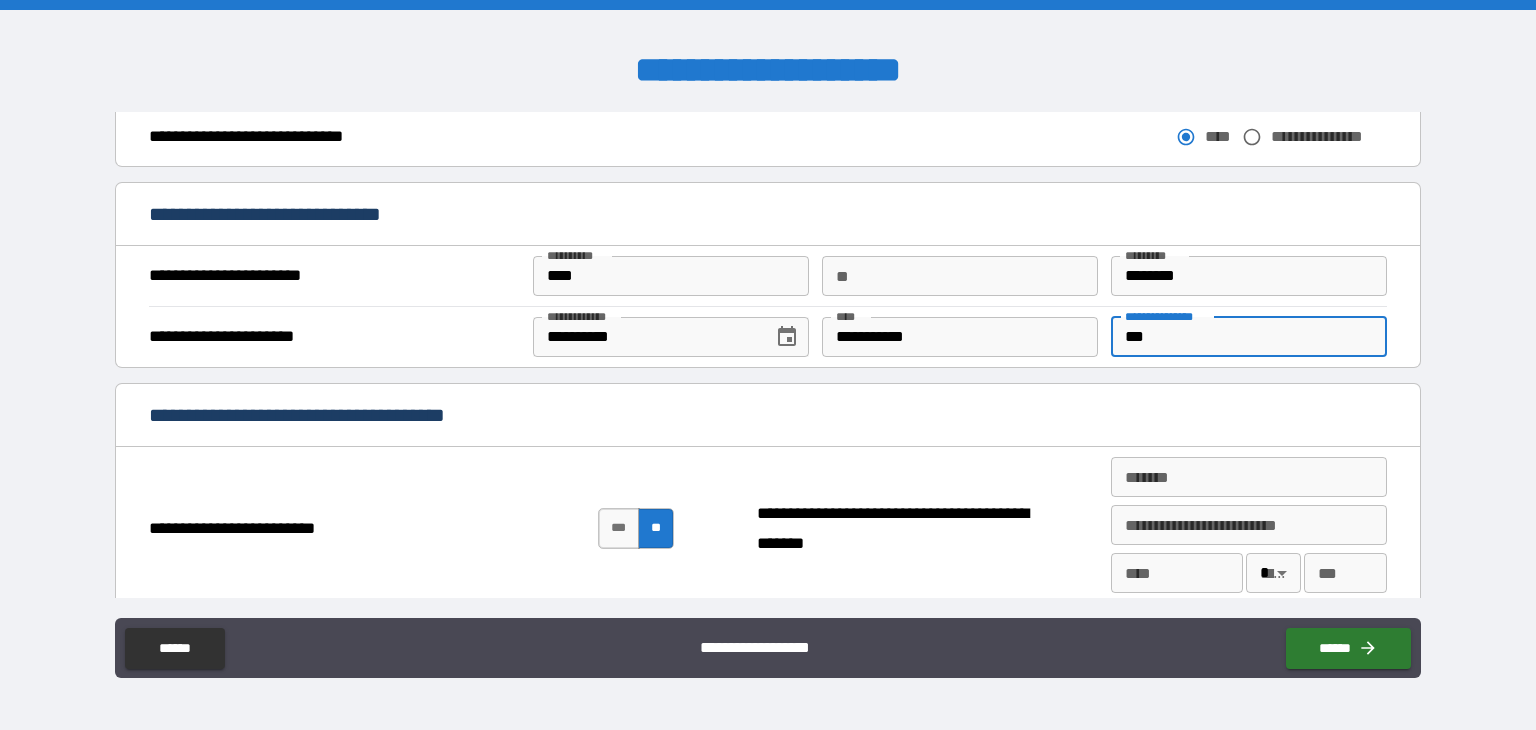 type on "*" 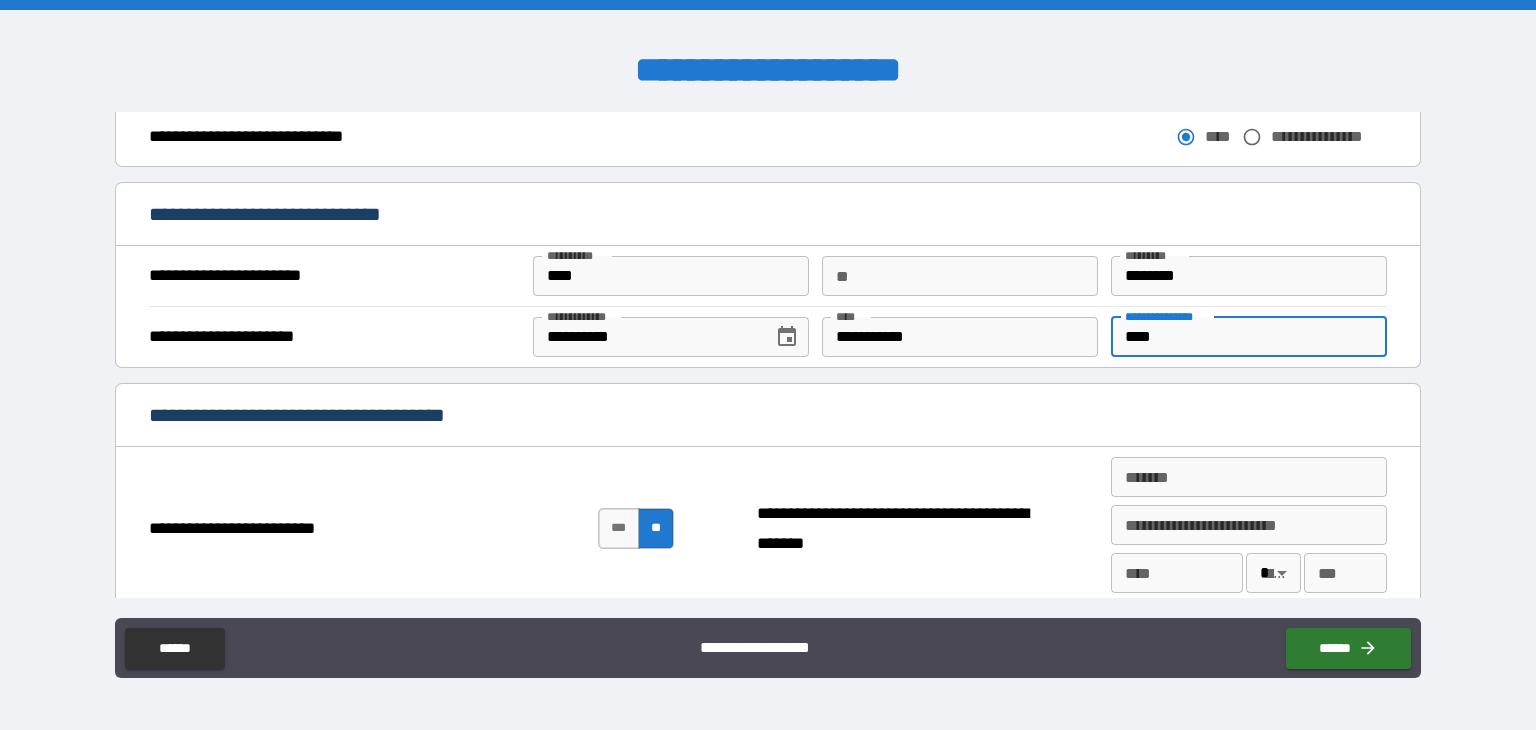 type on "*****" 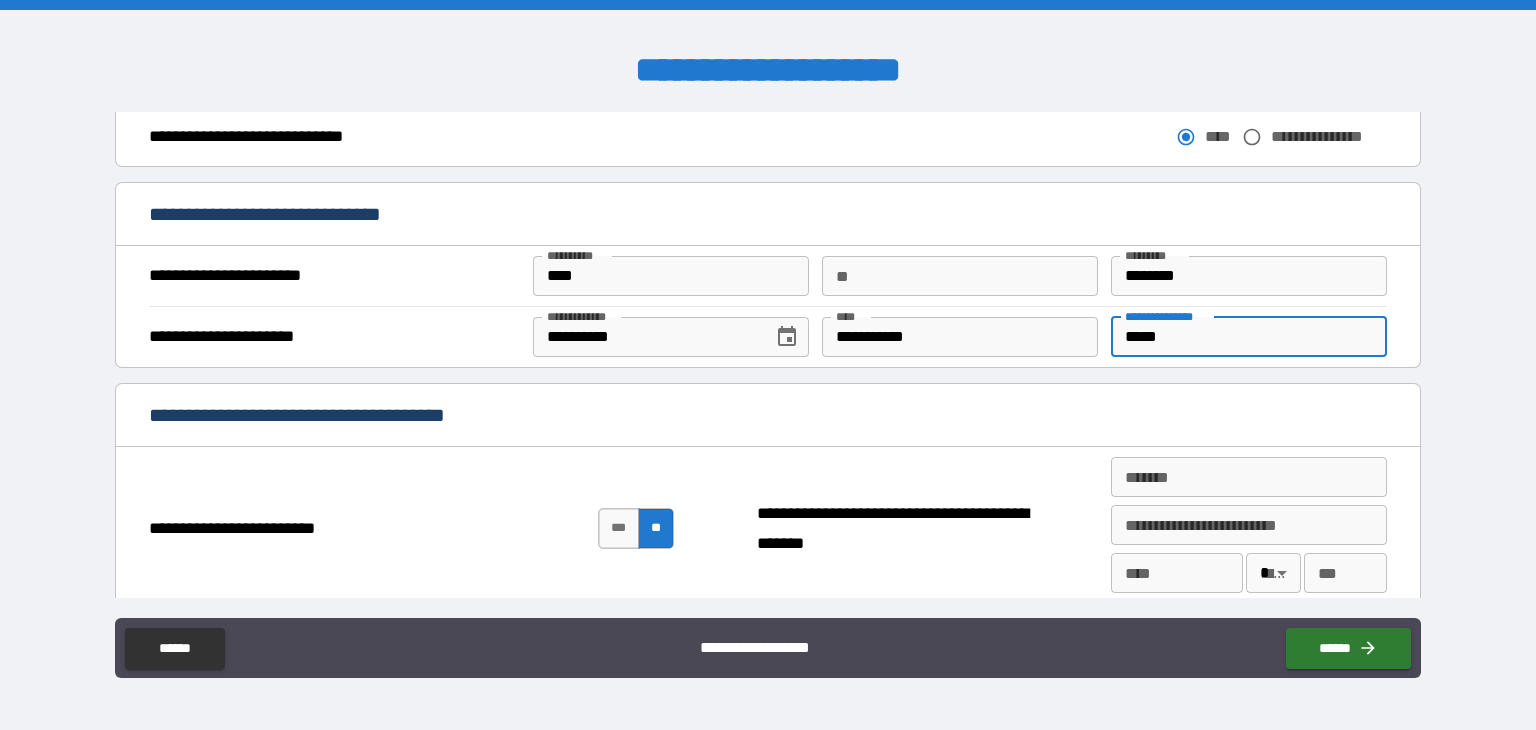 type on "******" 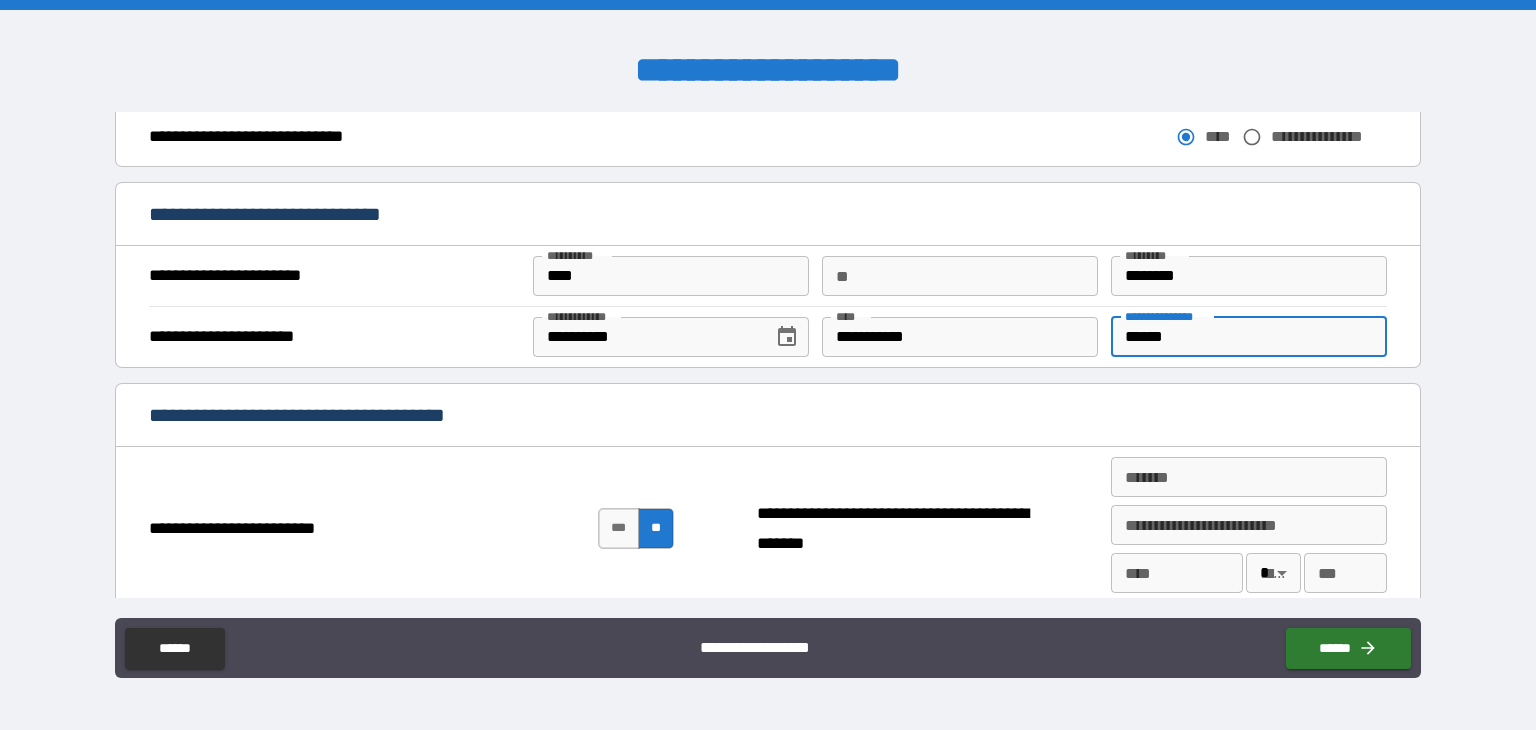 type on "*" 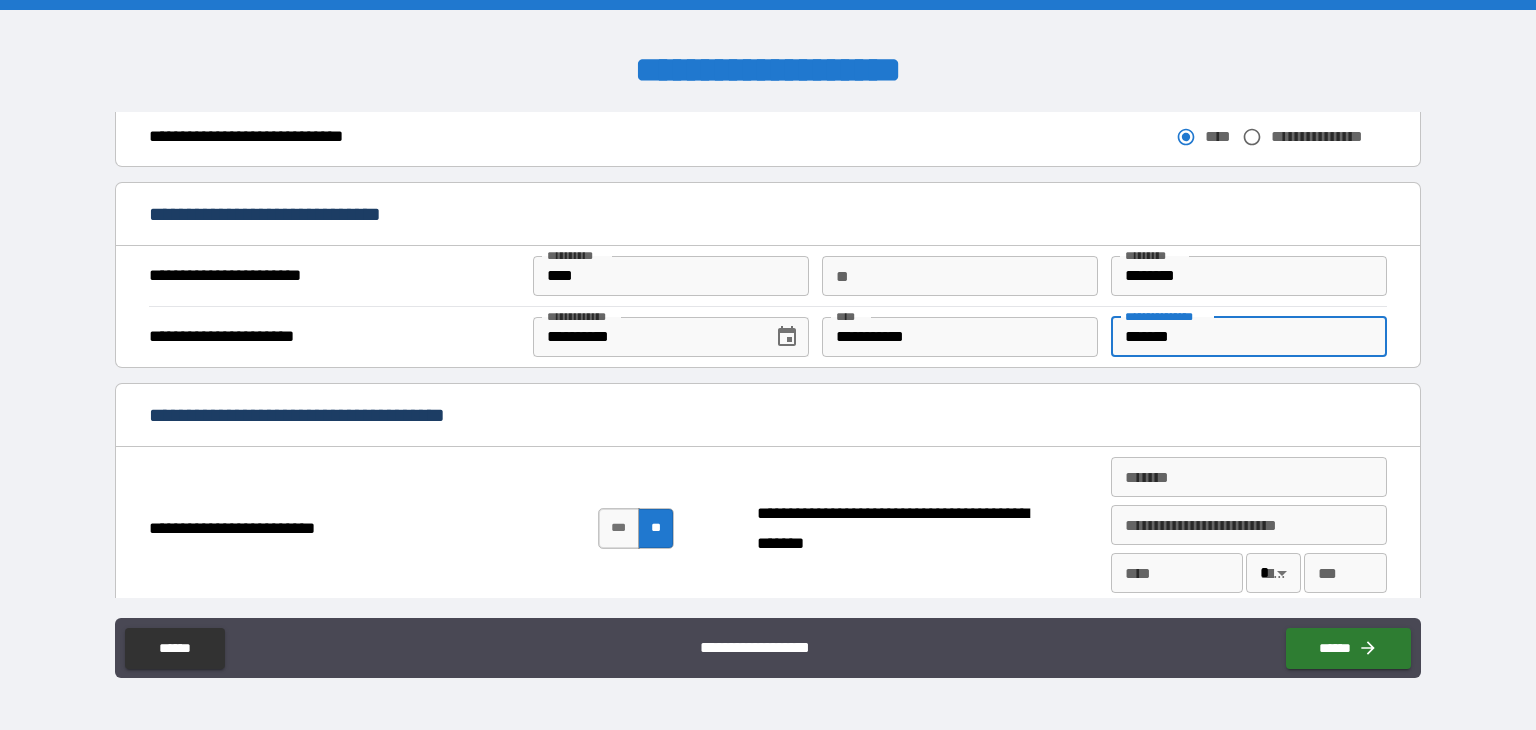 type on "********" 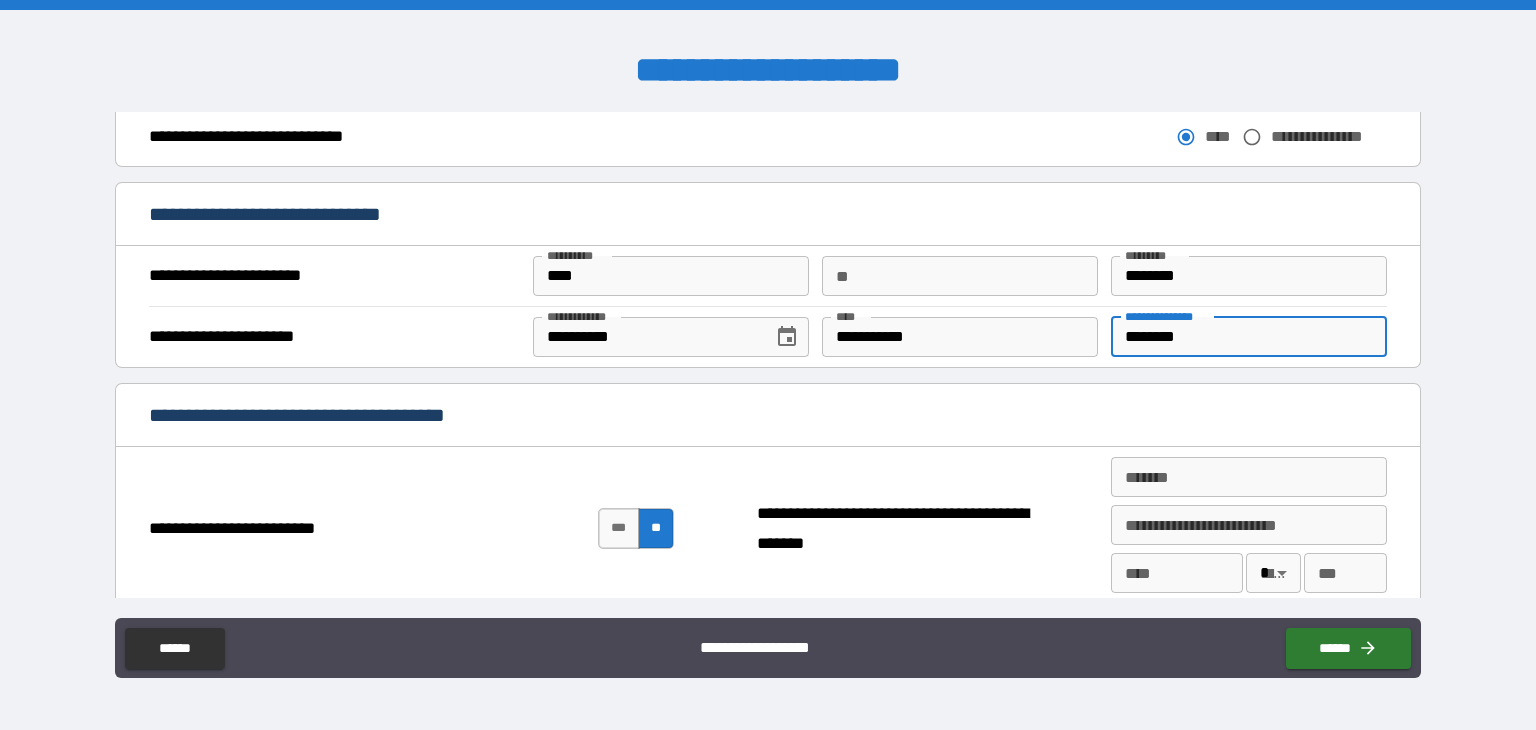 type on "*********" 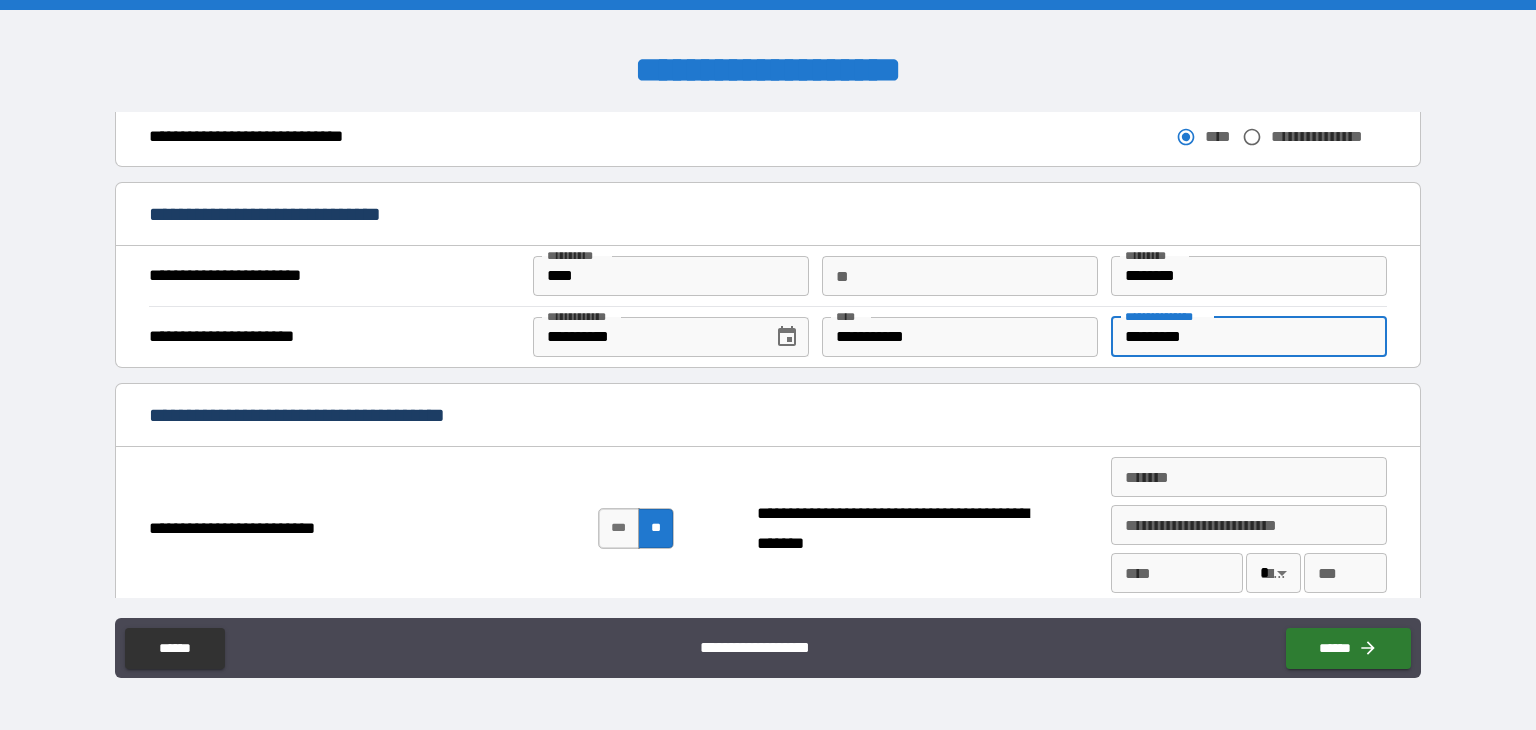 type on "*" 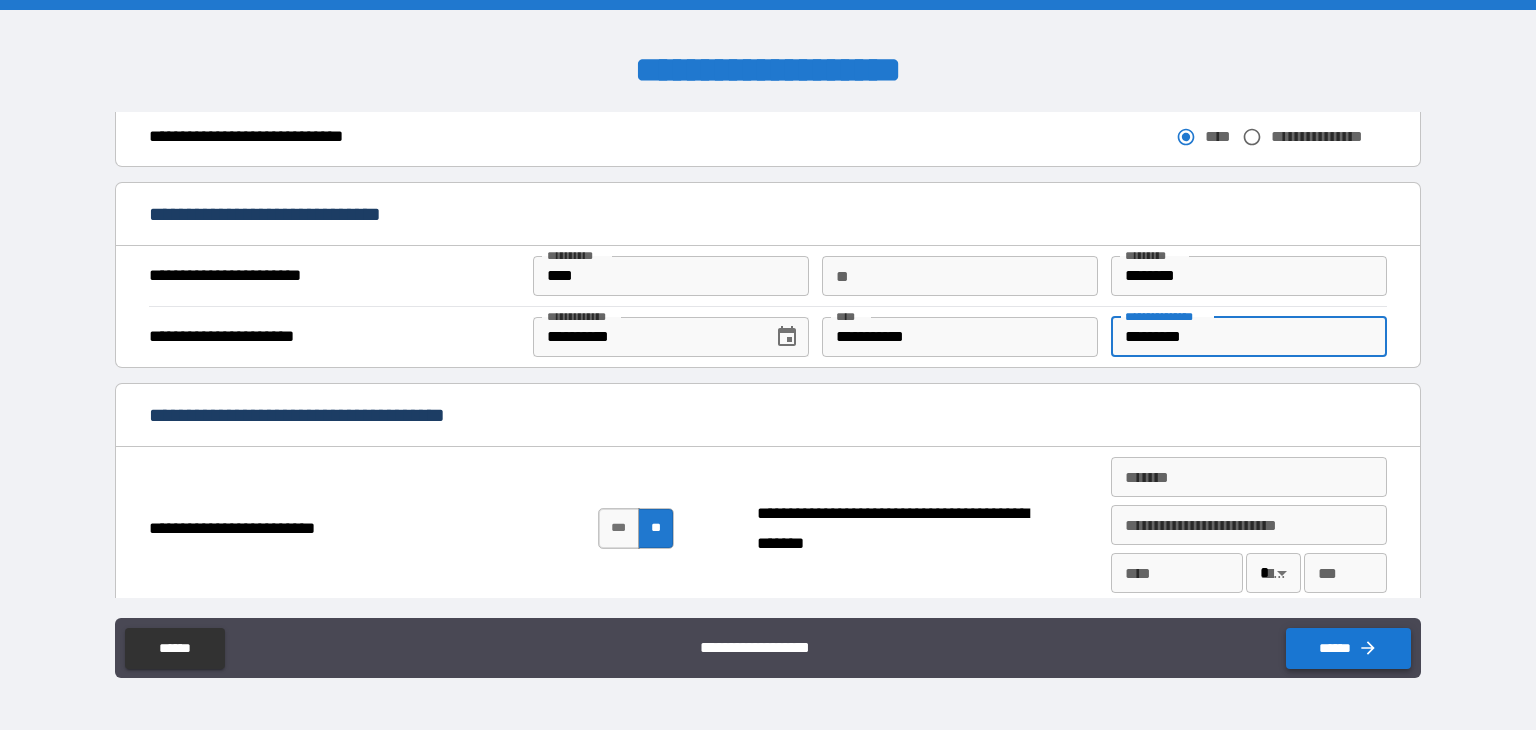 type on "*********" 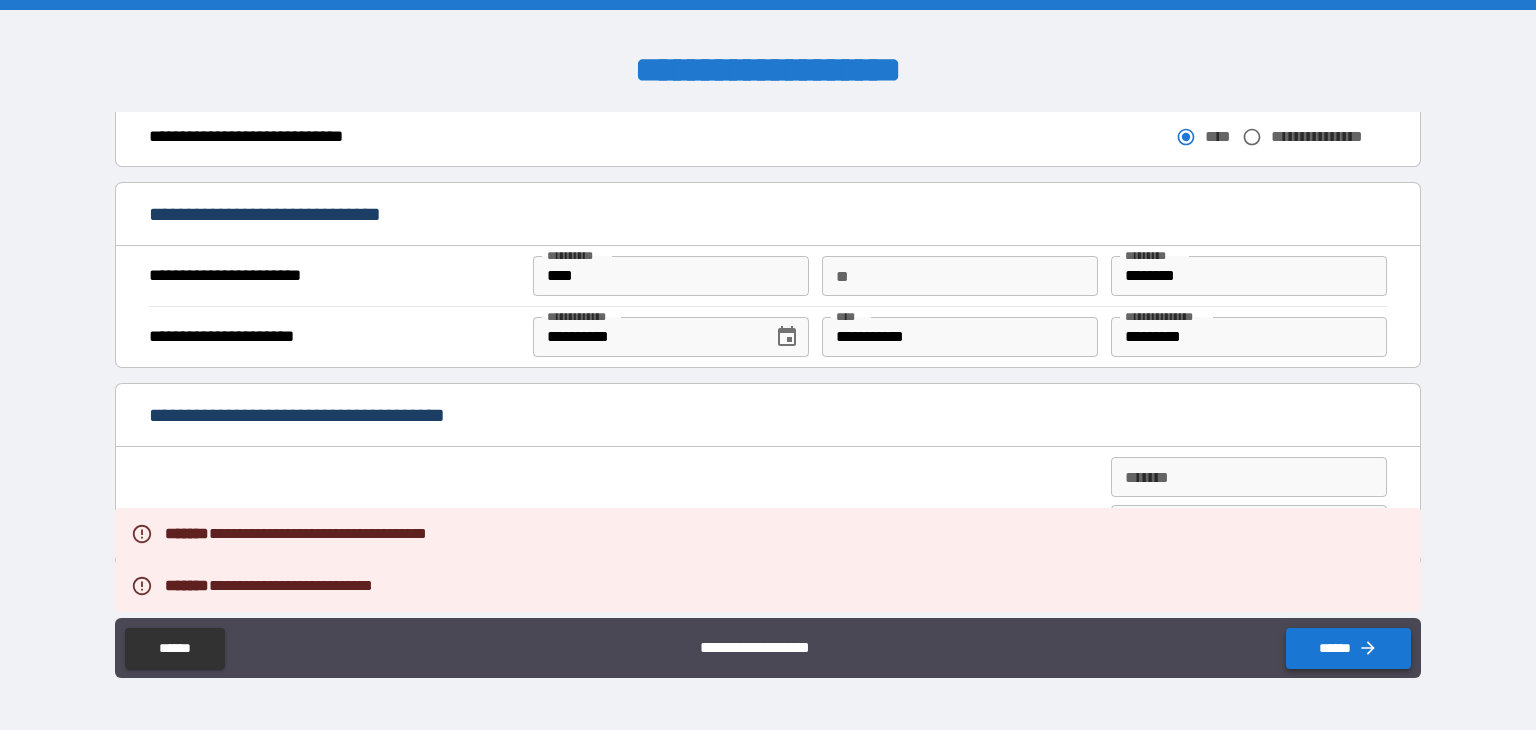type on "*" 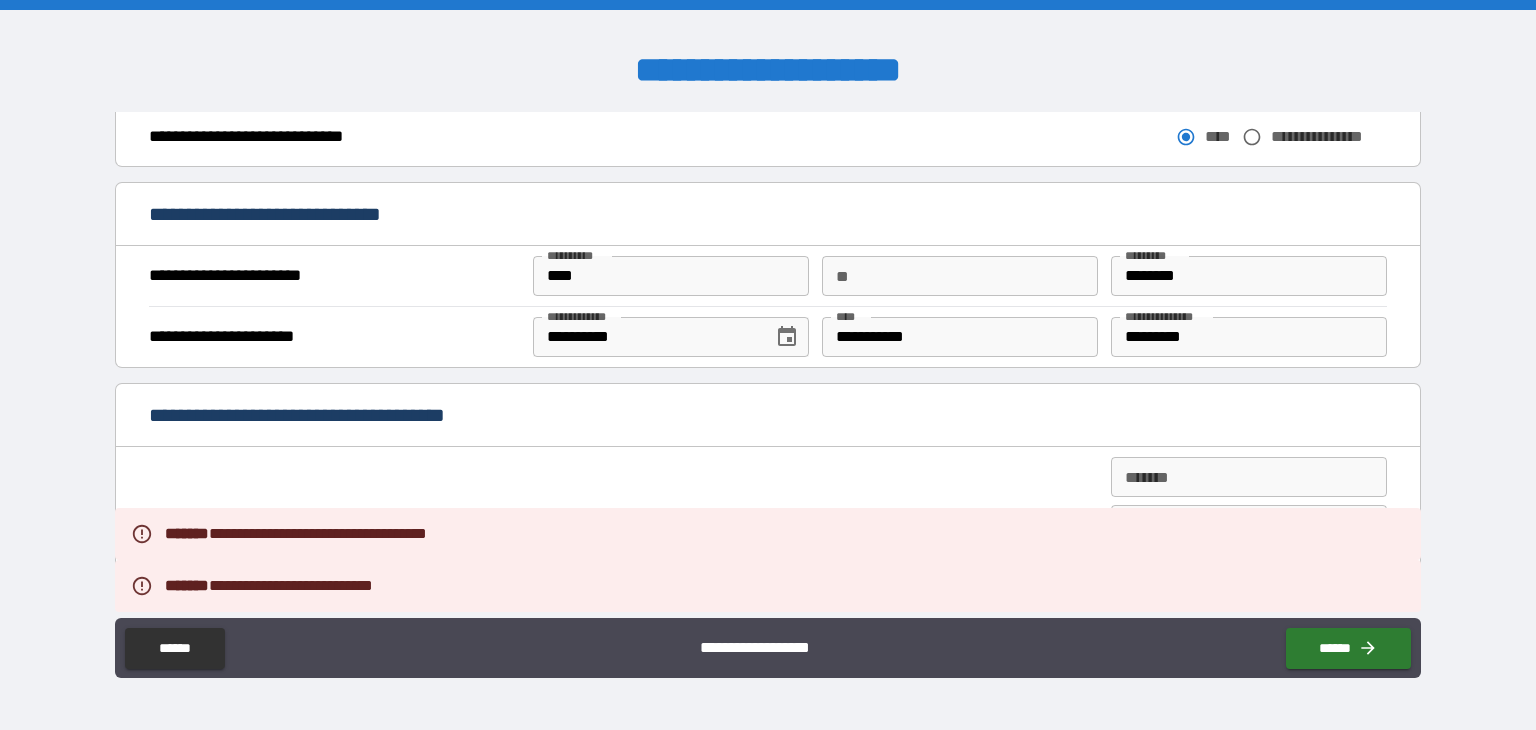 click on "**********" at bounding box center [960, 337] 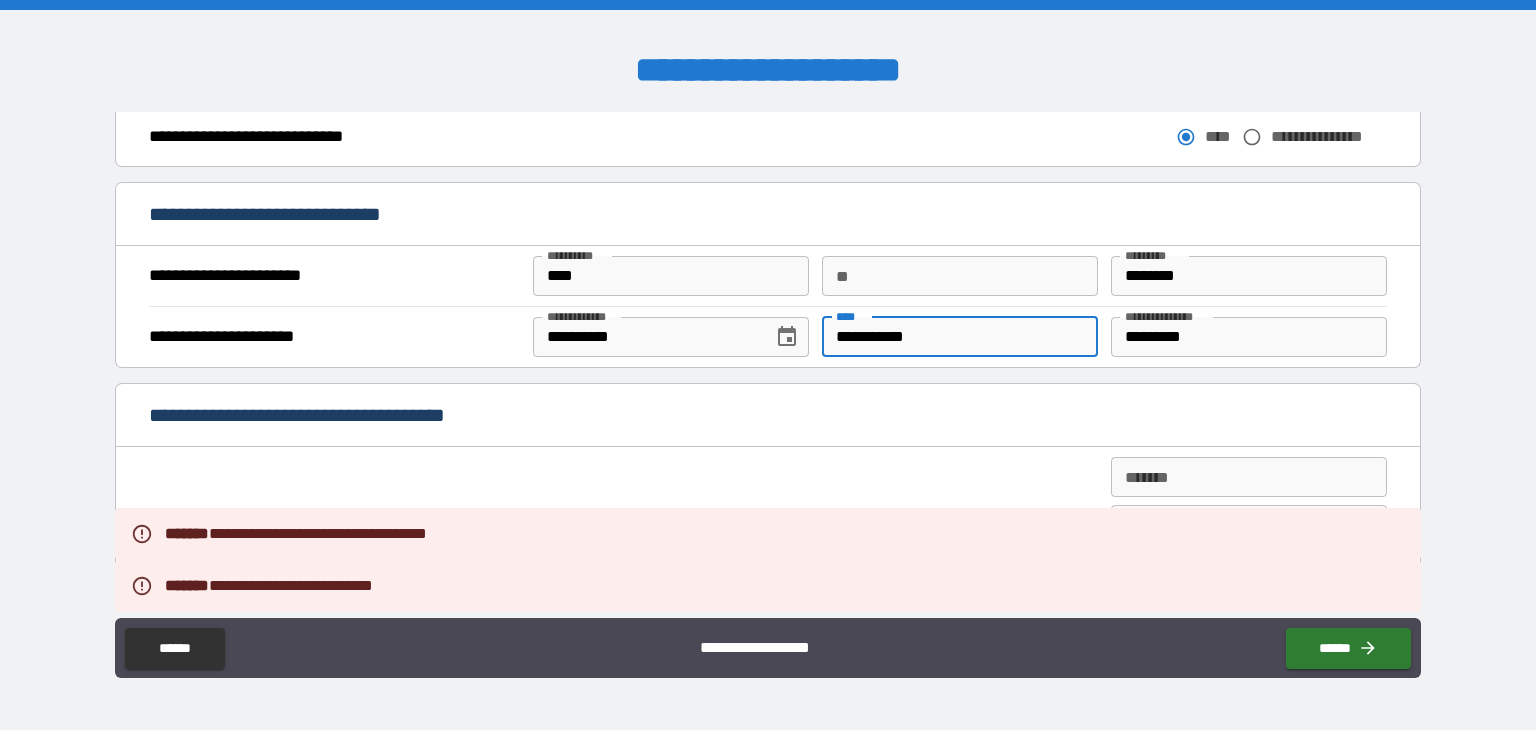 type on "**********" 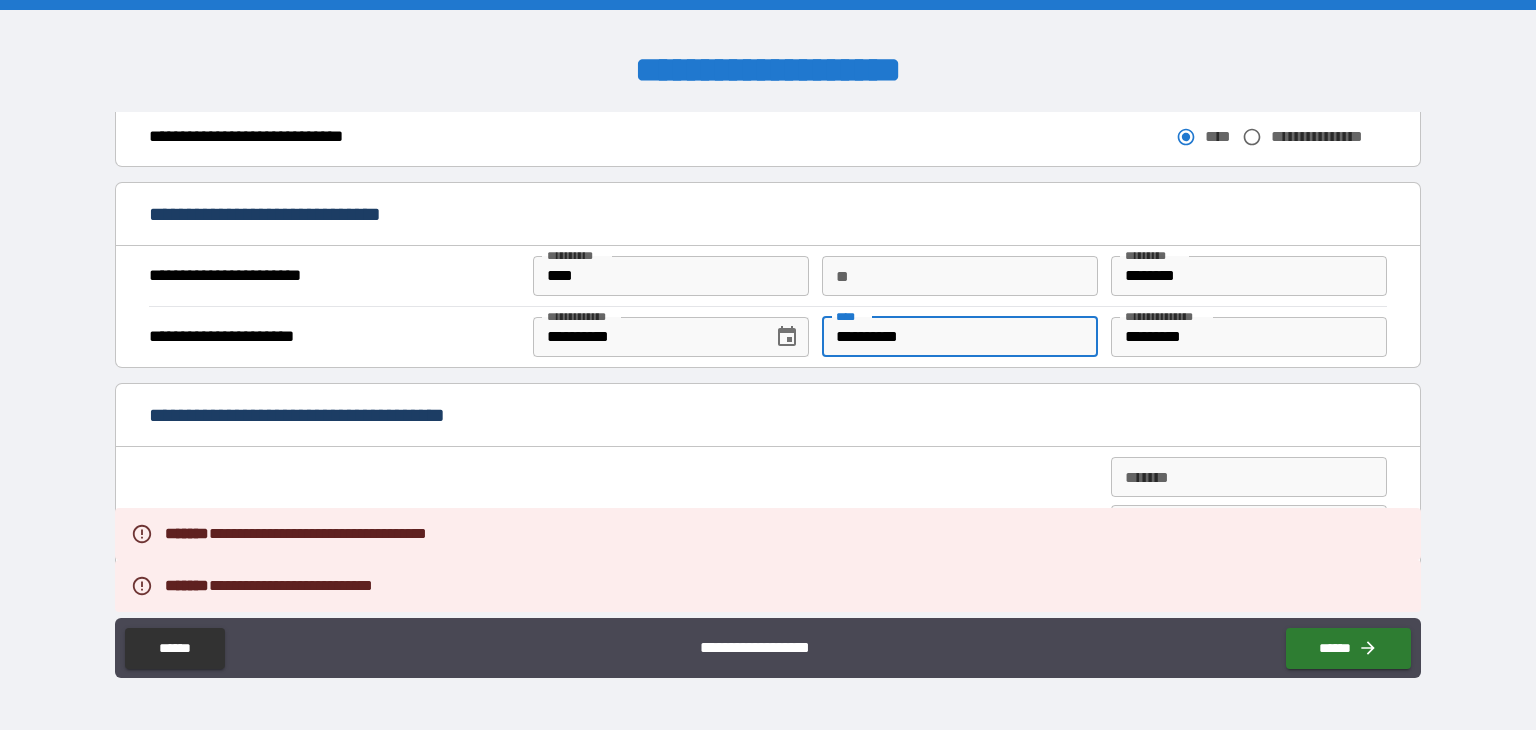 type on "*" 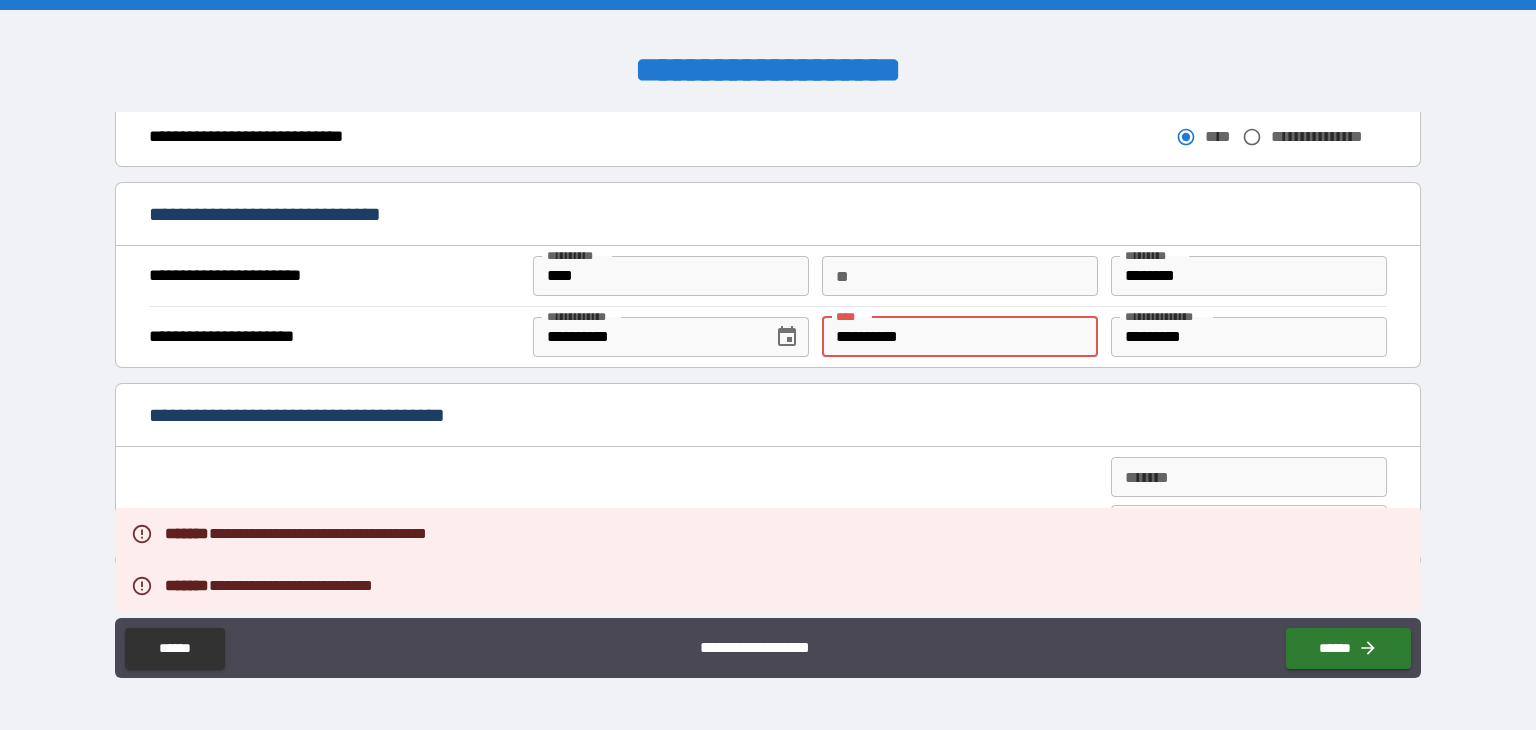 type on "*********" 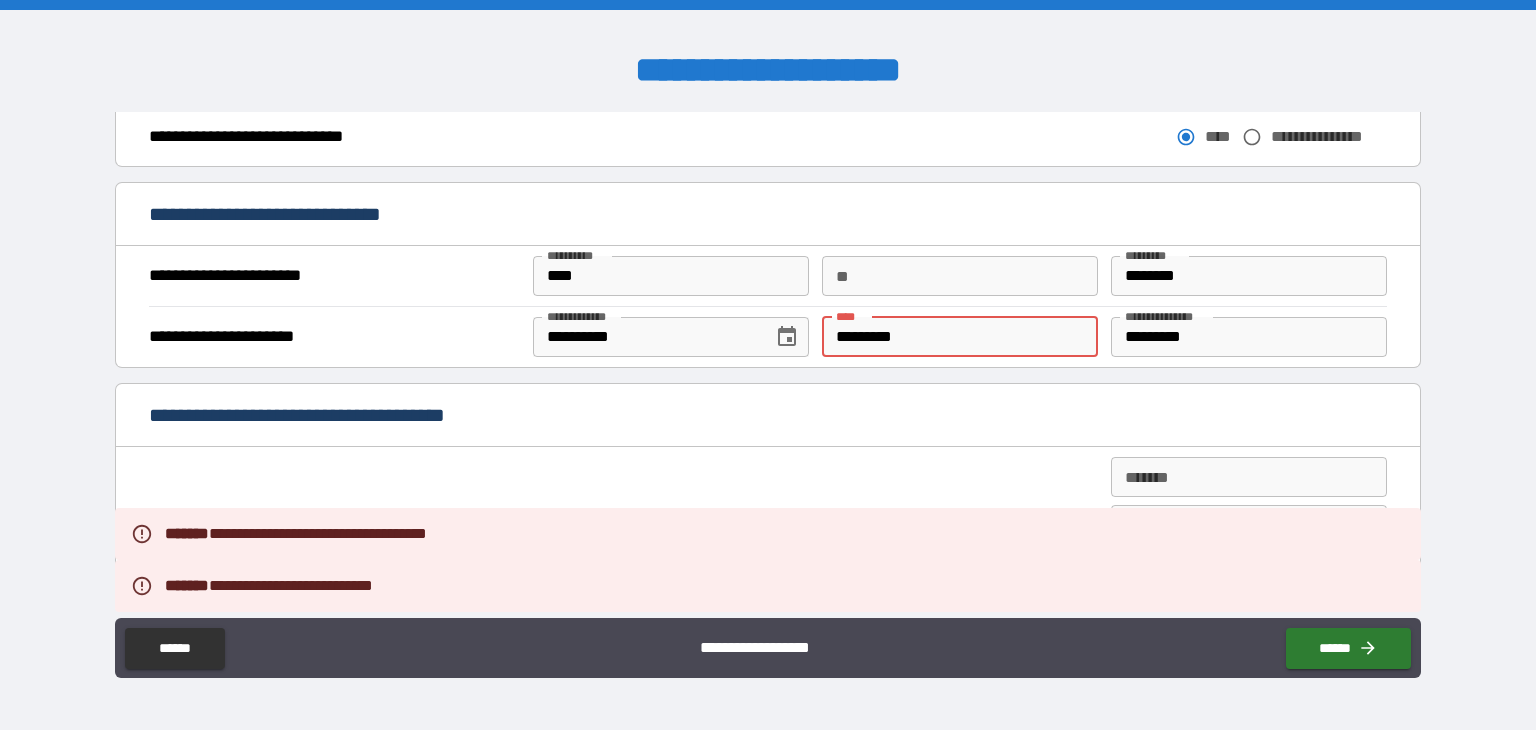 type on "*" 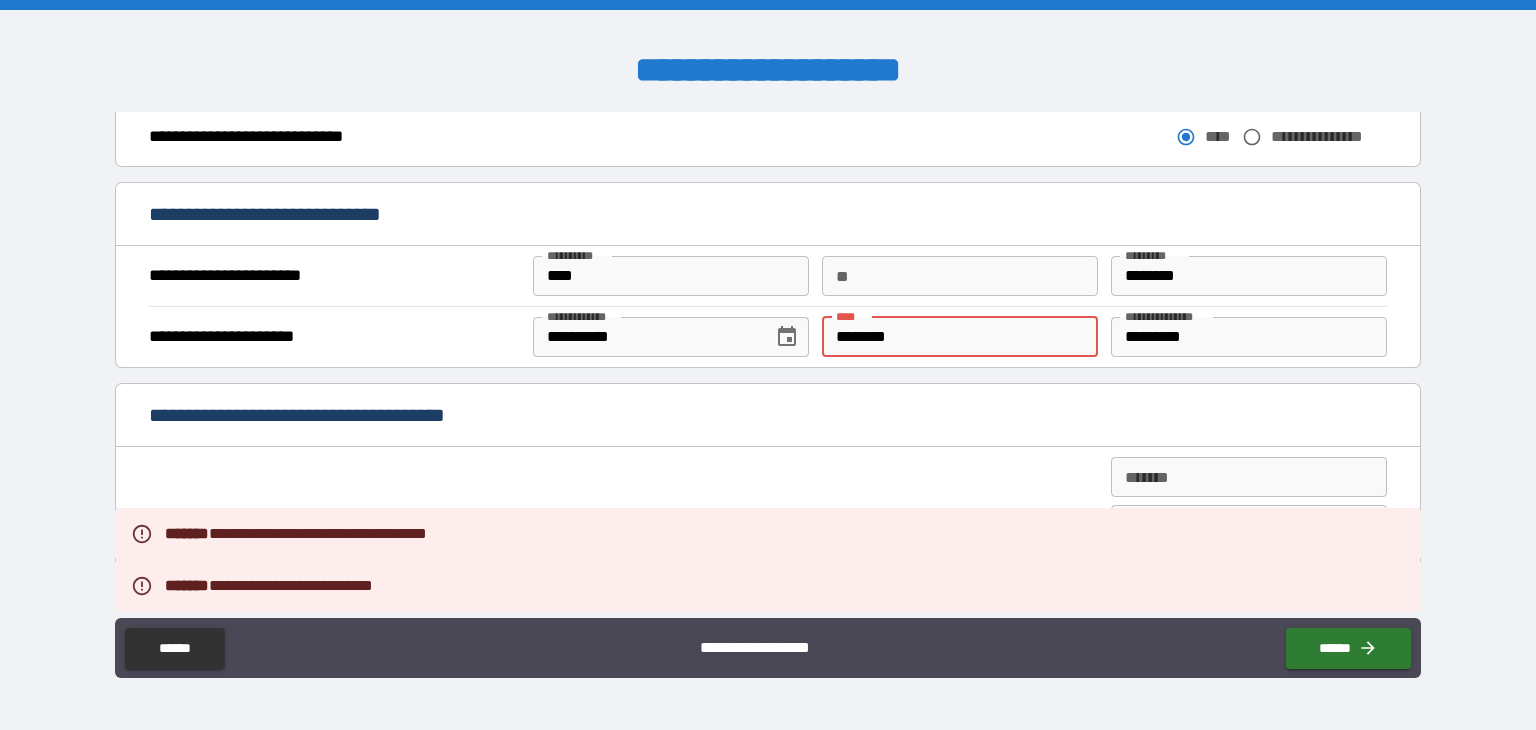 type on "*" 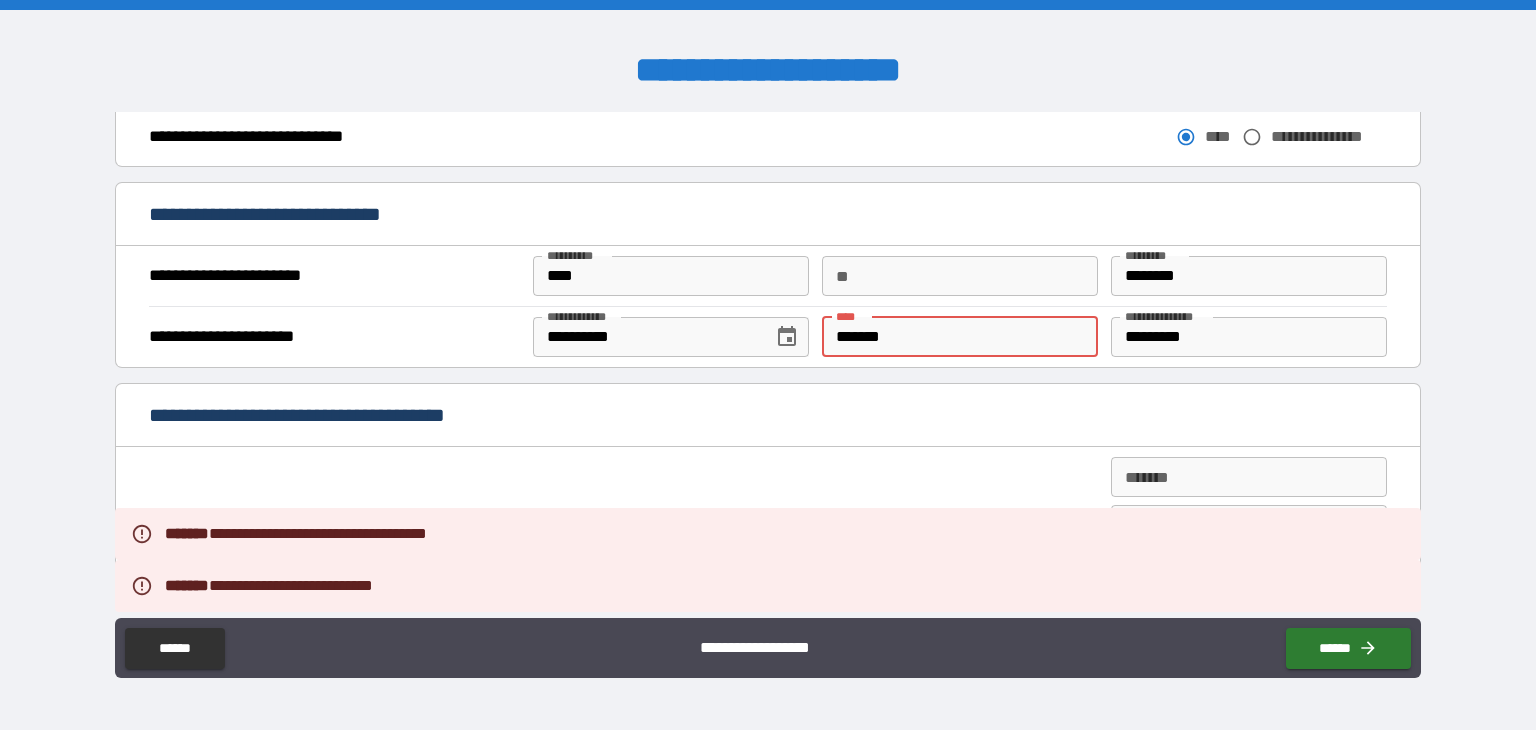 type on "*" 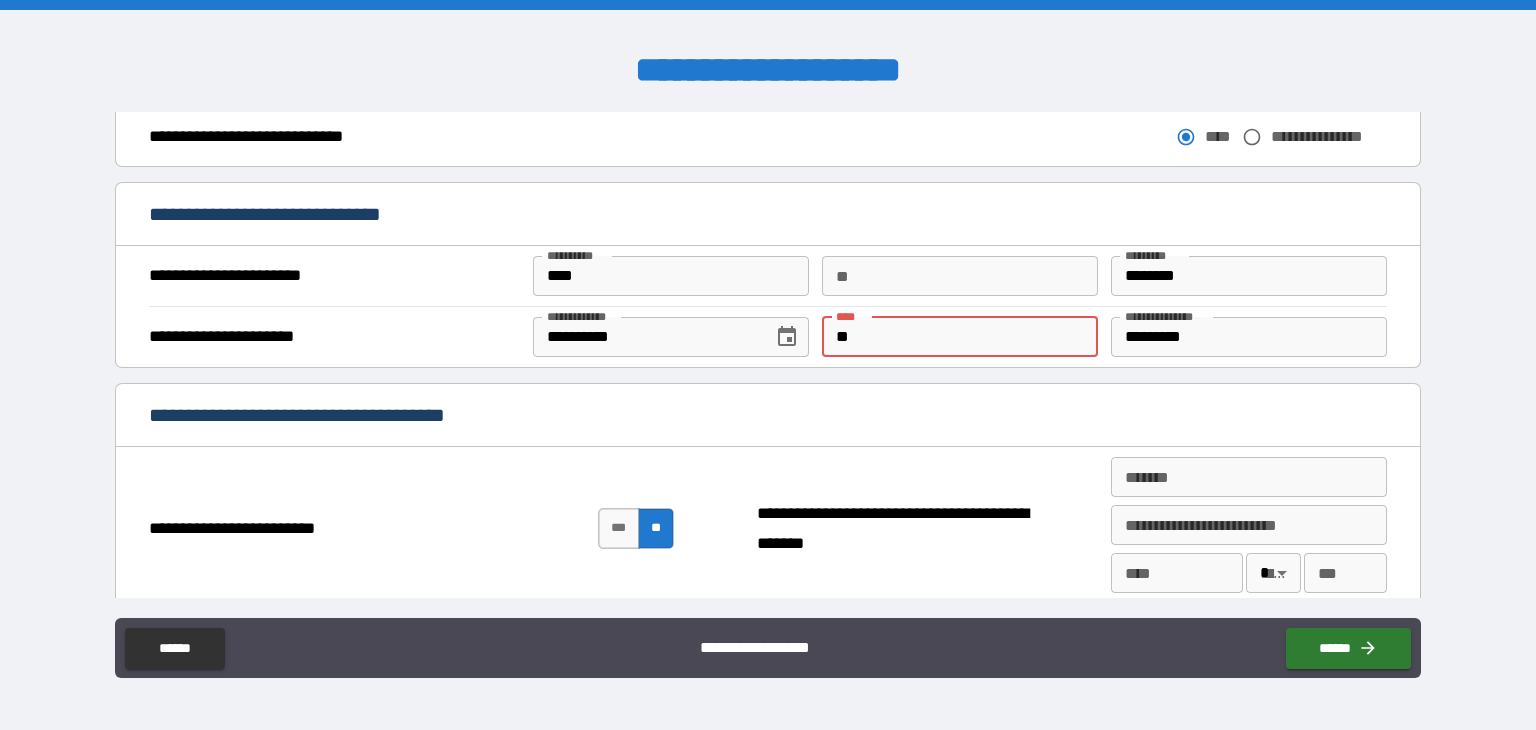 type on "*" 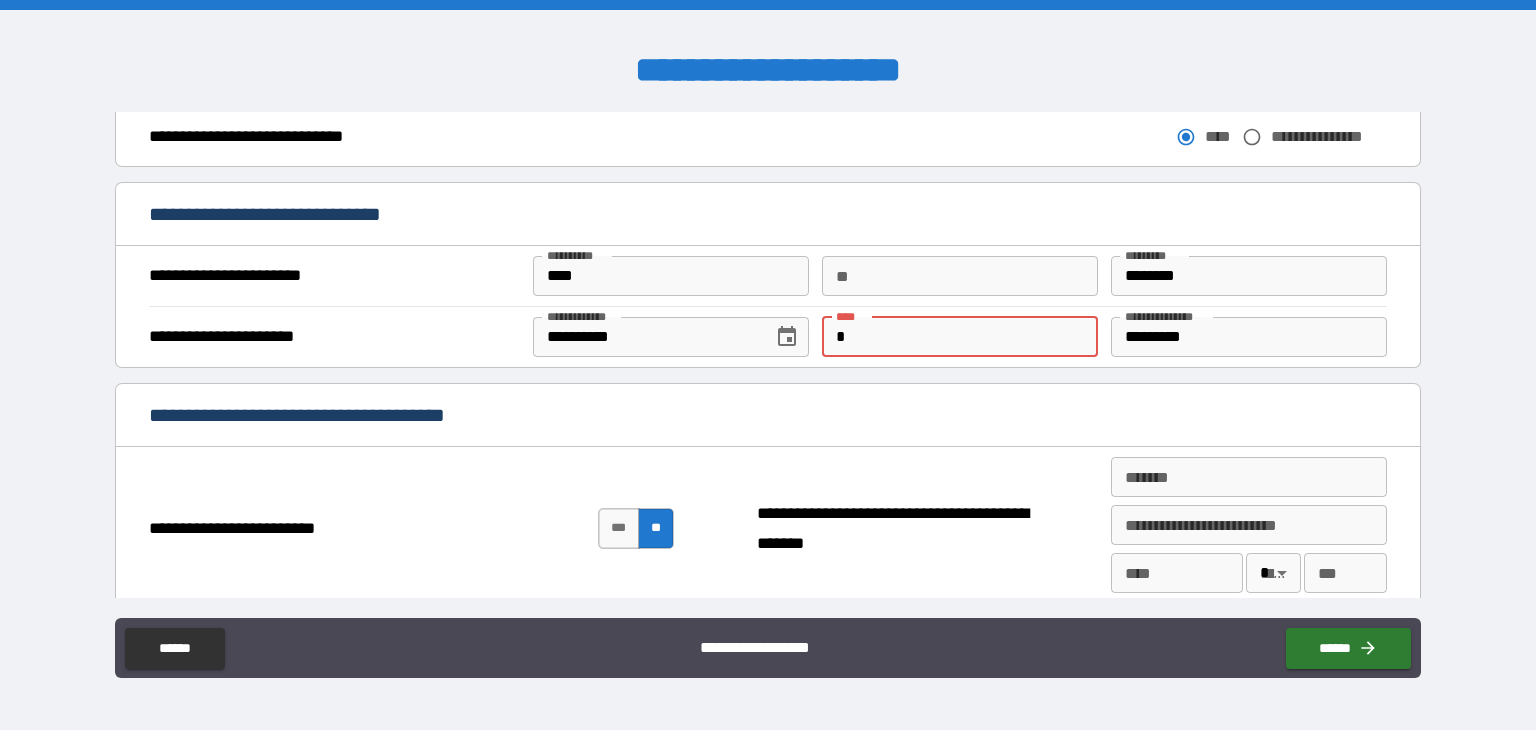 type 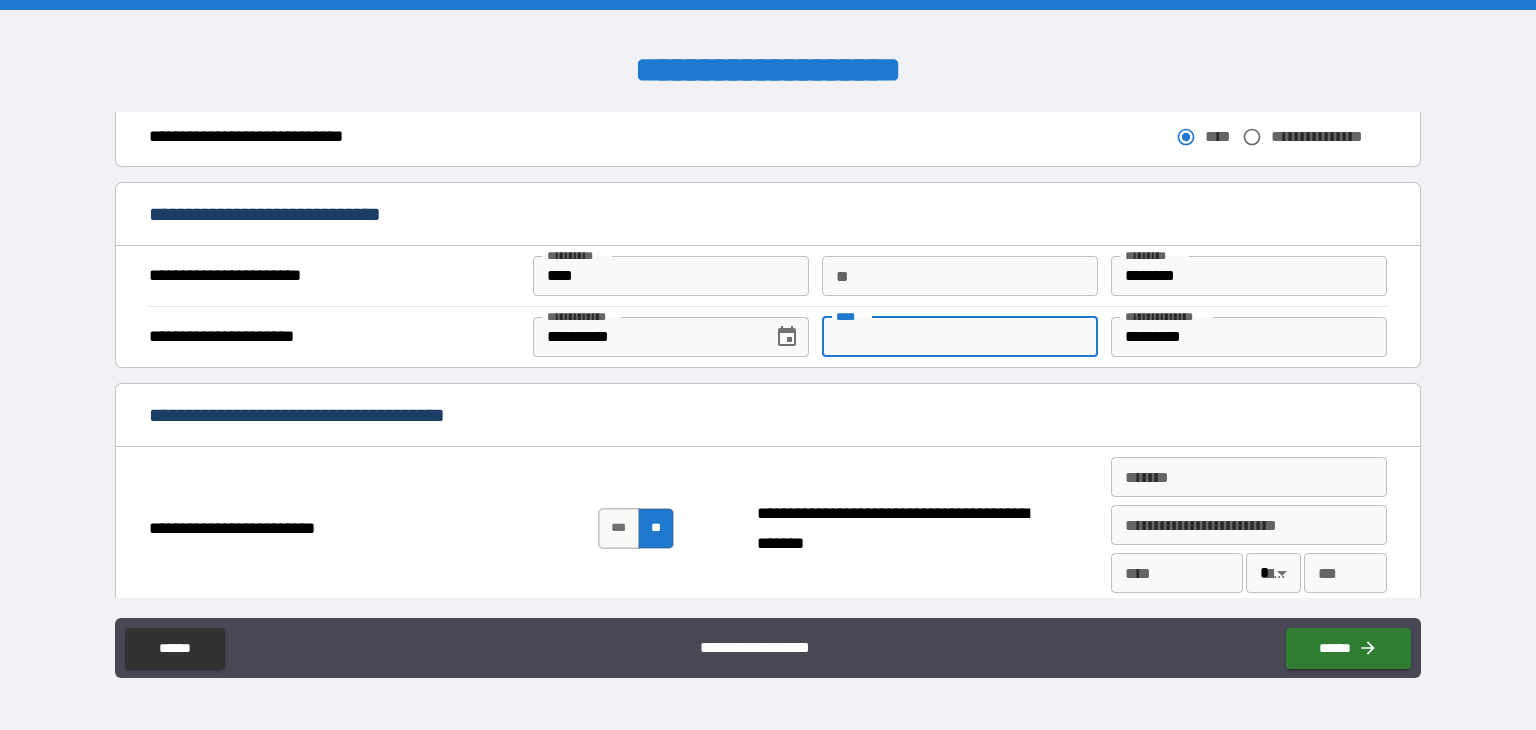type on "*" 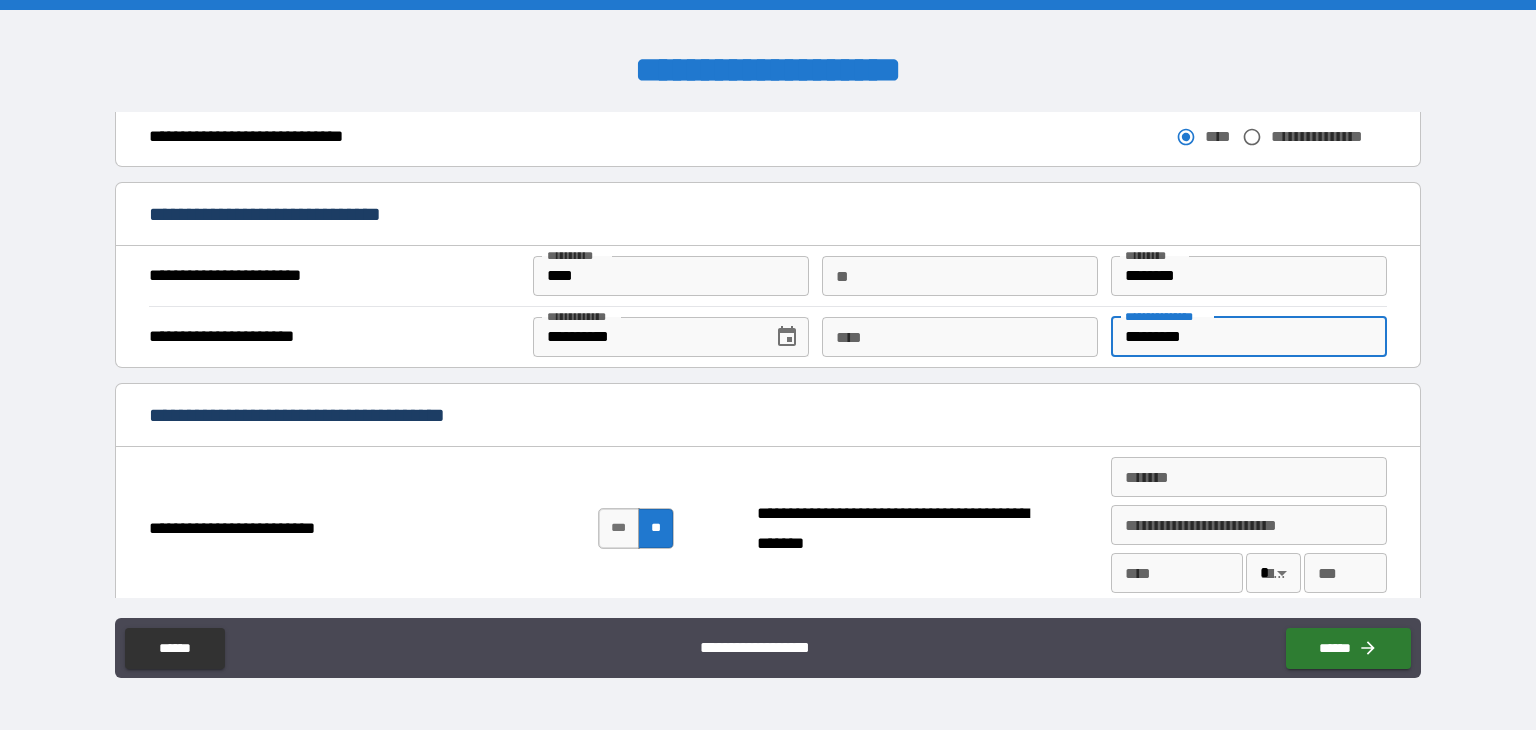 type on "********" 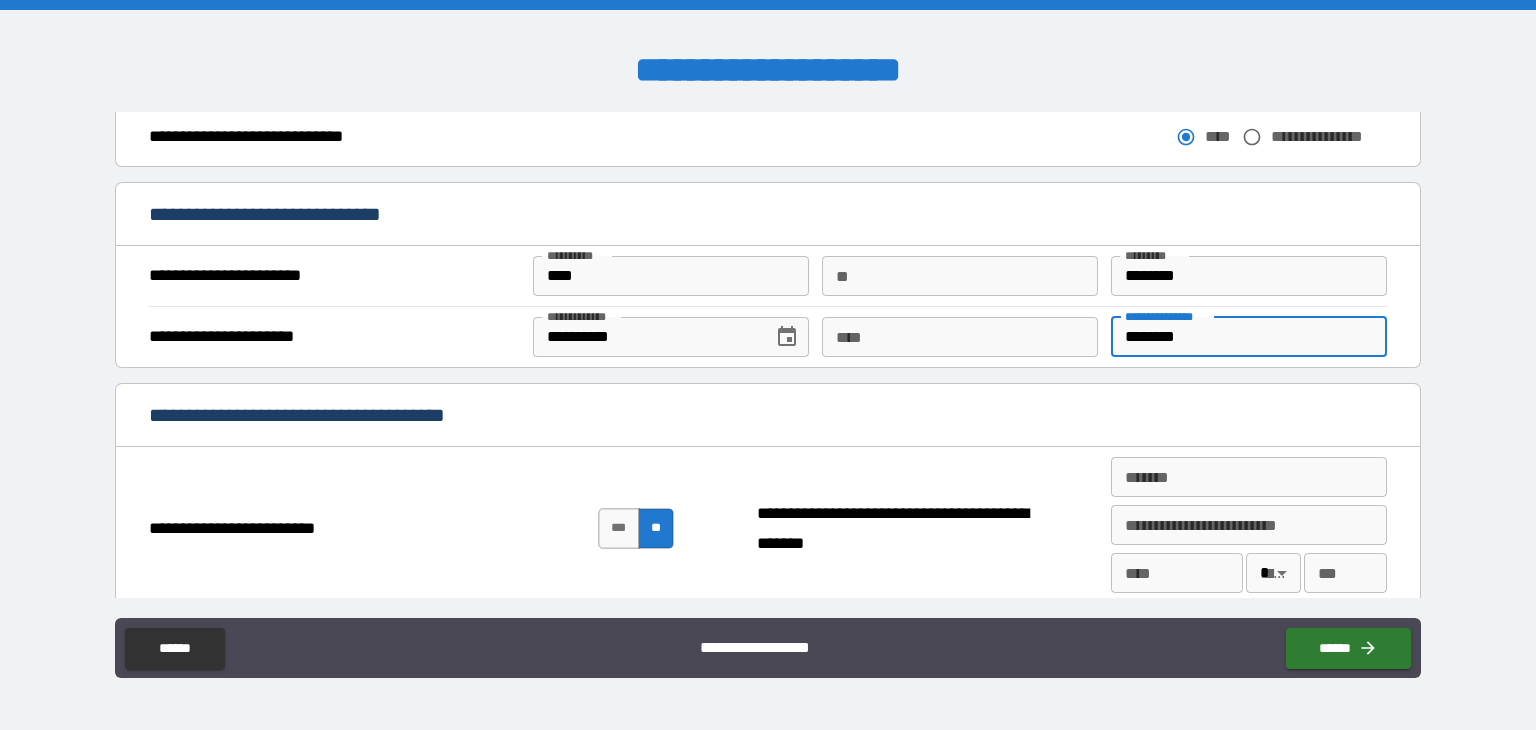 type on "*" 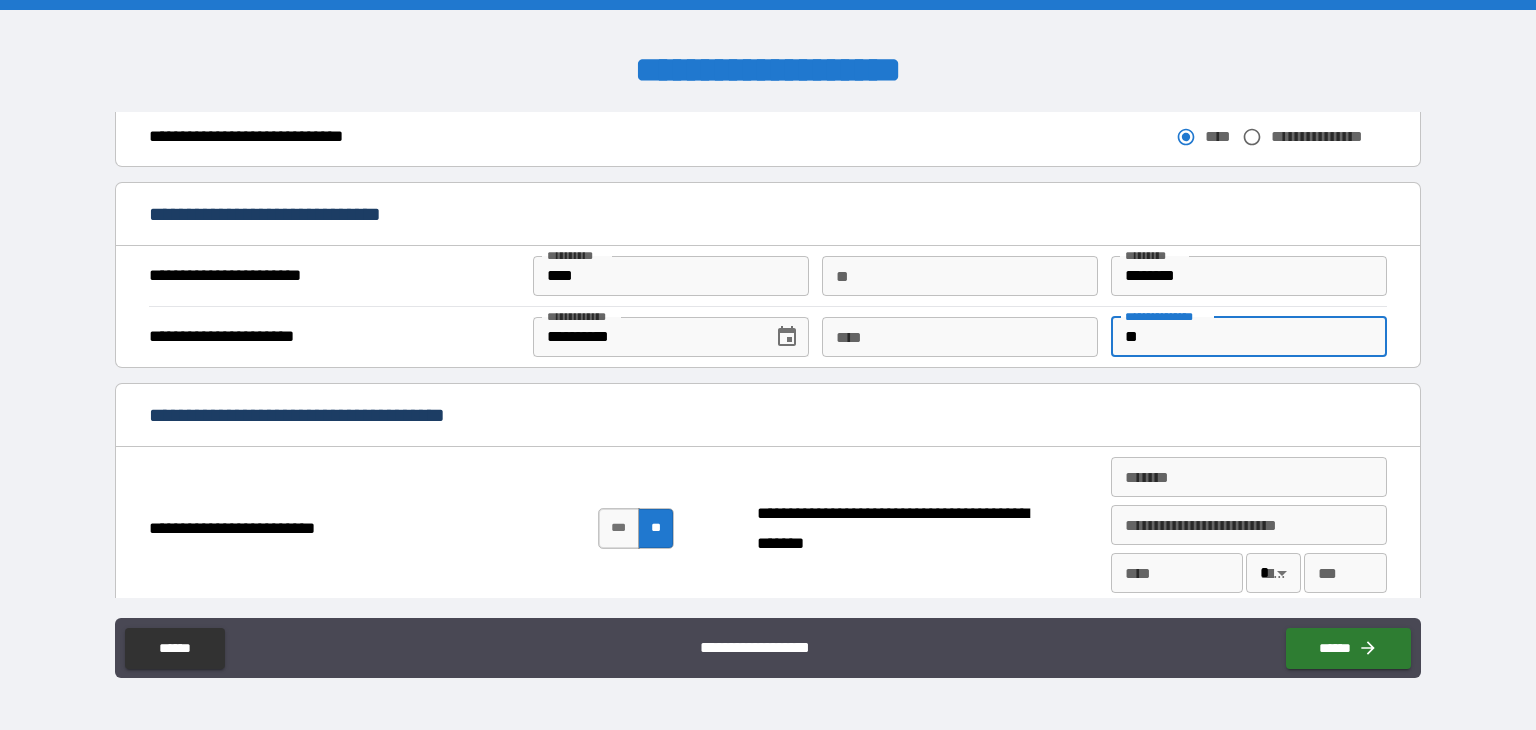 type on "*" 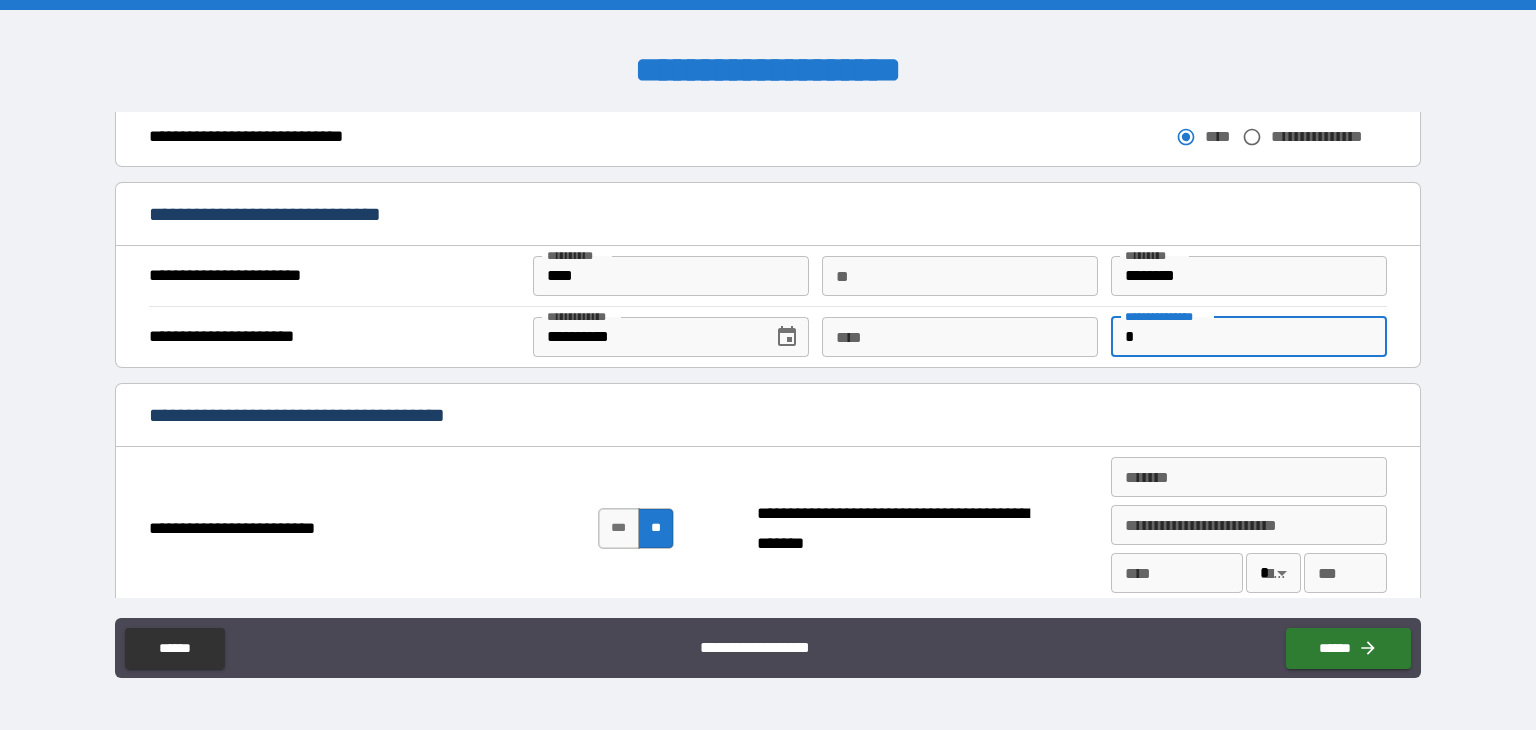 type 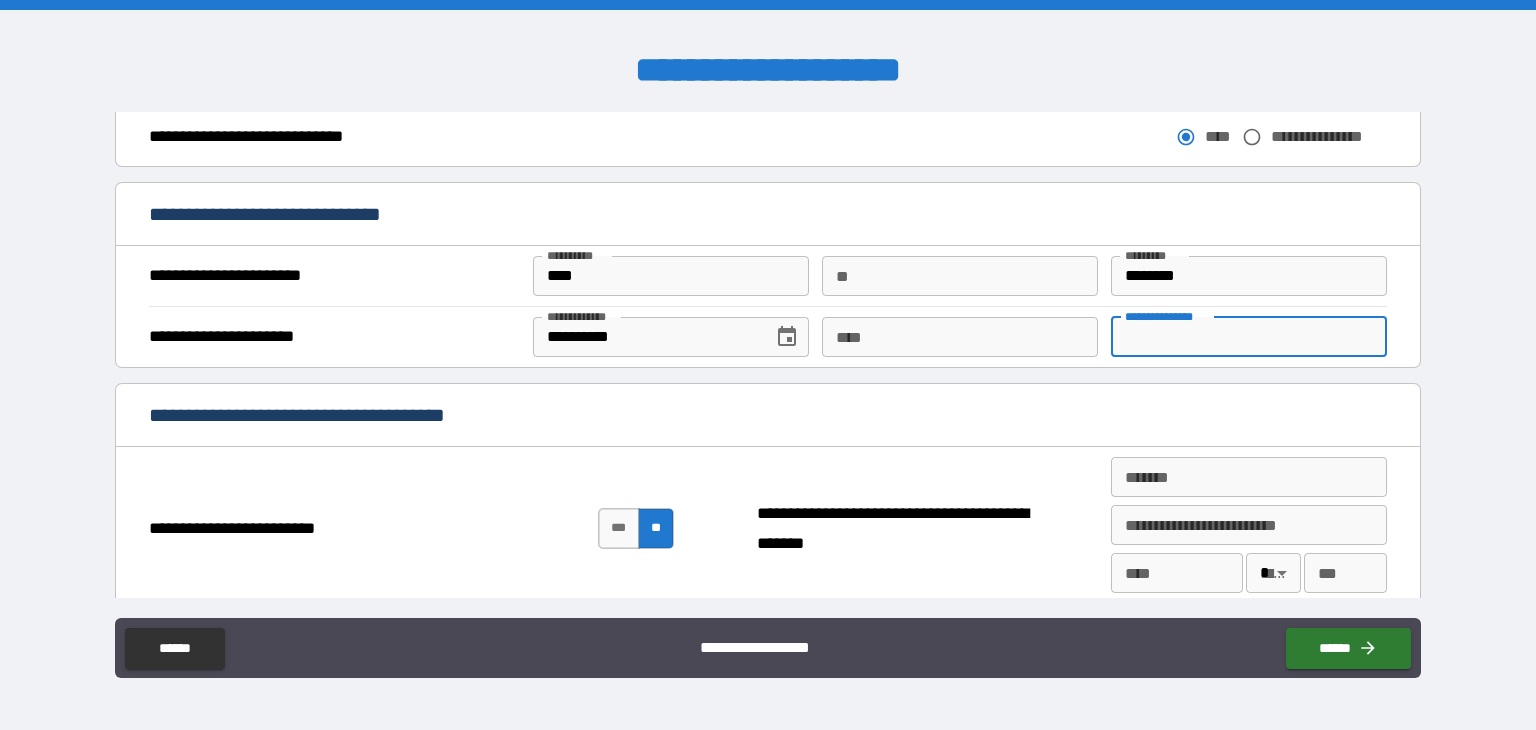 type on "*" 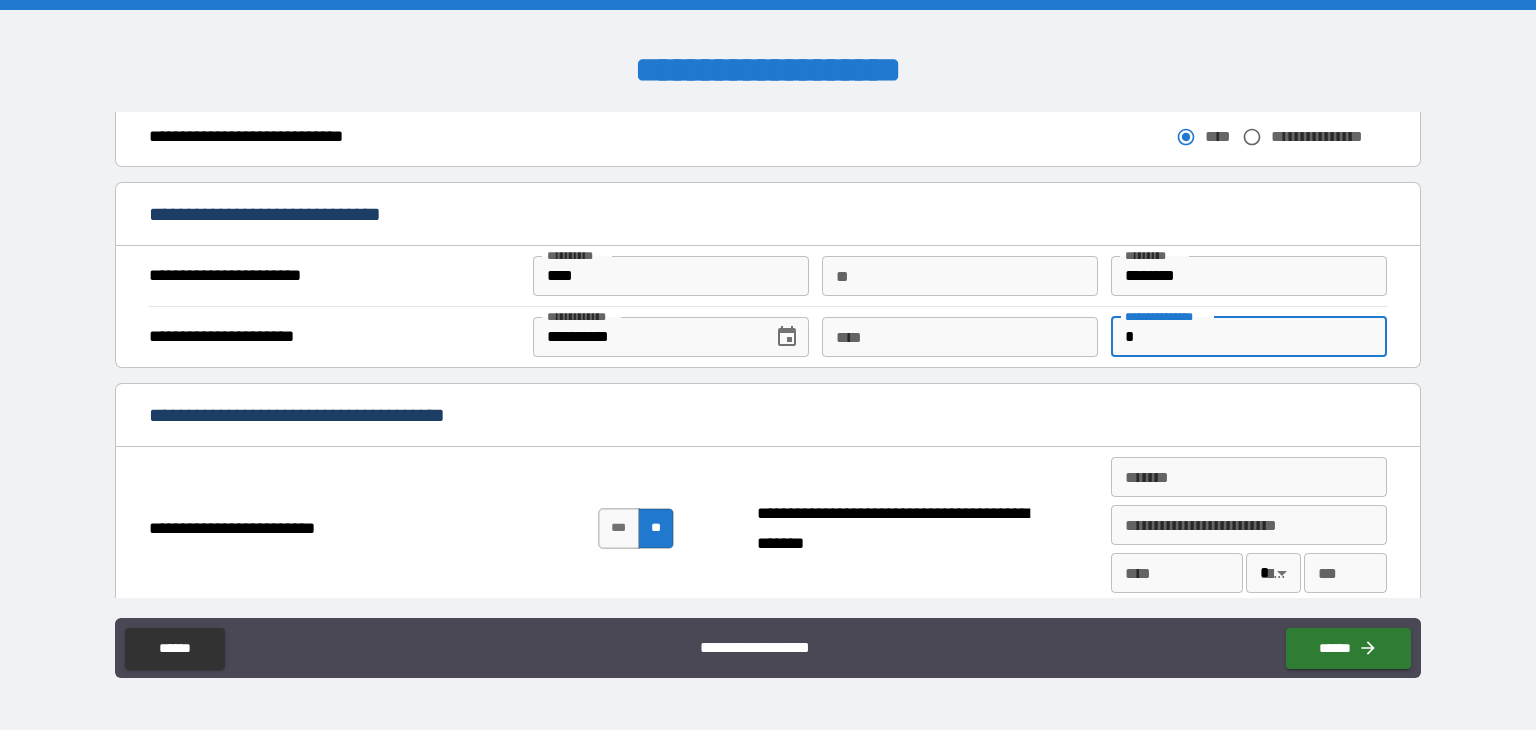 type on "*" 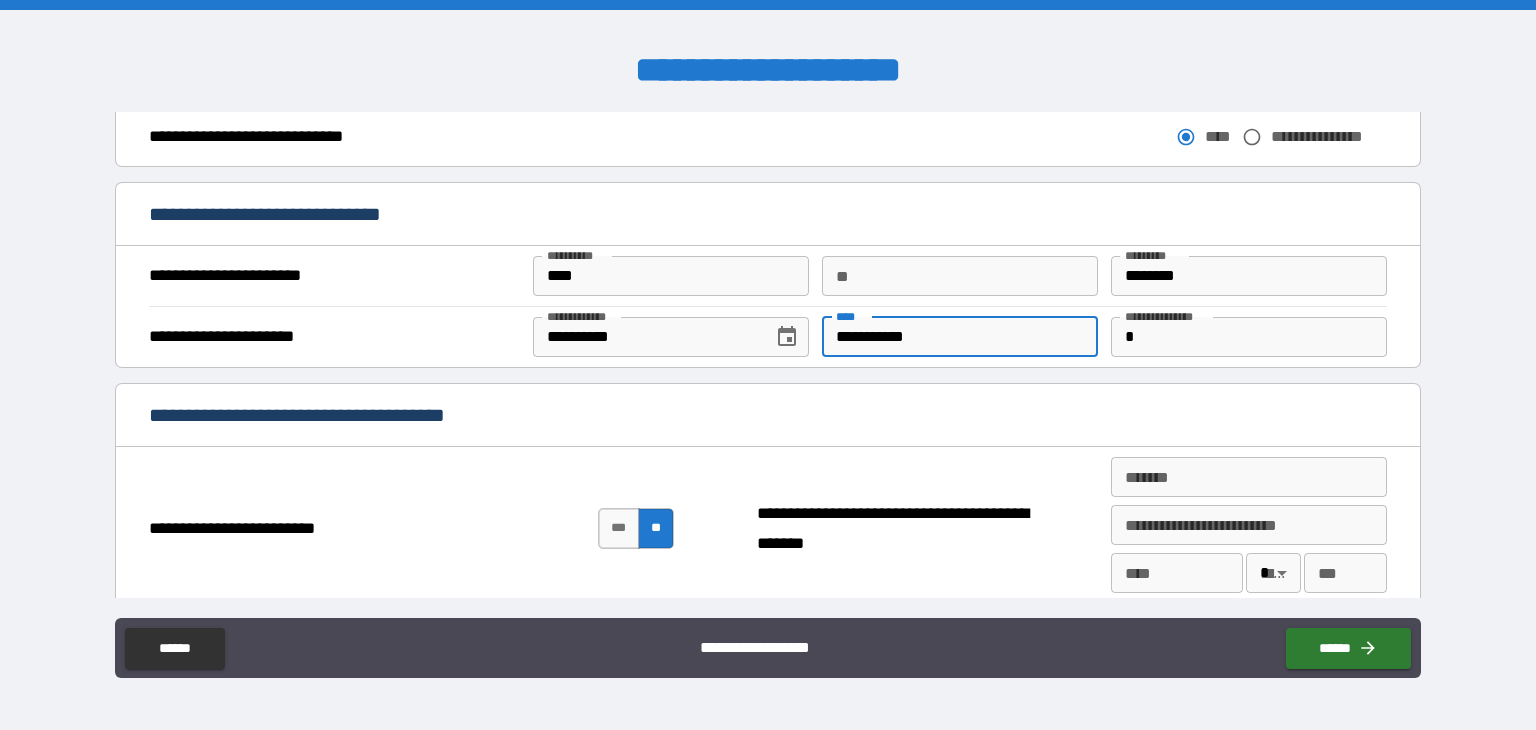 click on "*" at bounding box center [1249, 337] 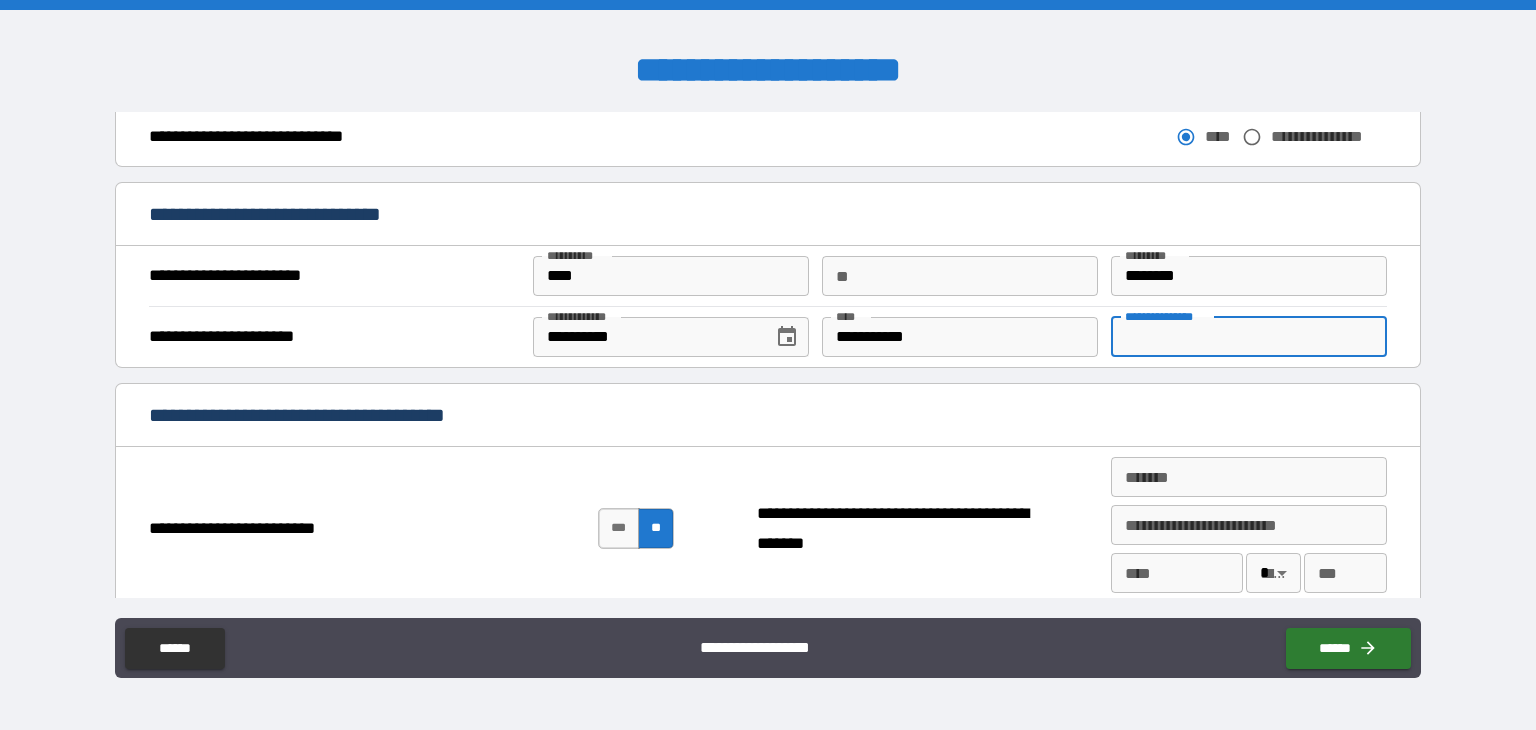 click on "**********" at bounding box center [960, 337] 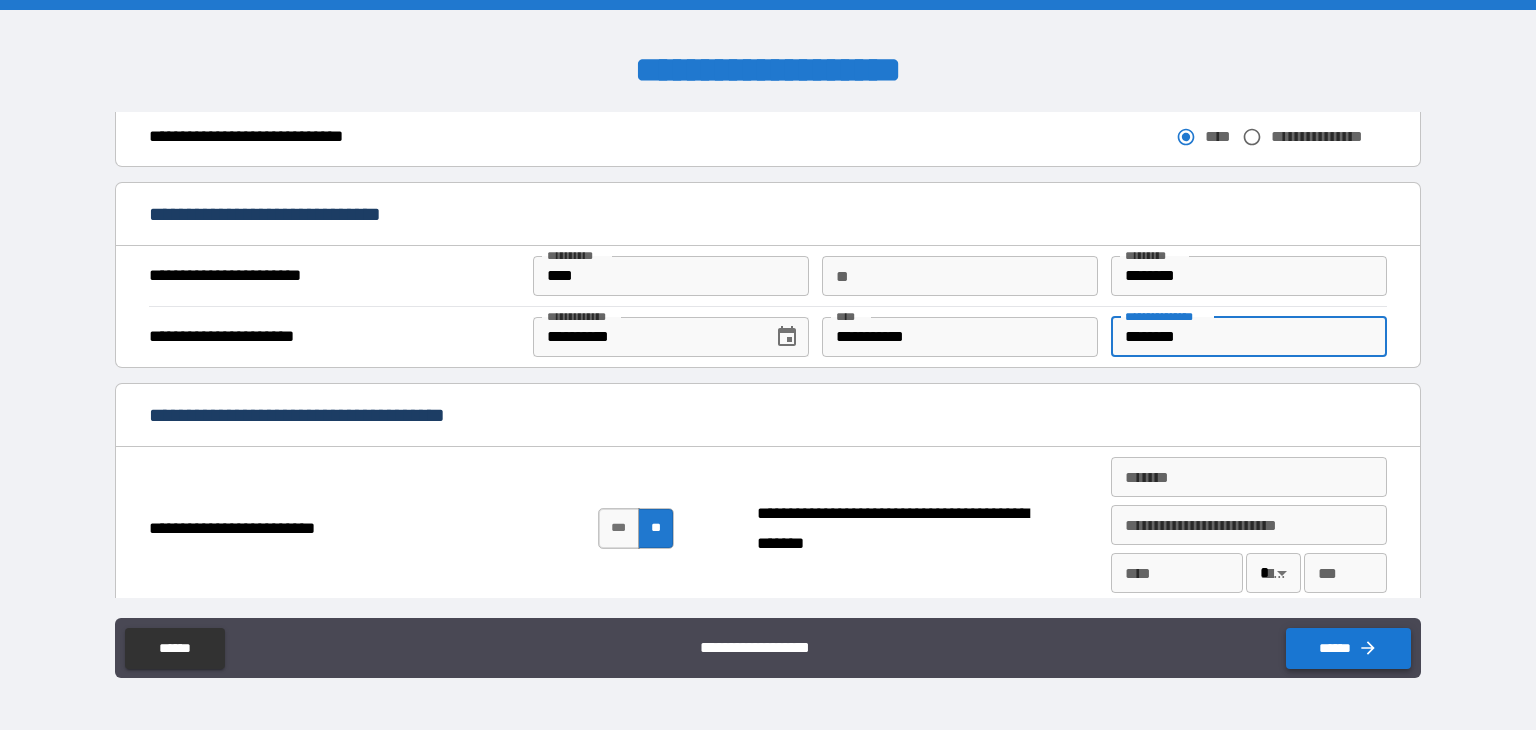 click on "******" at bounding box center [1348, 648] 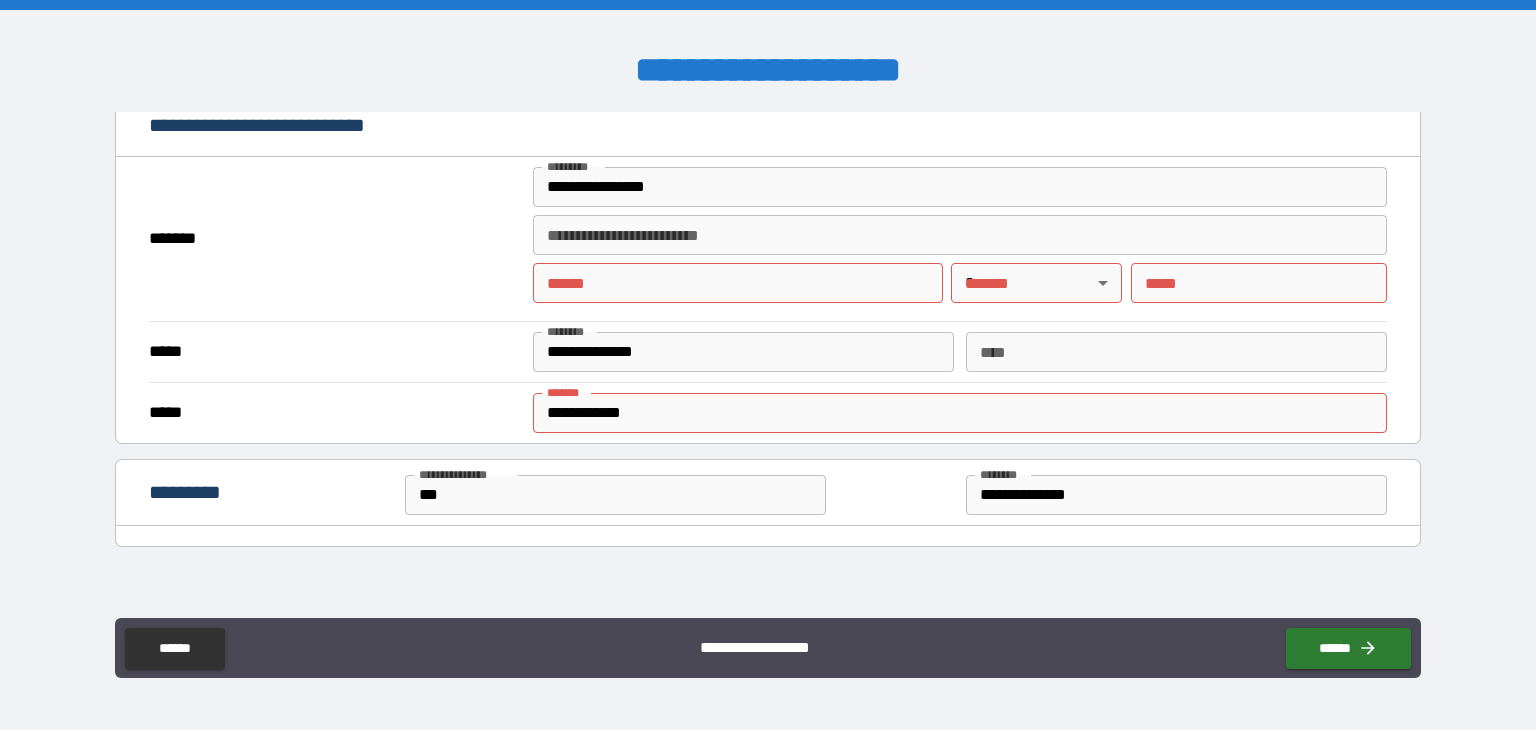 scroll, scrollTop: 283, scrollLeft: 0, axis: vertical 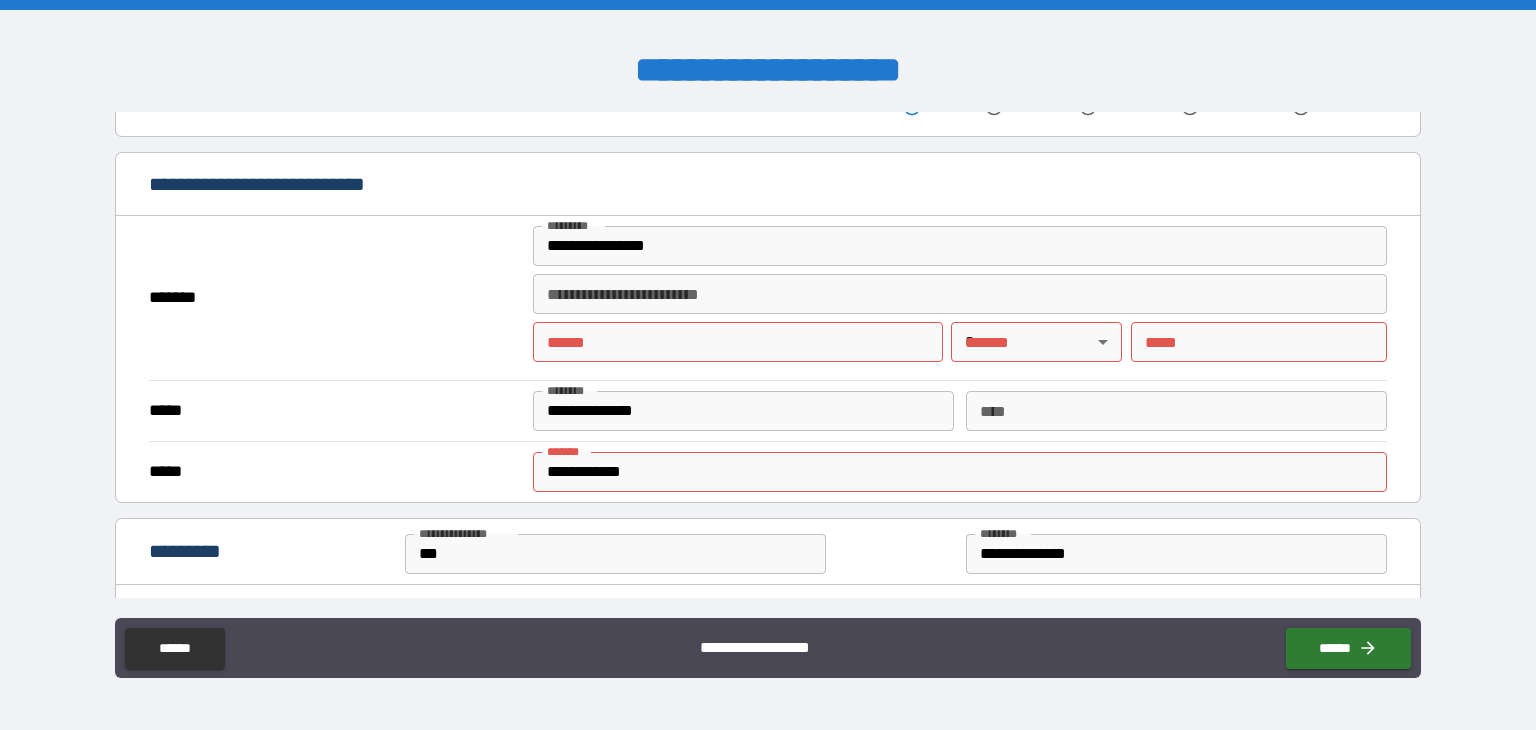 click on "****   *" at bounding box center (738, 342) 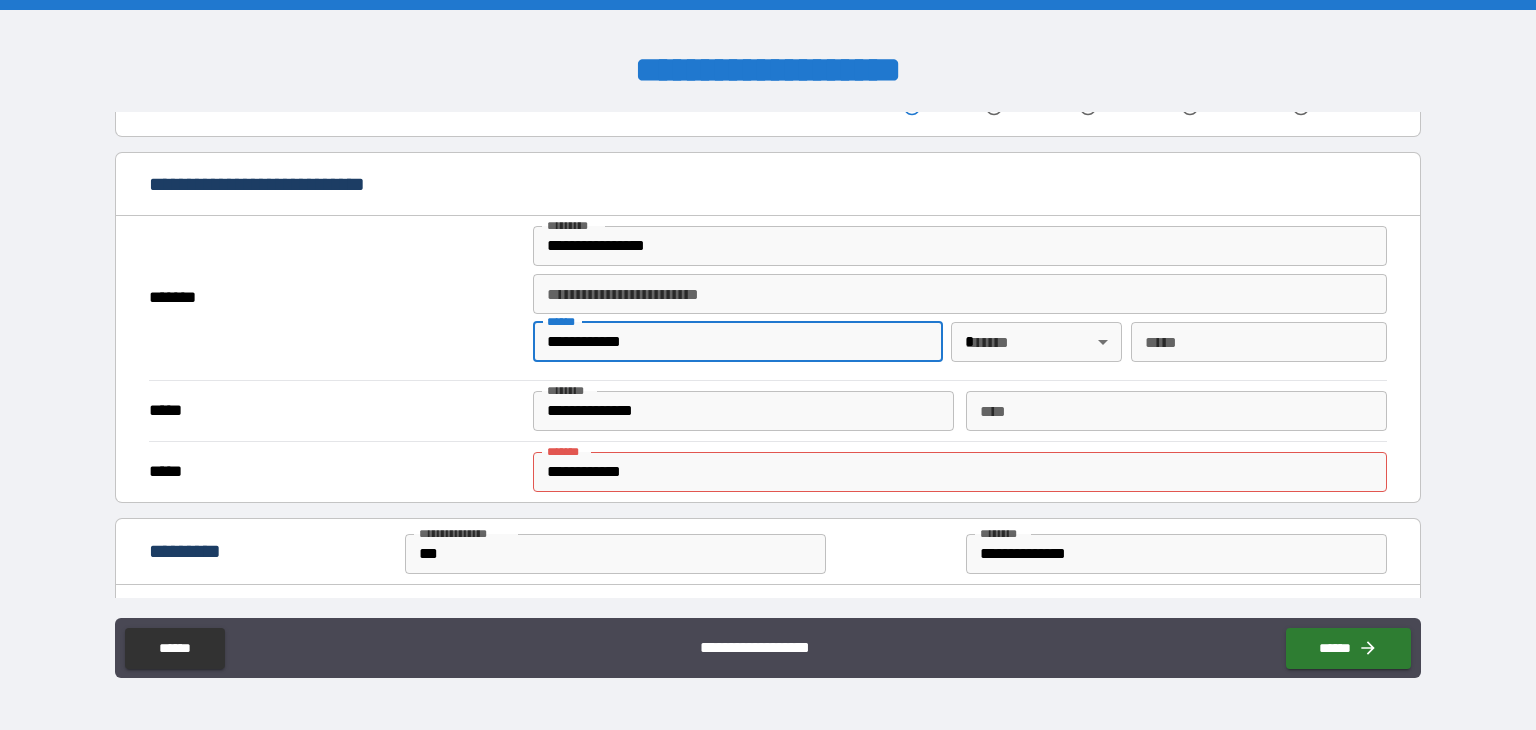 click on "**********" at bounding box center [768, 365] 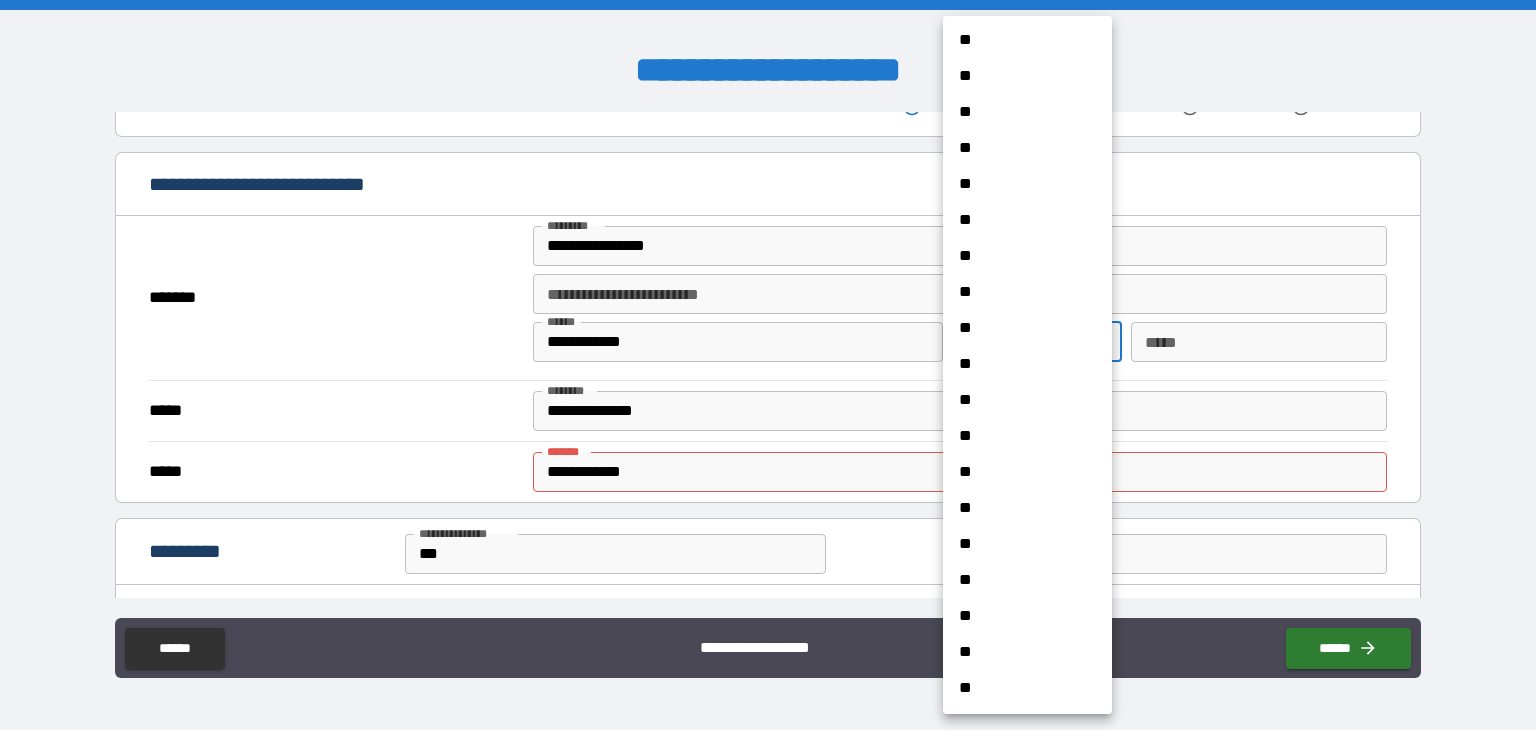 scroll, scrollTop: 1338, scrollLeft: 0, axis: vertical 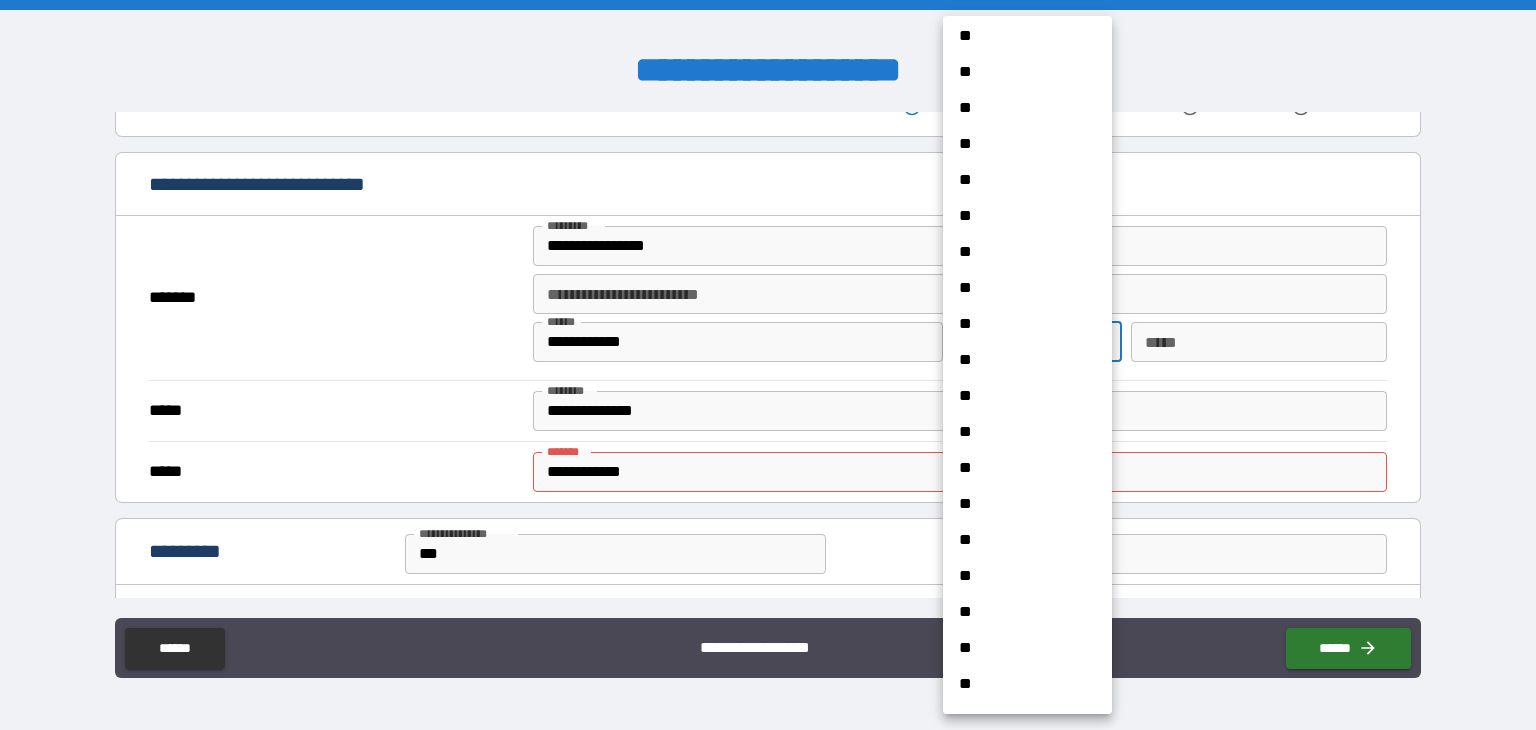 click on "**" at bounding box center [1020, 648] 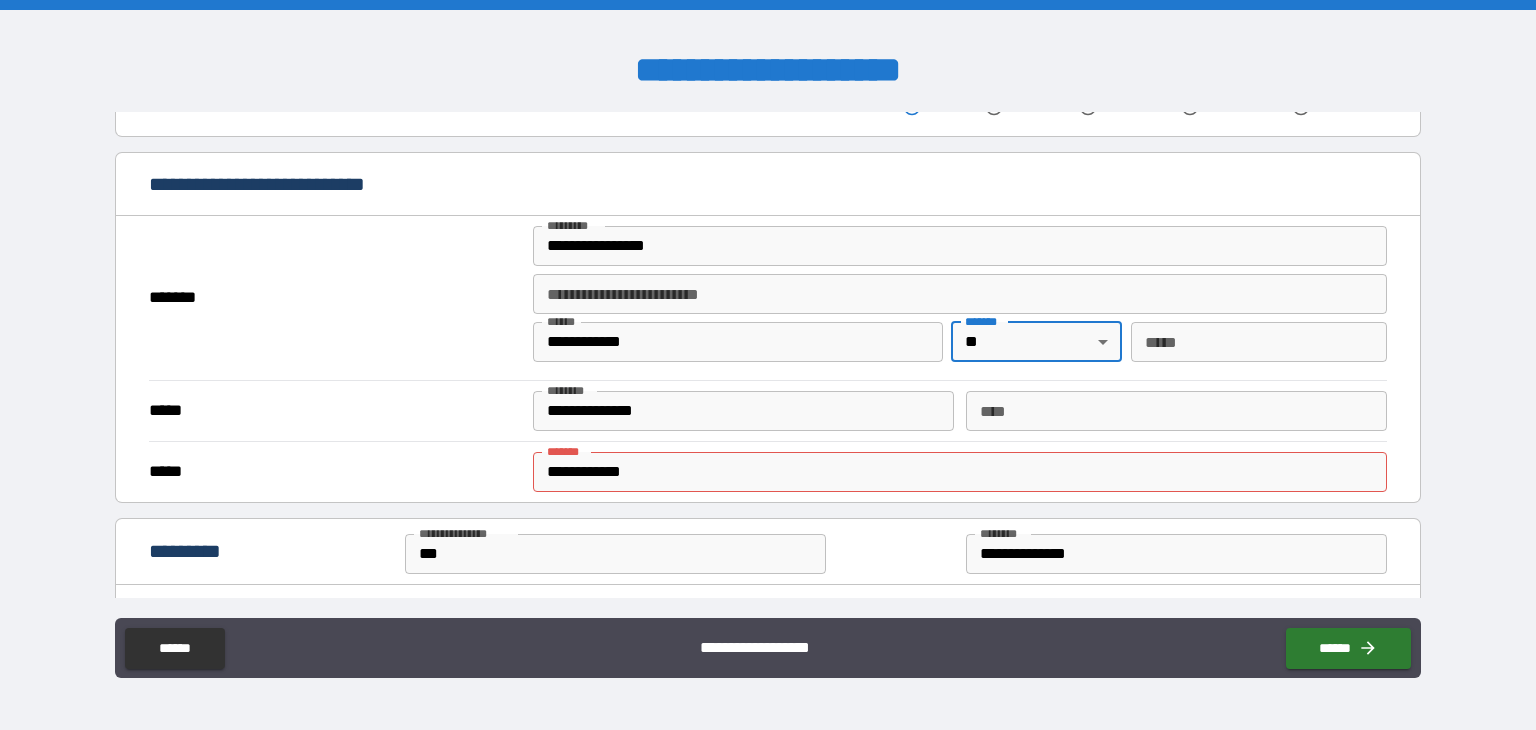 click on "***   *" at bounding box center (1259, 342) 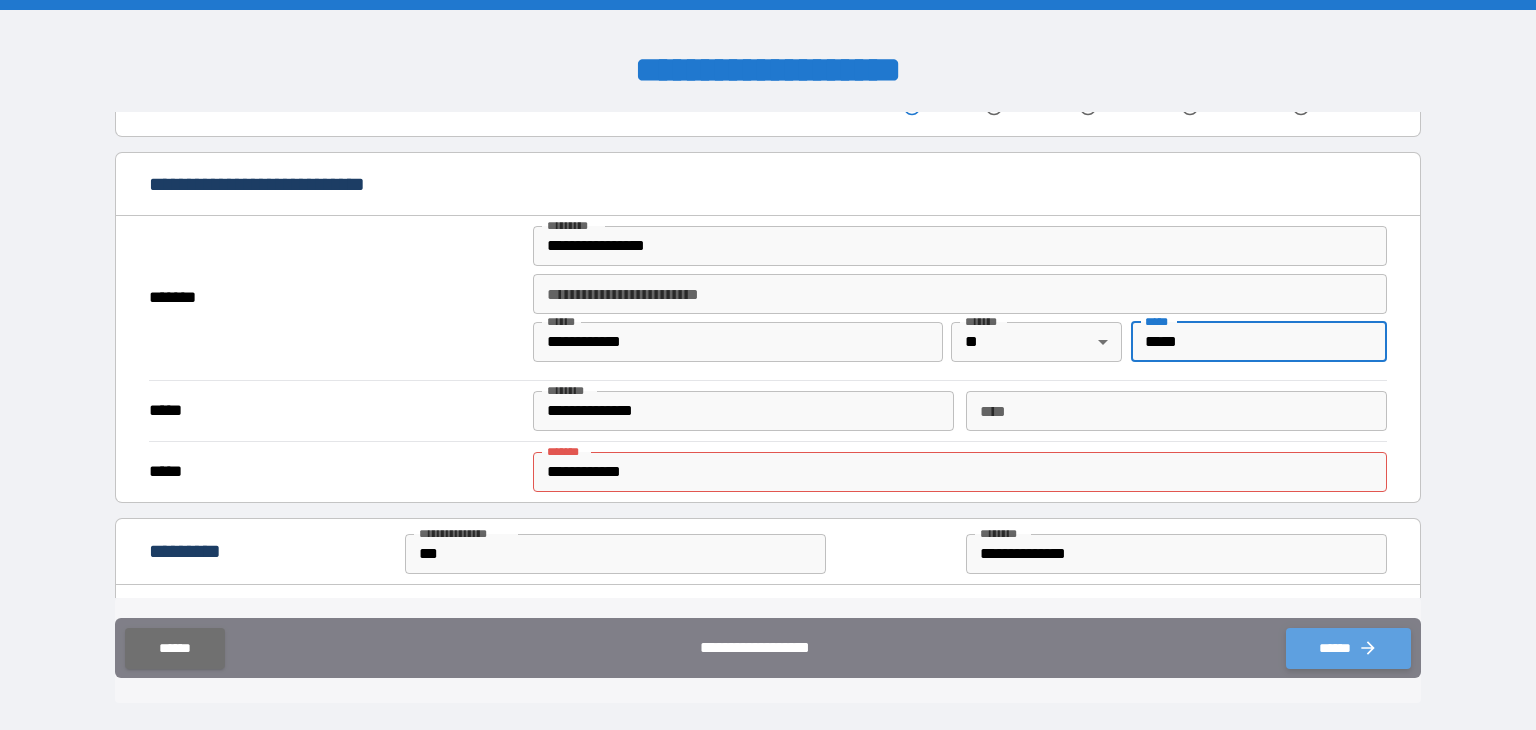 click on "******" at bounding box center [1348, 648] 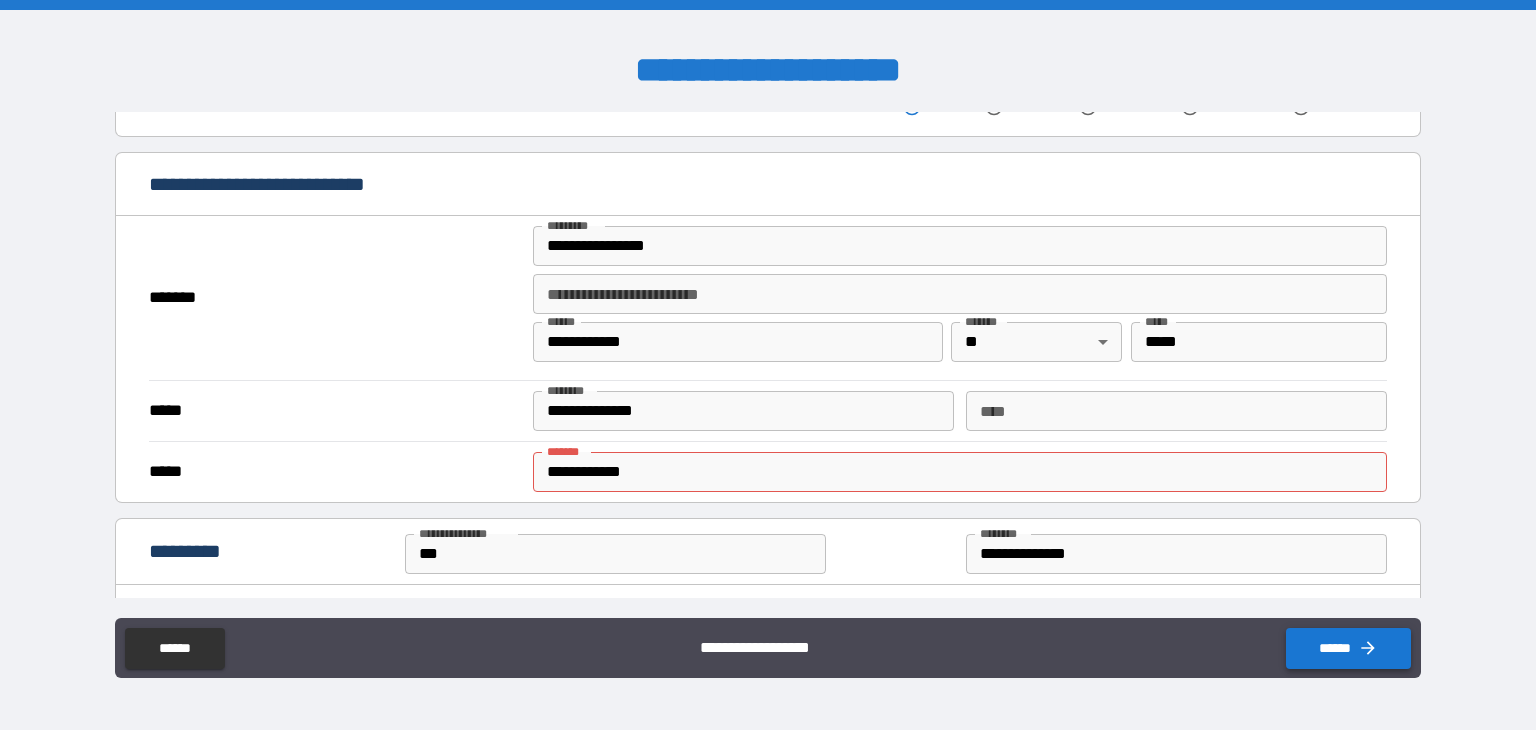 click on "******" at bounding box center (1348, 648) 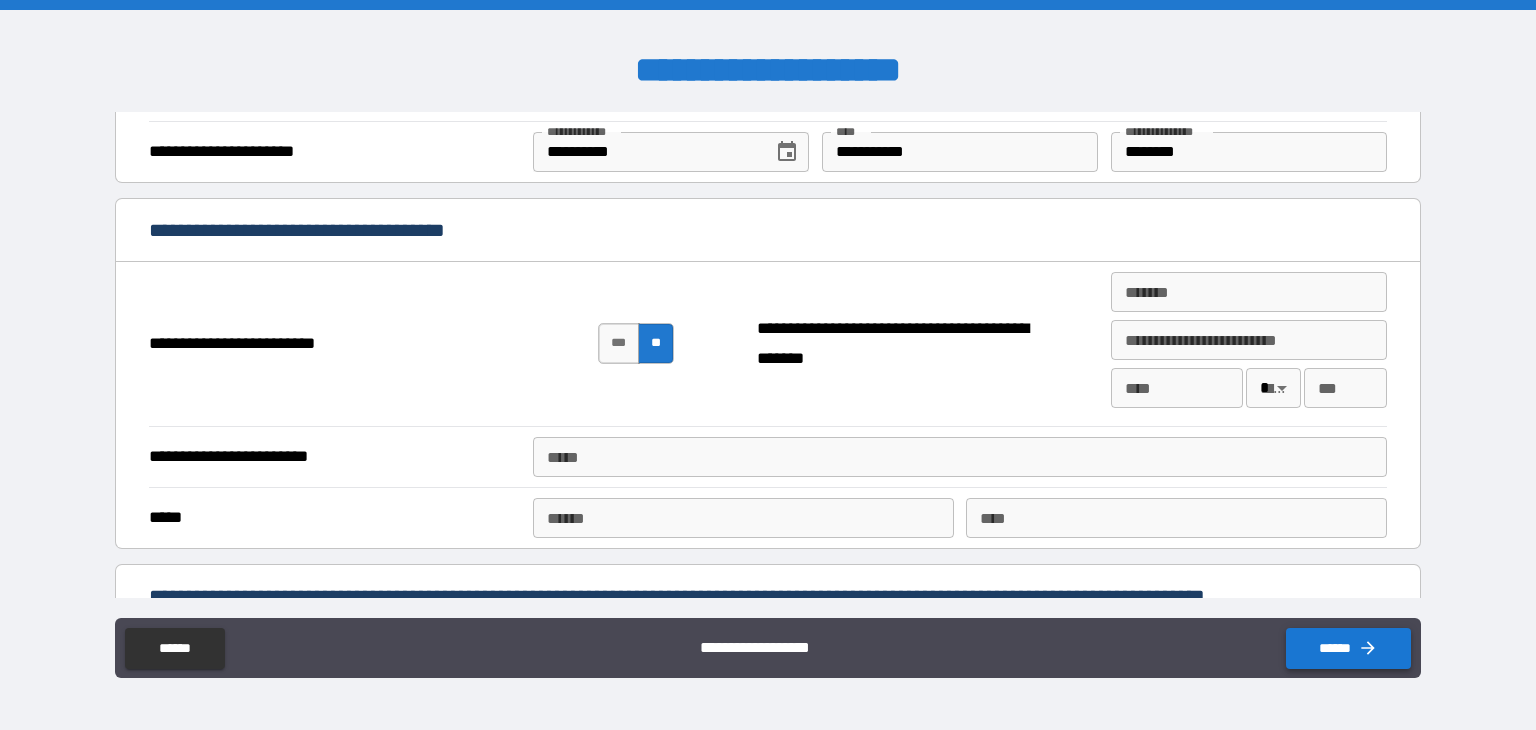 scroll, scrollTop: 1138, scrollLeft: 0, axis: vertical 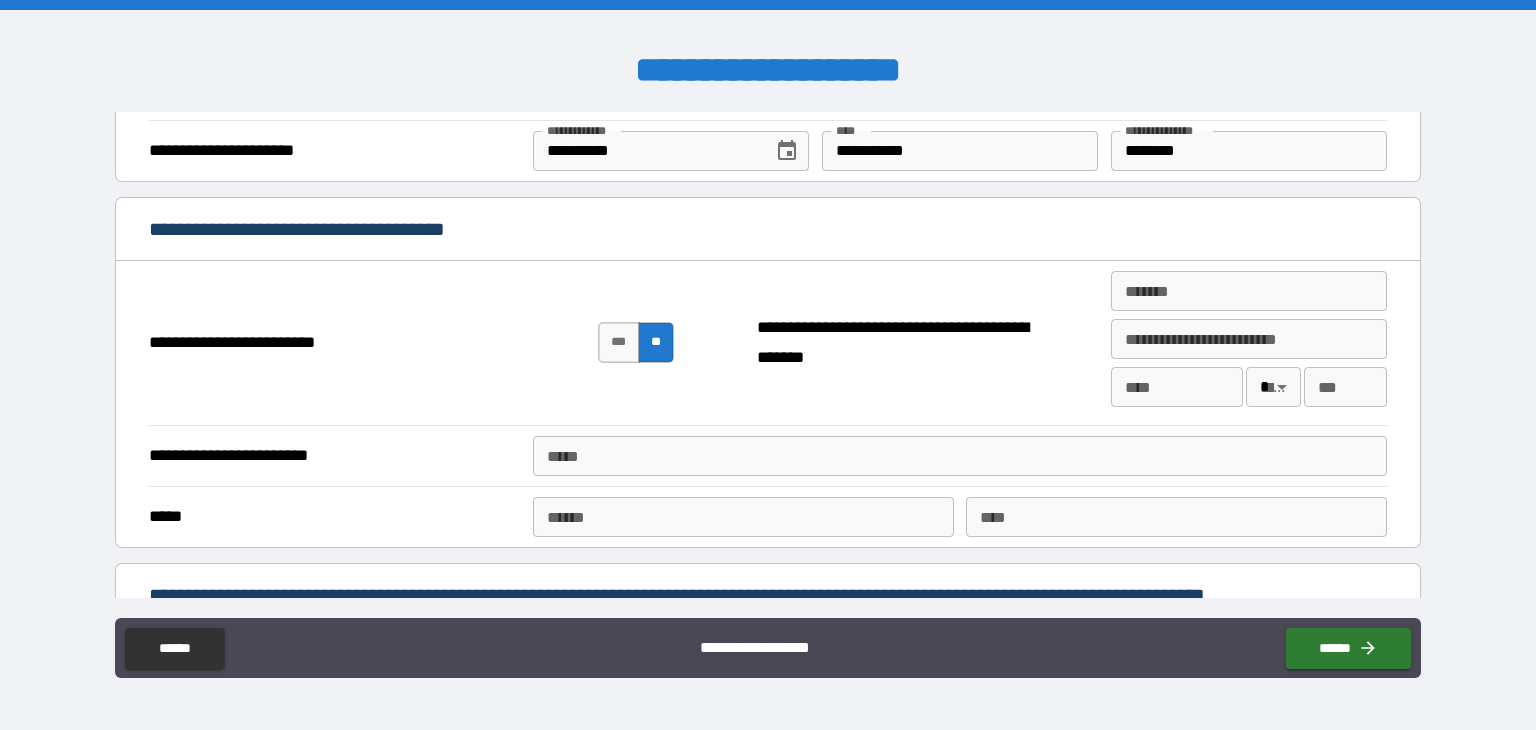 click on "*****" at bounding box center (960, 456) 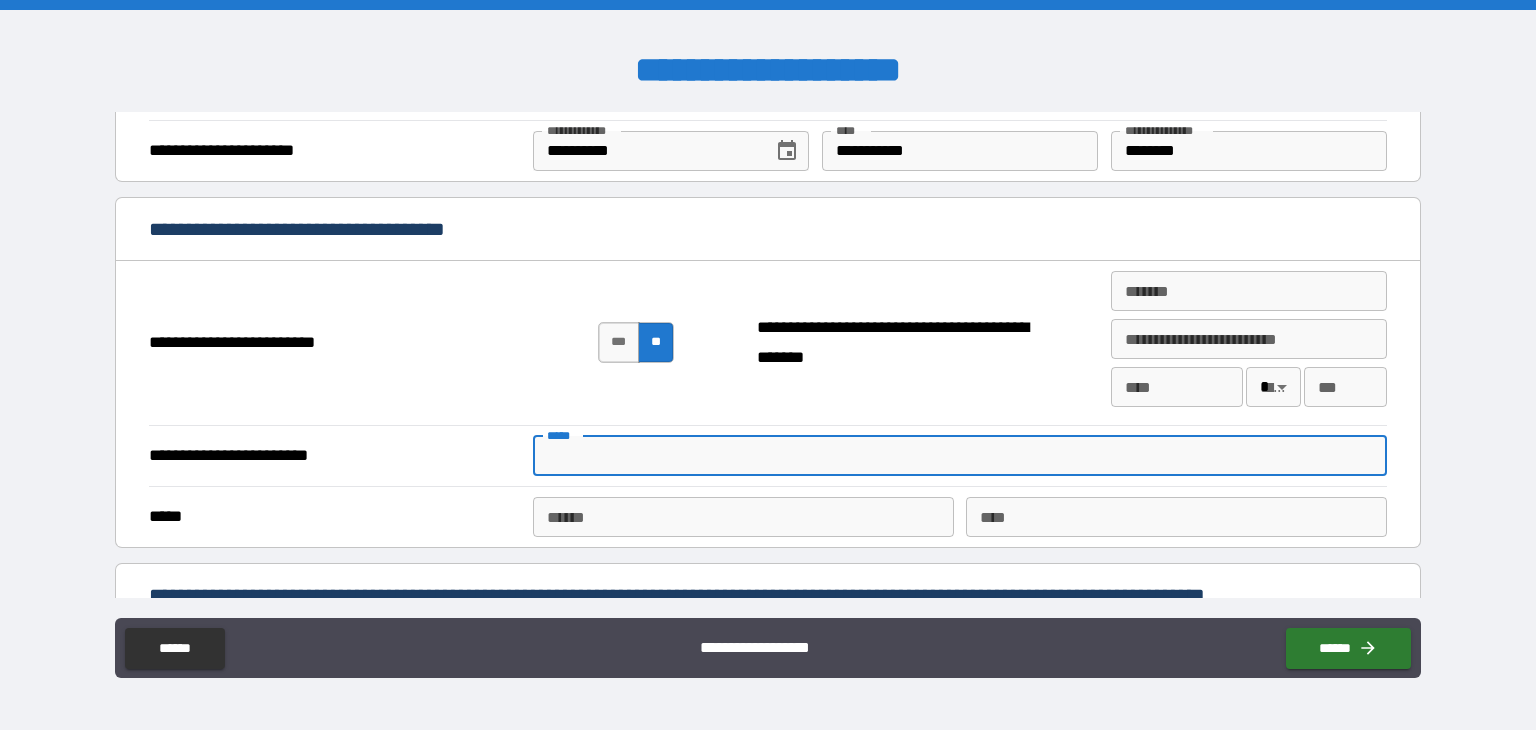 click on "******" at bounding box center [743, 517] 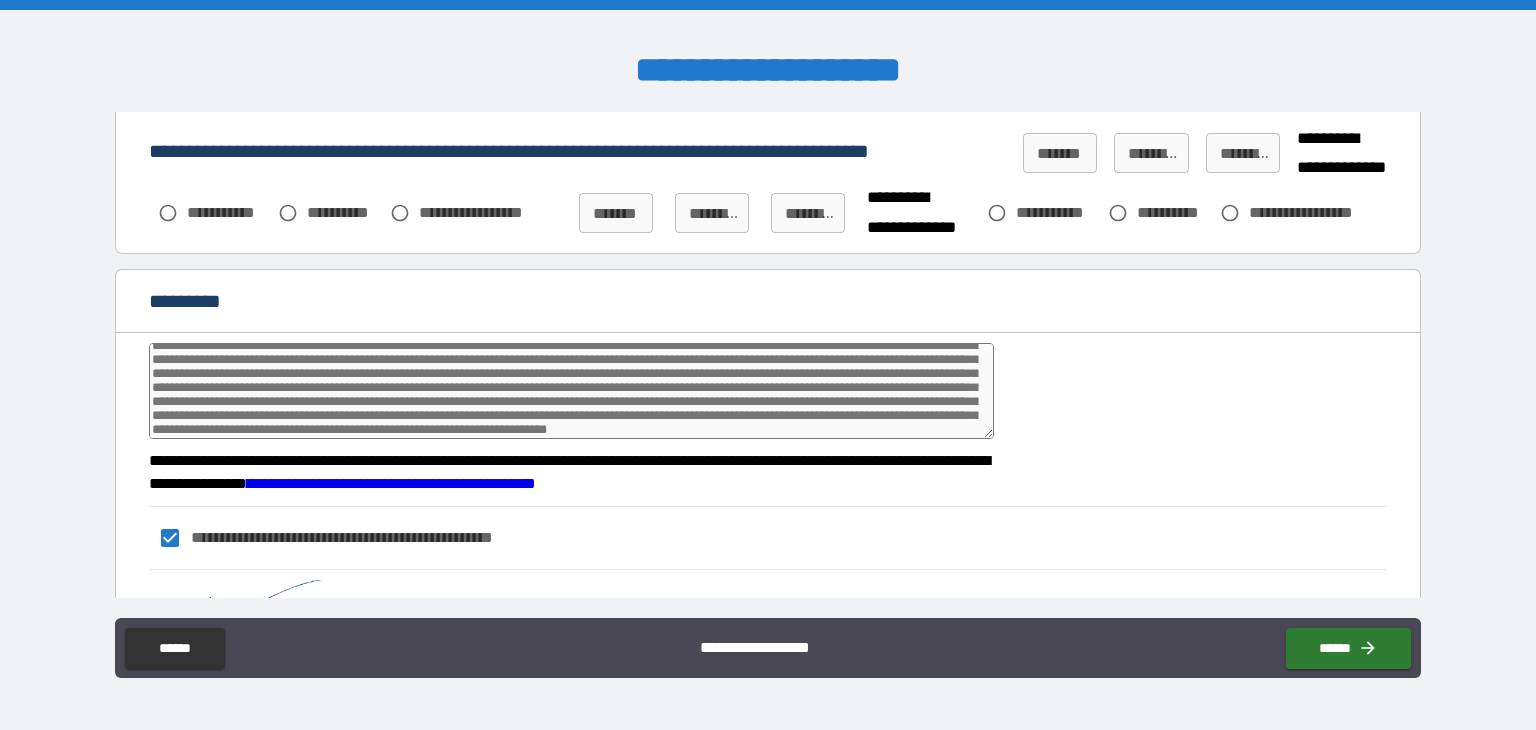 scroll, scrollTop: 1935, scrollLeft: 0, axis: vertical 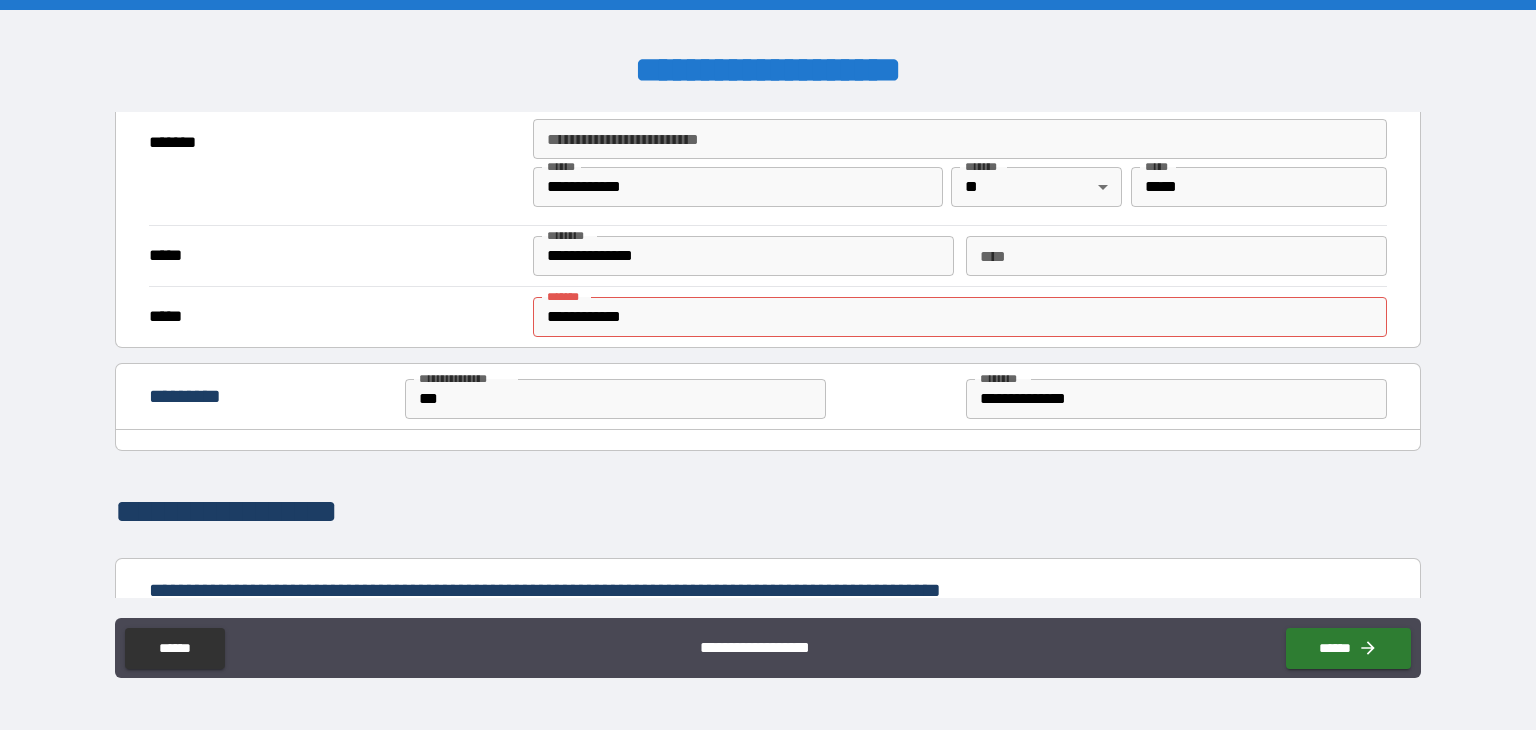 click on "**********" at bounding box center [960, 317] 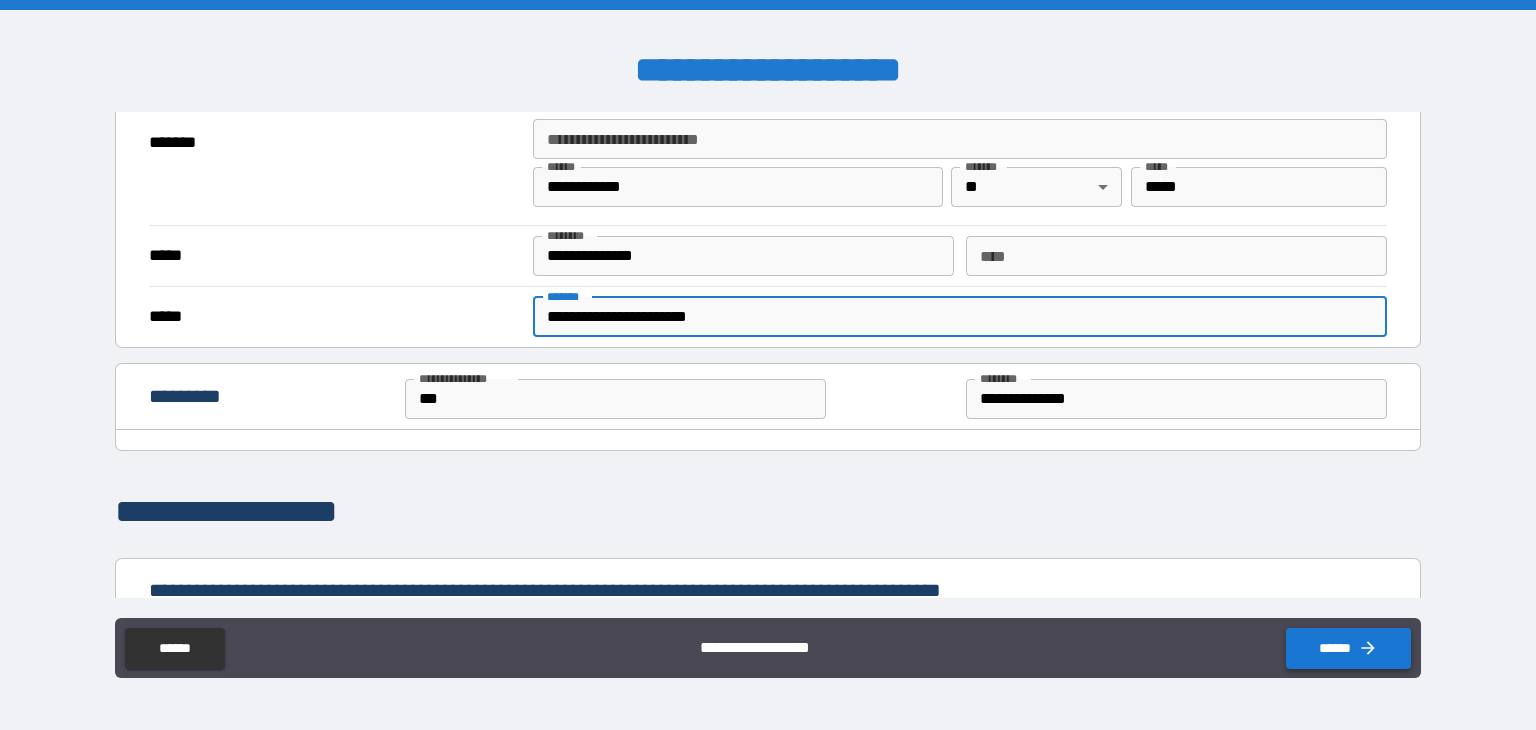 click on "******" at bounding box center [1348, 648] 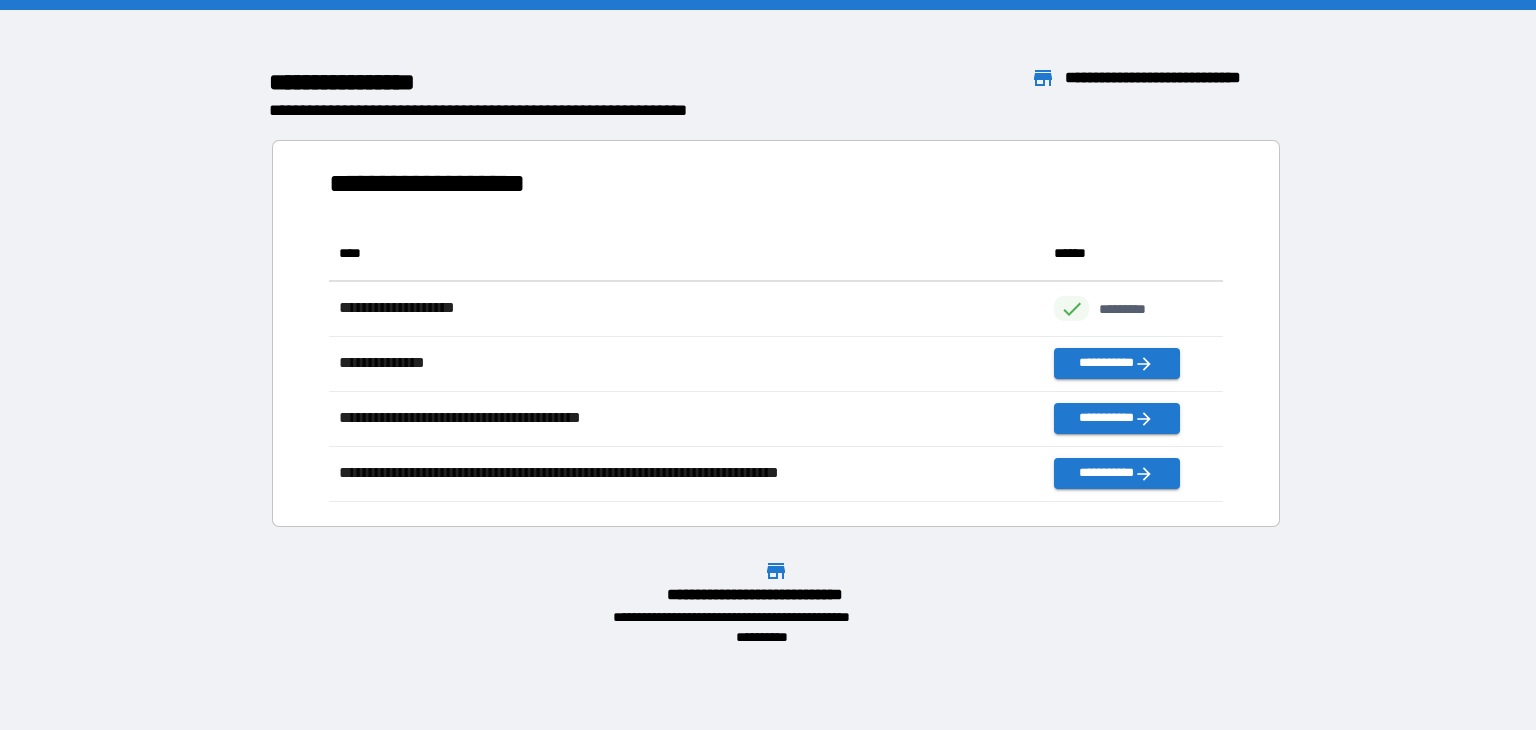 scroll, scrollTop: 16, scrollLeft: 16, axis: both 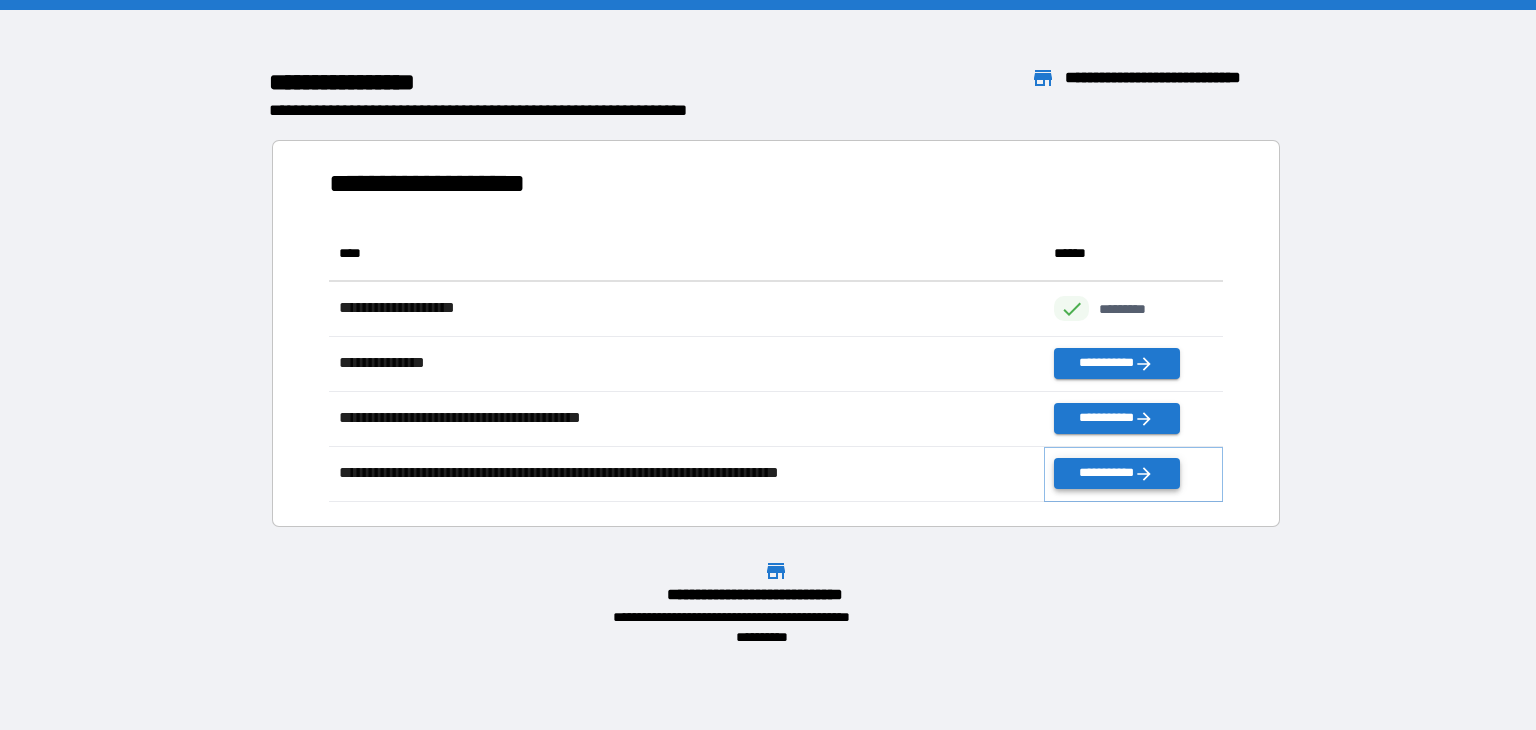 click on "**********" at bounding box center [1116, 473] 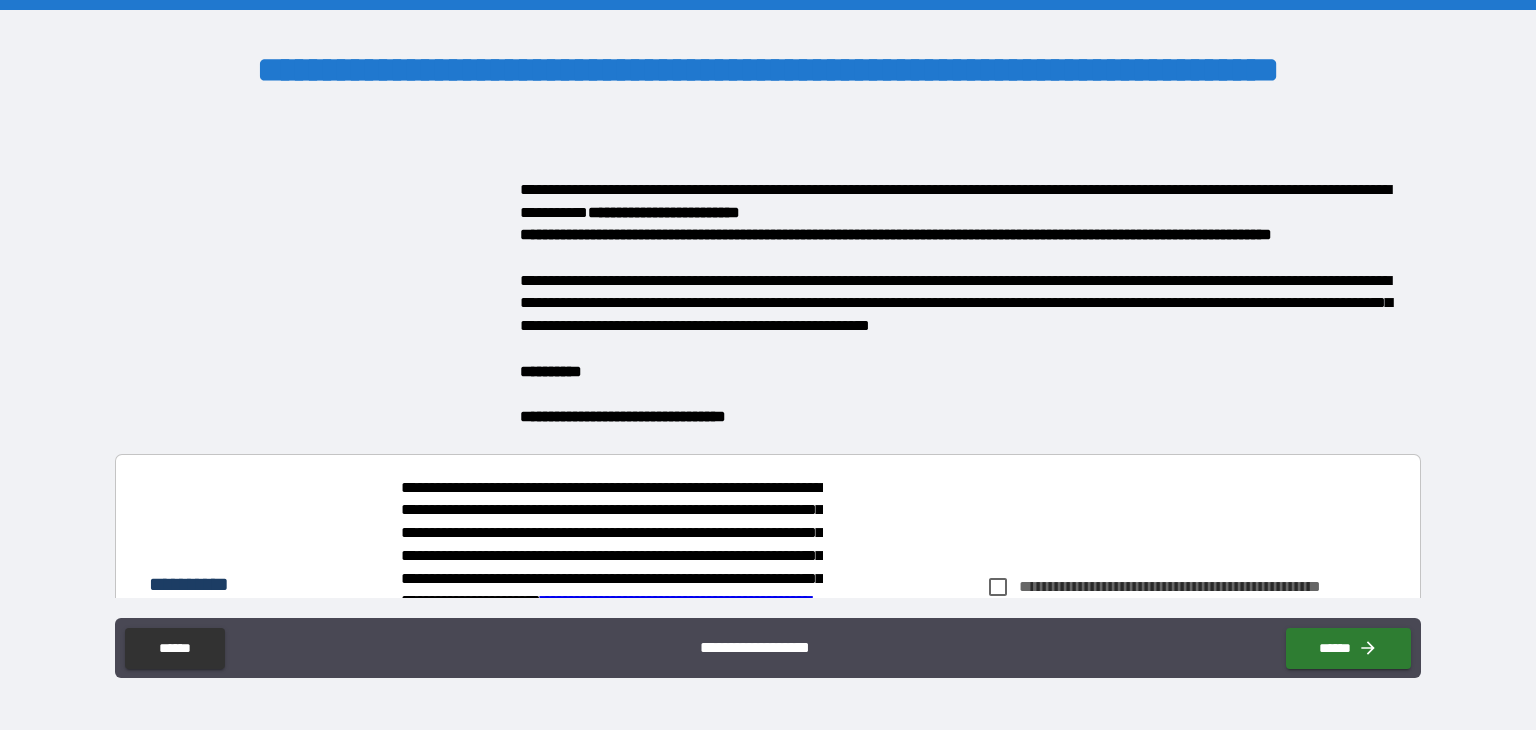 scroll, scrollTop: 760, scrollLeft: 0, axis: vertical 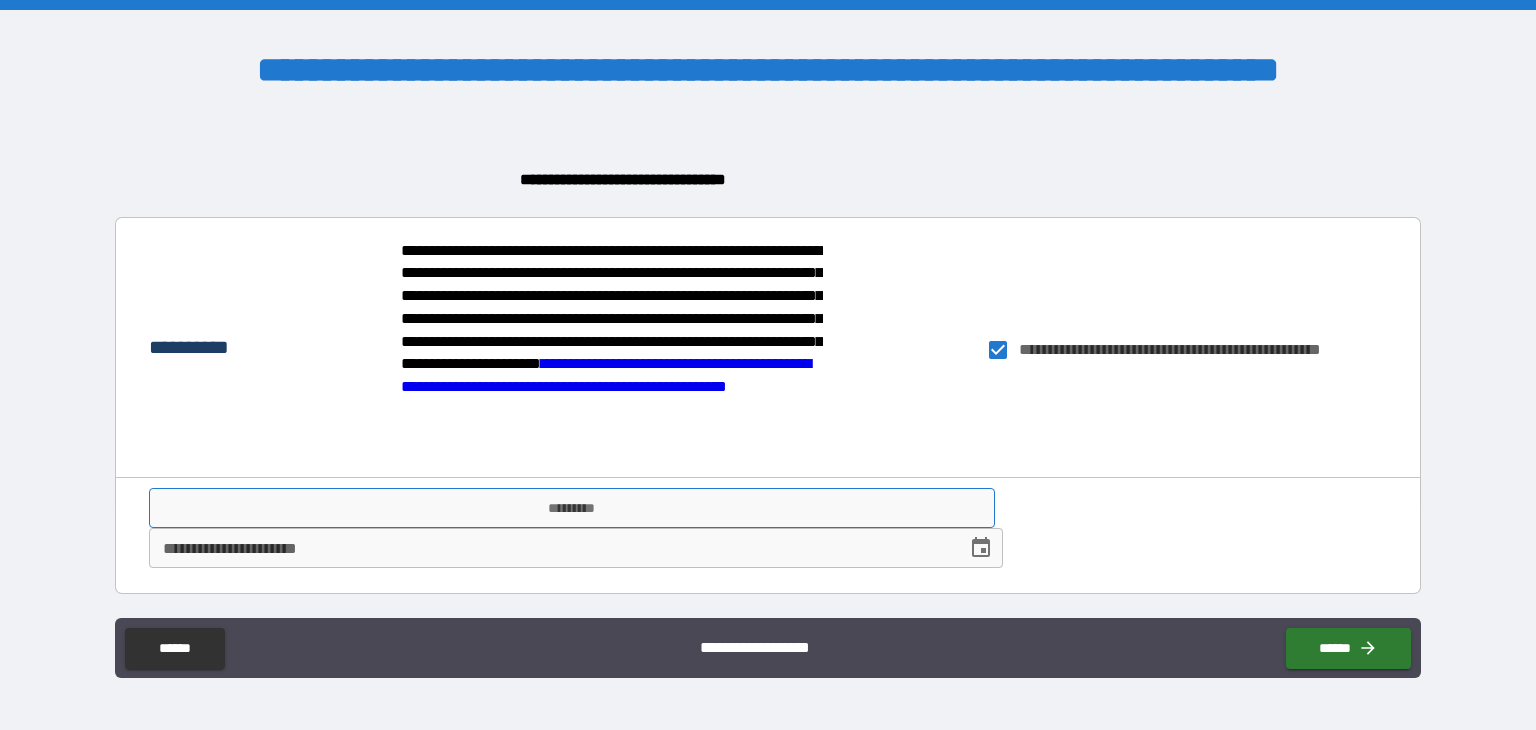 click on "*********" at bounding box center (572, 508) 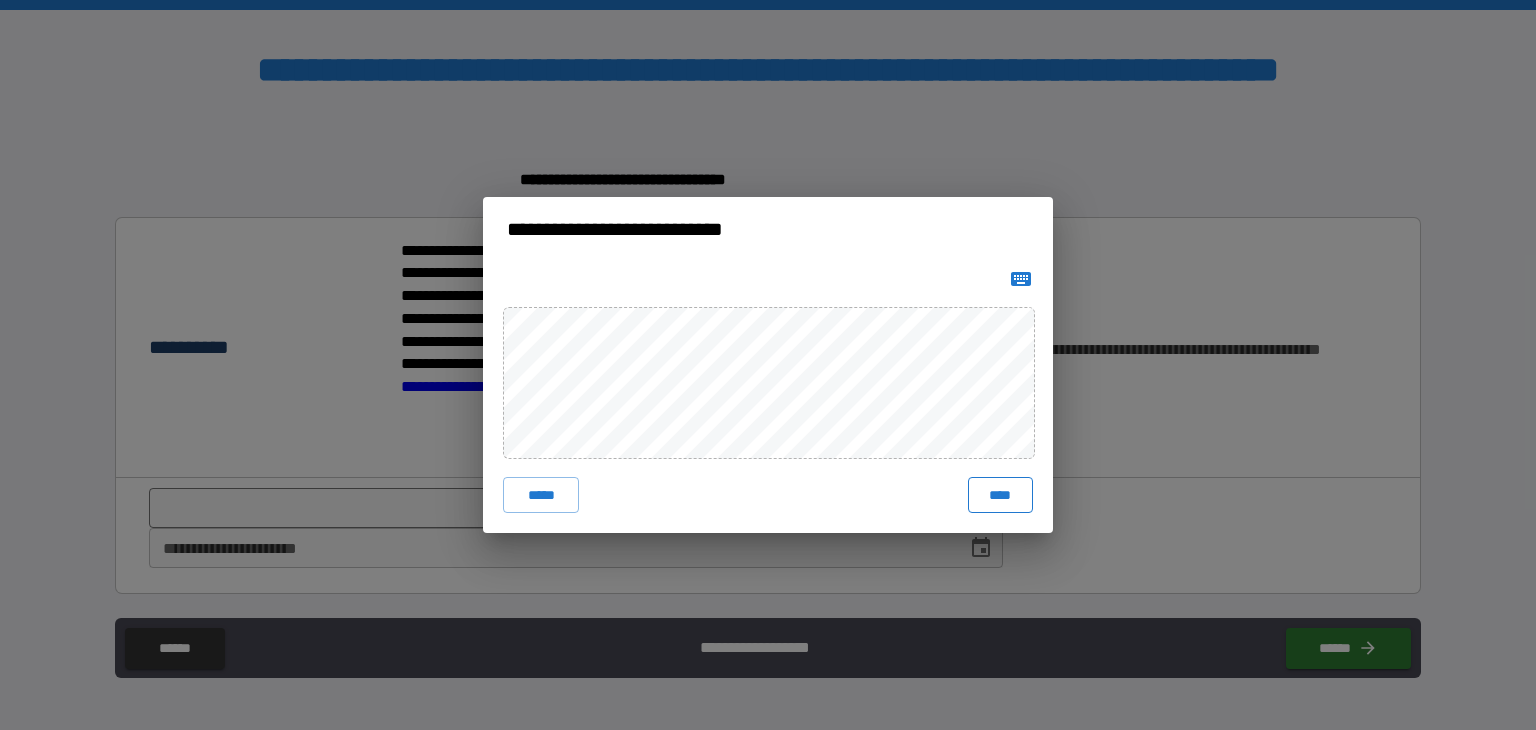 click on "****" at bounding box center (1000, 495) 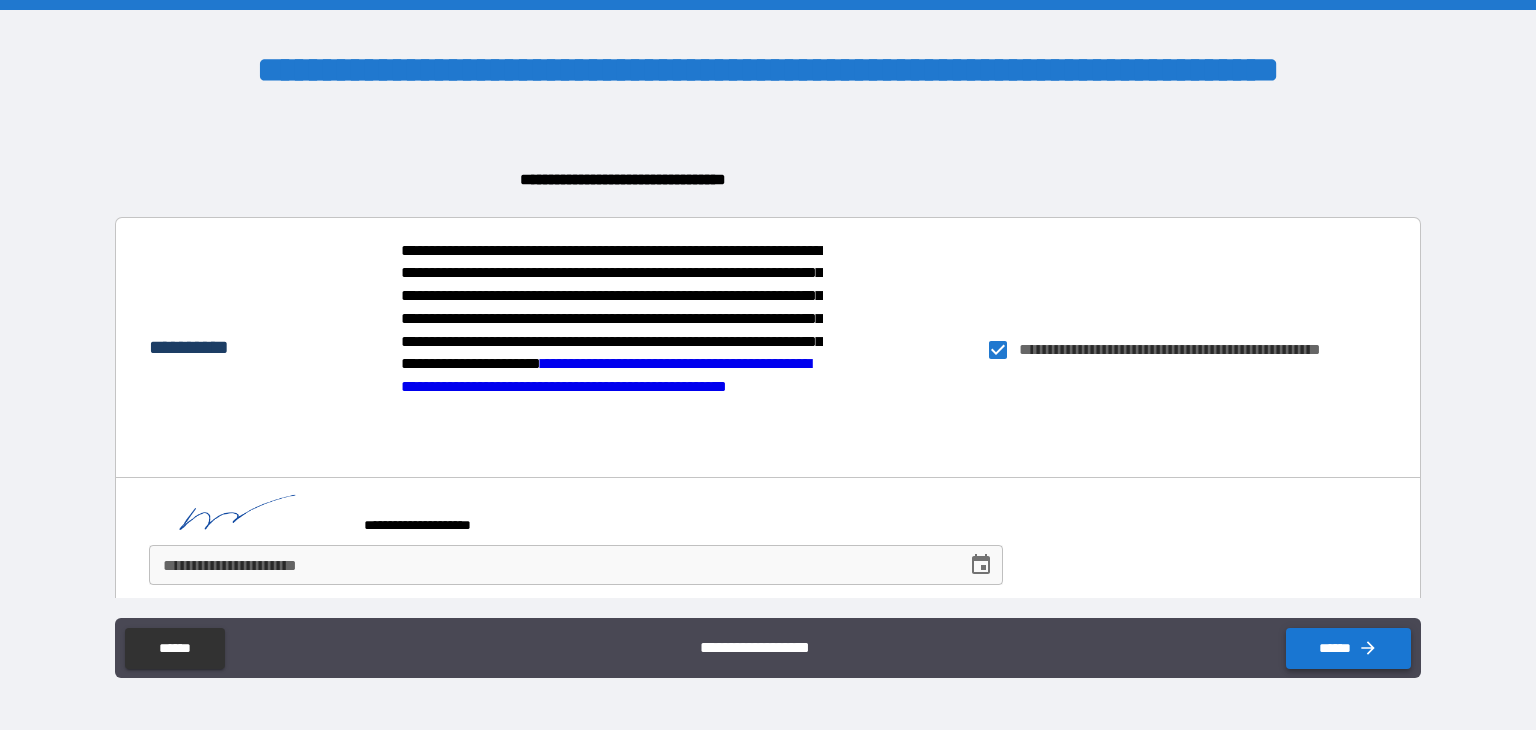 click on "******" at bounding box center (1348, 648) 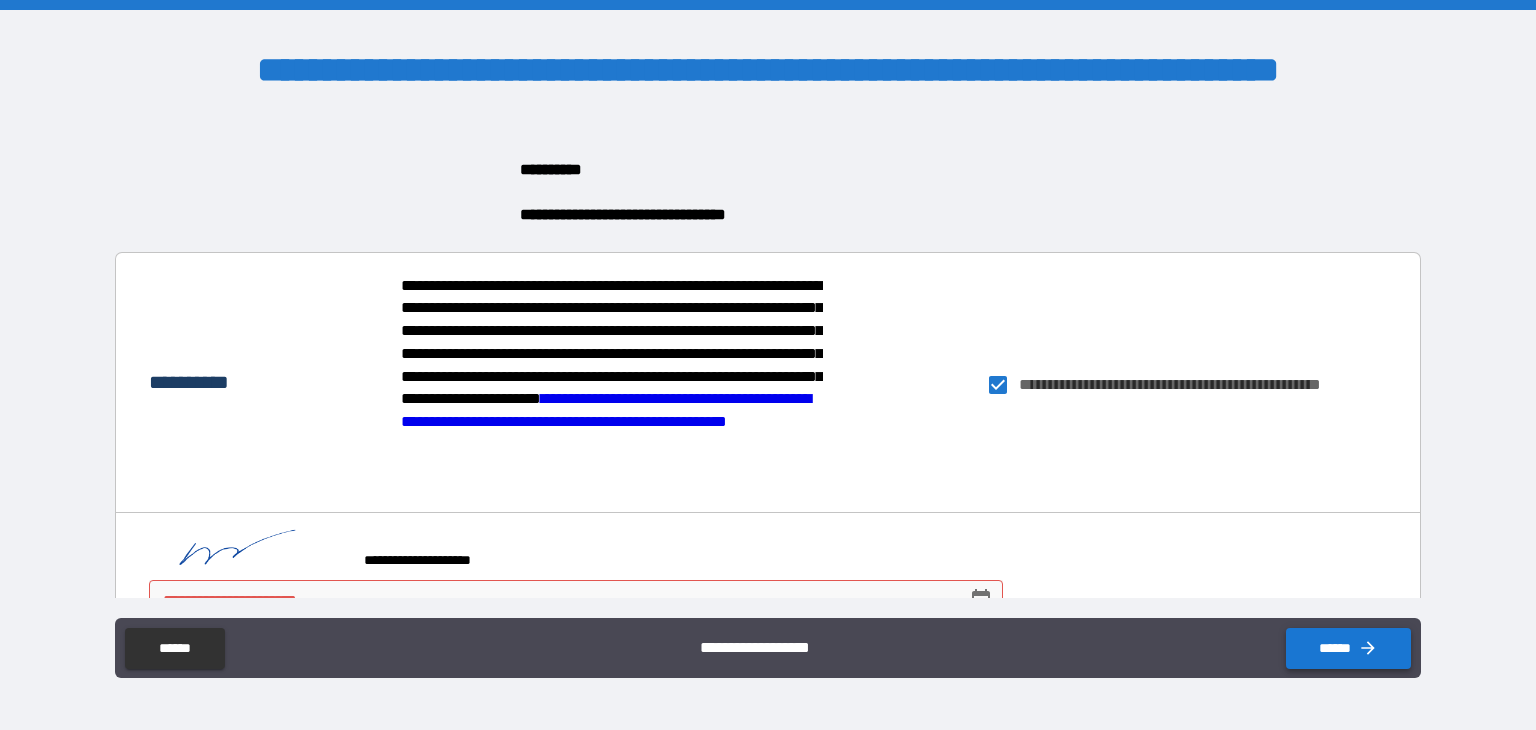 scroll, scrollTop: 904, scrollLeft: 0, axis: vertical 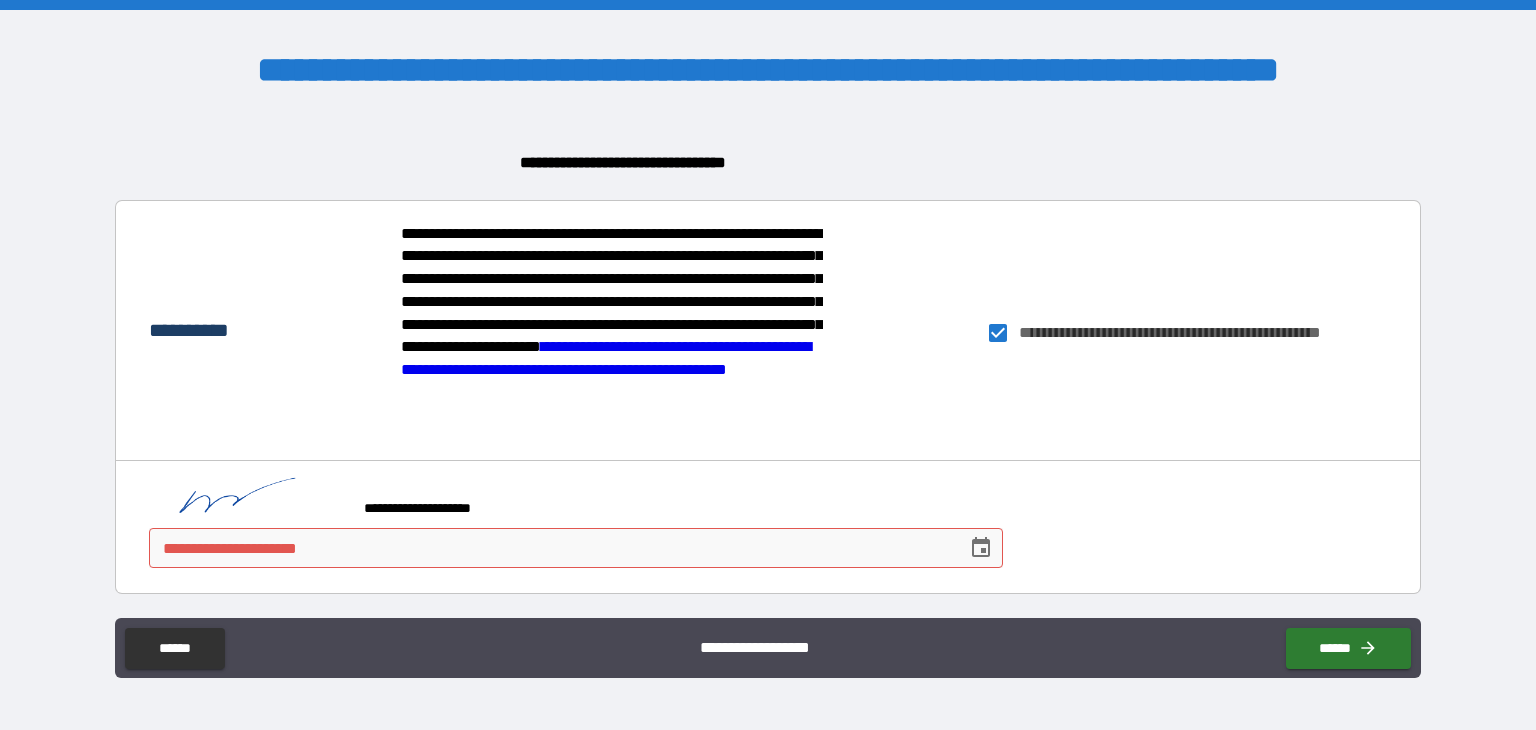 click 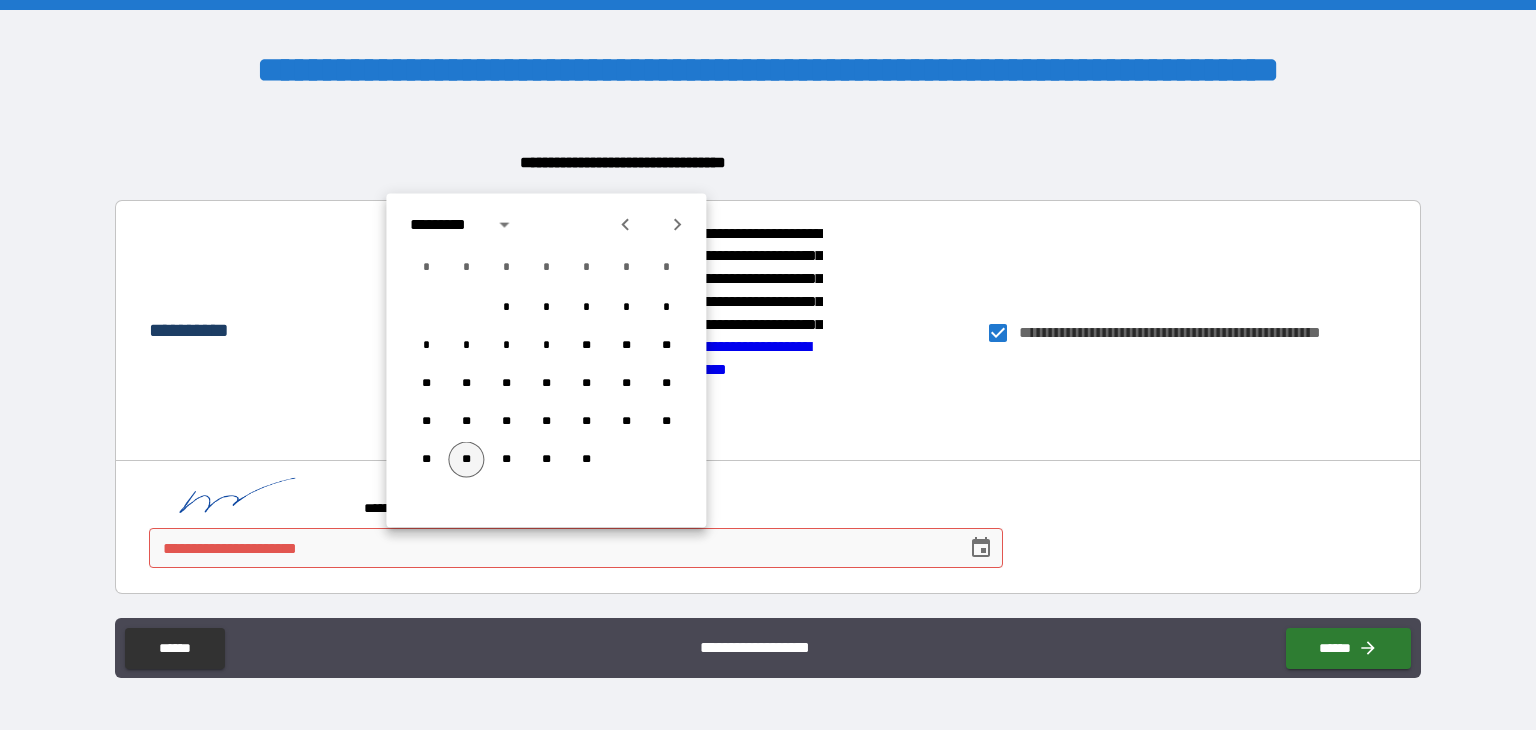 click on "**" at bounding box center [466, 460] 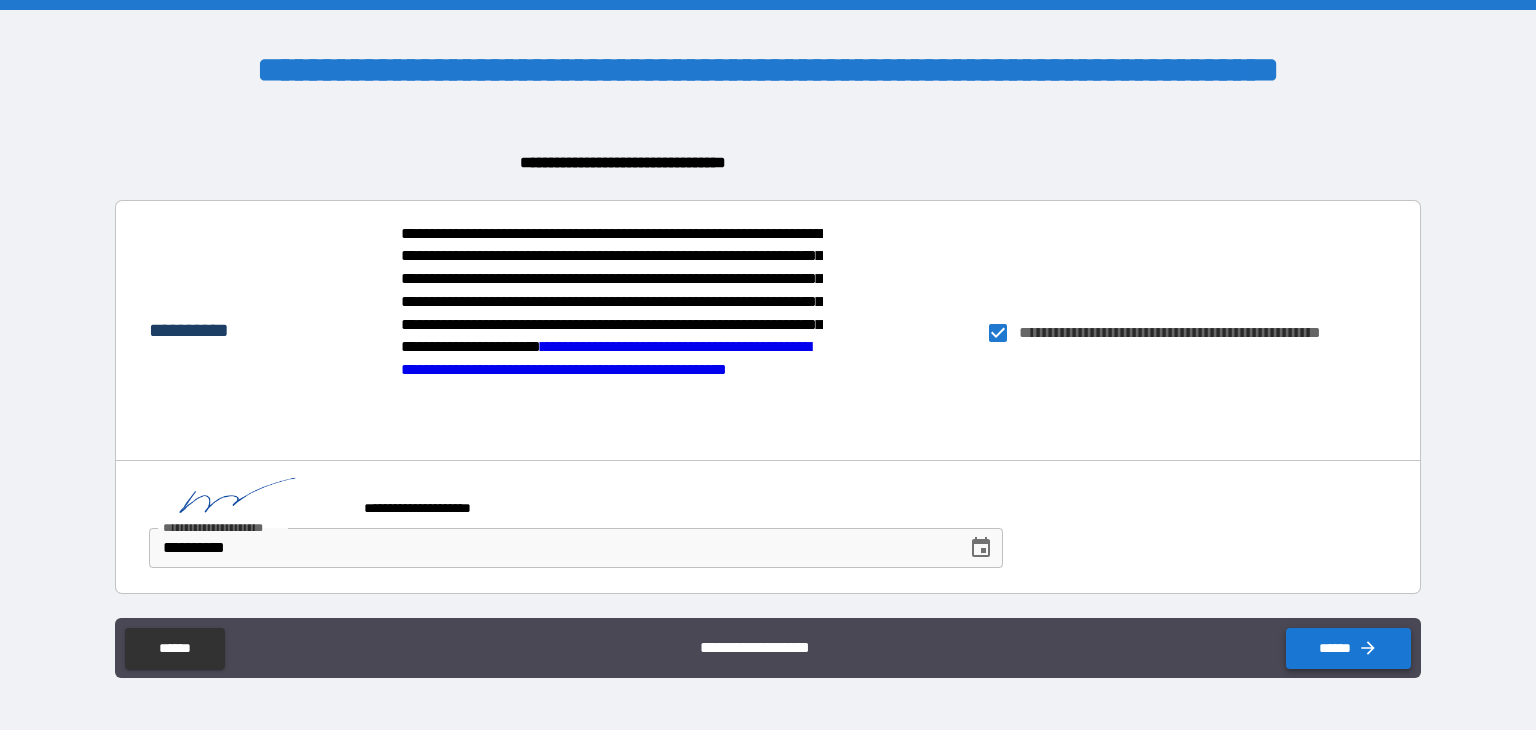 click on "******" at bounding box center [1348, 648] 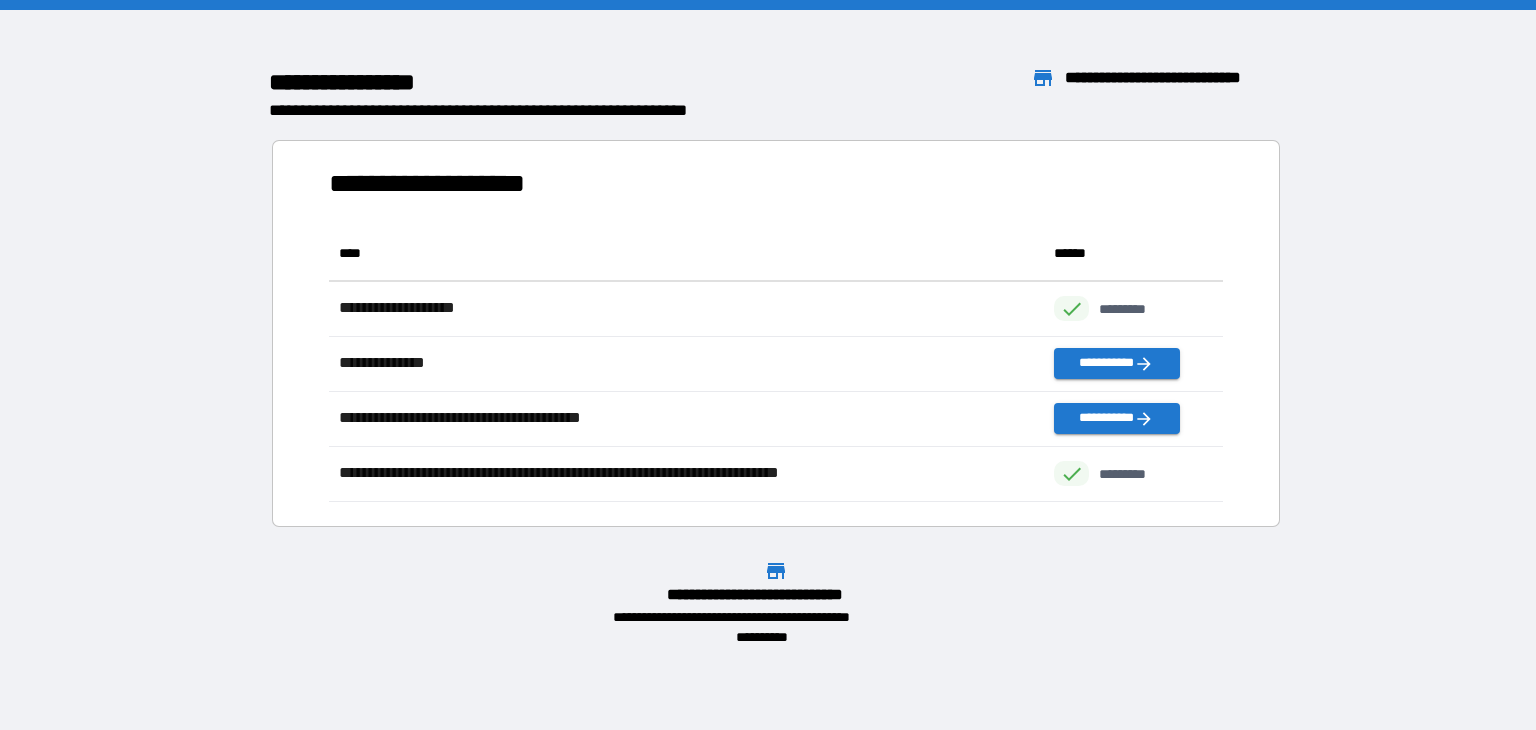 scroll, scrollTop: 16, scrollLeft: 16, axis: both 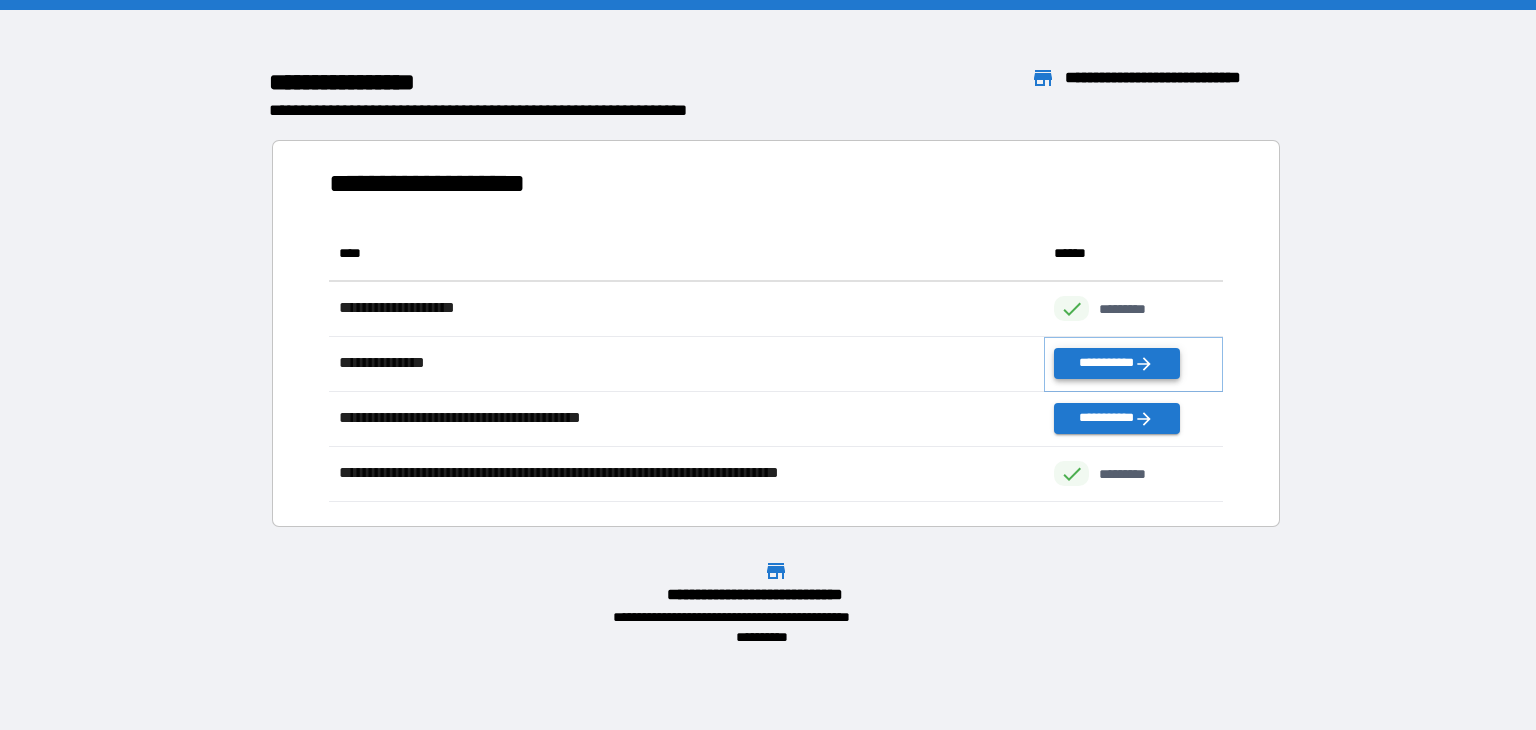 click on "**********" at bounding box center [1116, 363] 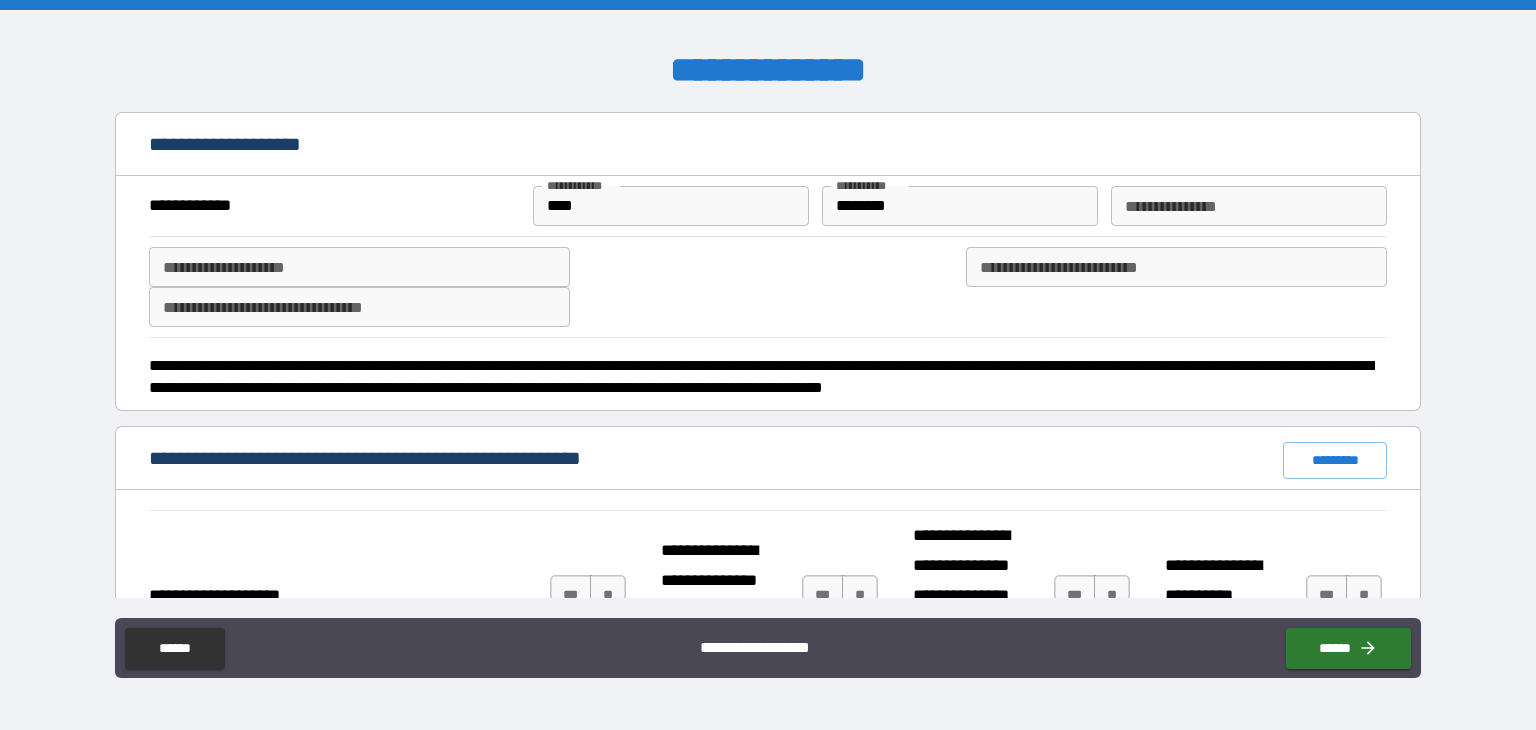 click on "**********" at bounding box center [1249, 206] 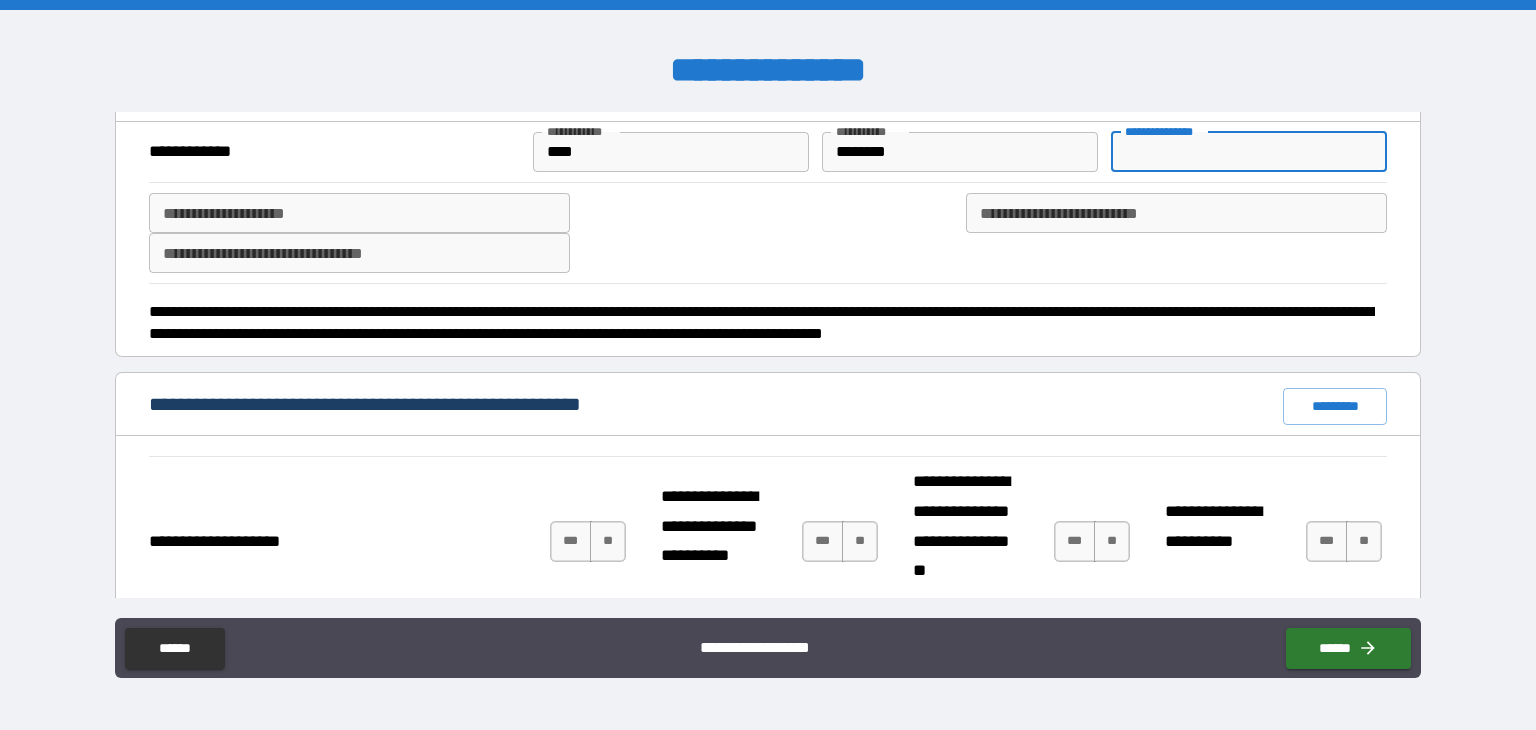 scroll, scrollTop: 116, scrollLeft: 0, axis: vertical 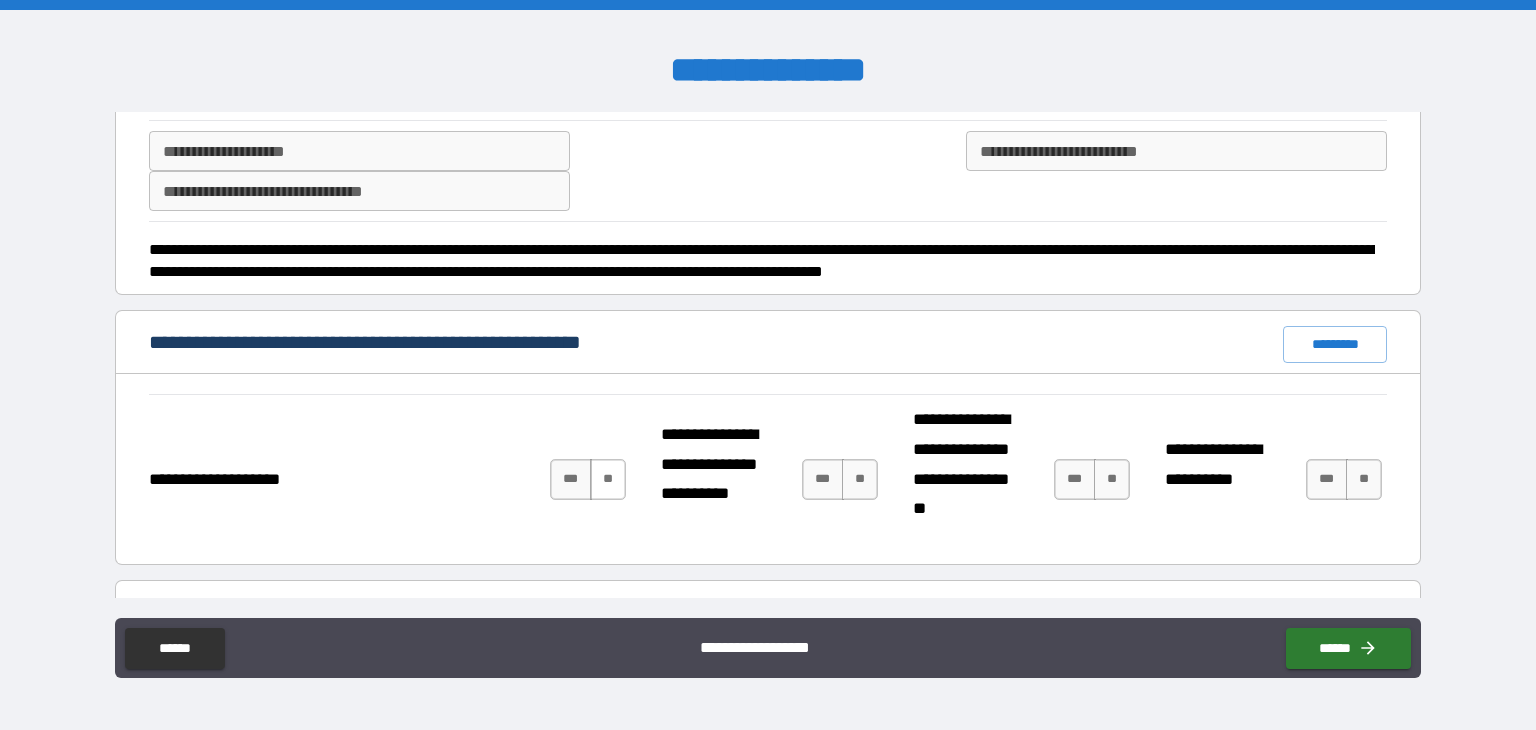 click on "**" at bounding box center [608, 479] 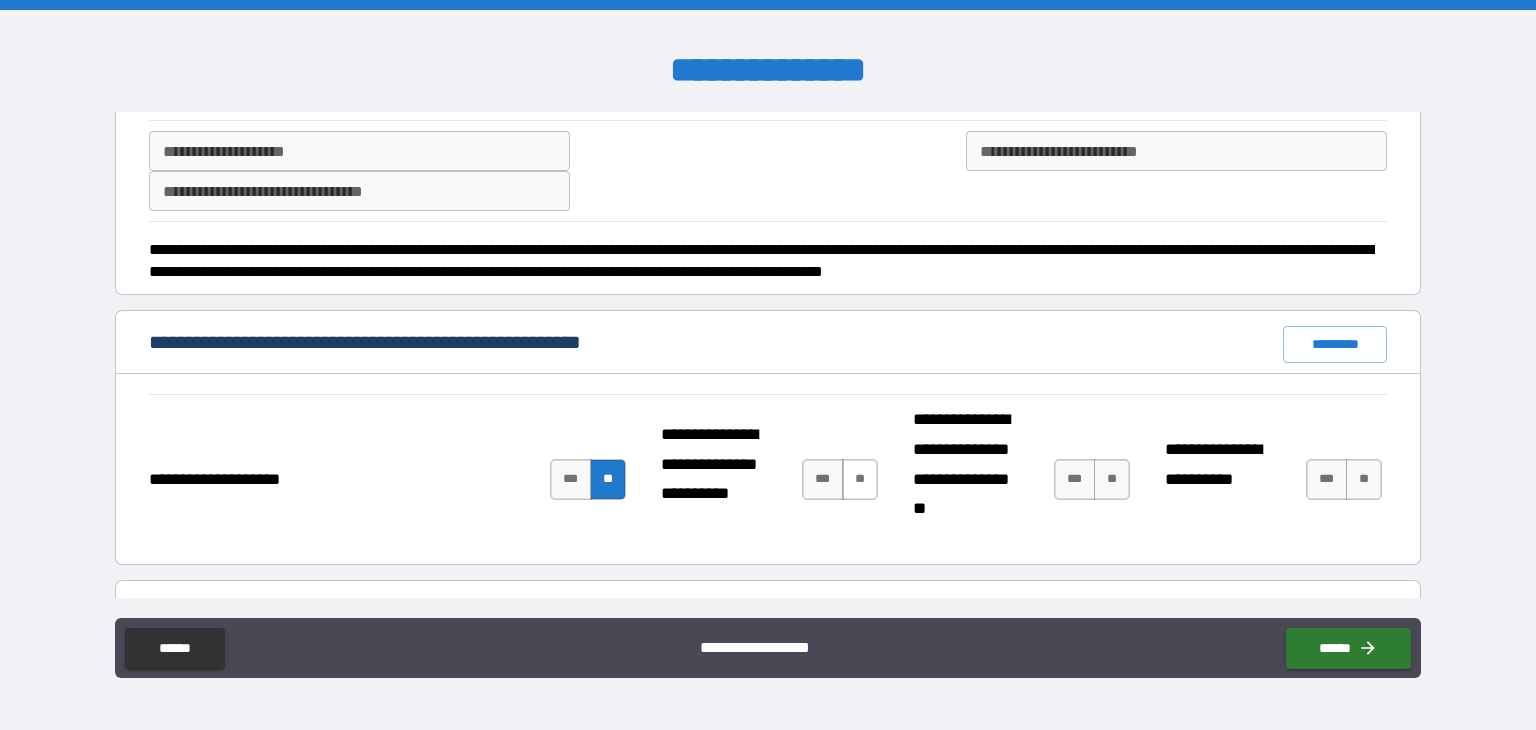 click on "**" at bounding box center [860, 479] 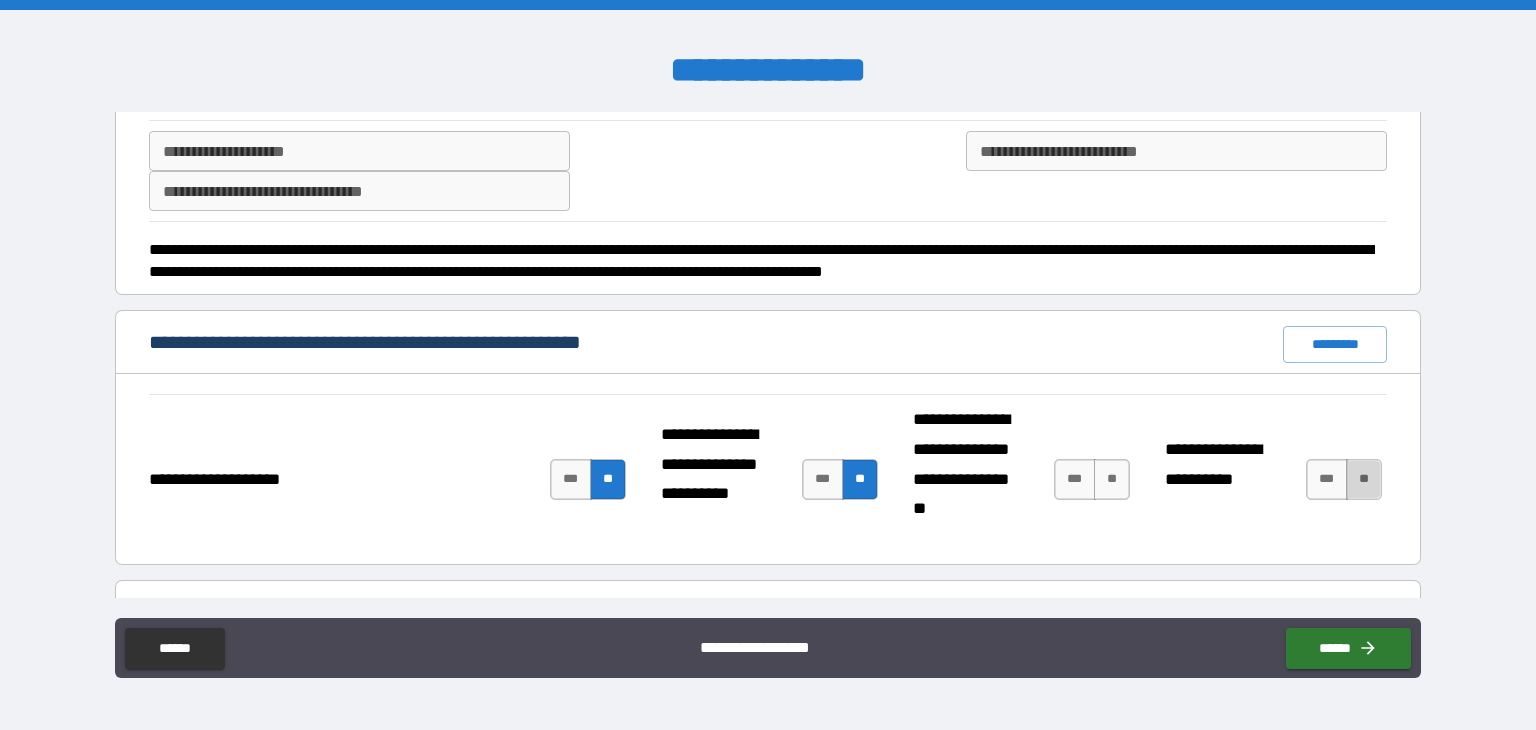 click on "**" at bounding box center (1364, 479) 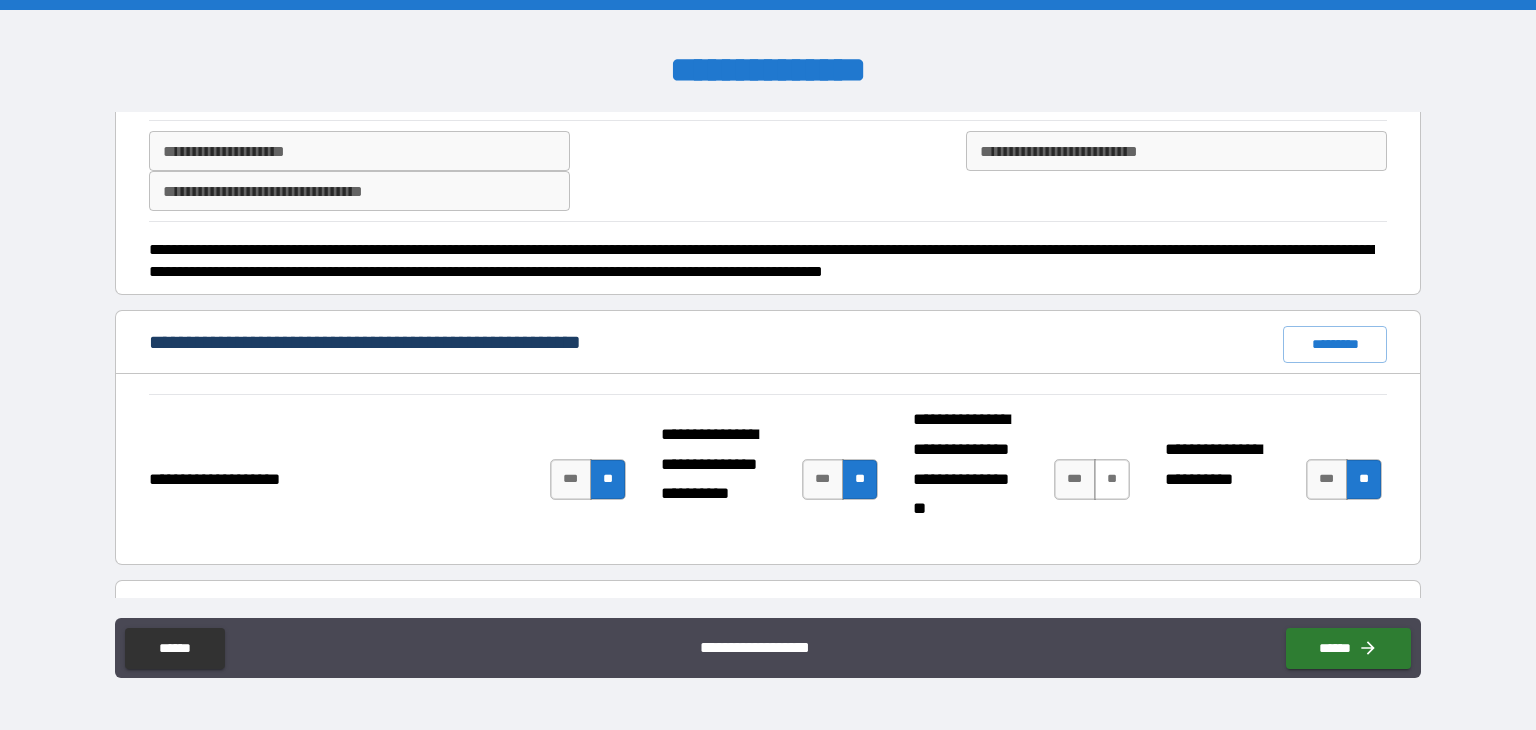 click on "**" at bounding box center [1112, 479] 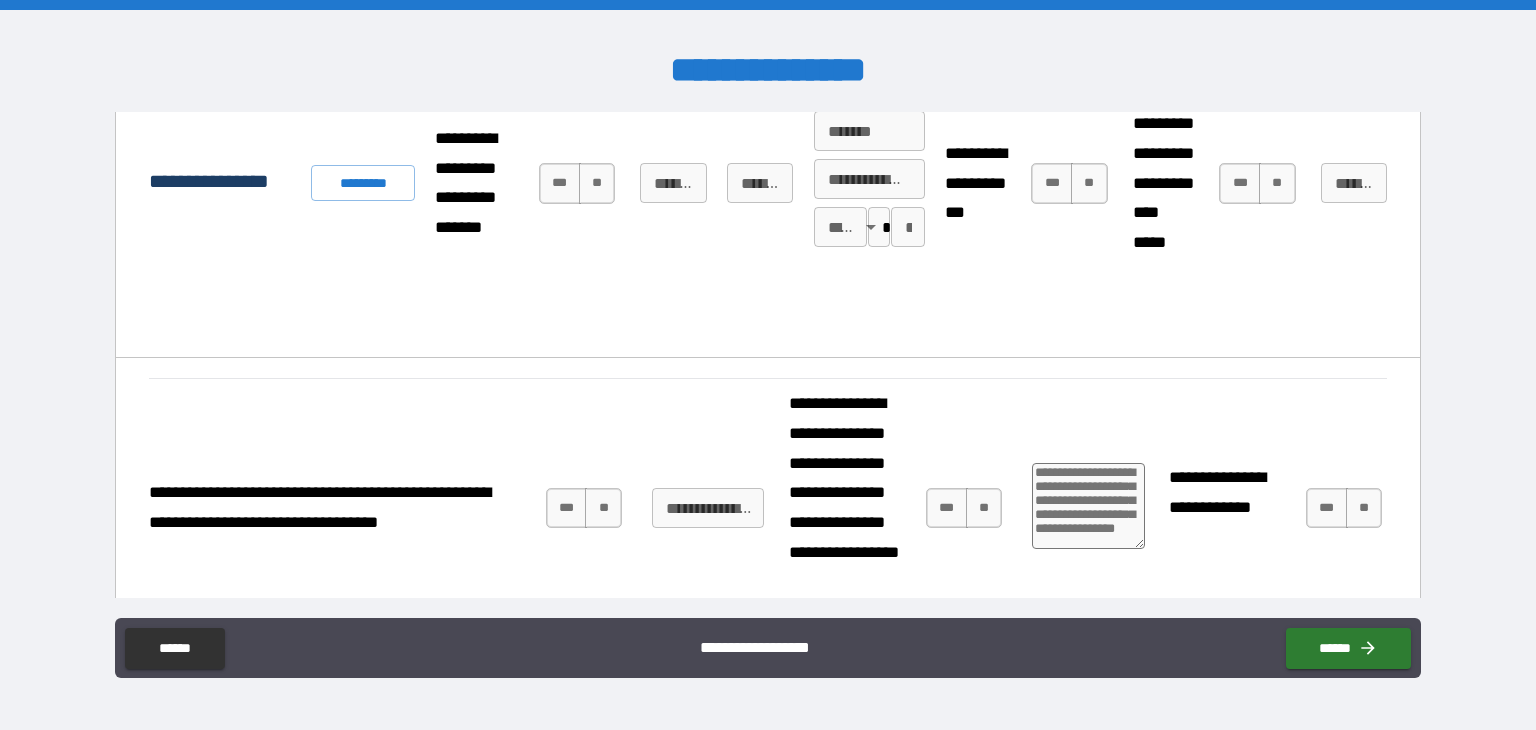 scroll, scrollTop: 701, scrollLeft: 0, axis: vertical 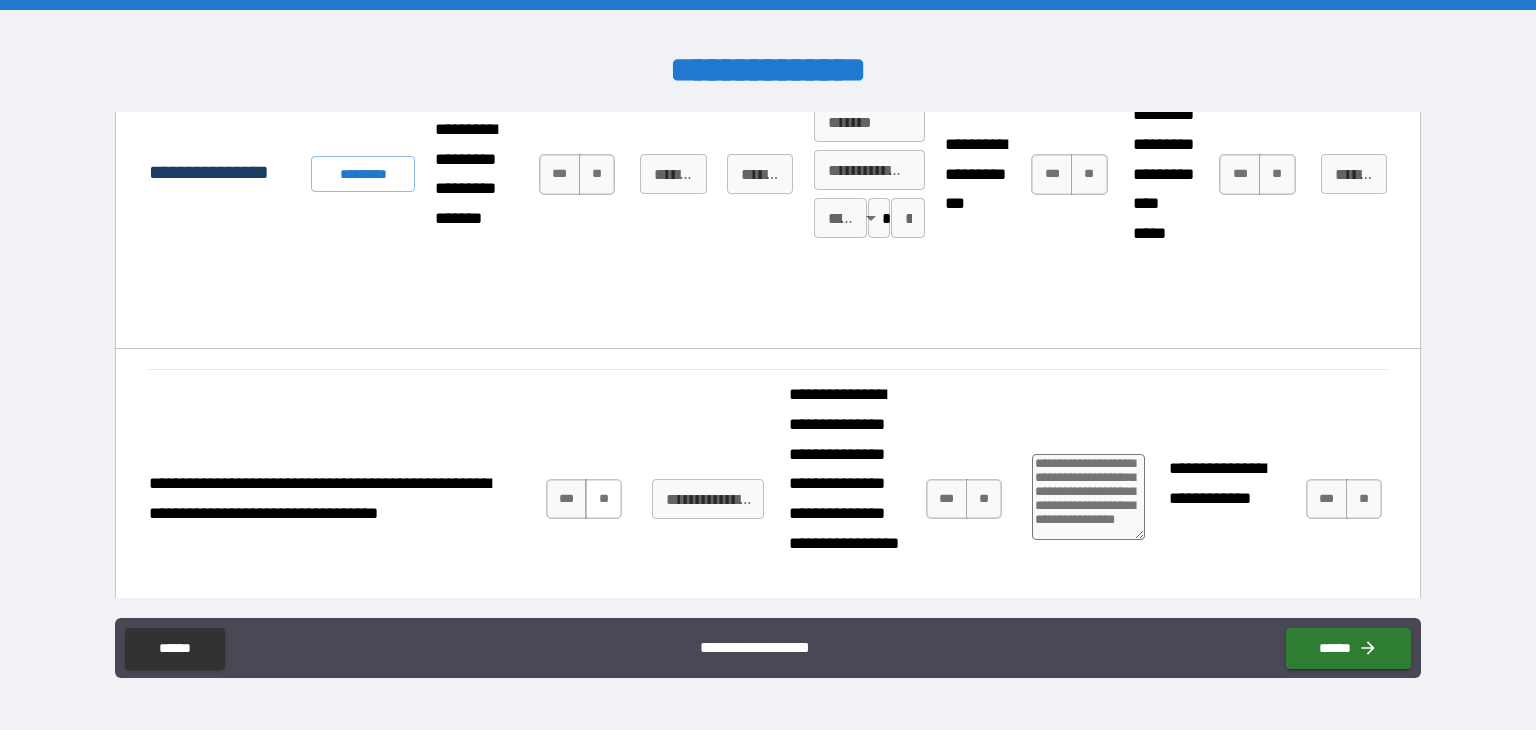 click on "**" at bounding box center [603, 499] 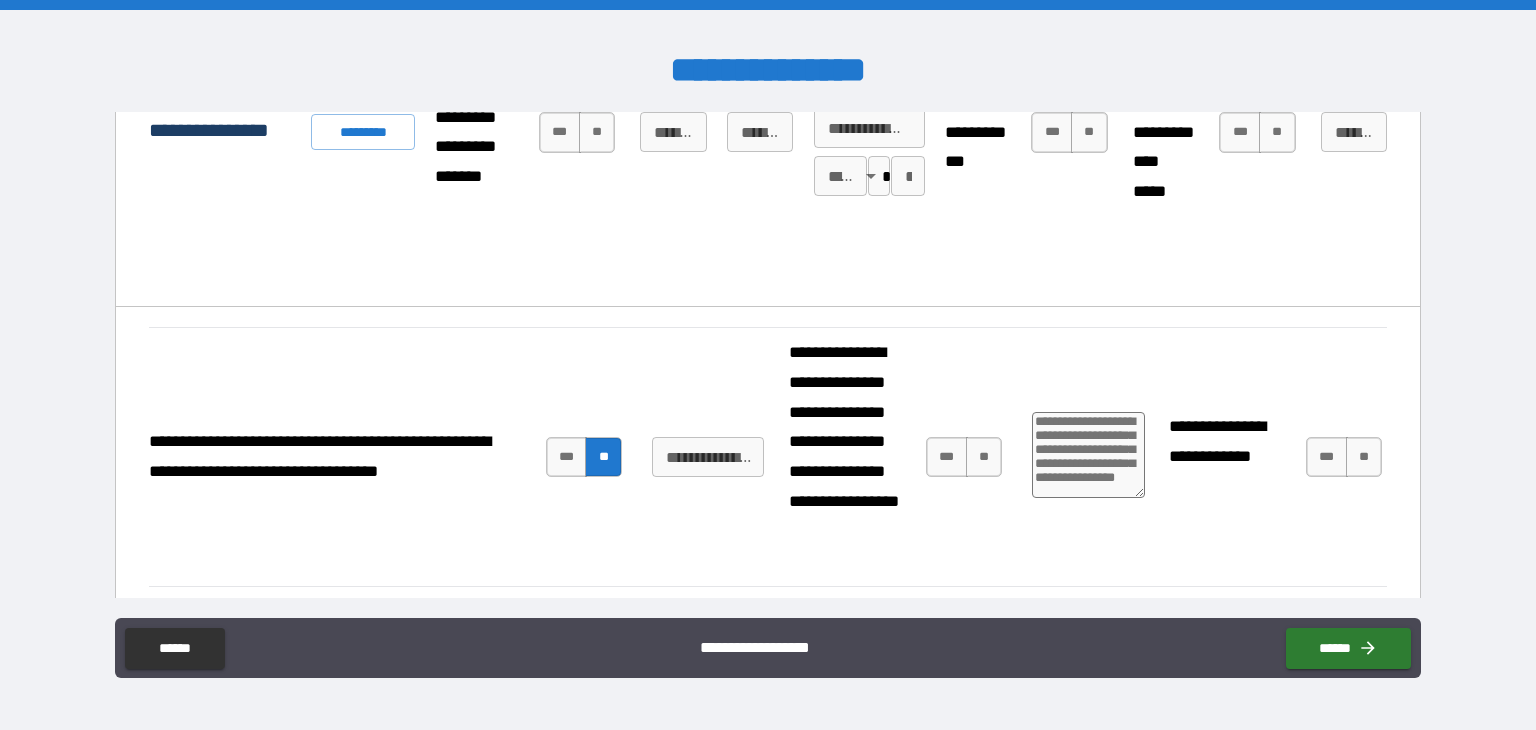 scroll, scrollTop: 767, scrollLeft: 0, axis: vertical 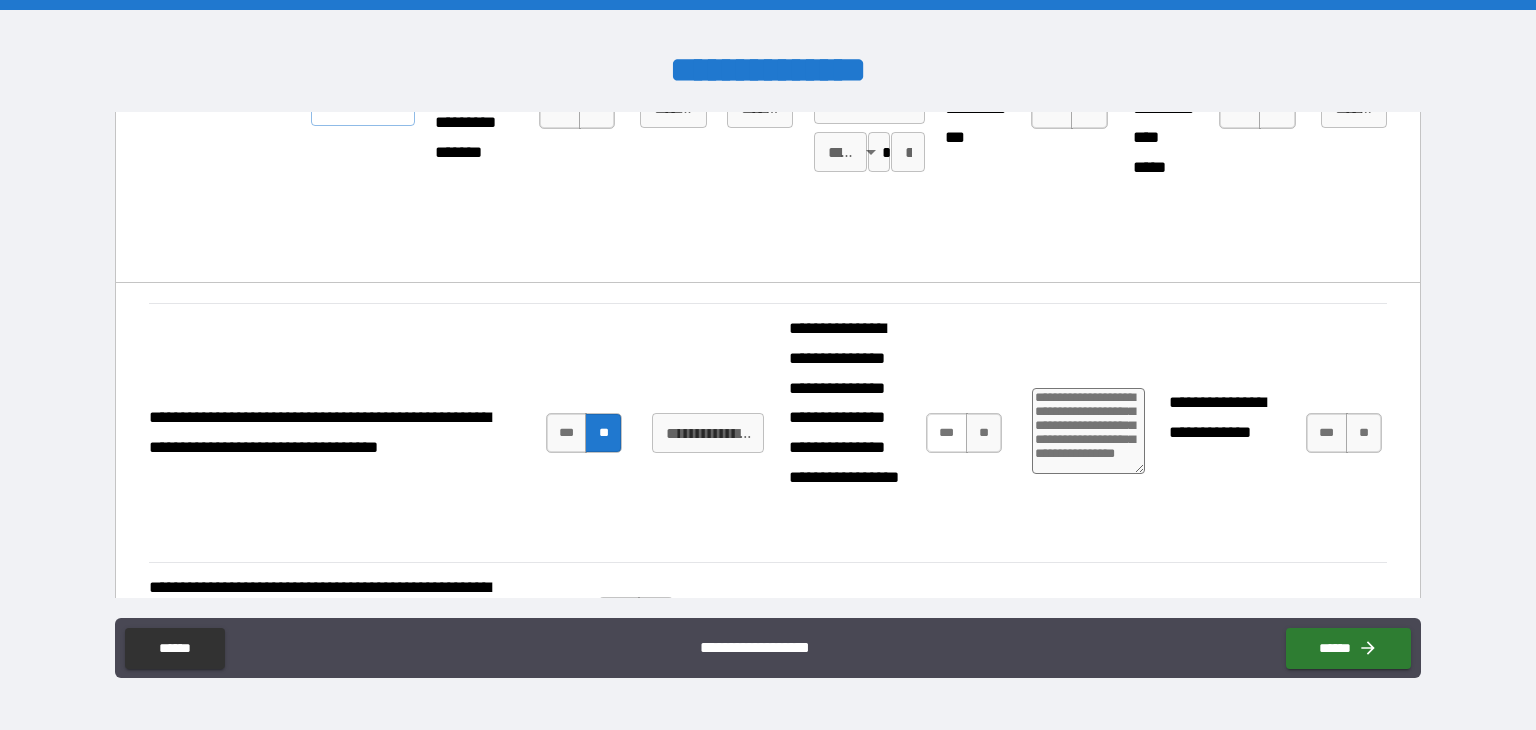 click on "***" at bounding box center (947, 433) 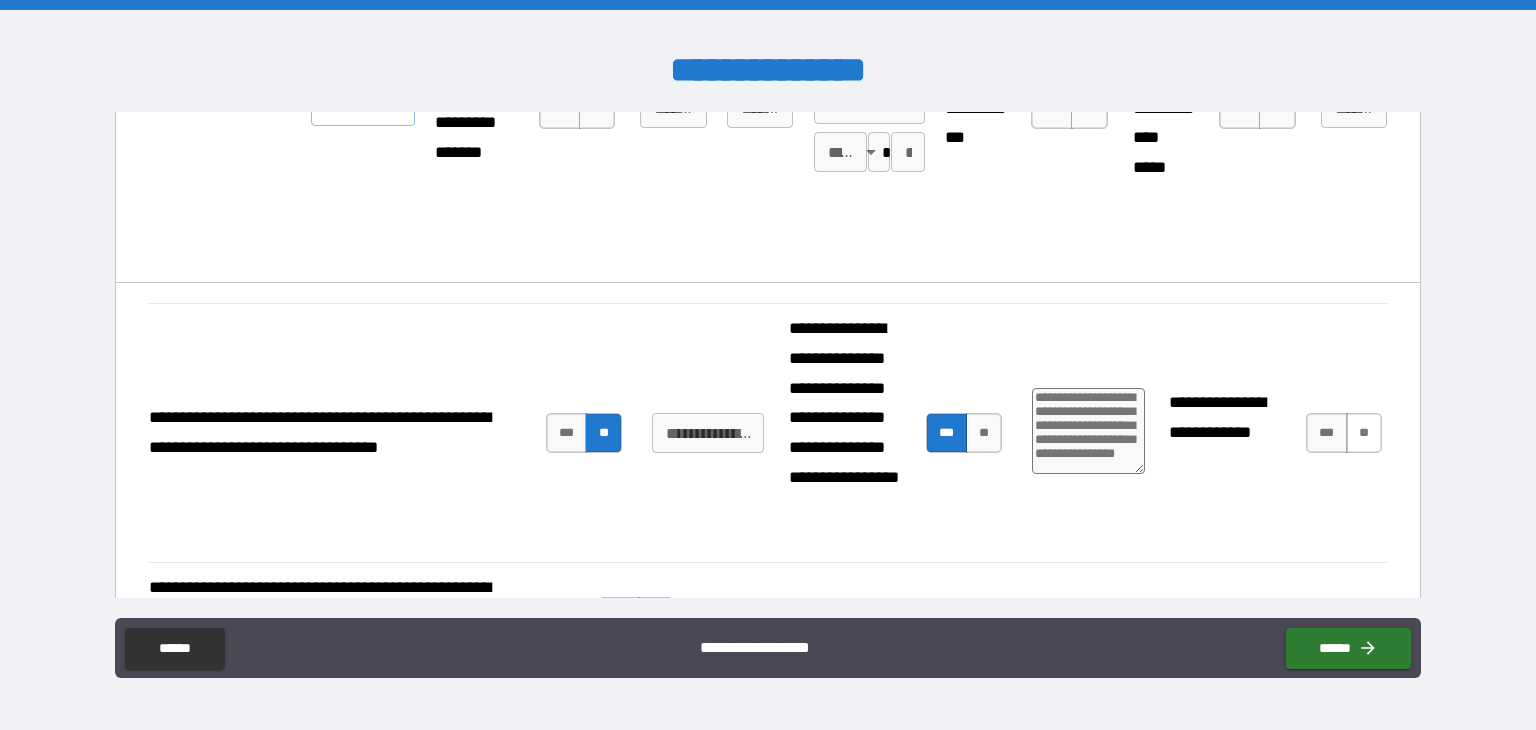 click on "**" at bounding box center (1364, 433) 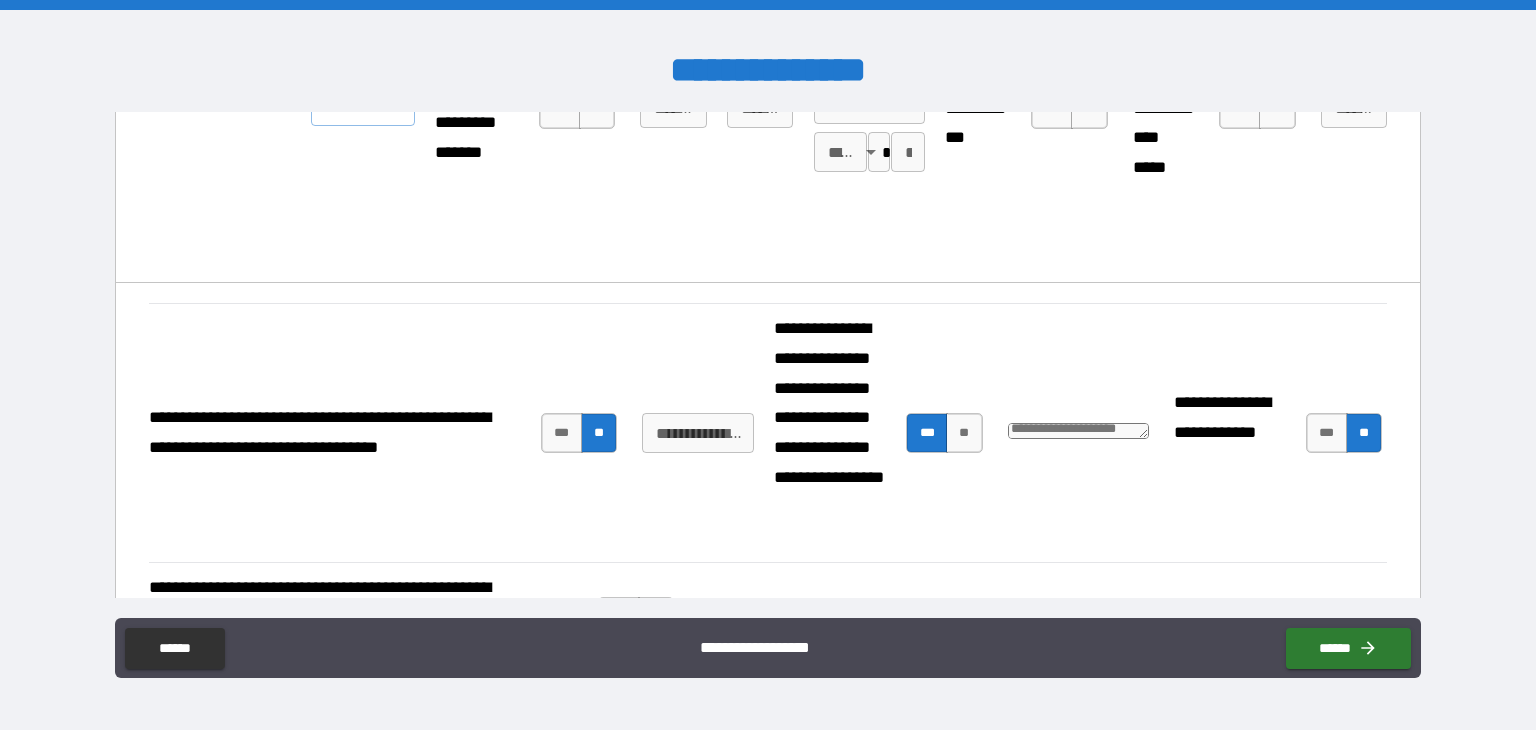 scroll, scrollTop: 28, scrollLeft: 0, axis: vertical 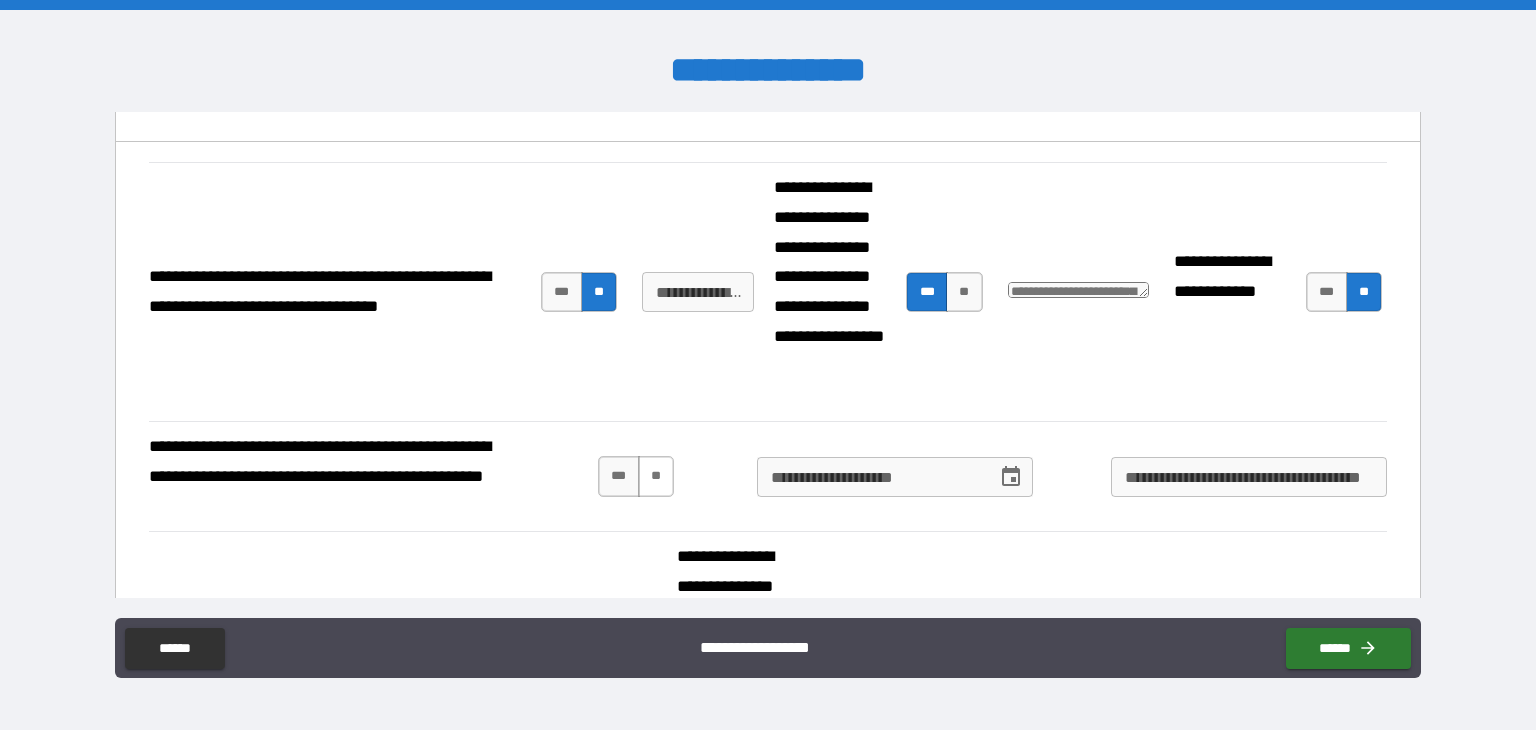 click on "**" at bounding box center [656, 476] 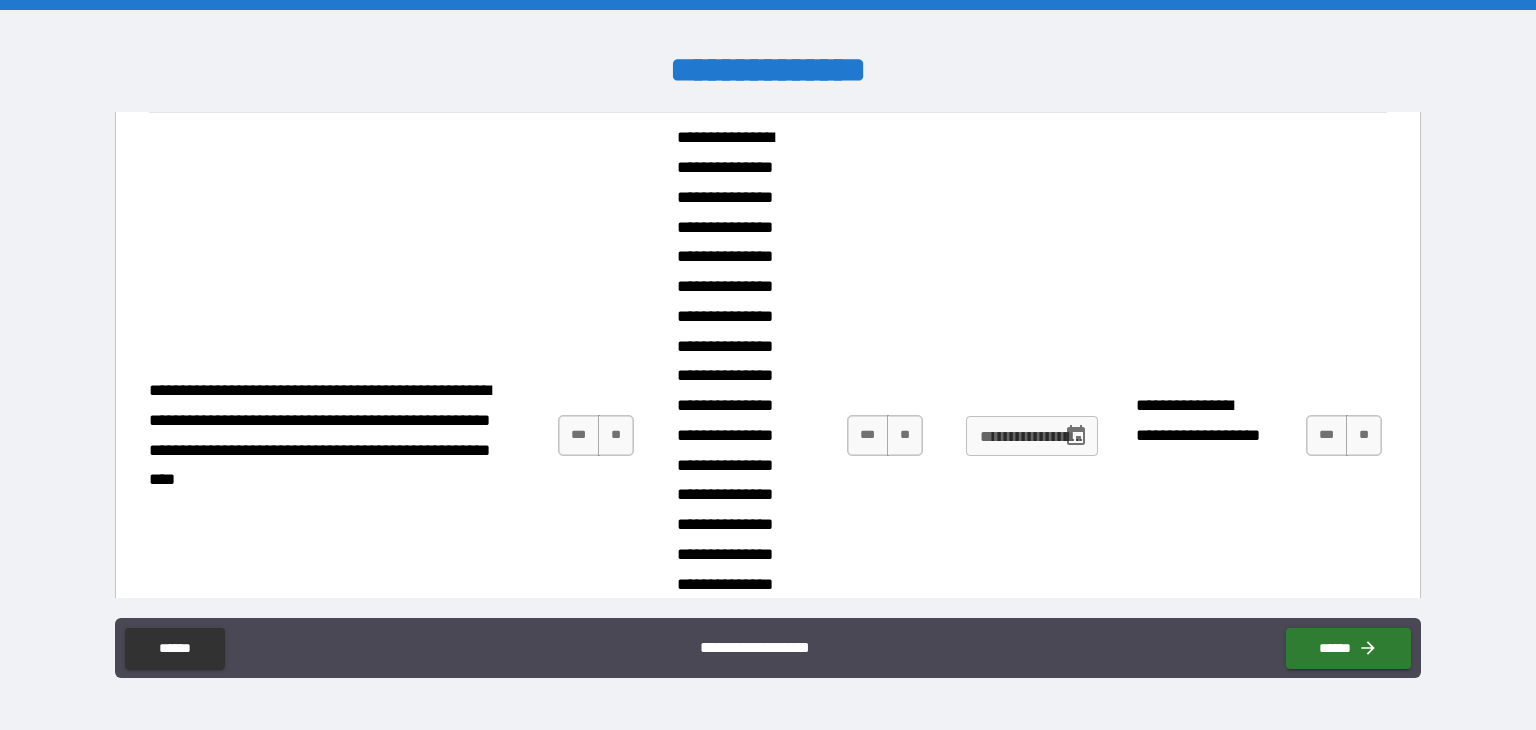 scroll, scrollTop: 1328, scrollLeft: 0, axis: vertical 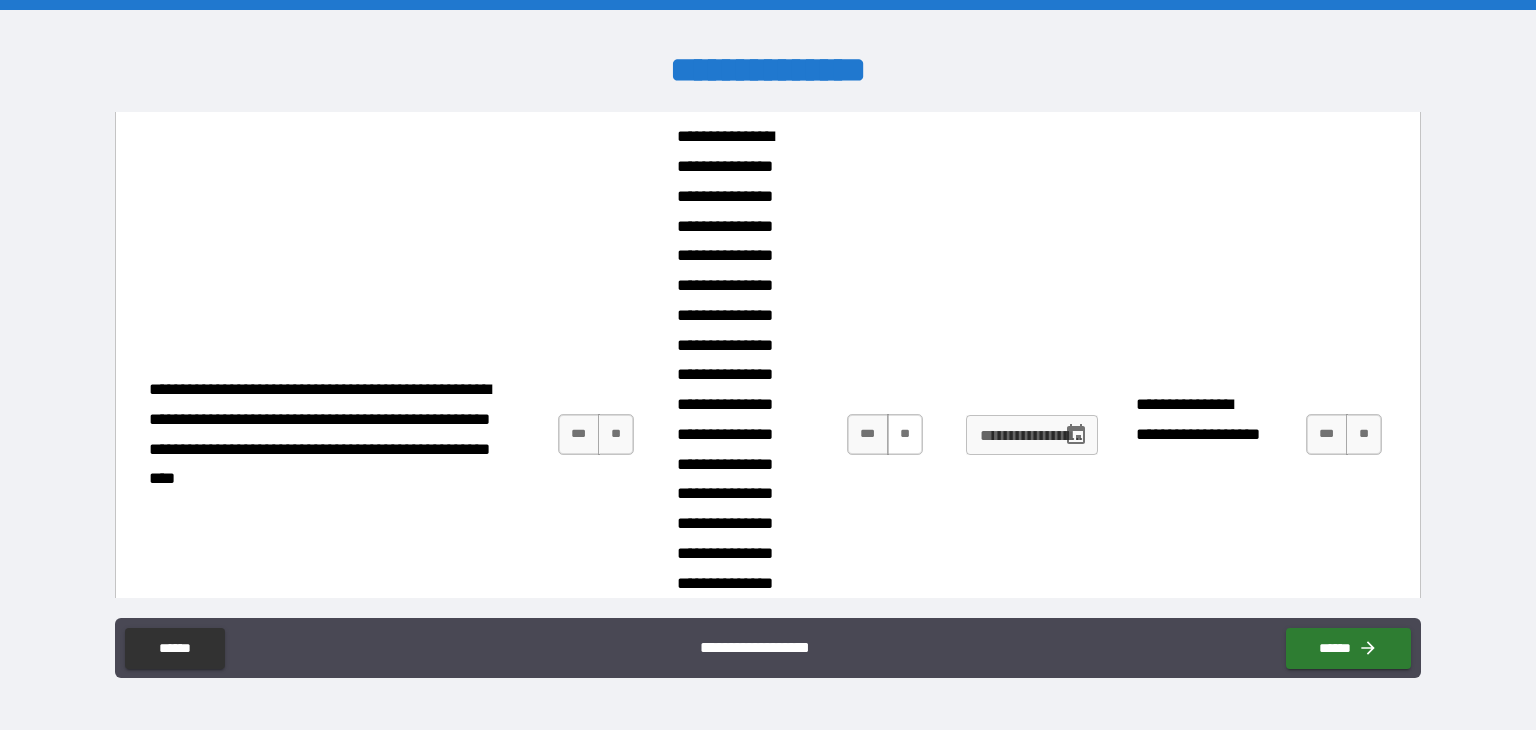 click on "**" at bounding box center [905, 434] 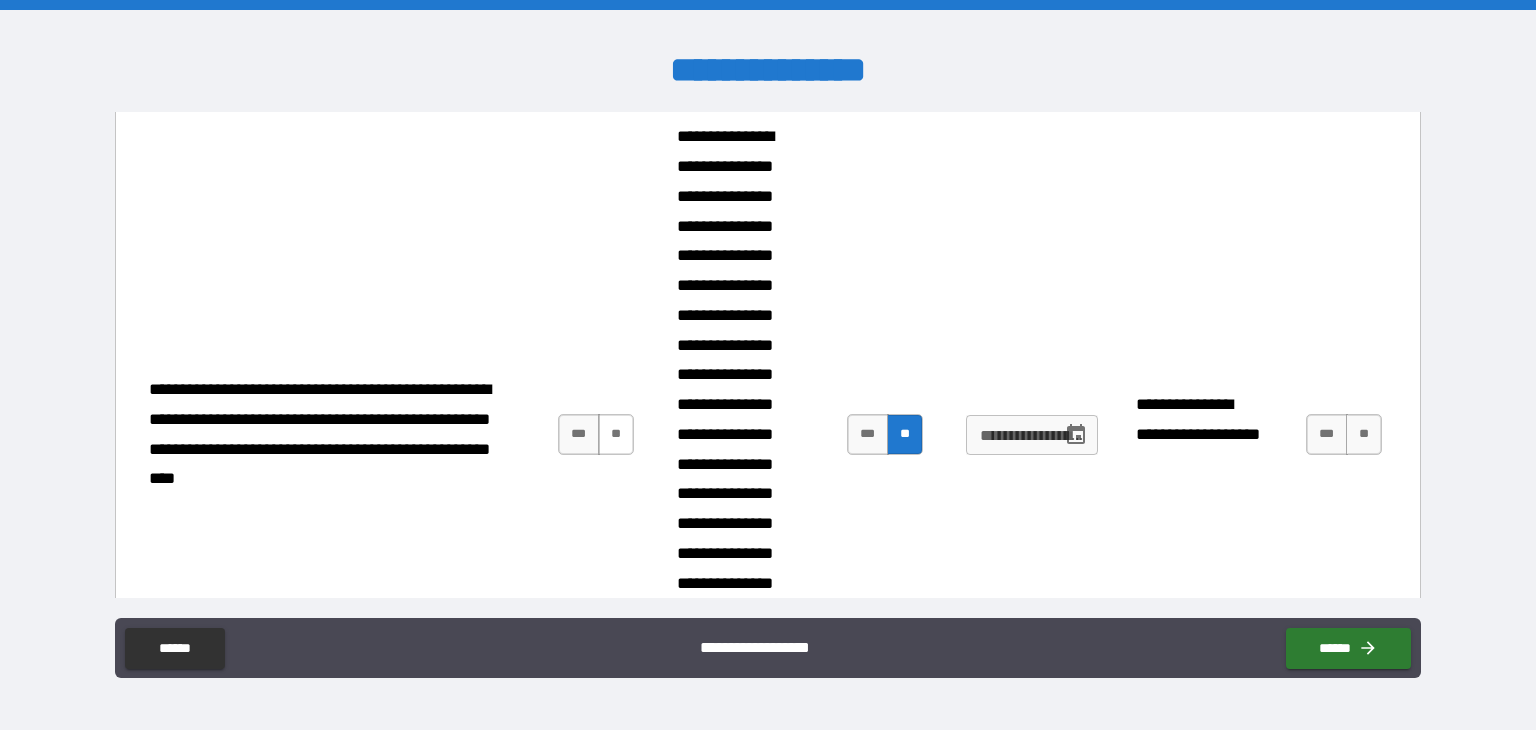 click on "**" at bounding box center [616, 434] 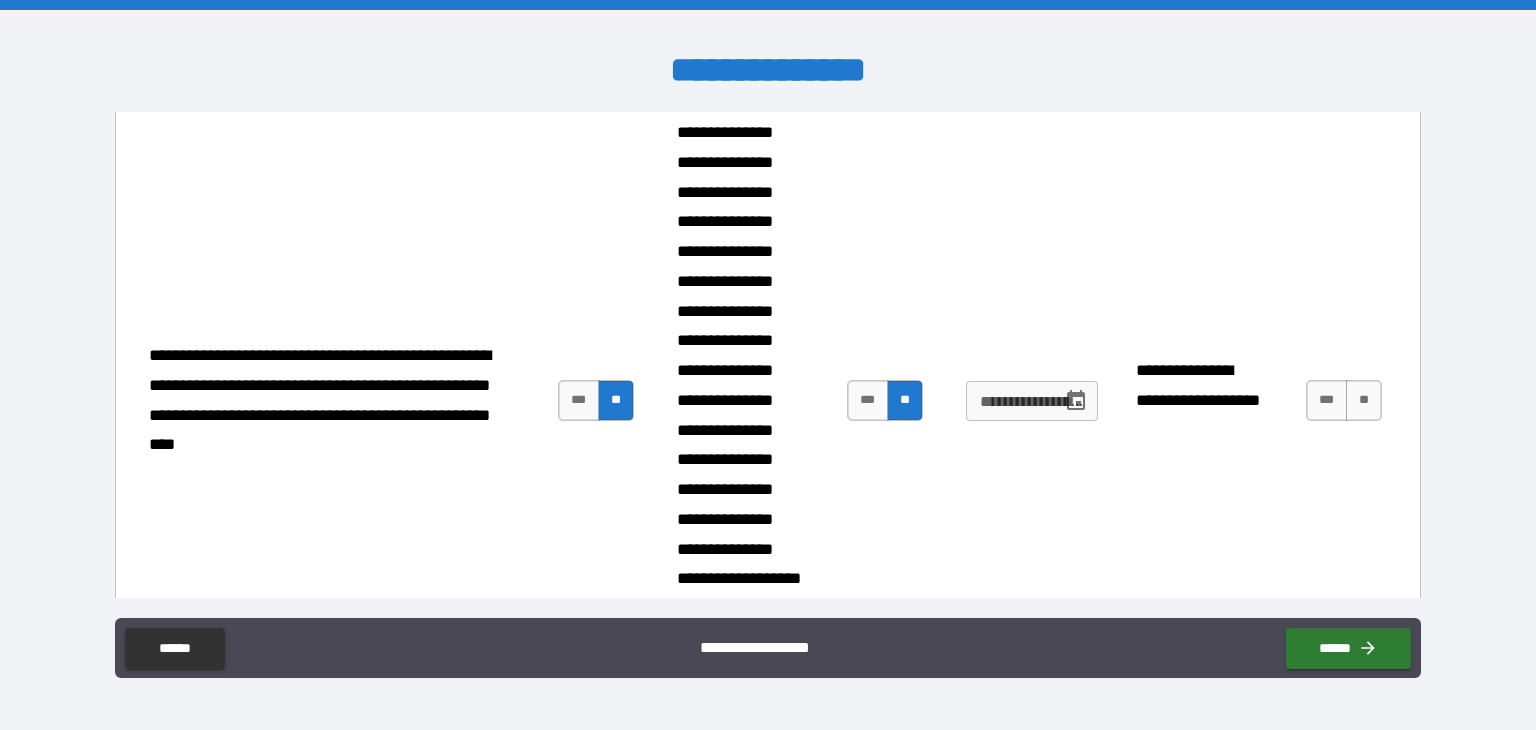 scroll, scrollTop: 1371, scrollLeft: 0, axis: vertical 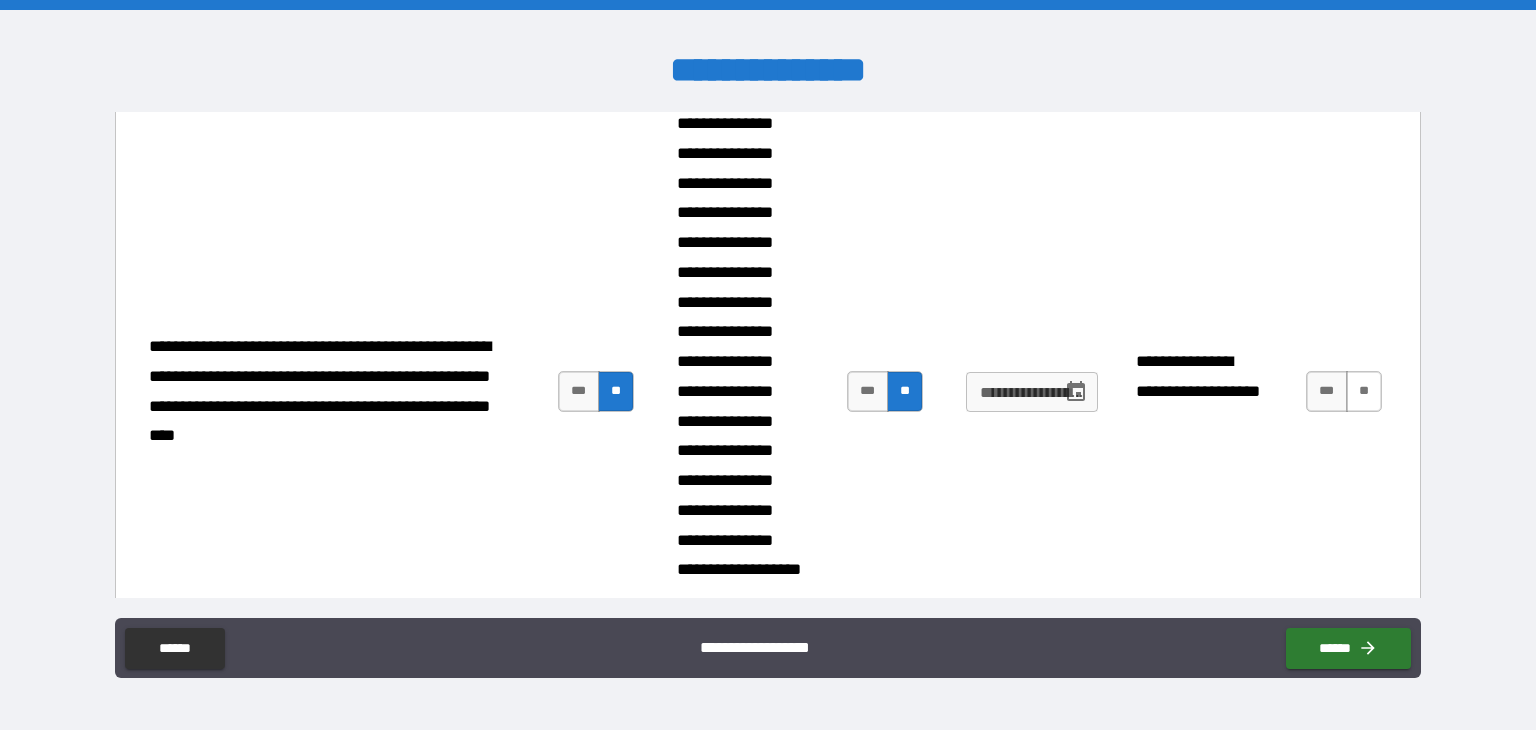 click on "**" at bounding box center [1364, 391] 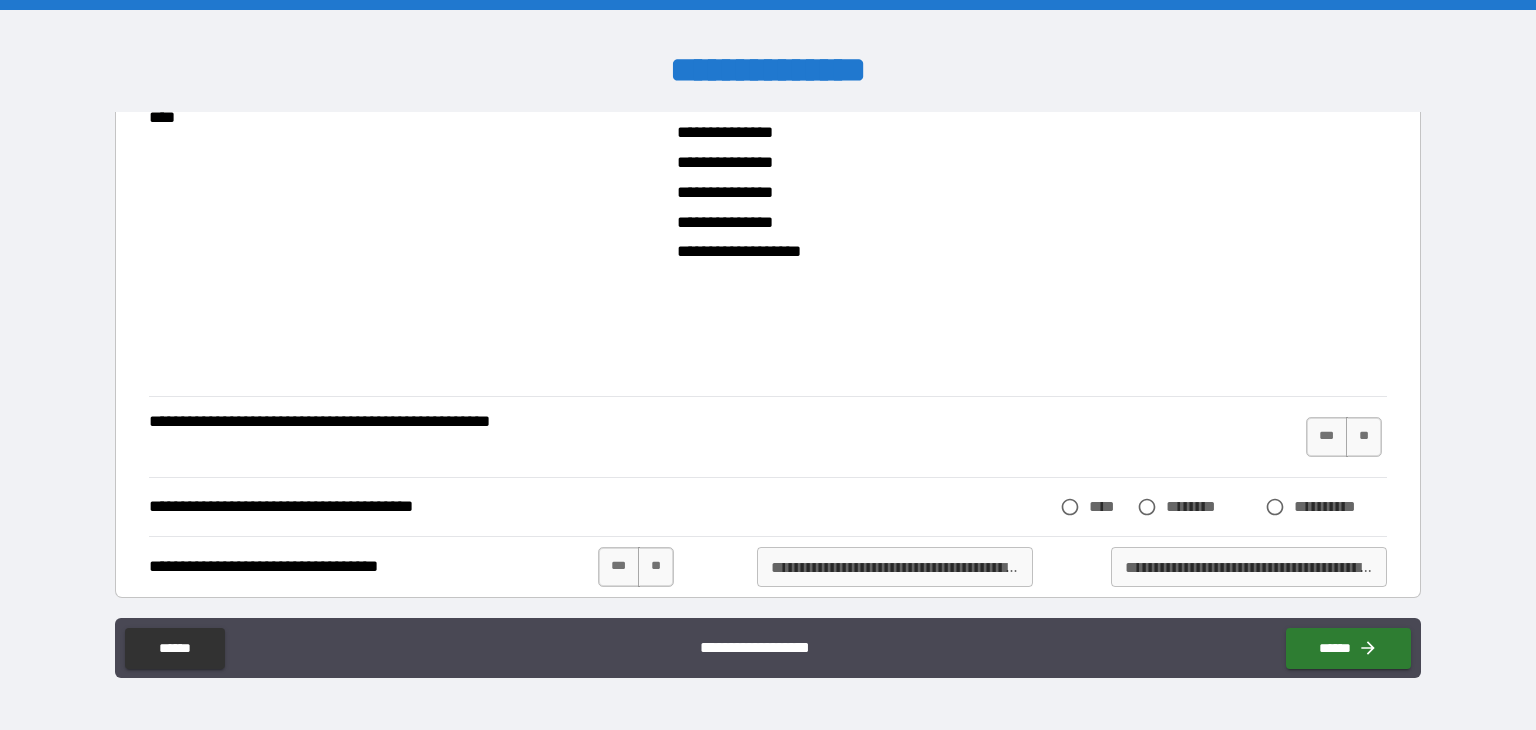 scroll, scrollTop: 1694, scrollLeft: 0, axis: vertical 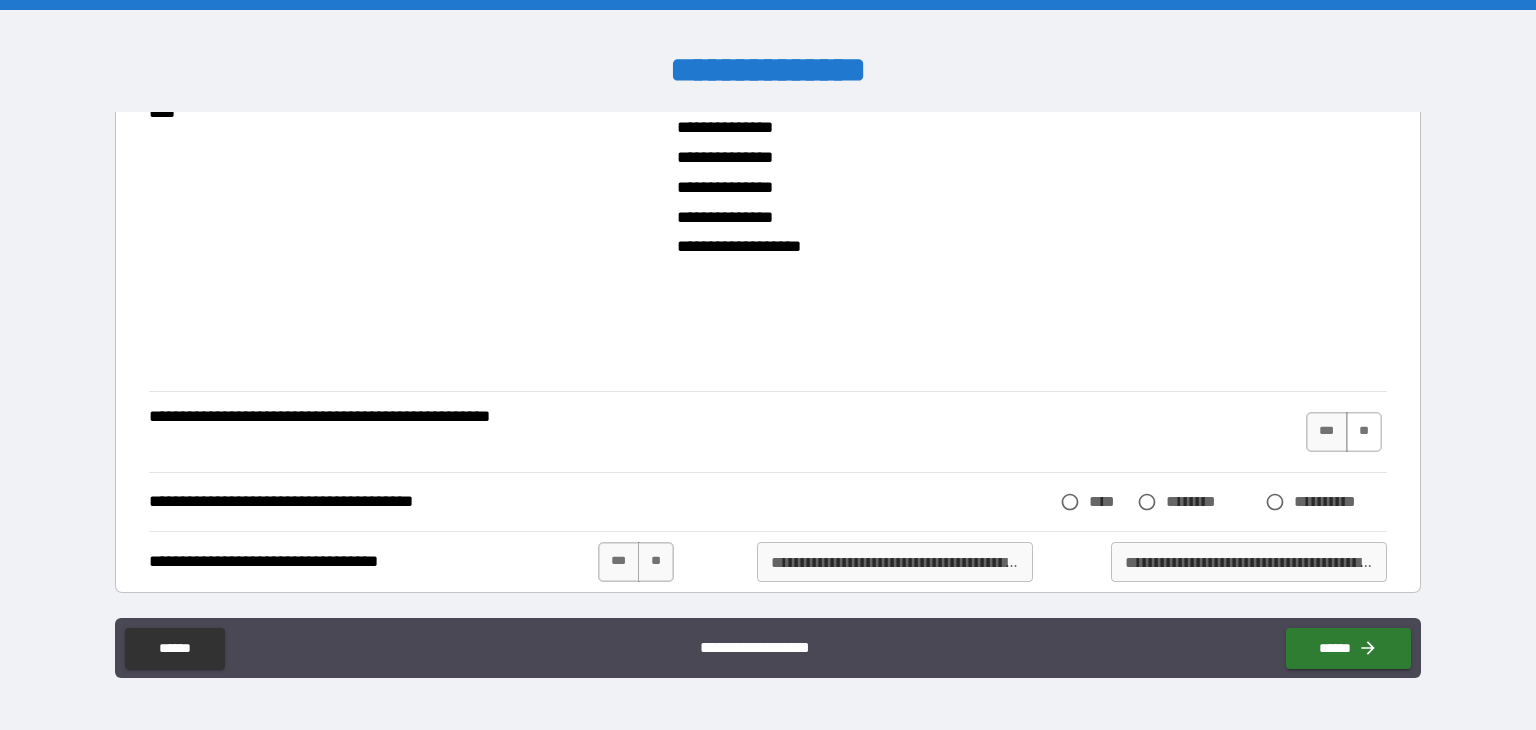 click on "**" at bounding box center [1364, 432] 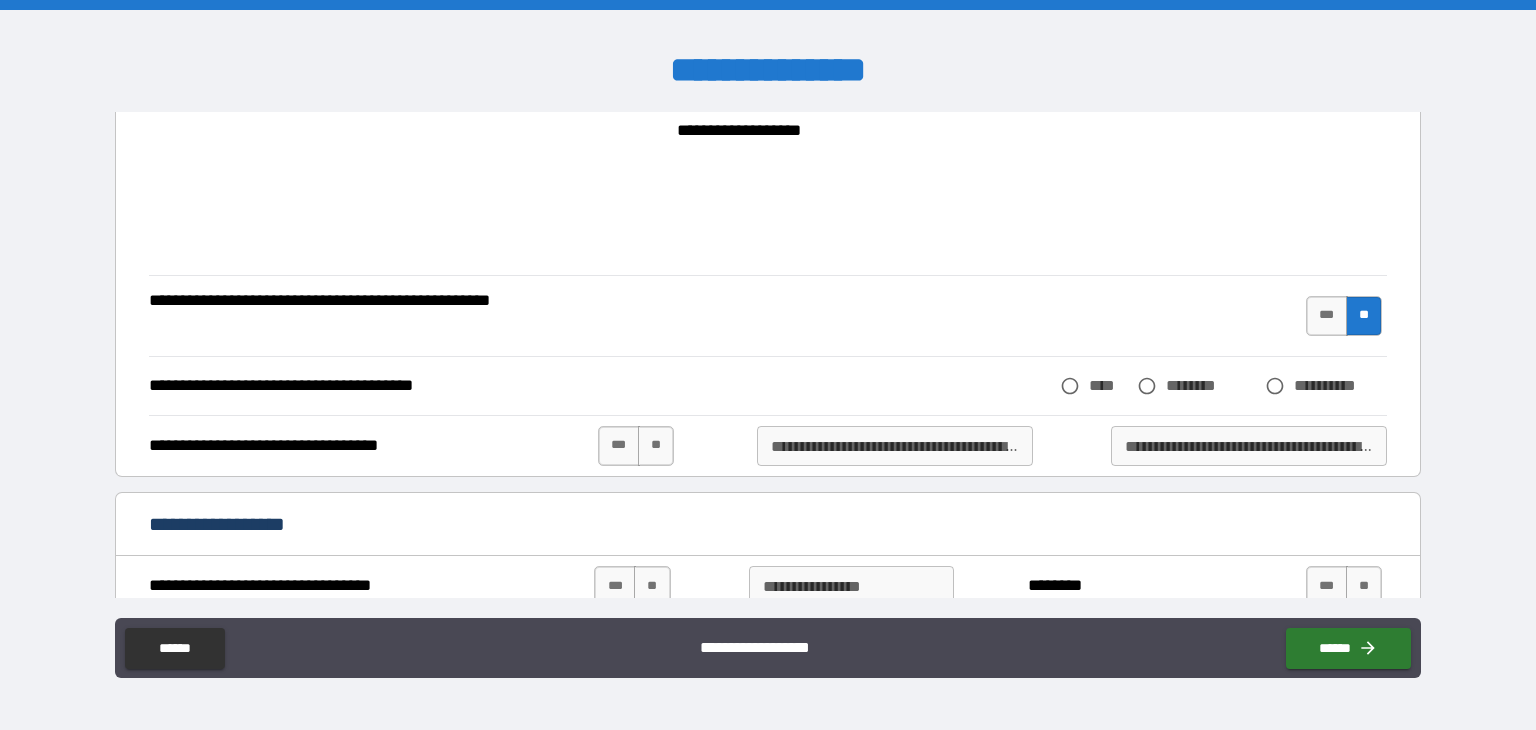 scroll, scrollTop: 1813, scrollLeft: 0, axis: vertical 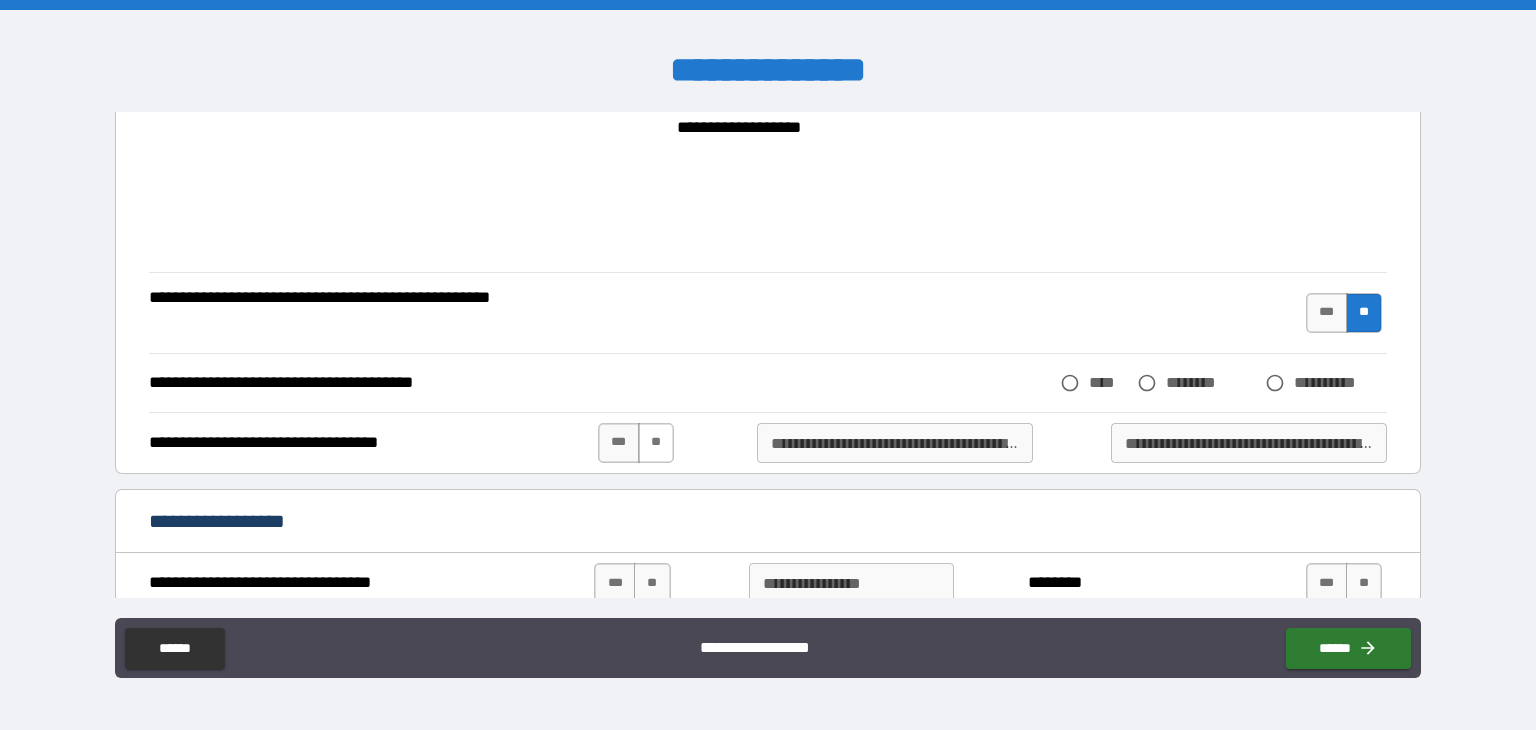 click on "**" at bounding box center (656, 443) 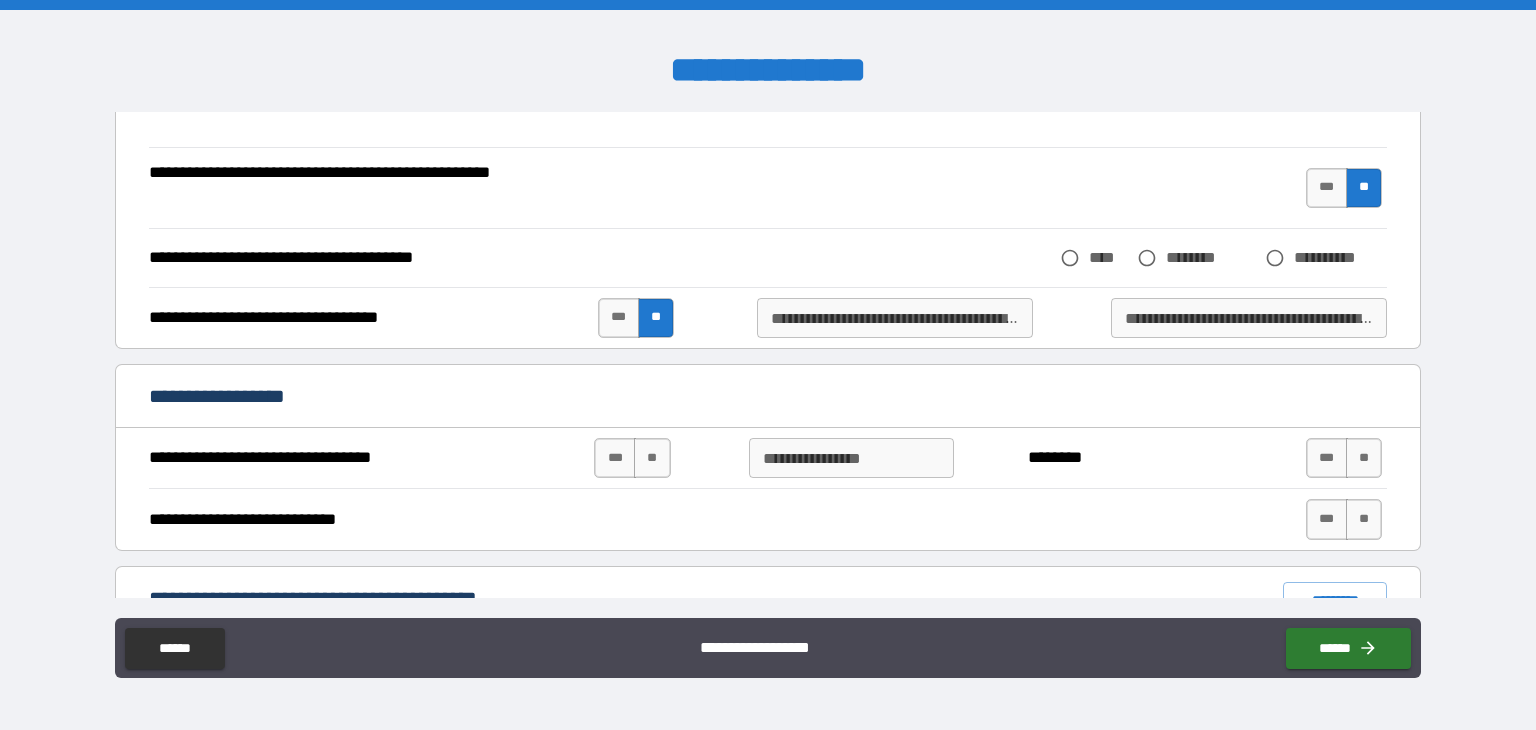 scroll, scrollTop: 1939, scrollLeft: 0, axis: vertical 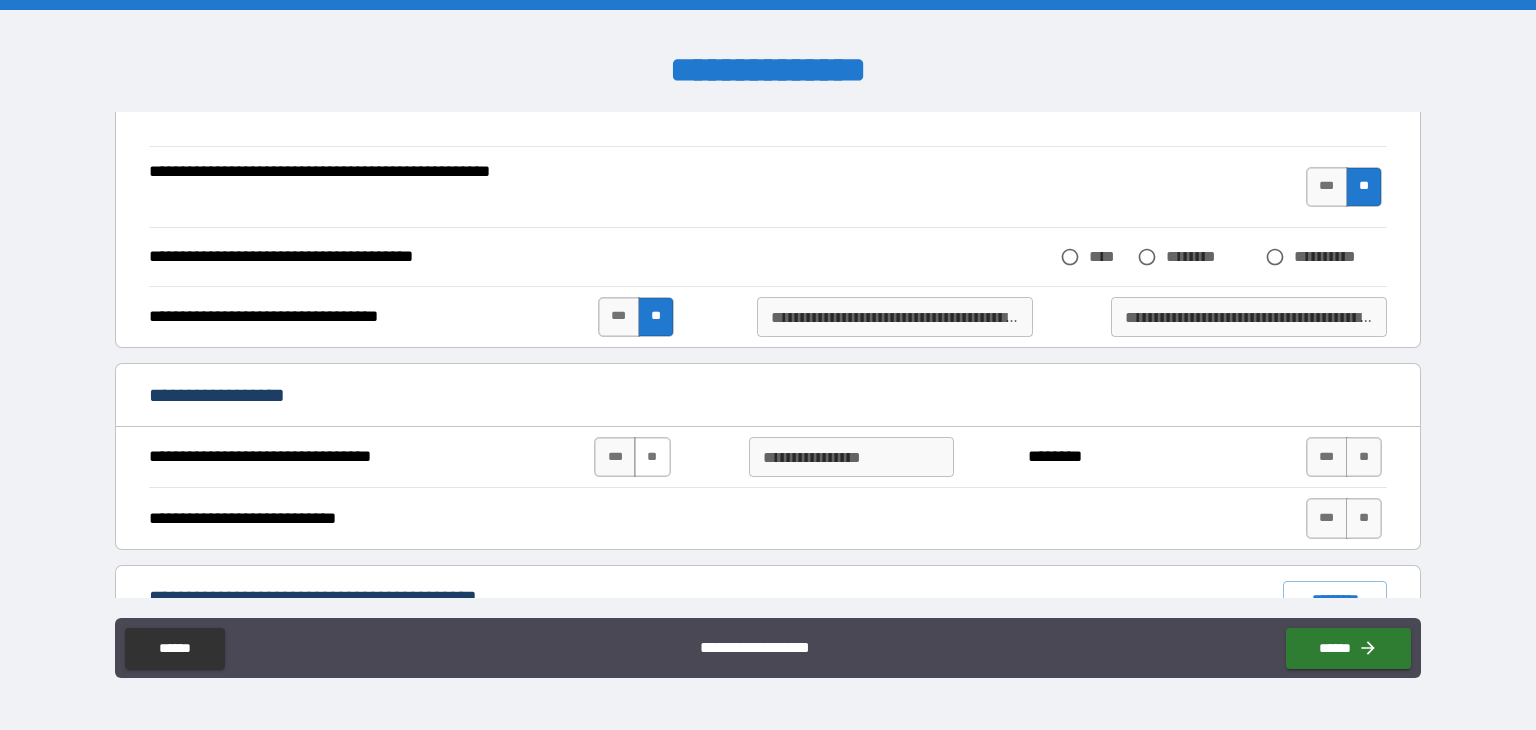 click on "**" at bounding box center (652, 457) 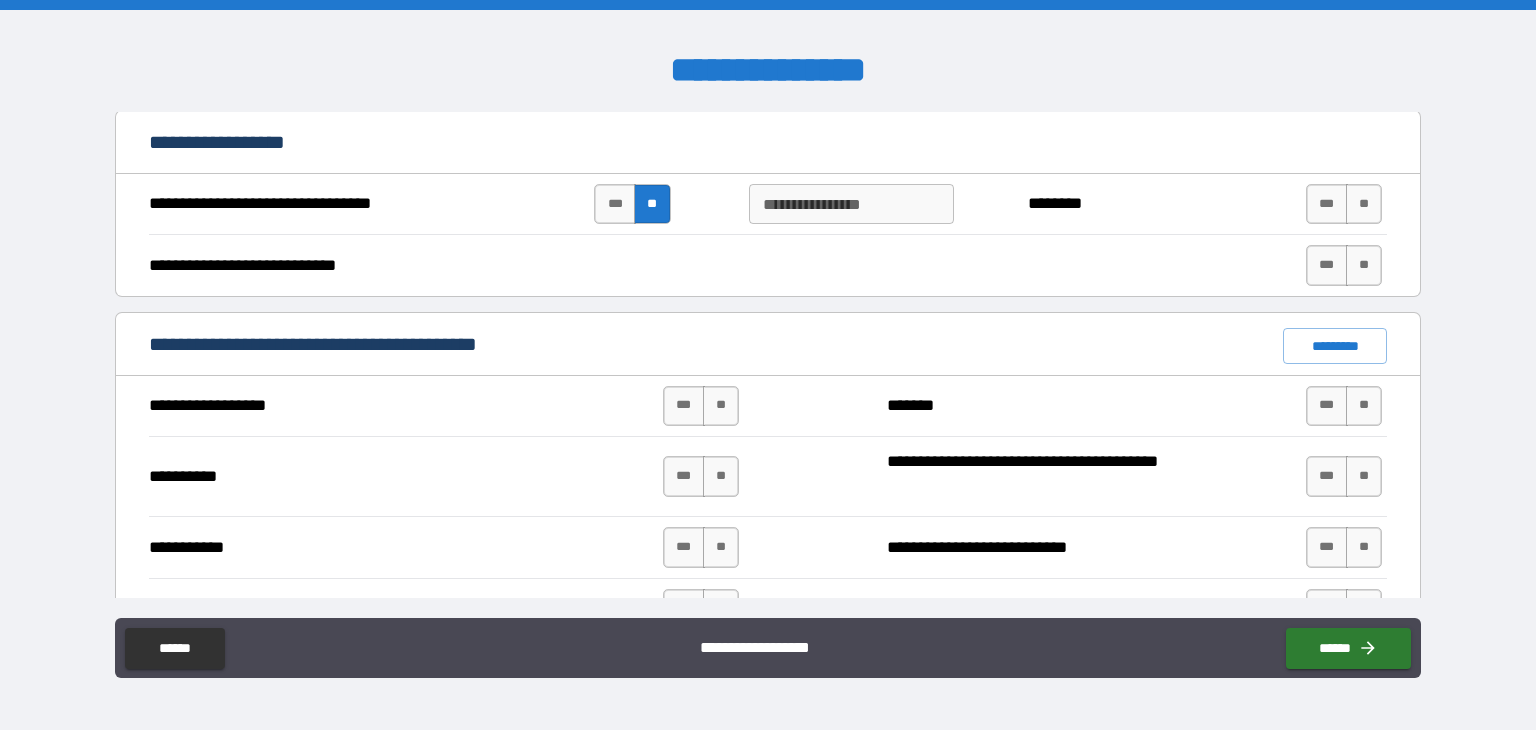 scroll, scrollTop: 2230, scrollLeft: 0, axis: vertical 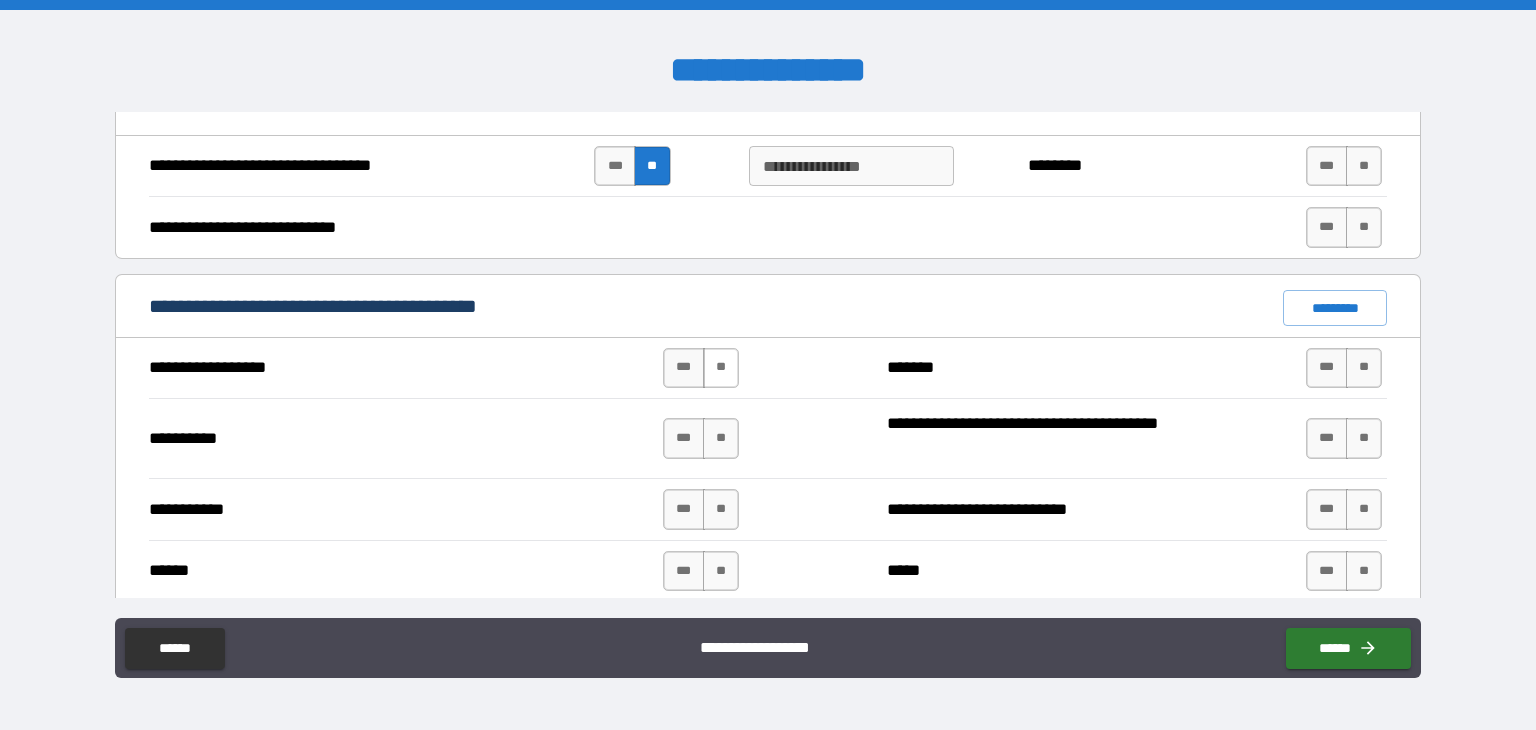 click on "**" at bounding box center (721, 368) 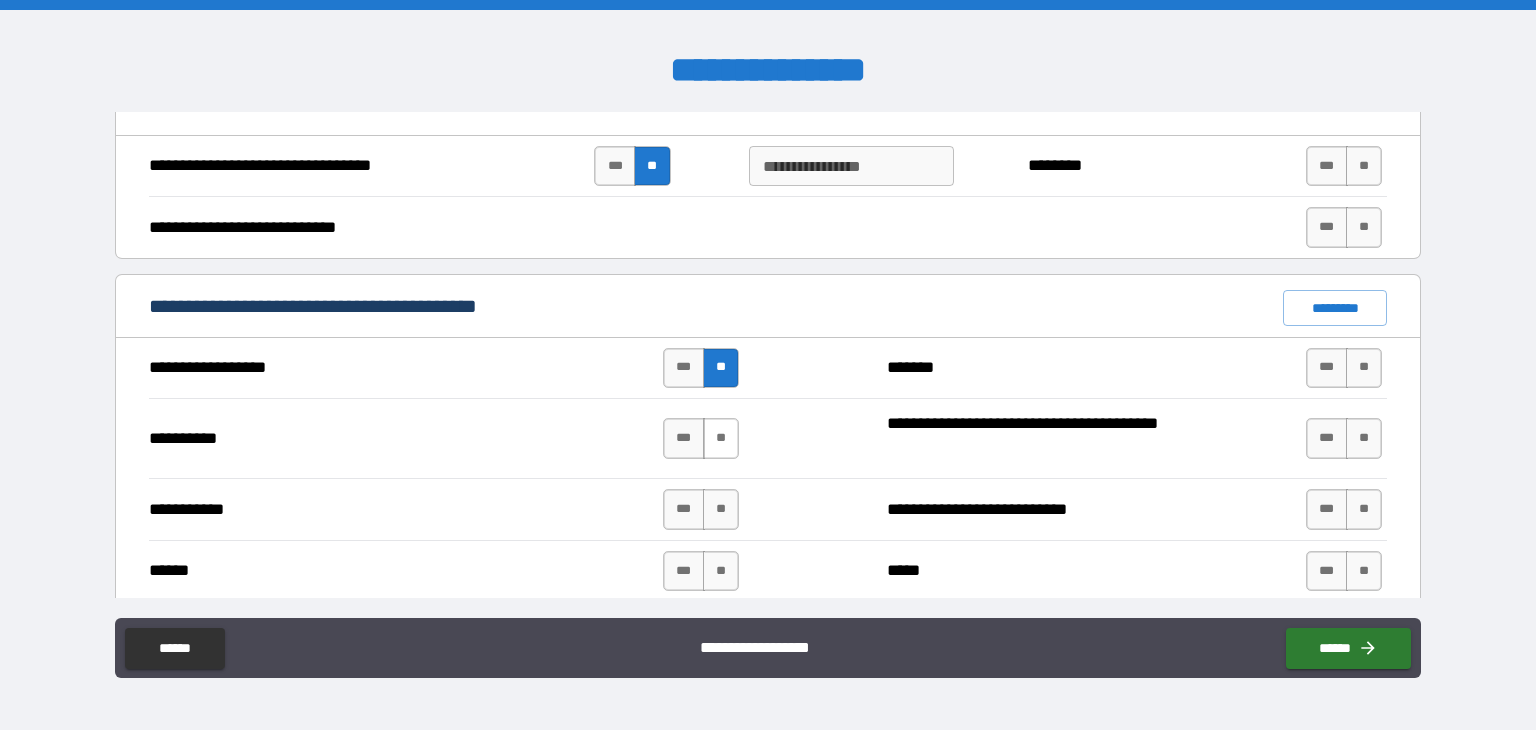 click on "**" at bounding box center [721, 438] 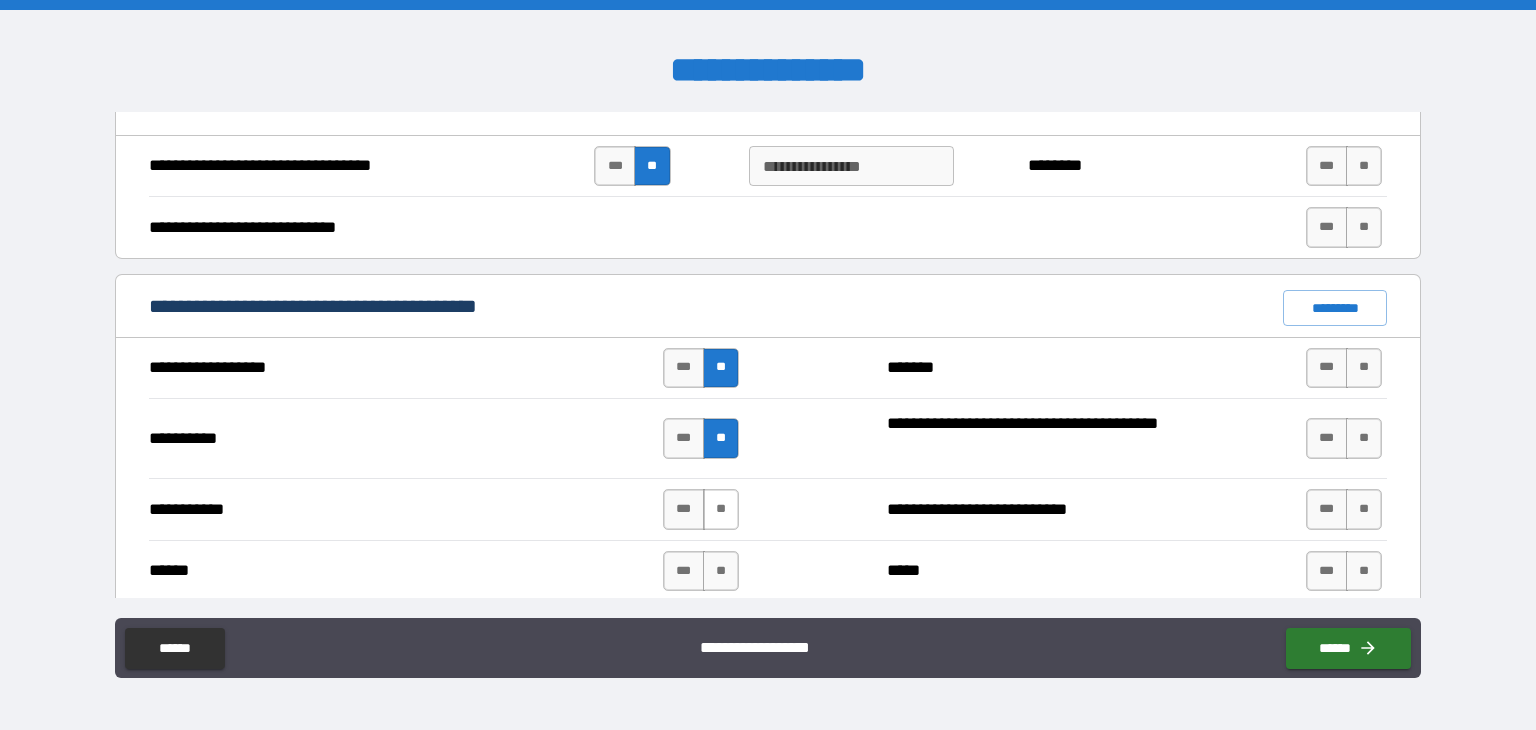 click on "**" at bounding box center [721, 509] 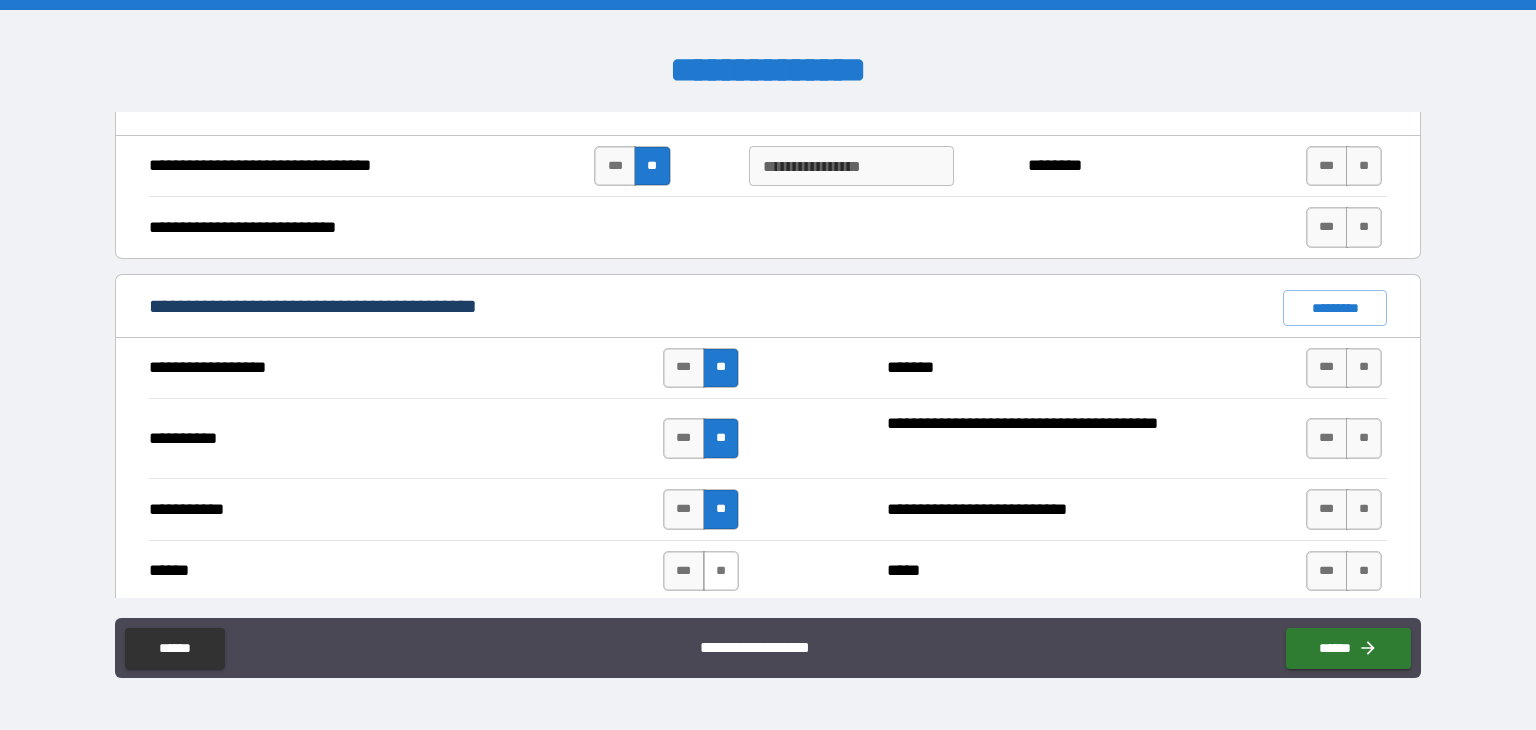 click on "**" at bounding box center [721, 571] 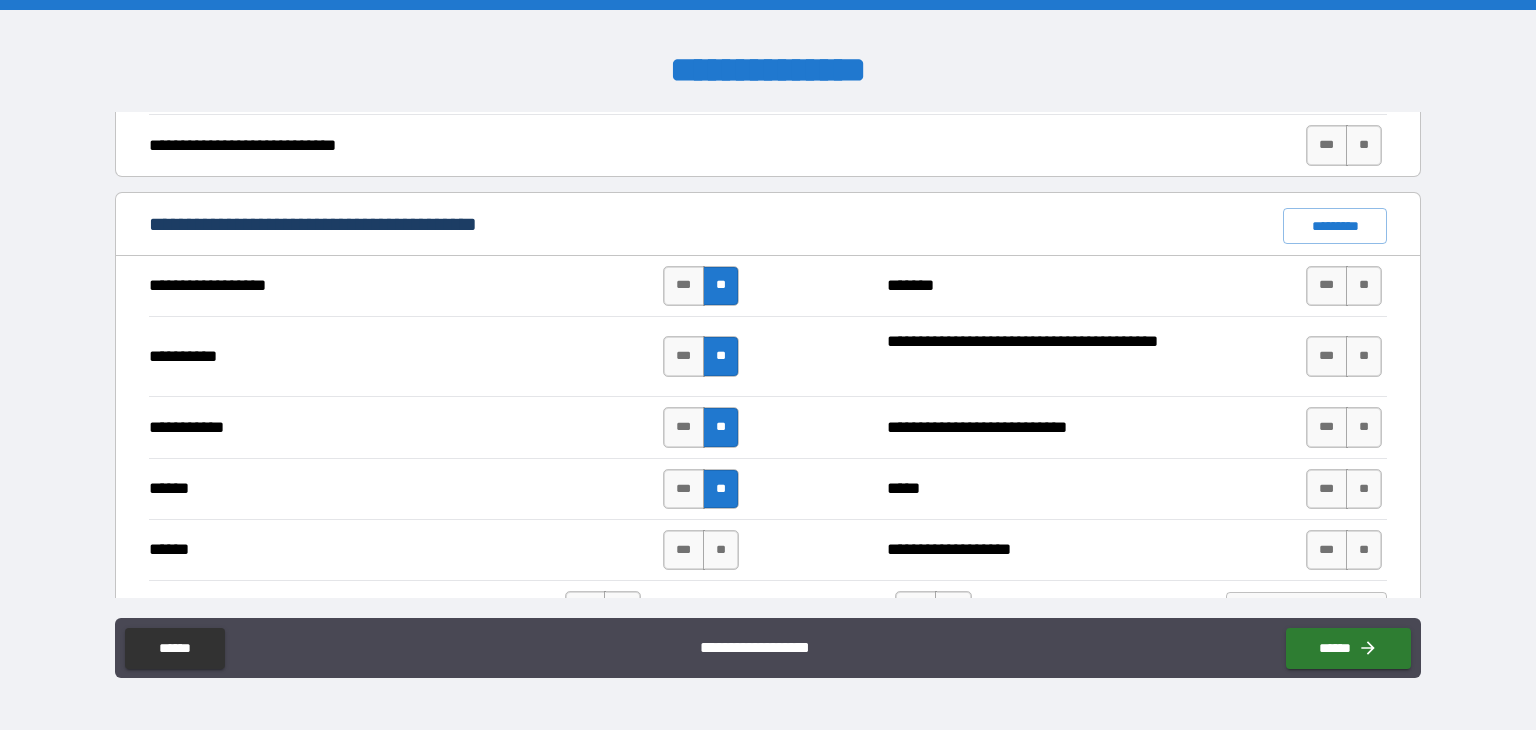 scroll, scrollTop: 2343, scrollLeft: 0, axis: vertical 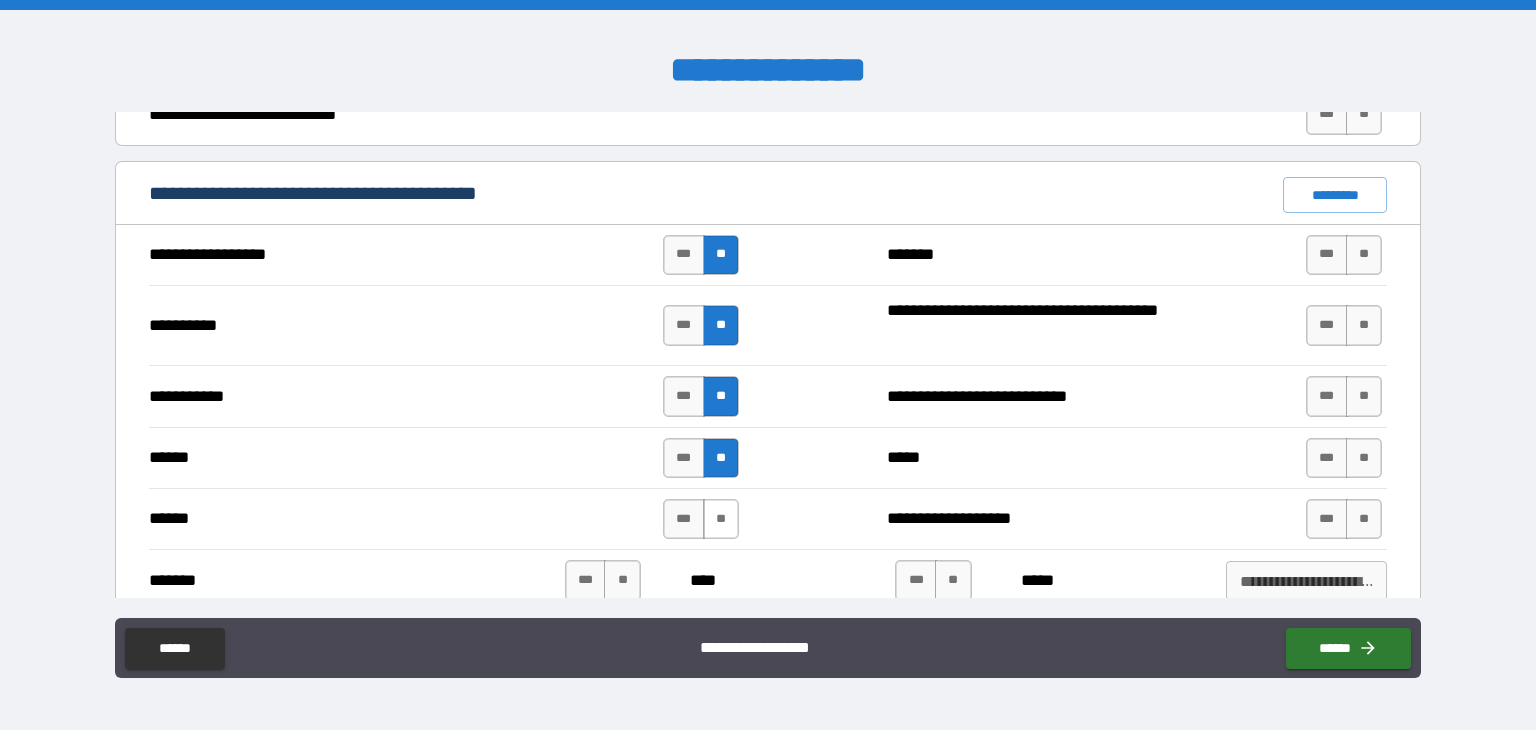 click on "**" at bounding box center [721, 519] 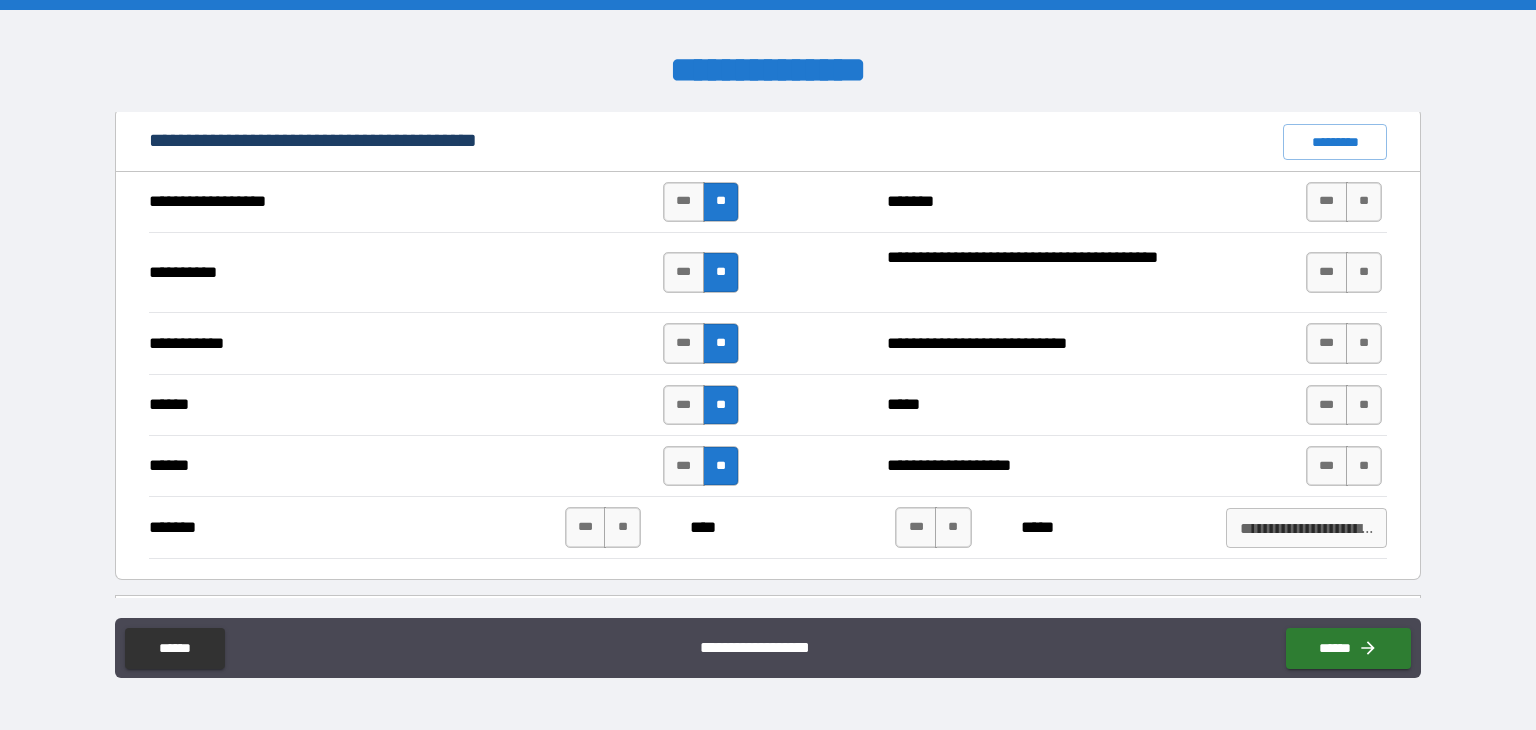 scroll, scrollTop: 2408, scrollLeft: 0, axis: vertical 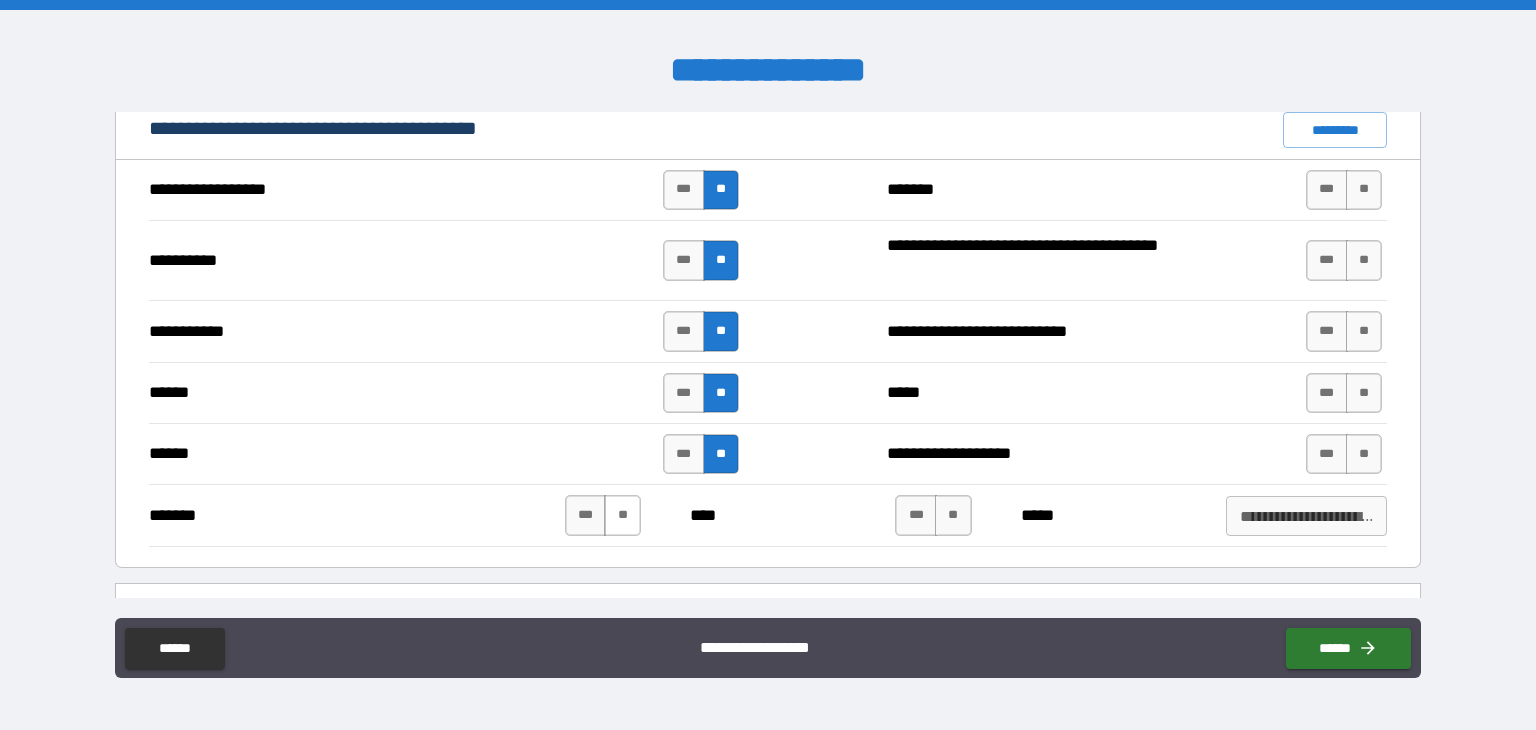 click on "**" at bounding box center [622, 515] 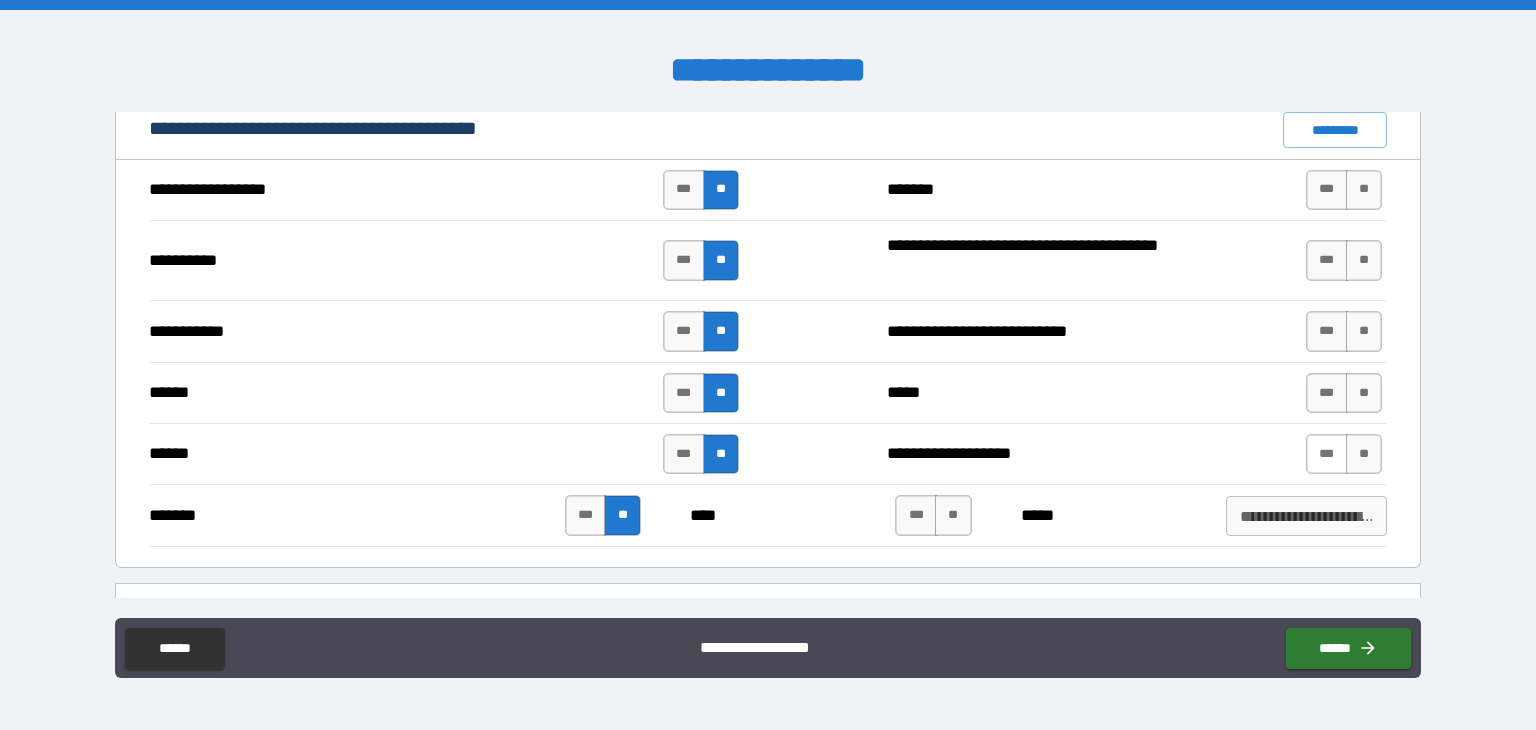 click on "***" at bounding box center [1327, 454] 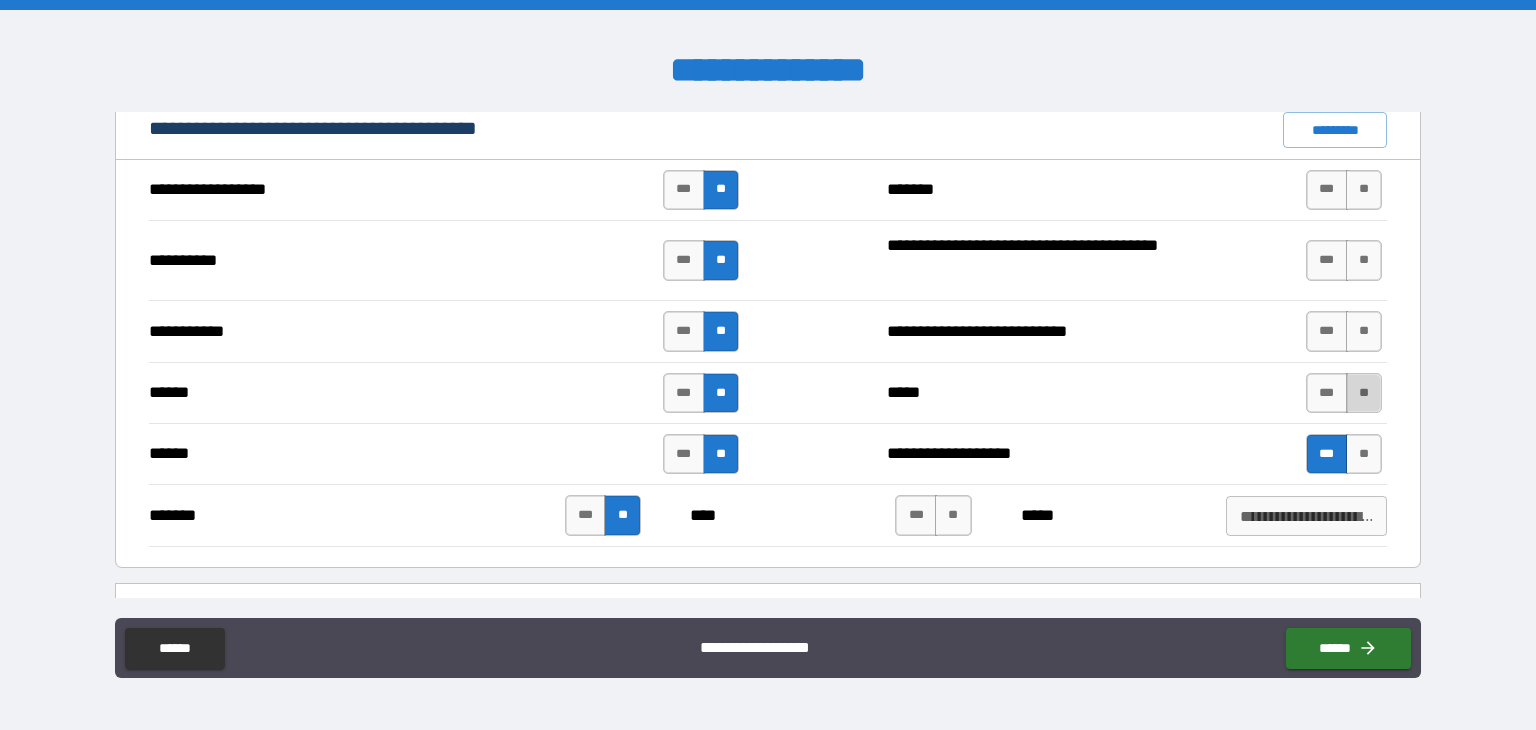 click on "**" at bounding box center (1364, 393) 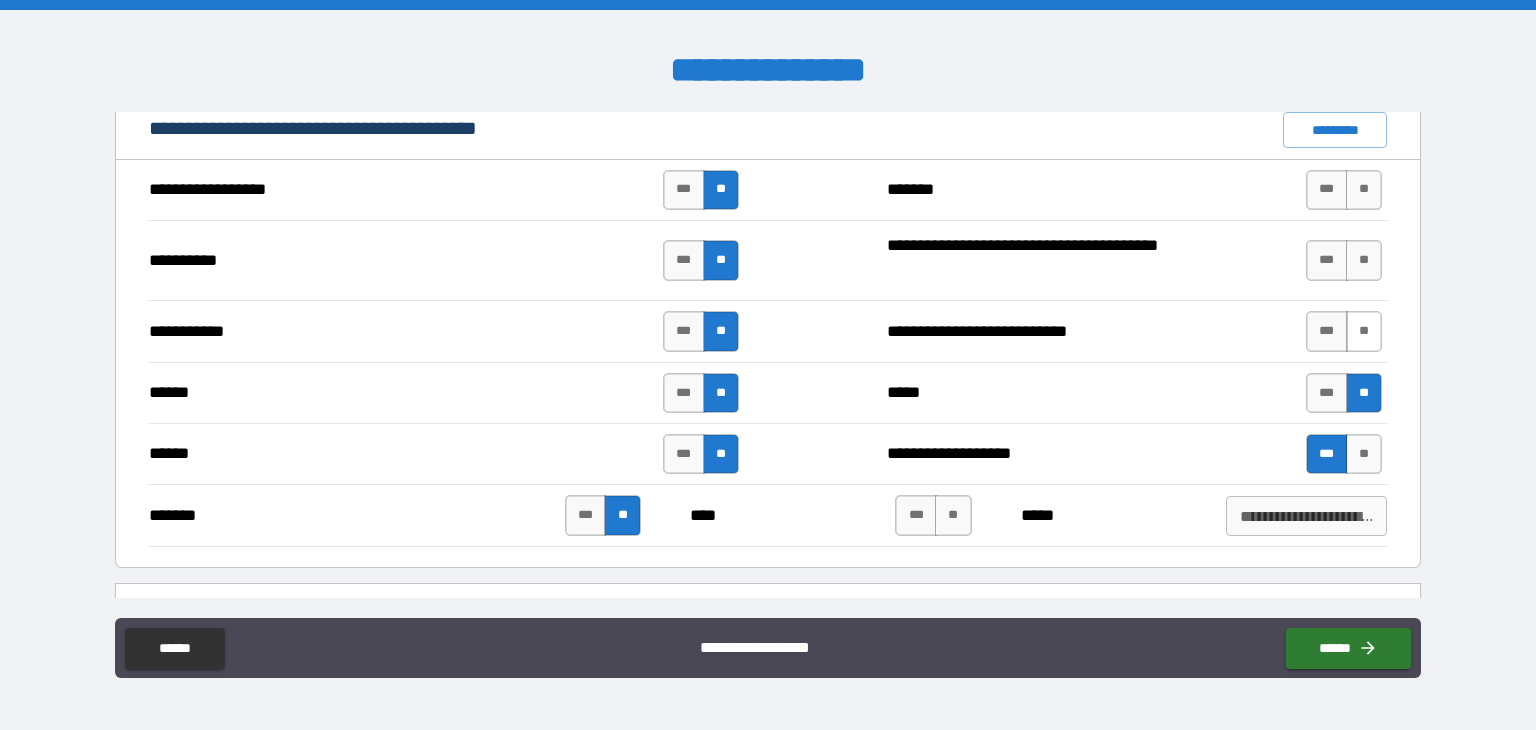 click on "**" at bounding box center [1364, 331] 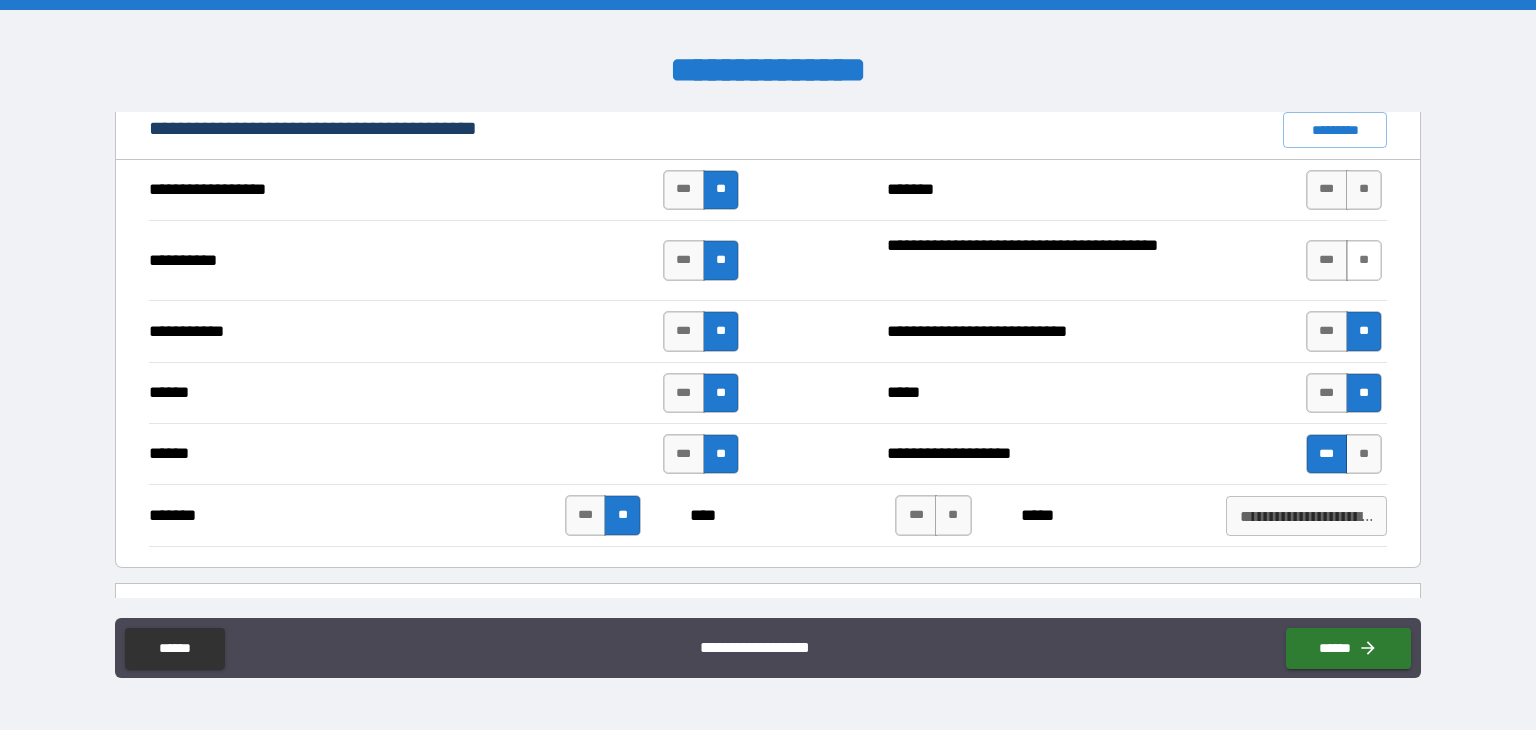 click on "**" at bounding box center [1364, 260] 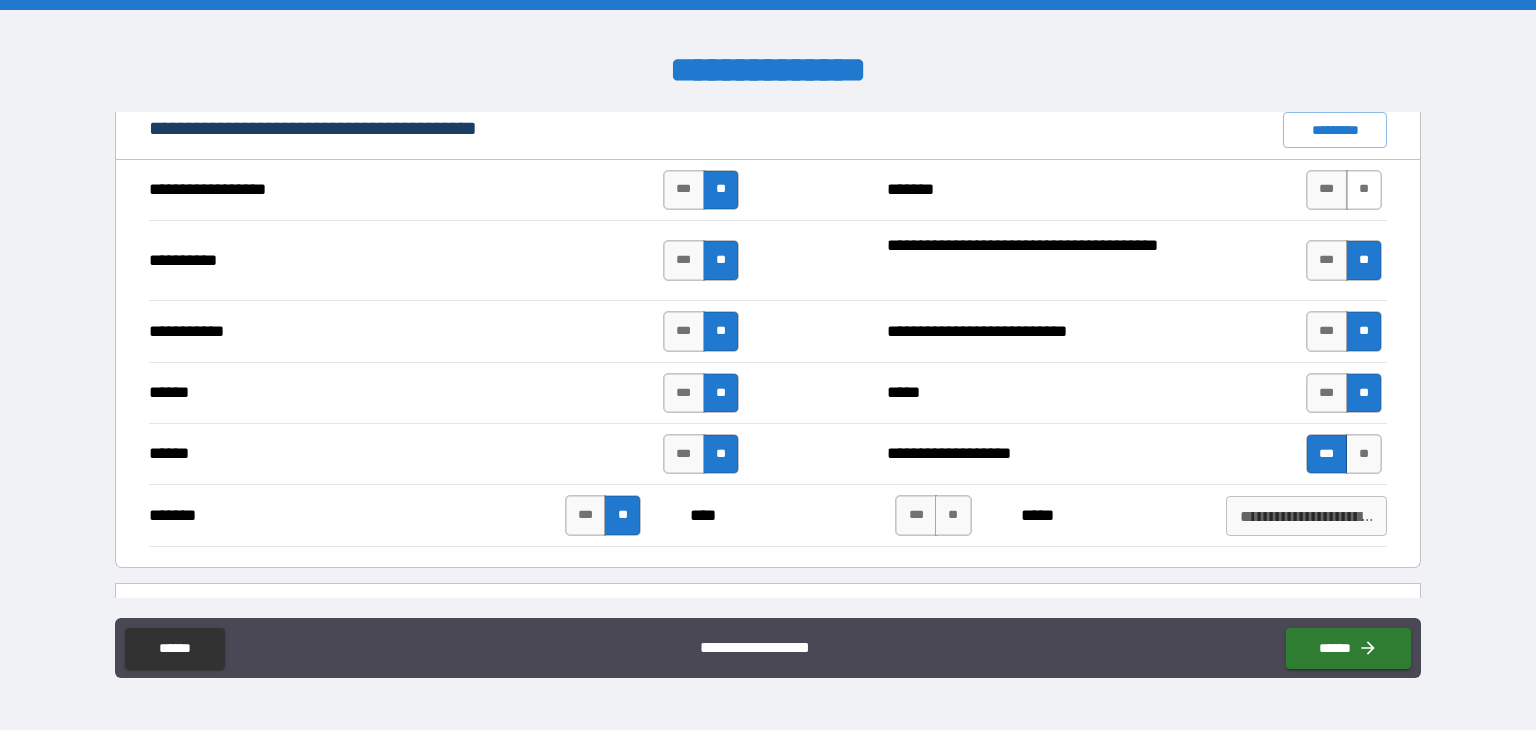 click on "**" at bounding box center (1364, 190) 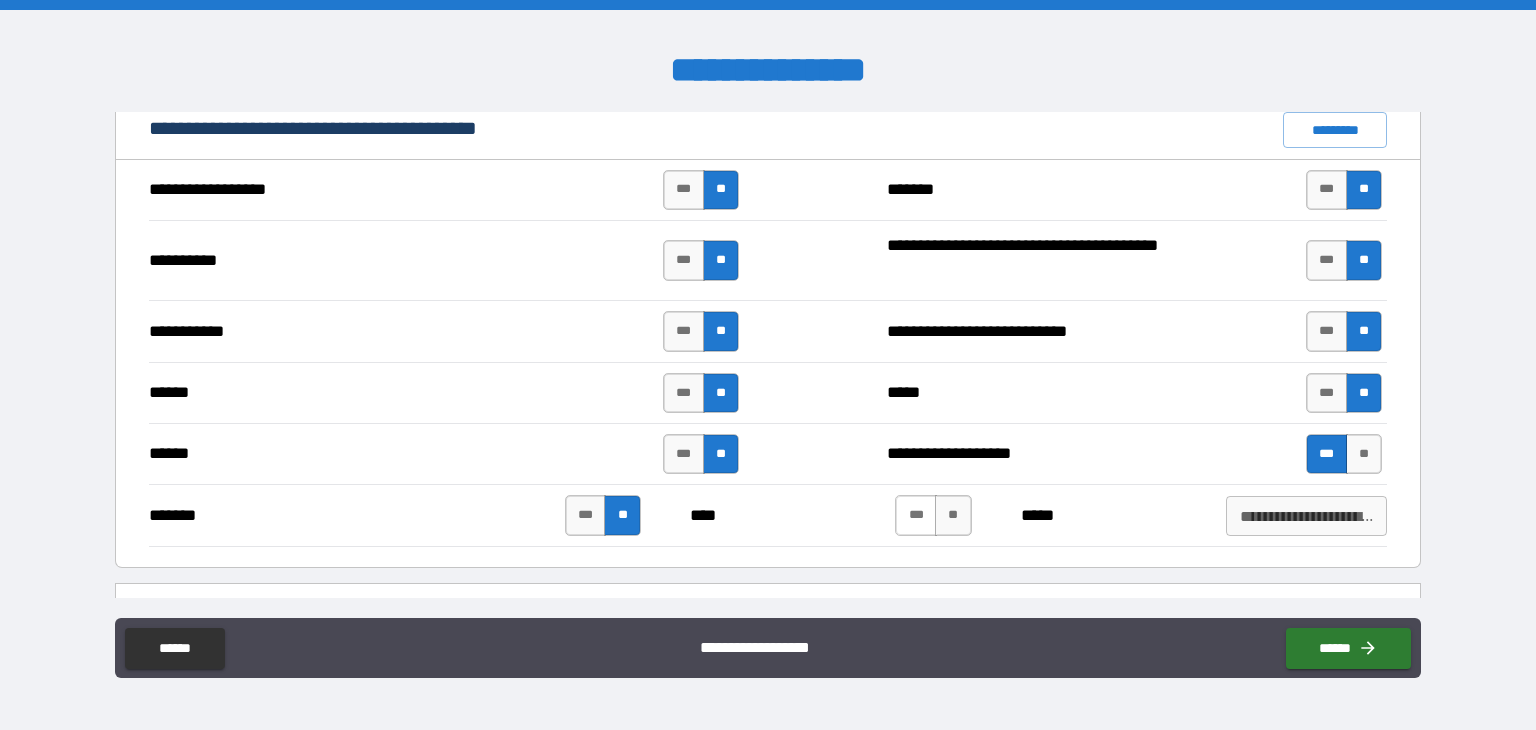 click on "***" at bounding box center [916, 515] 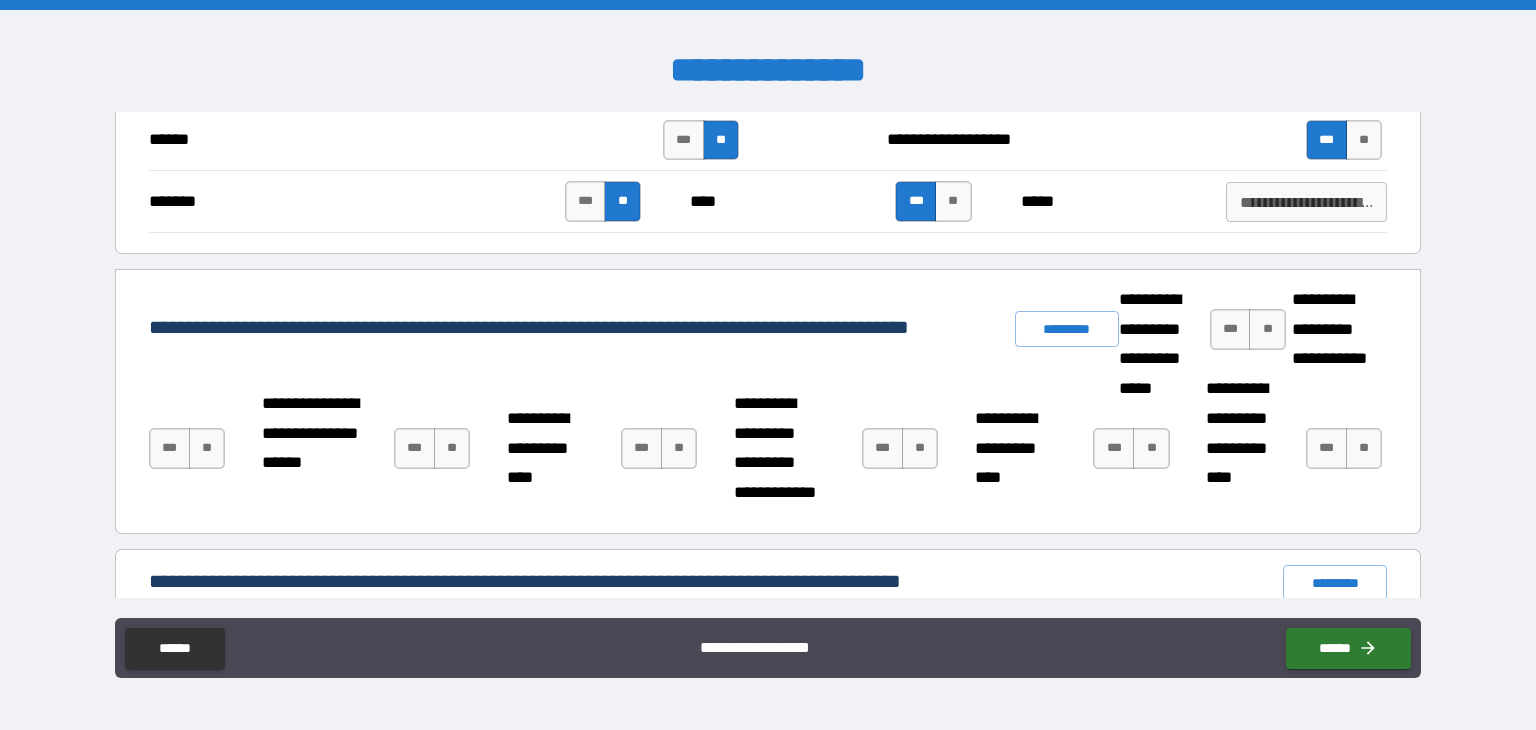 scroll, scrollTop: 2729, scrollLeft: 0, axis: vertical 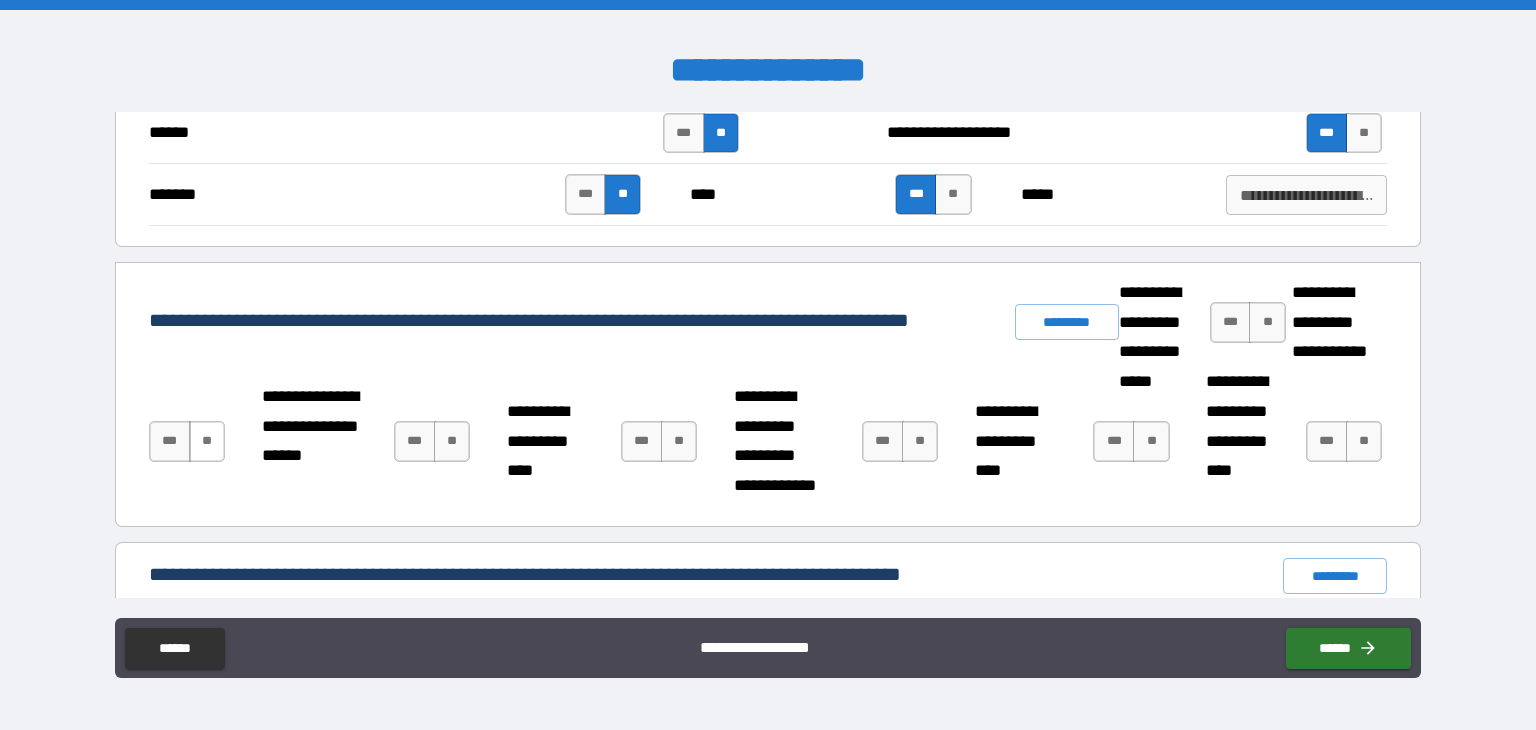 click on "**" at bounding box center [207, 441] 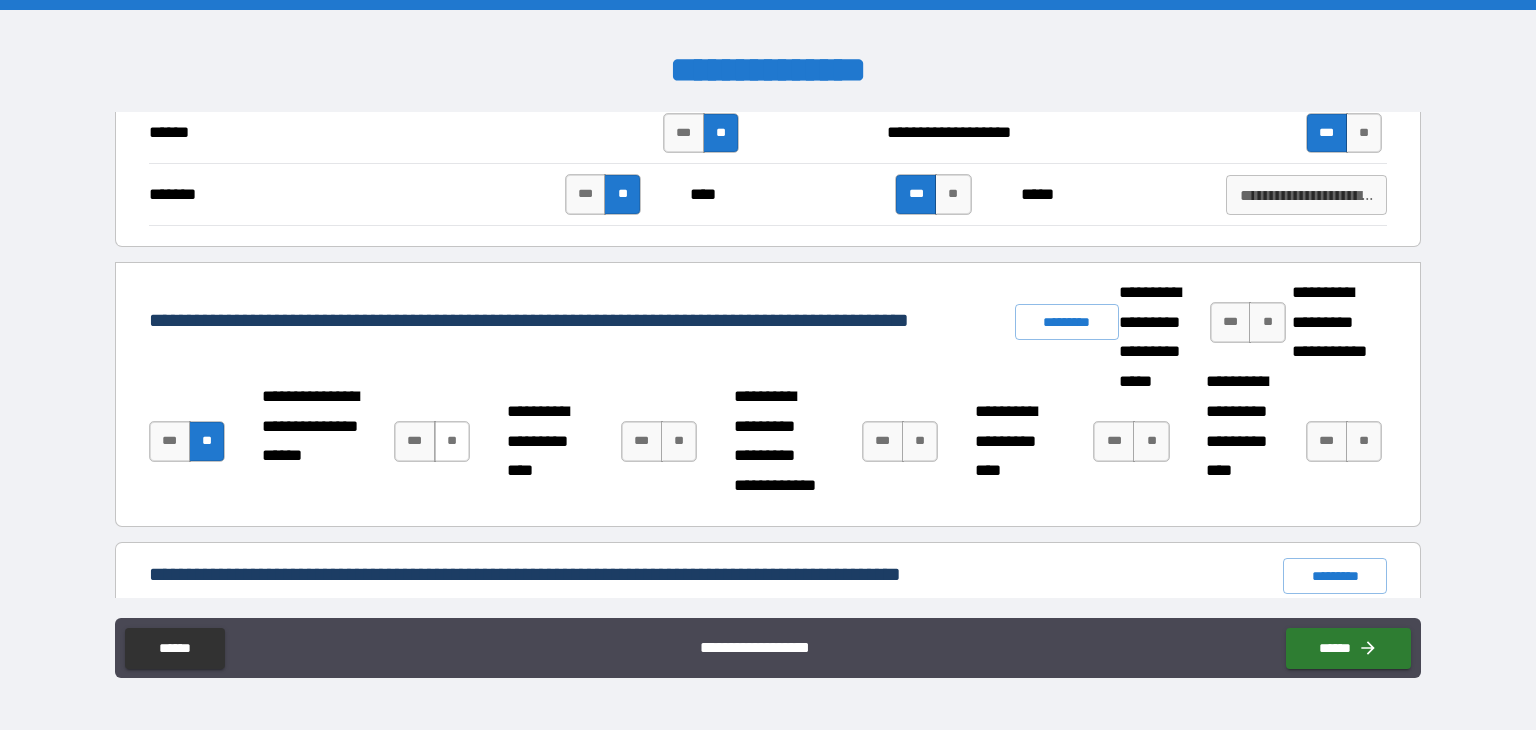 click on "**" at bounding box center (452, 441) 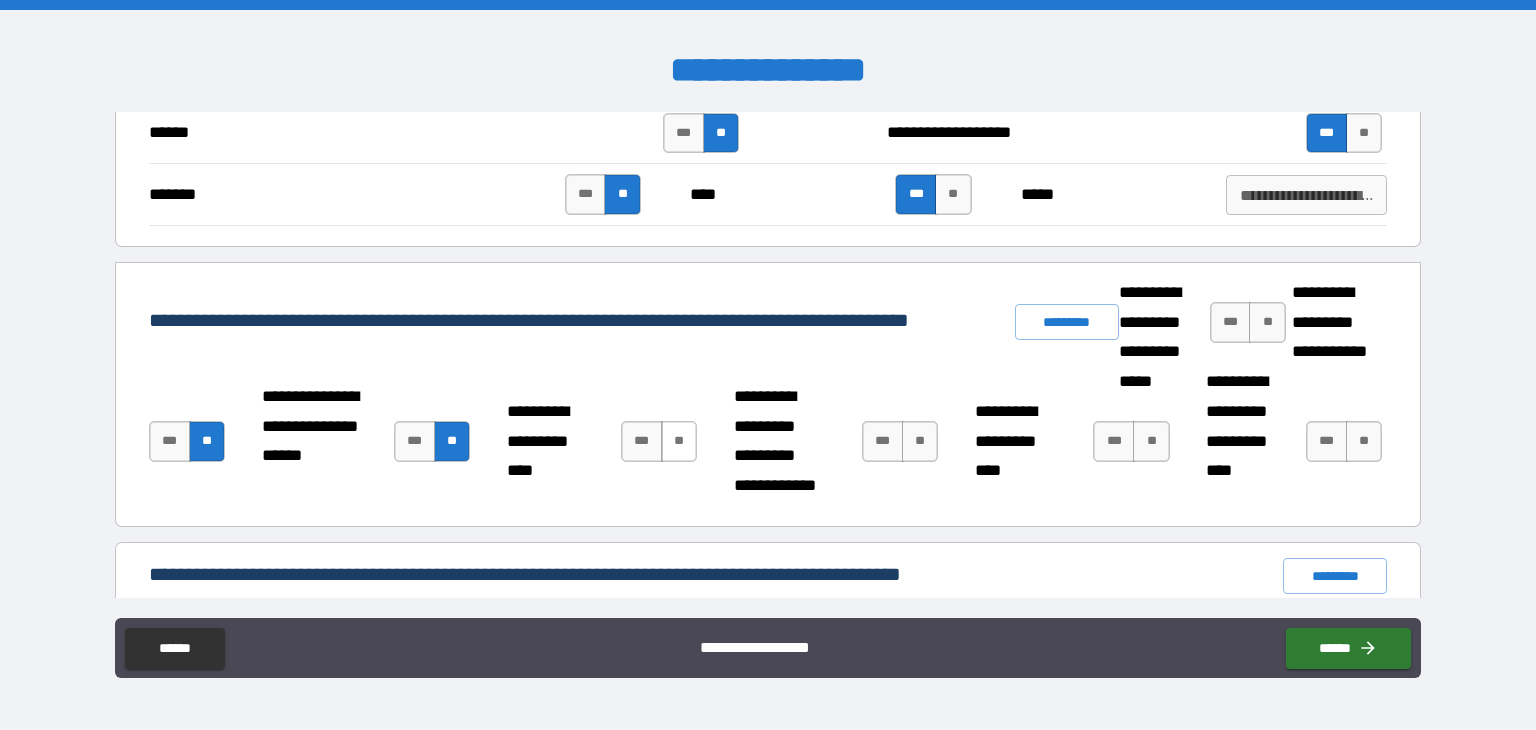 click on "**" at bounding box center (679, 441) 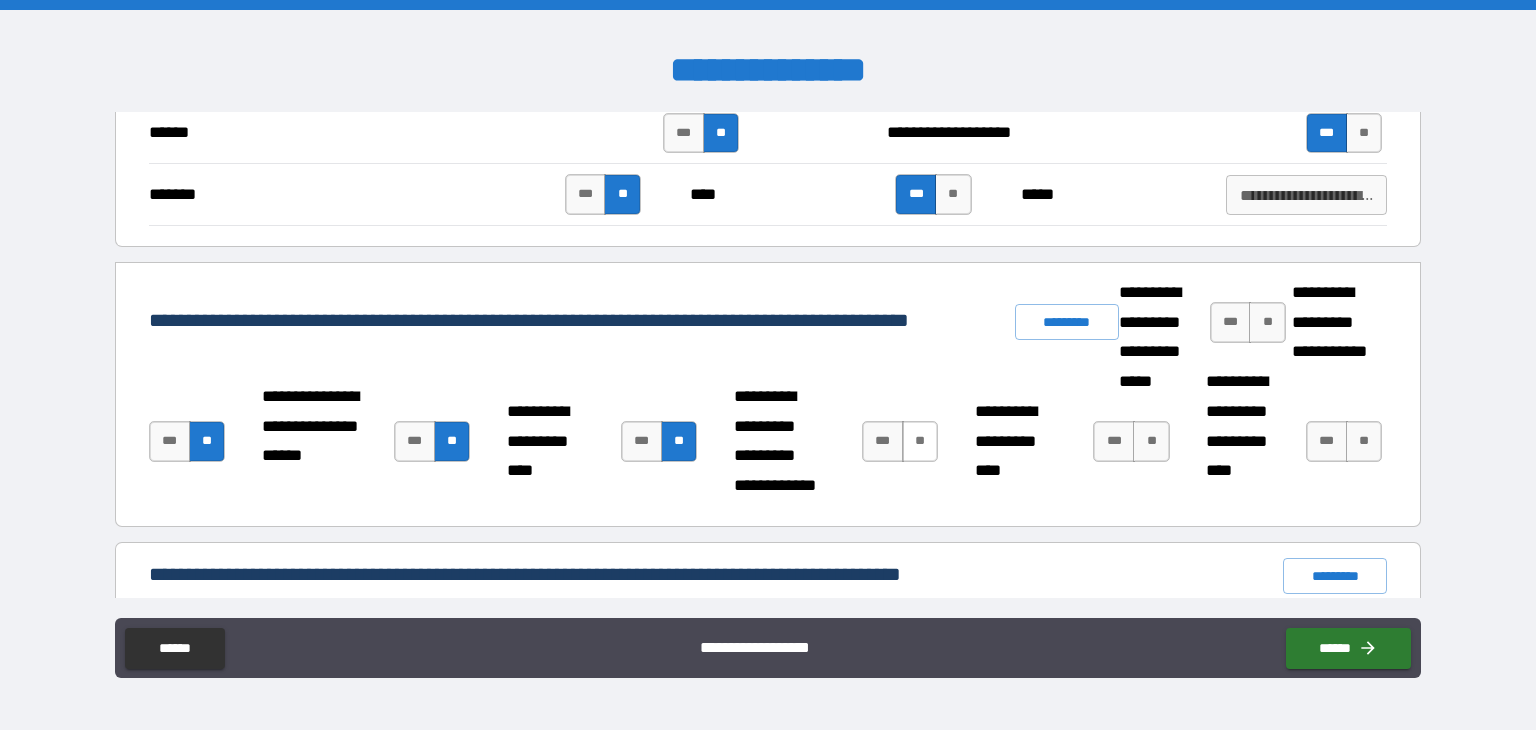 click on "**" at bounding box center [920, 441] 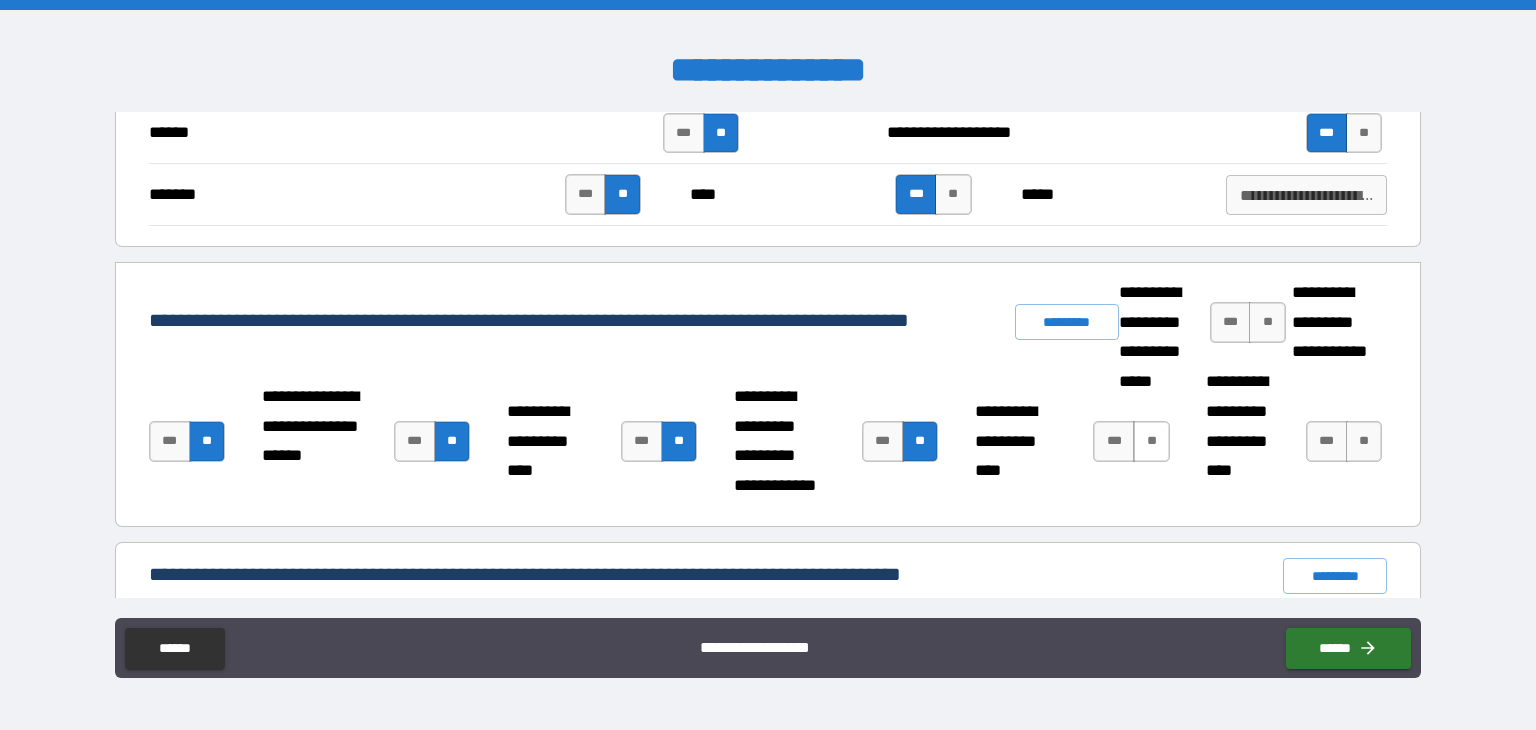 click on "**" at bounding box center (1151, 441) 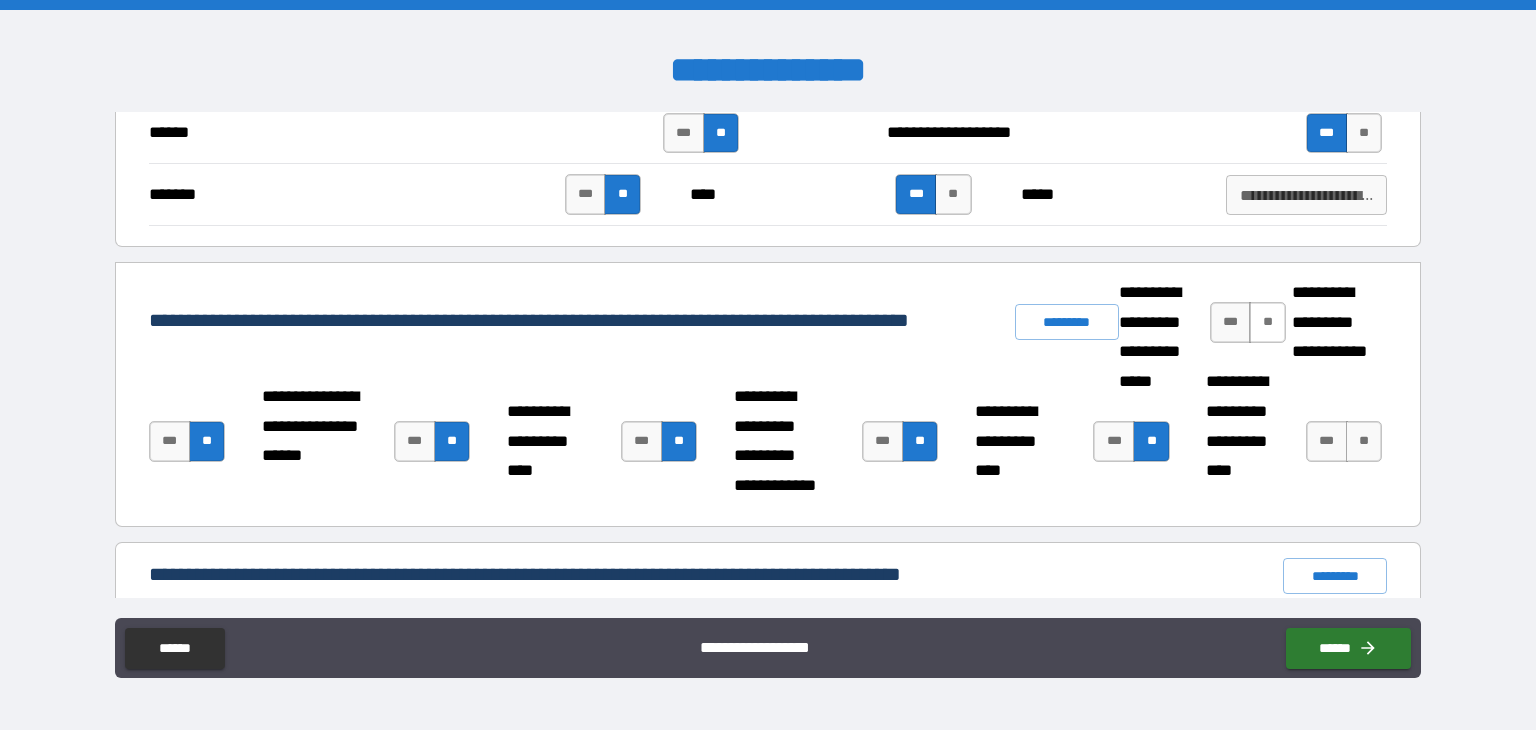 click on "**" at bounding box center (1267, 322) 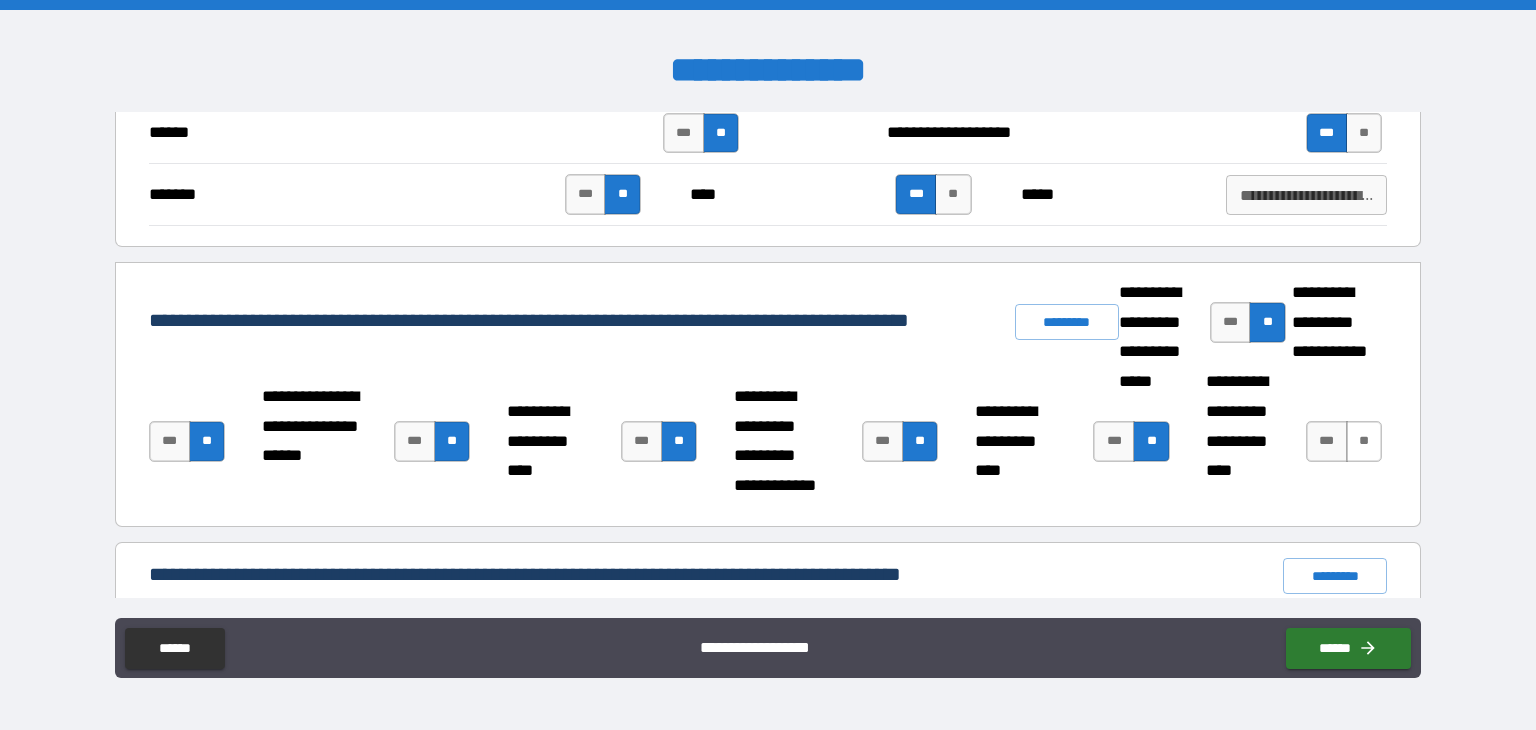 click on "**" at bounding box center [1364, 441] 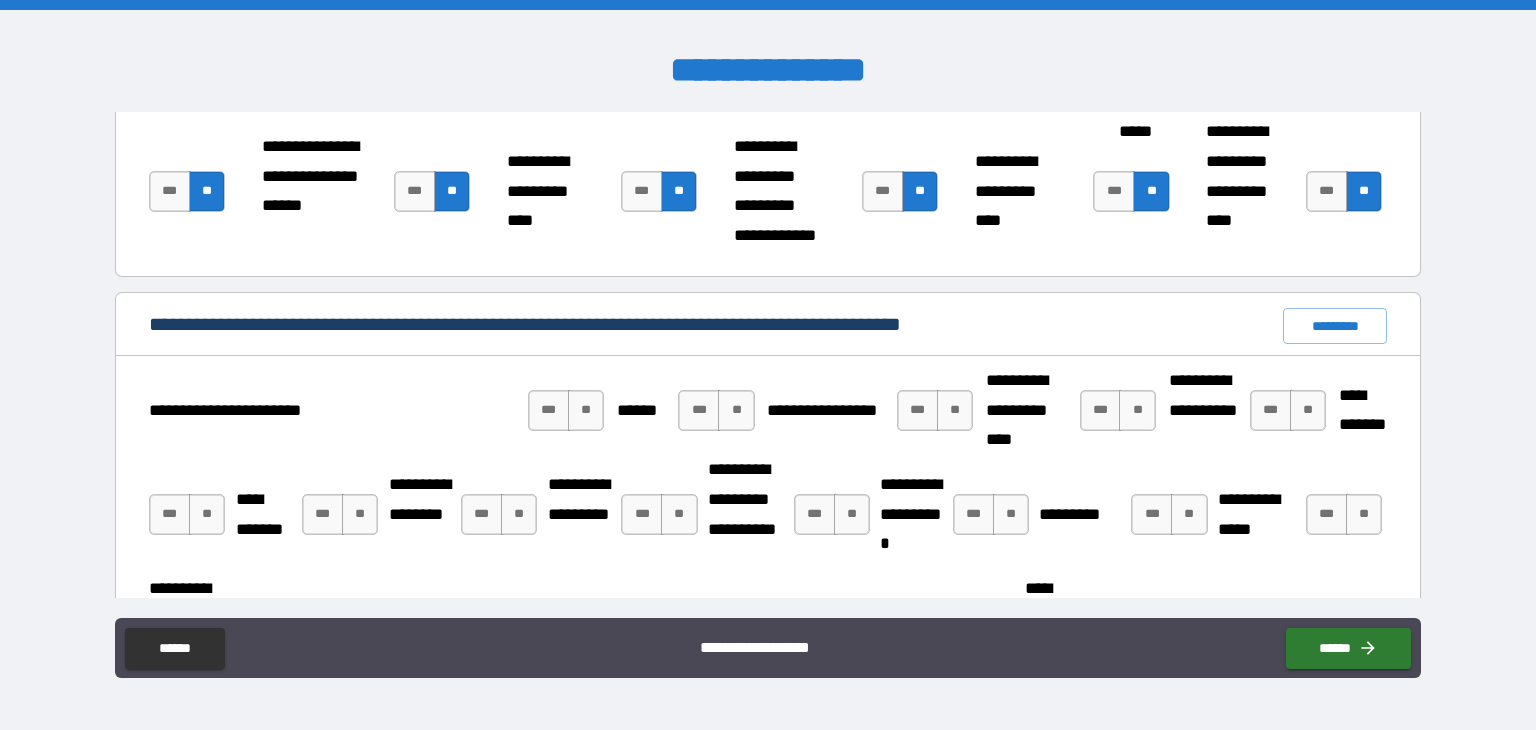 scroll, scrollTop: 2980, scrollLeft: 0, axis: vertical 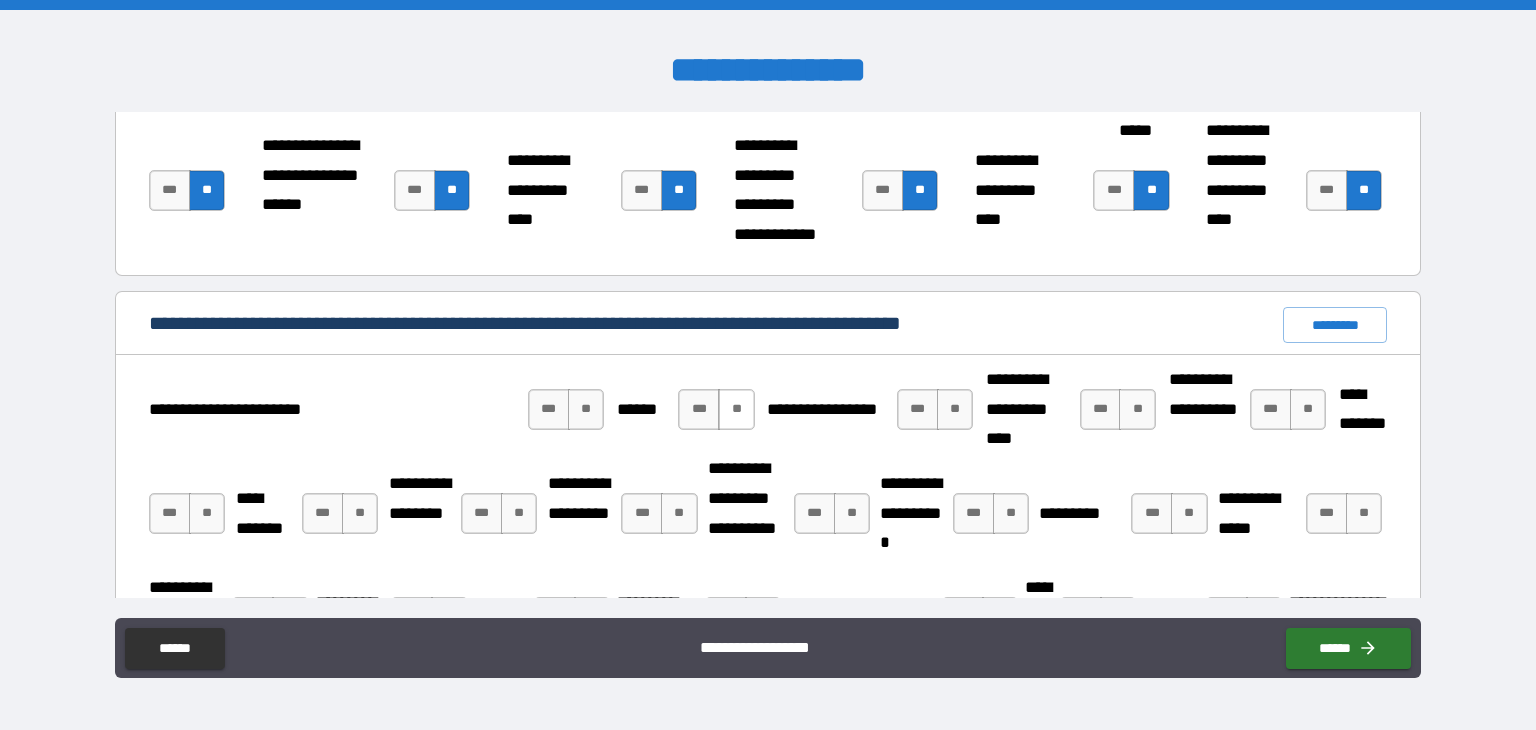 click on "**" at bounding box center [736, 409] 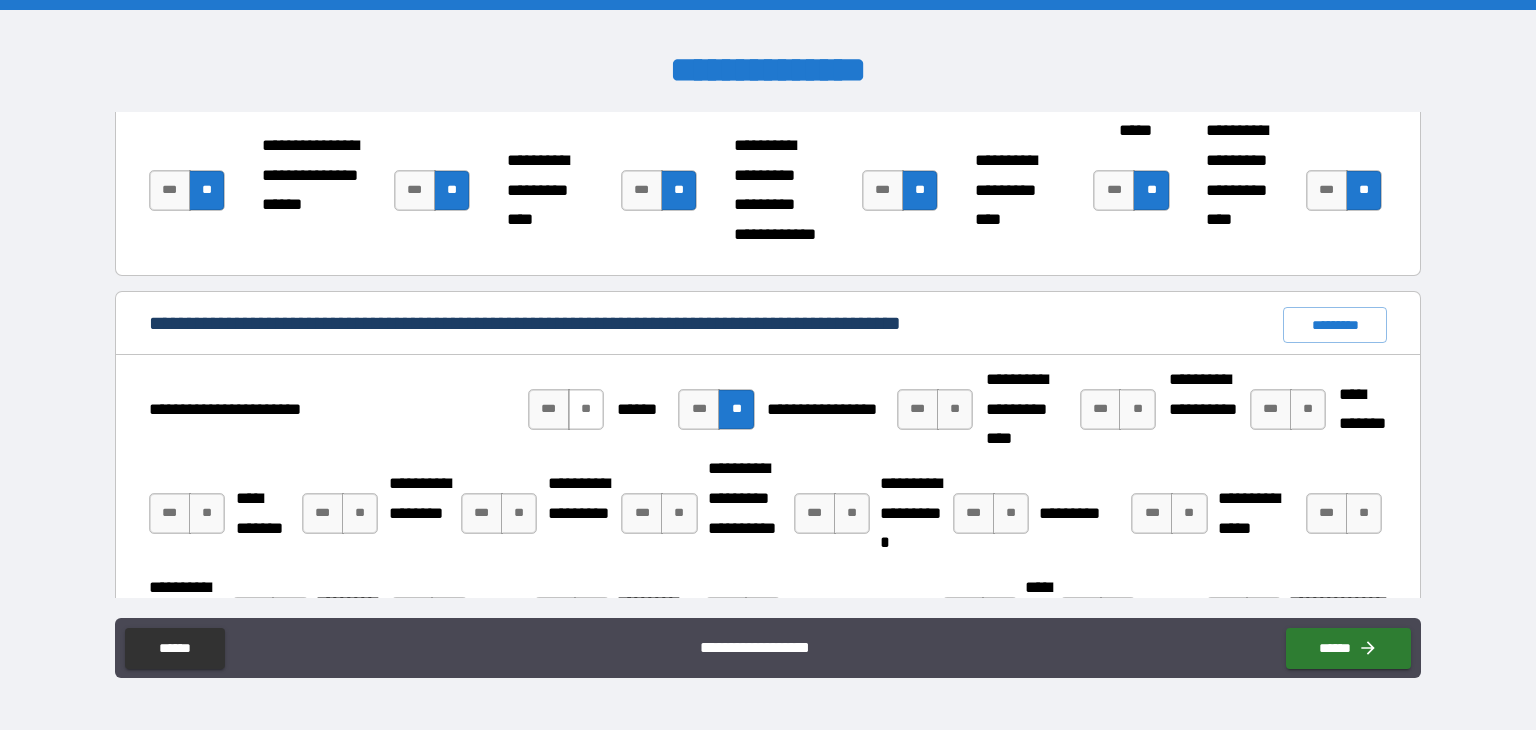 click on "**" at bounding box center [586, 409] 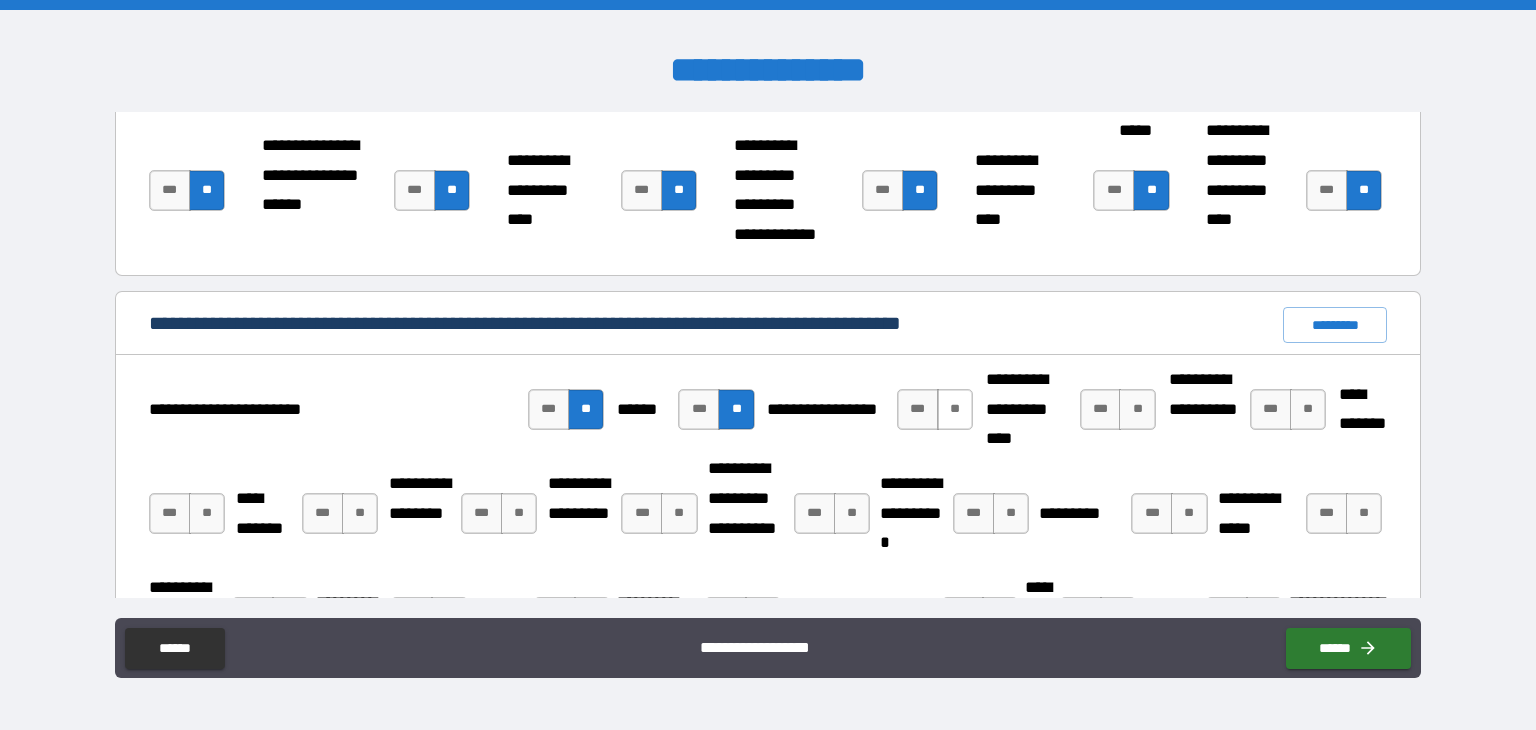click on "**" at bounding box center [955, 409] 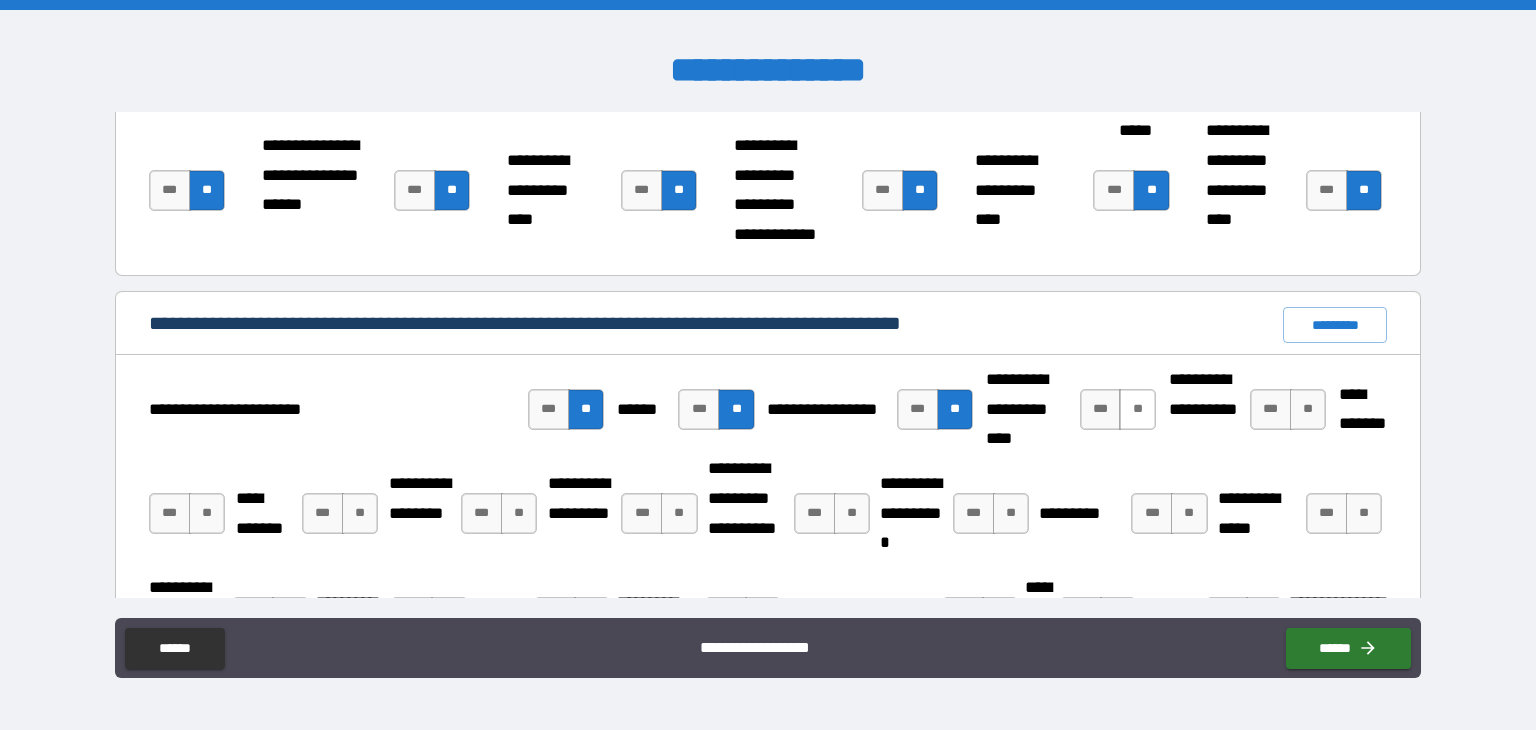 click on "**" at bounding box center [1137, 409] 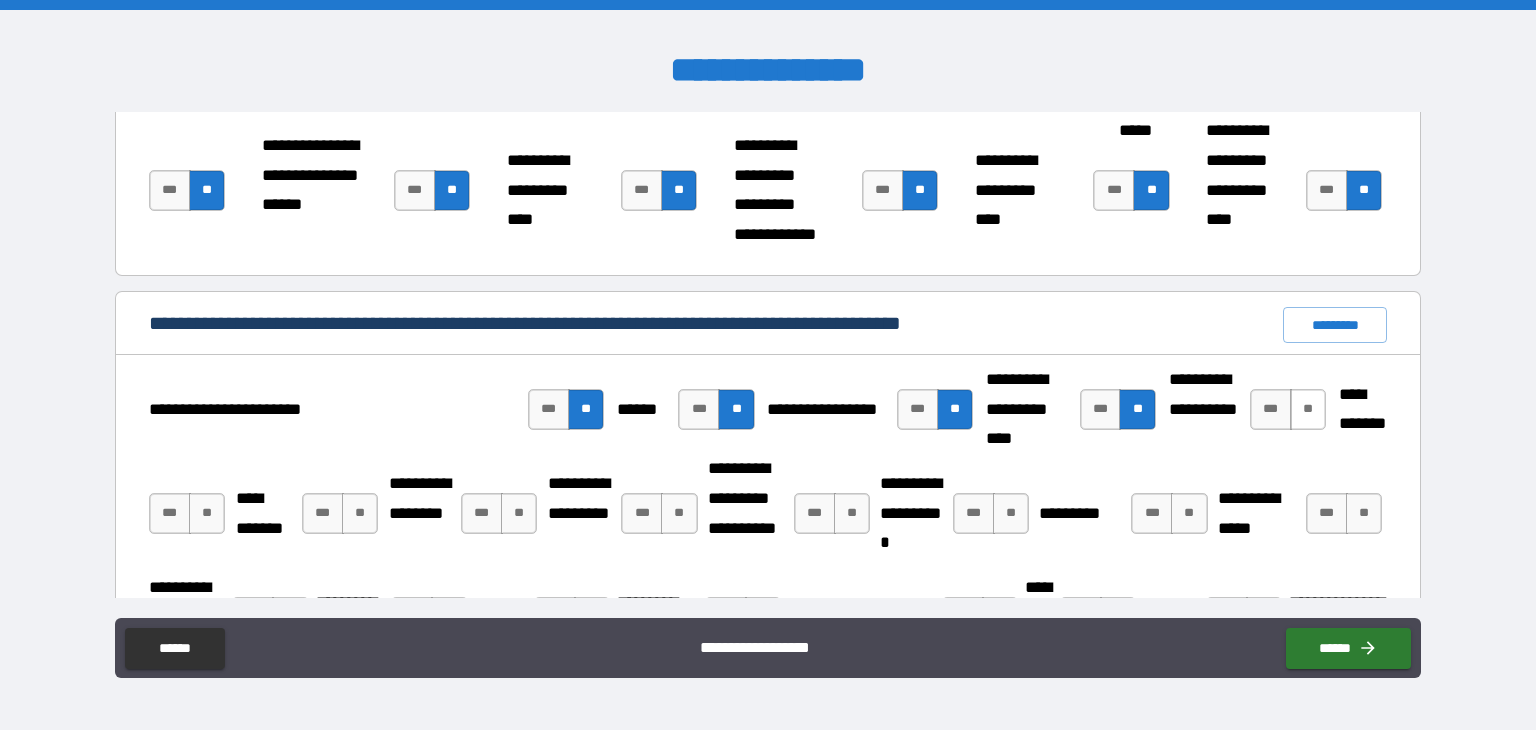 click on "**" at bounding box center [1308, 409] 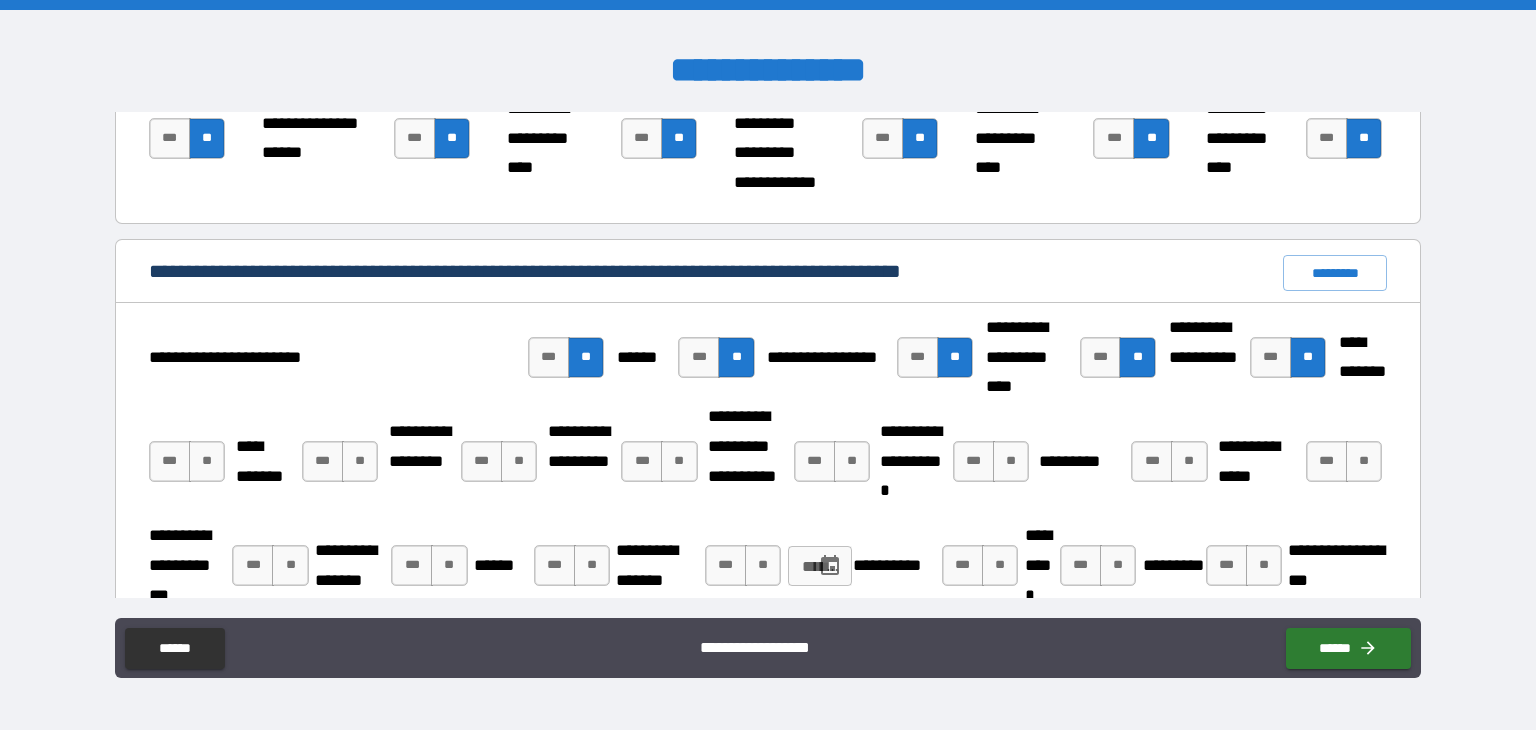 scroll, scrollTop: 3088, scrollLeft: 0, axis: vertical 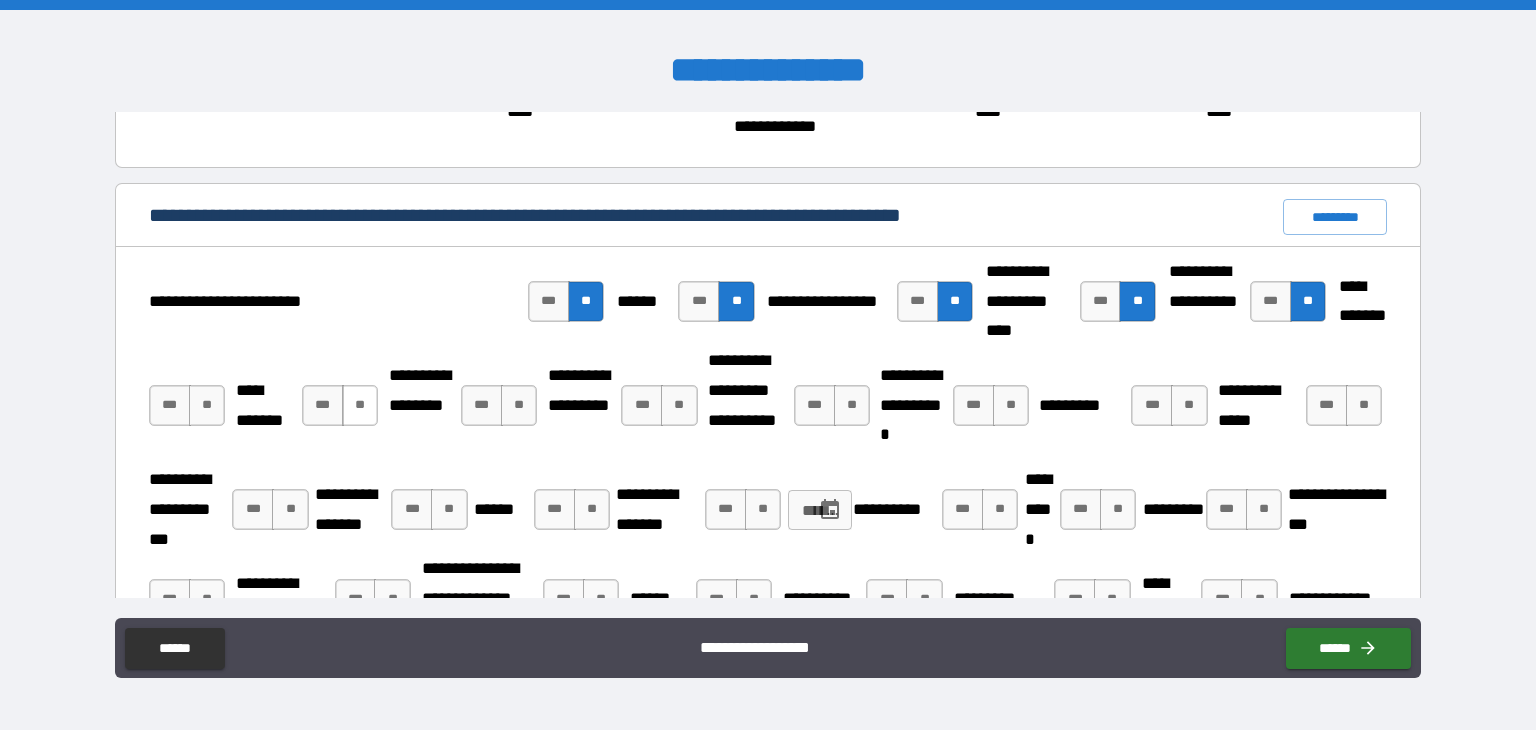 click on "**" at bounding box center (360, 405) 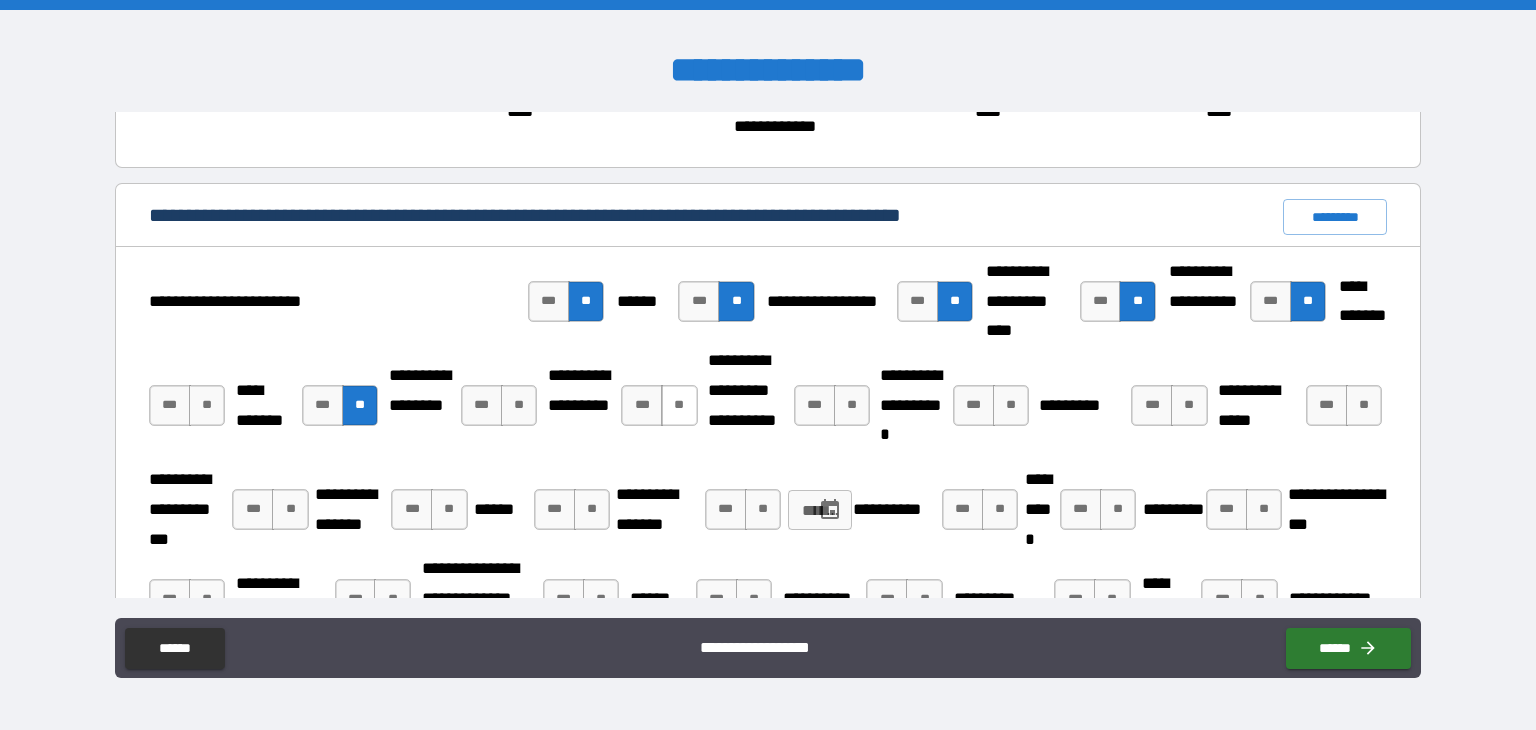 click on "**" at bounding box center (679, 405) 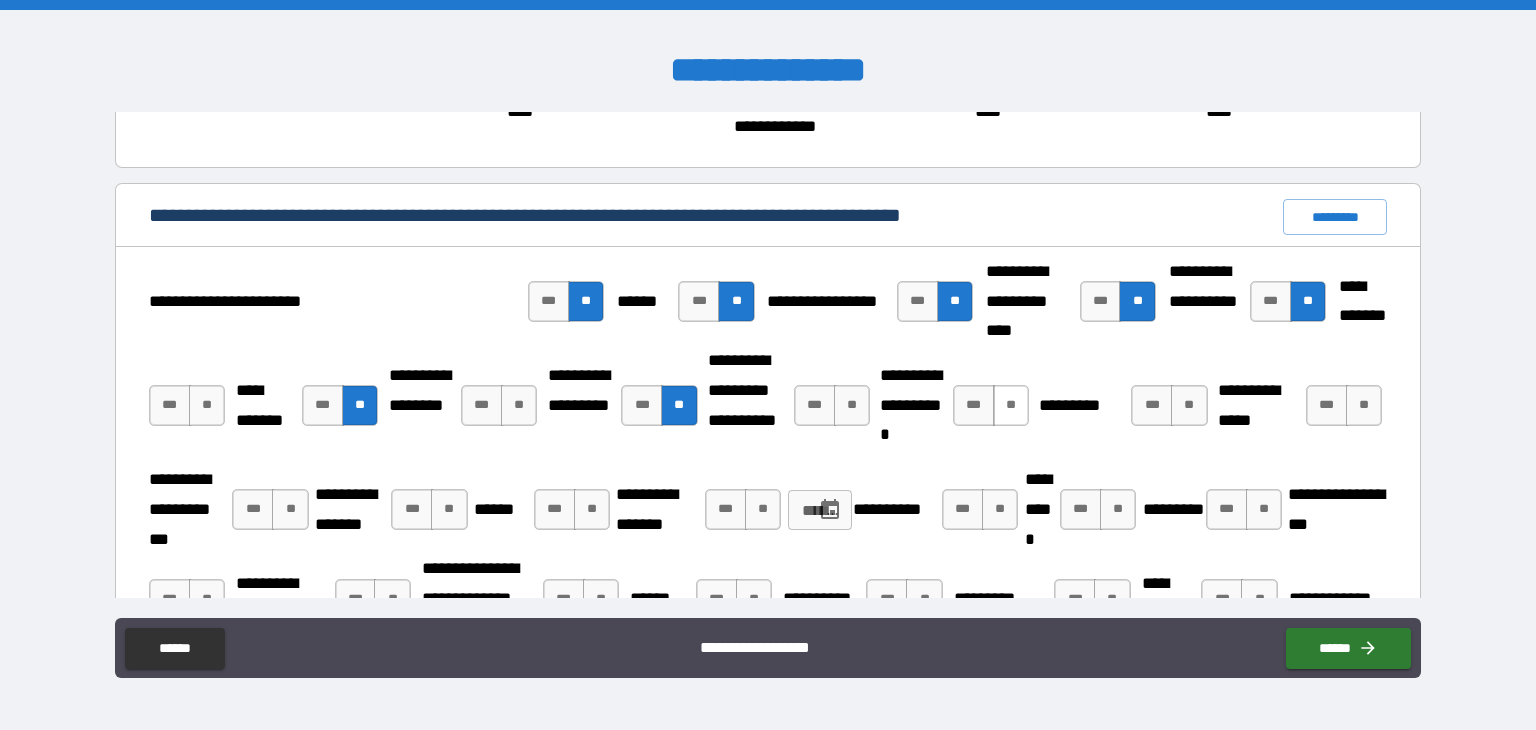 click on "**" at bounding box center (1011, 405) 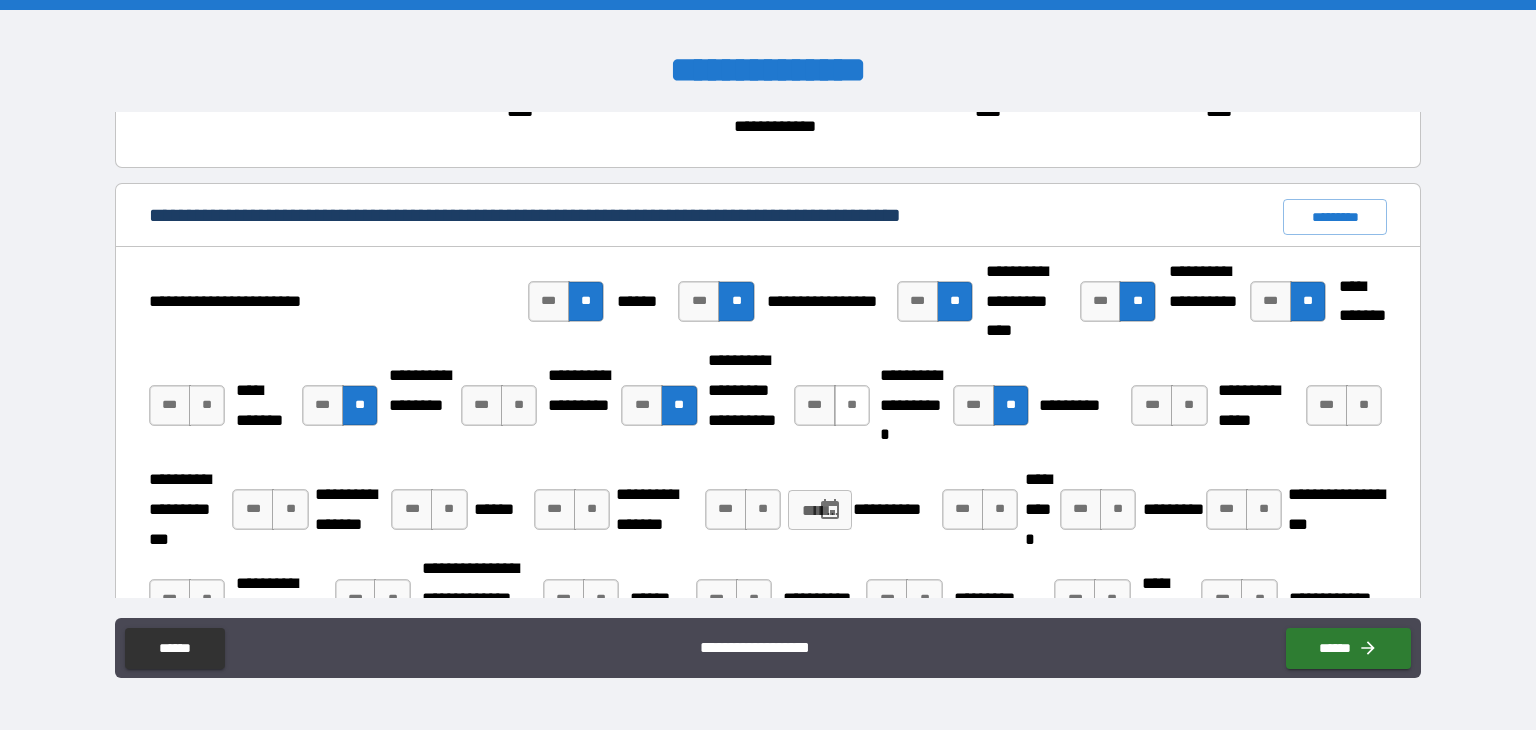 click on "**" at bounding box center (852, 405) 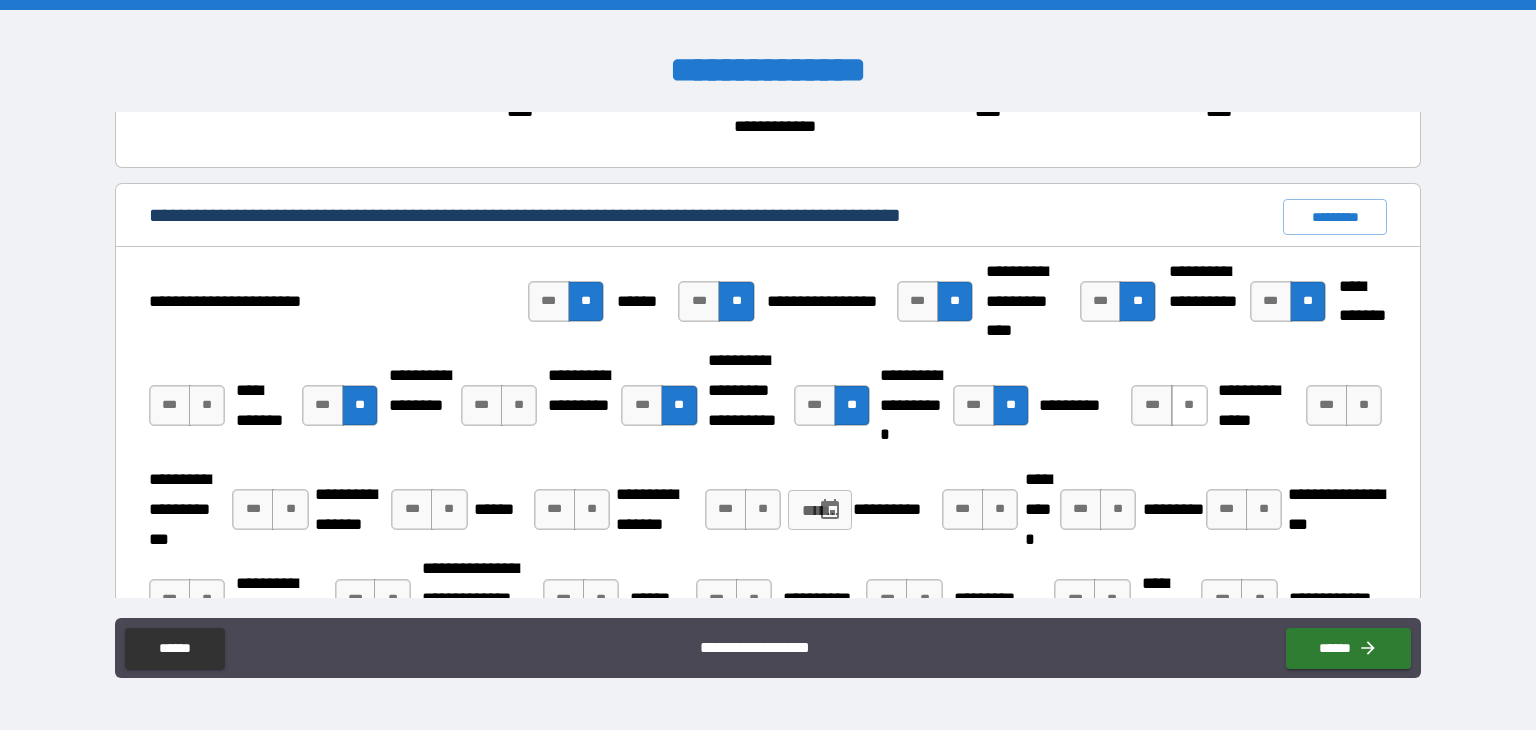 click on "**" at bounding box center [1189, 405] 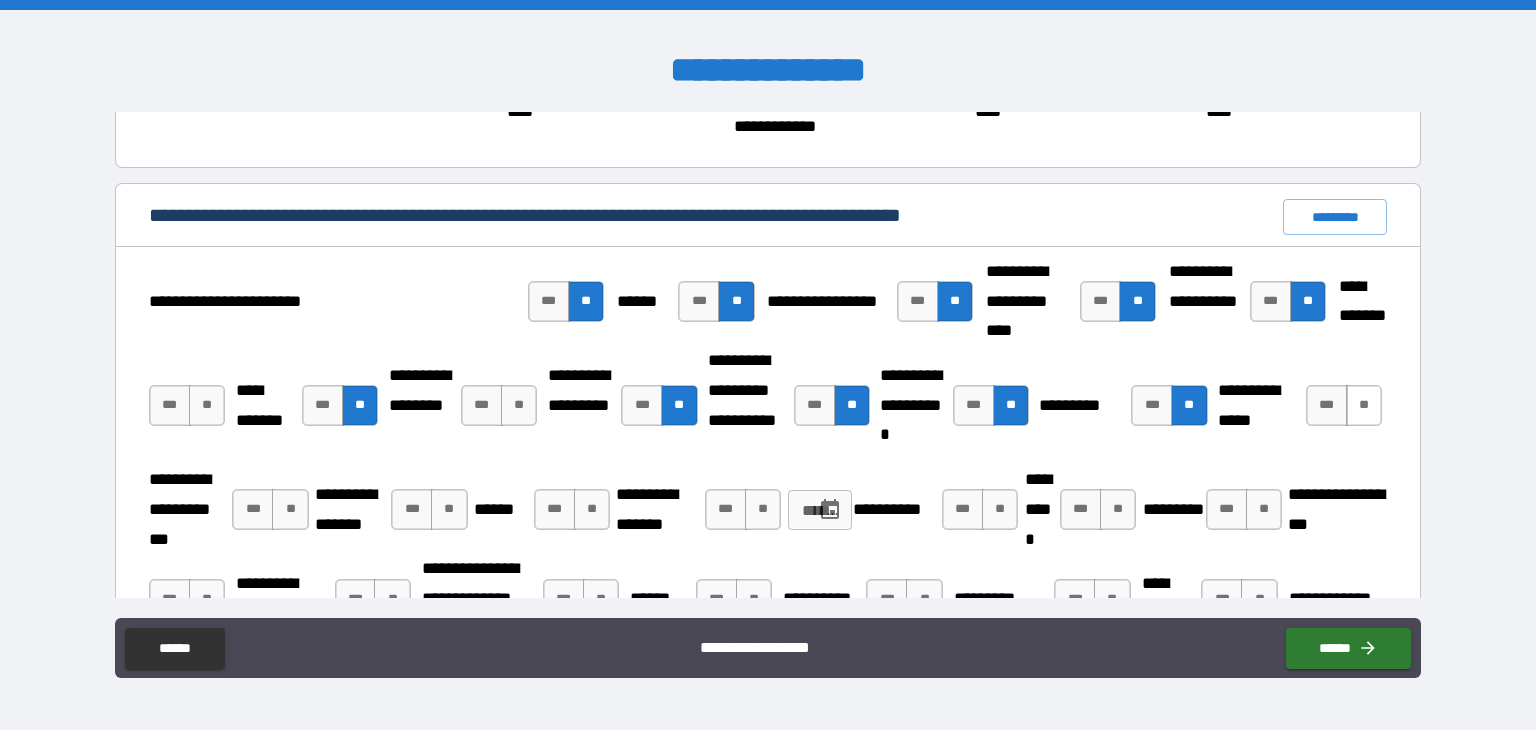 click on "**" at bounding box center [1364, 405] 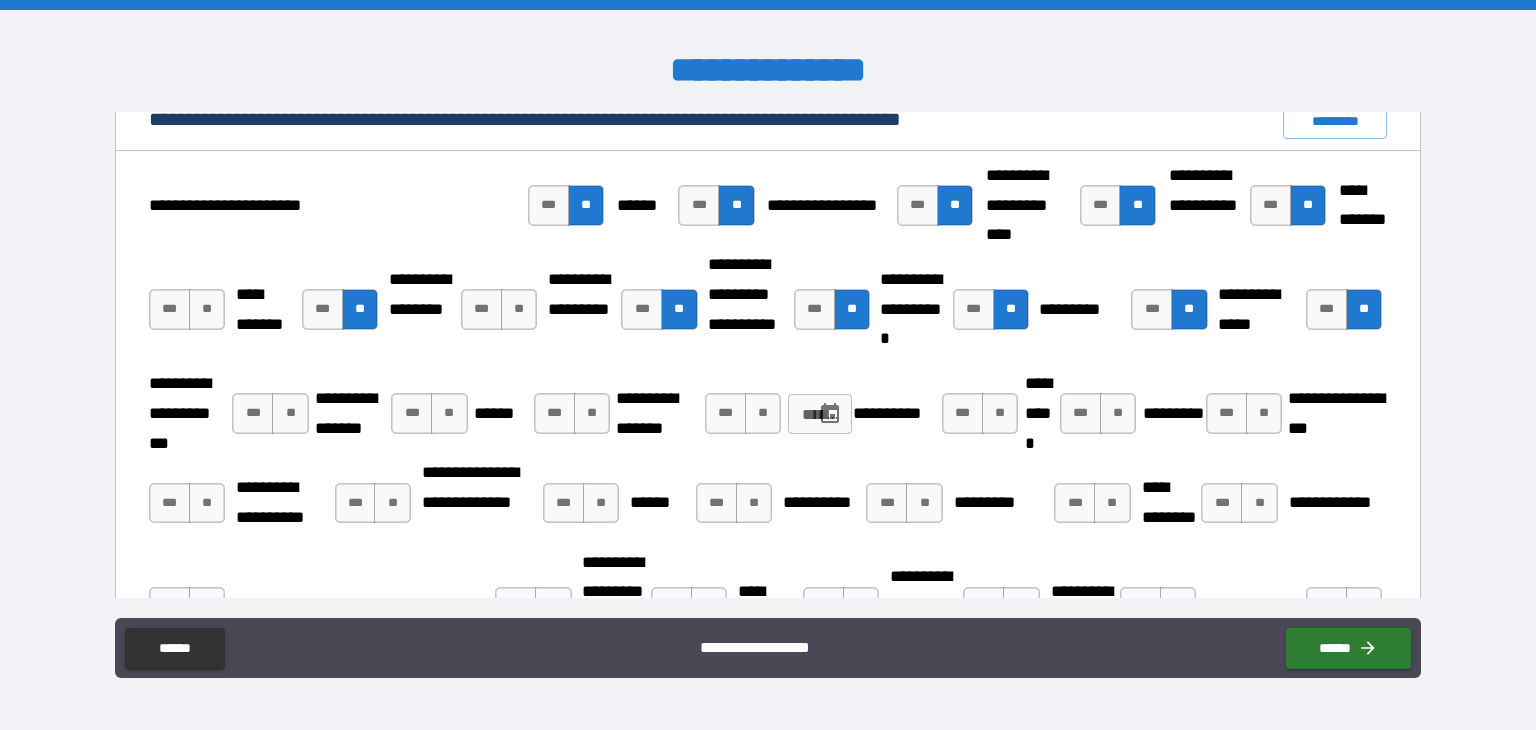 scroll, scrollTop: 3185, scrollLeft: 0, axis: vertical 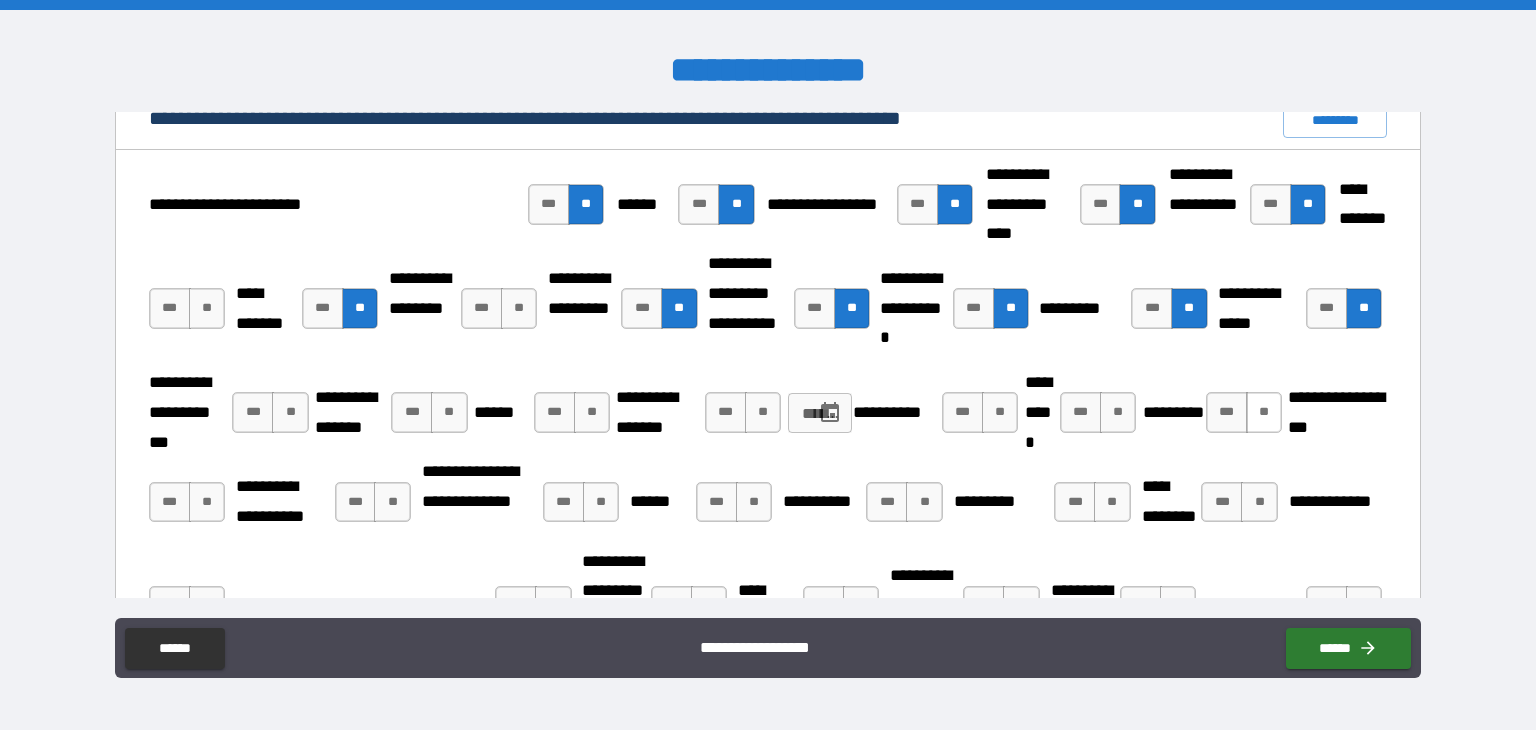 click on "**" at bounding box center (1264, 412) 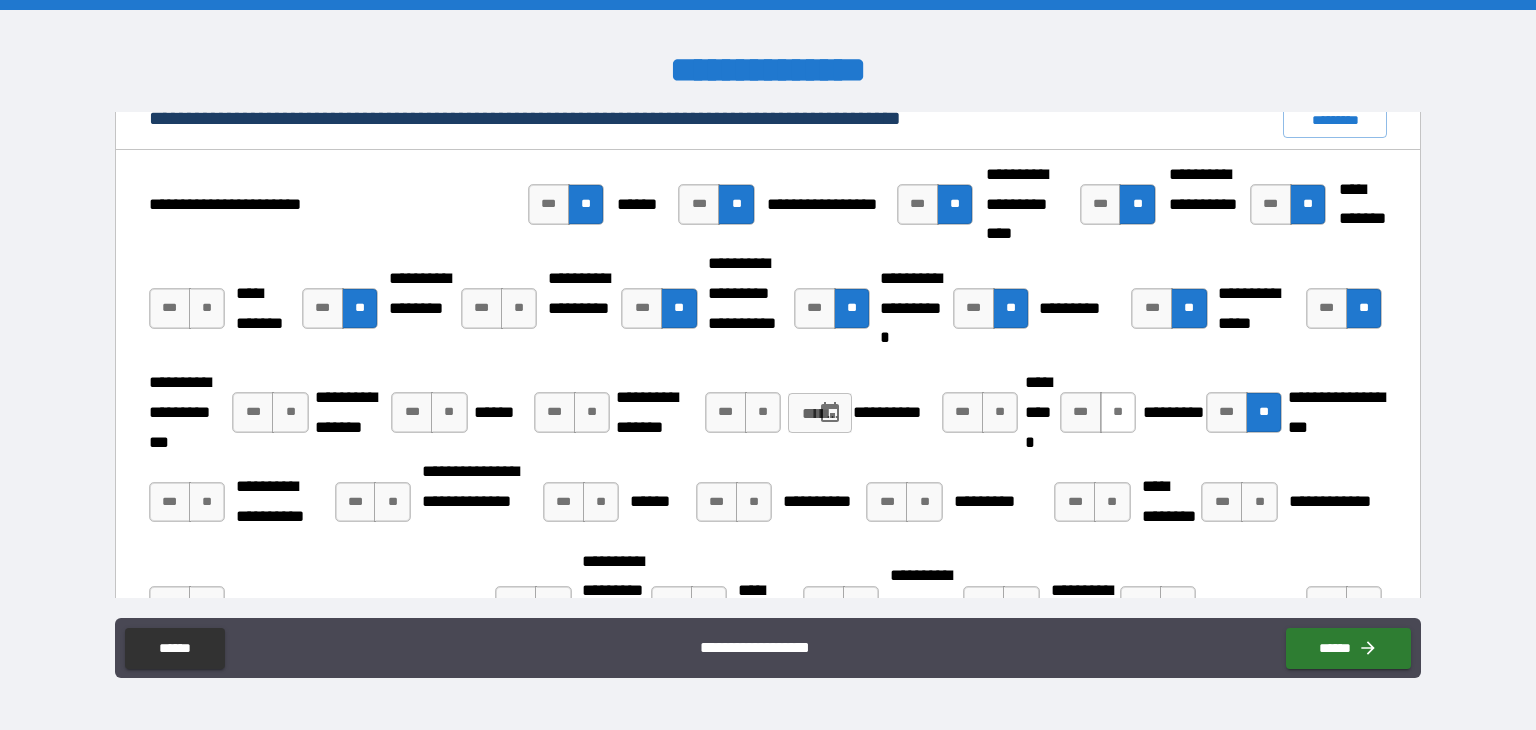 click on "**" at bounding box center [1118, 412] 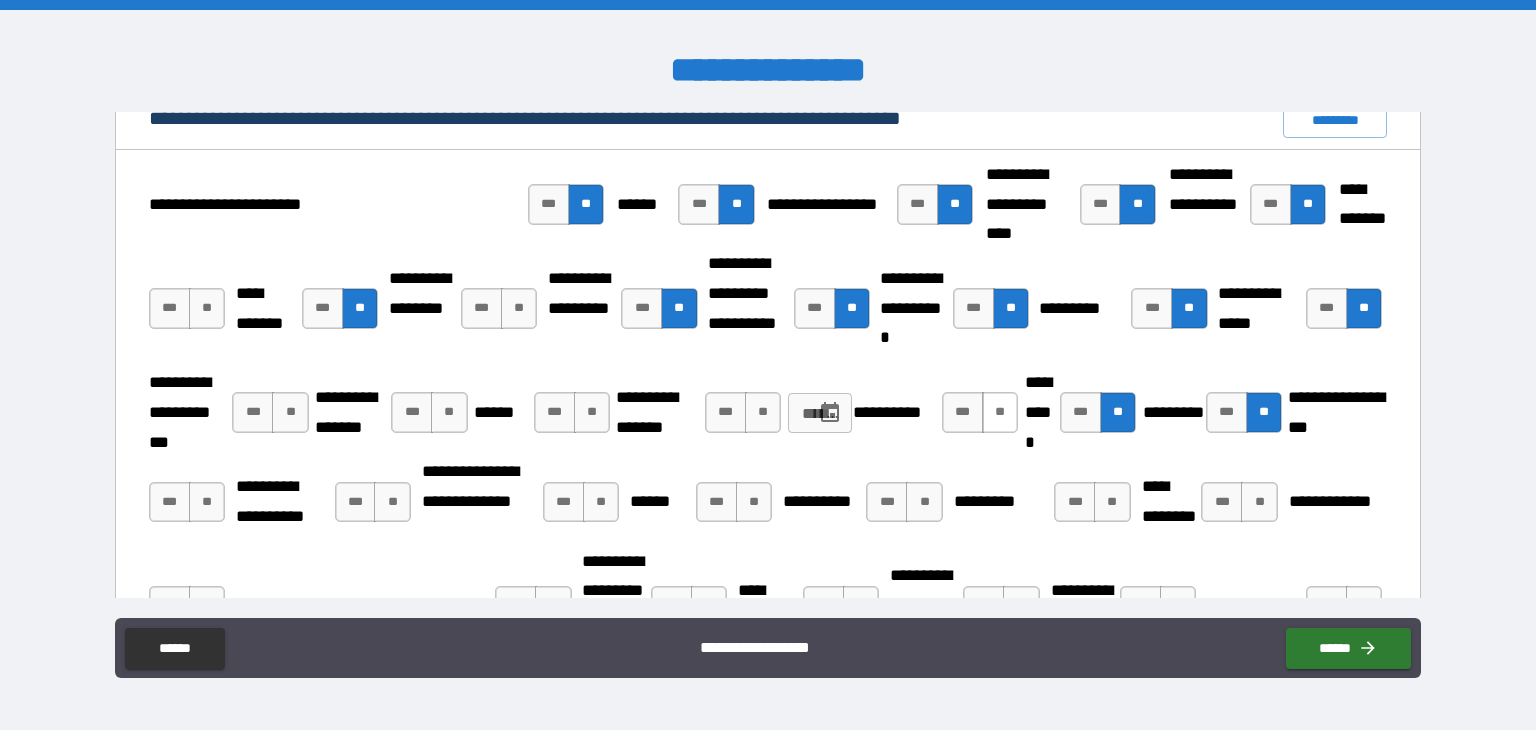 click on "**" at bounding box center (1000, 412) 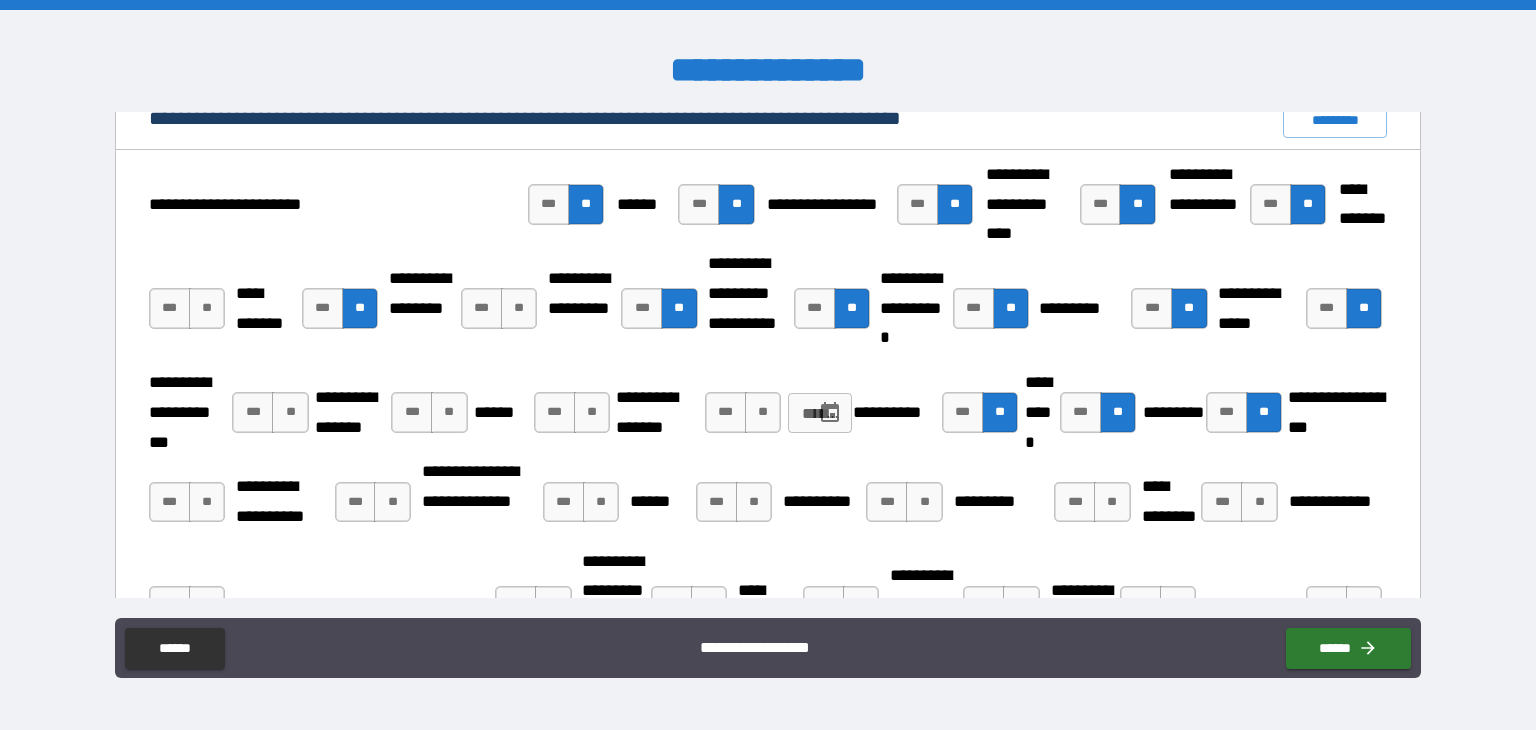click on "**********" at bounding box center (795, 413) 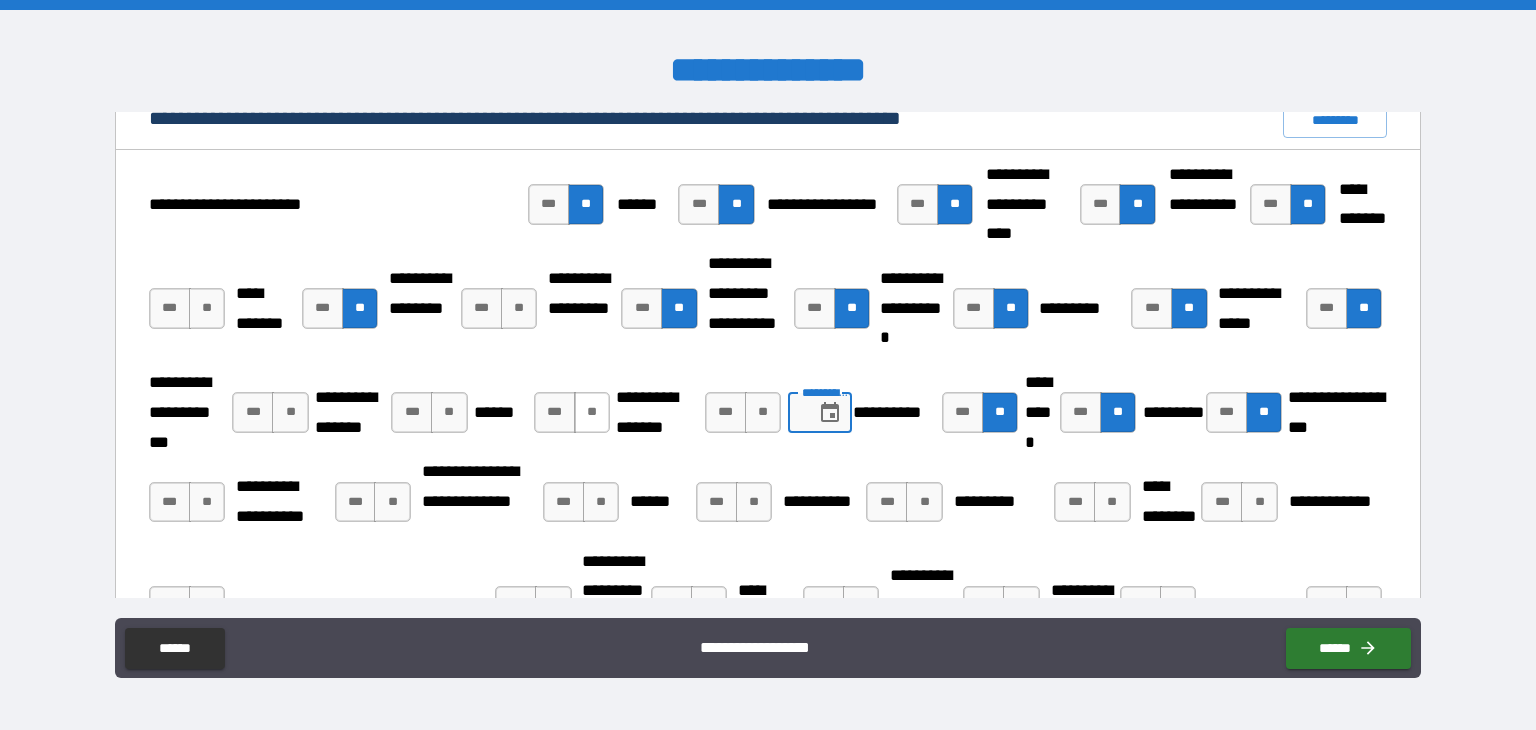 click on "**" at bounding box center [592, 412] 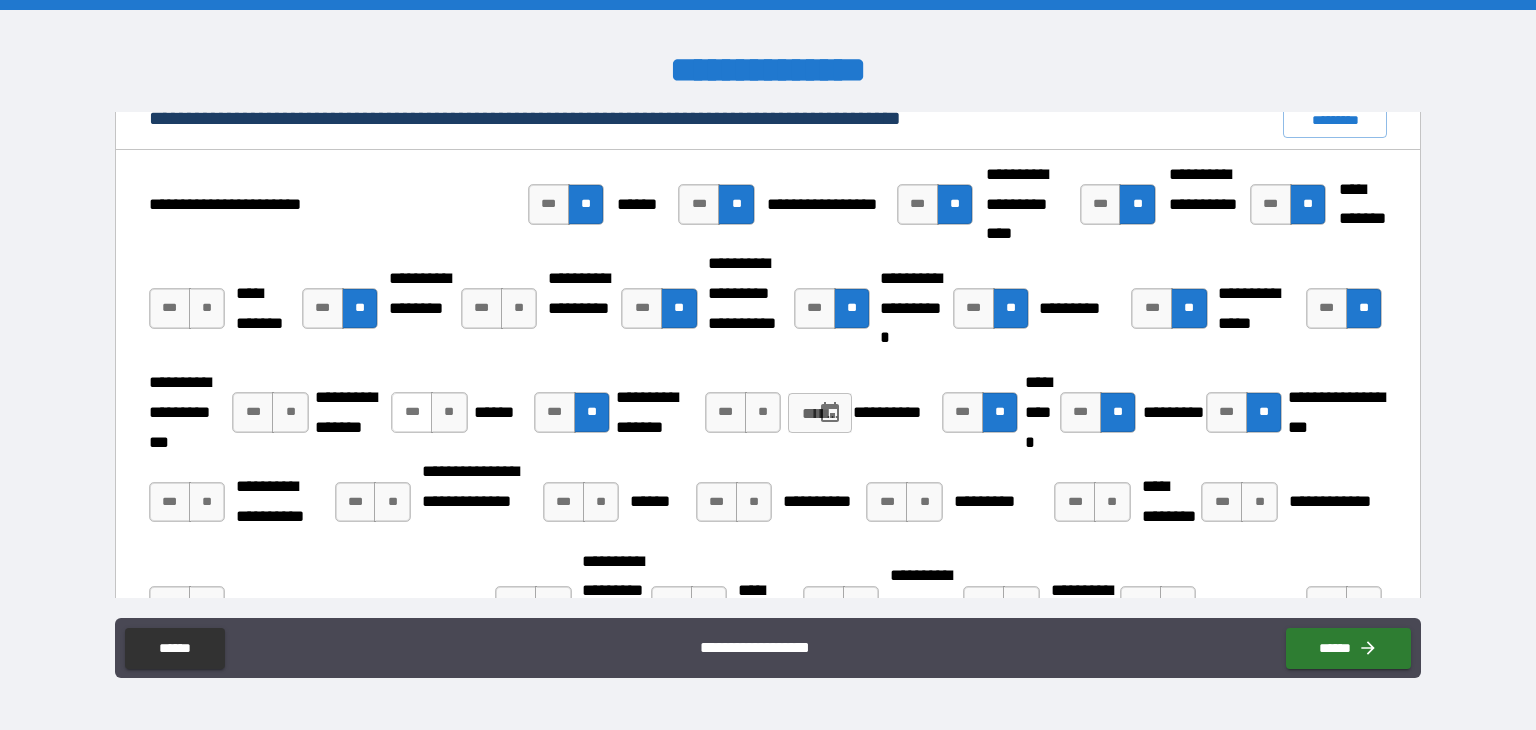 click on "***" at bounding box center (412, 412) 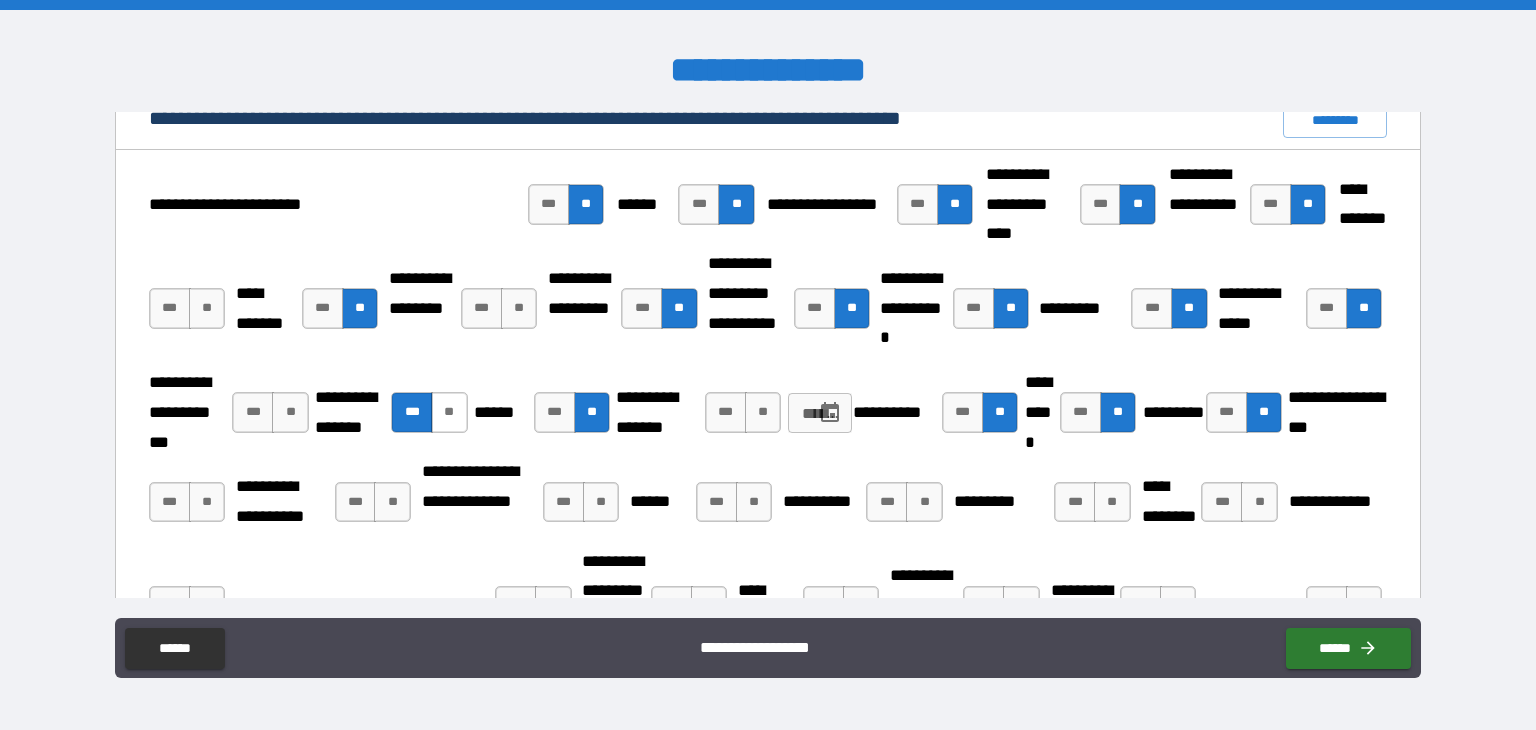click on "**" at bounding box center (449, 412) 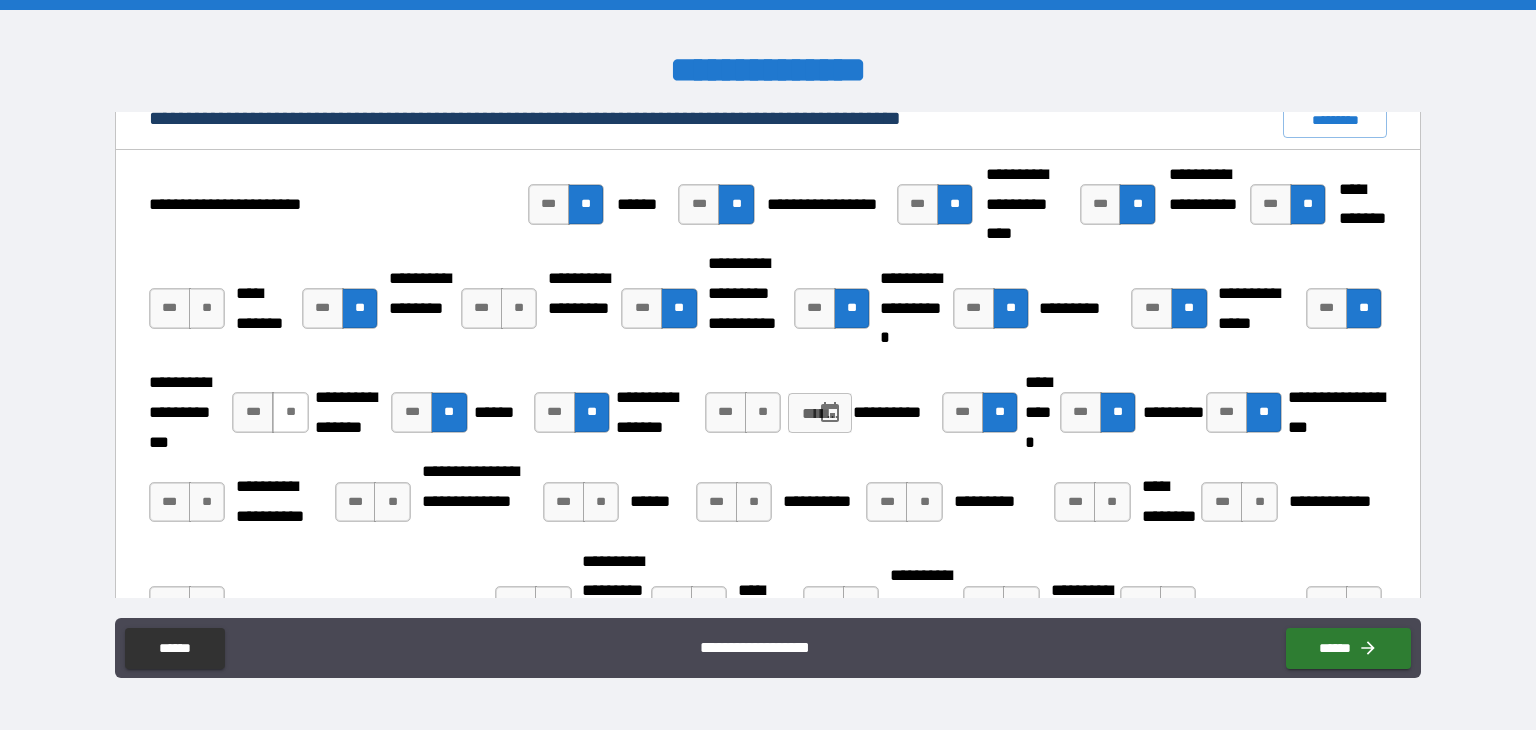 click on "**" at bounding box center [290, 412] 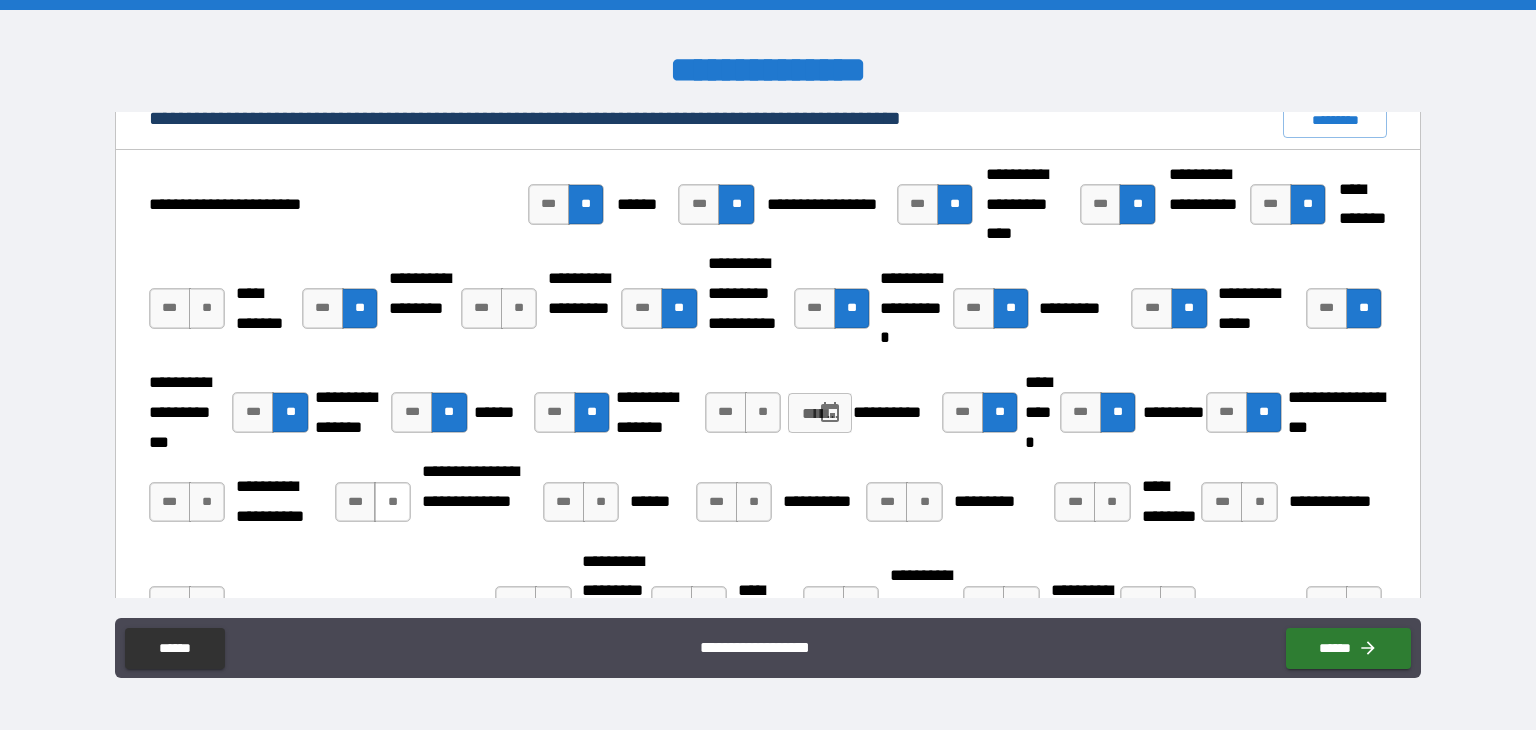 click on "**" at bounding box center [392, 502] 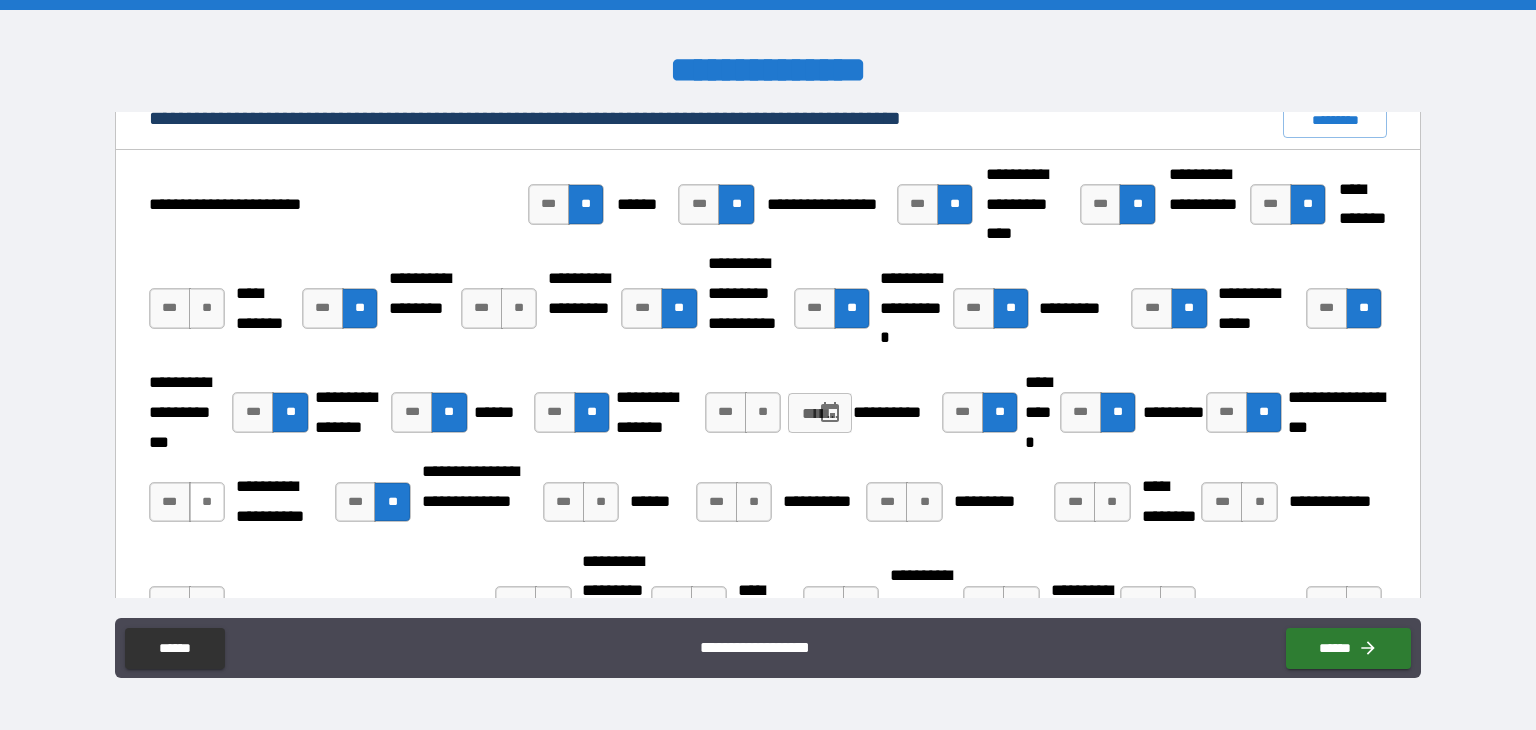 click on "**" at bounding box center [207, 502] 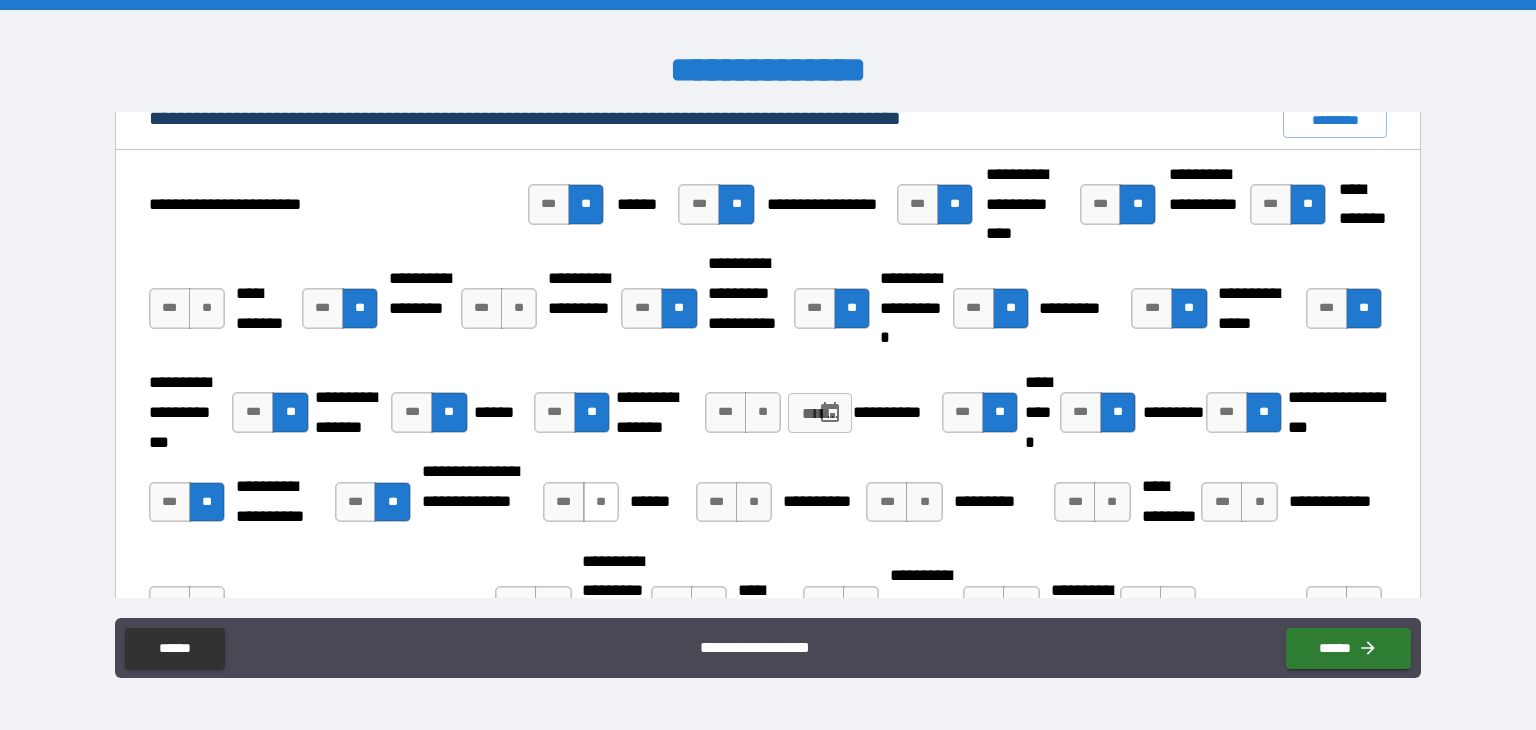 click on "**" at bounding box center [601, 502] 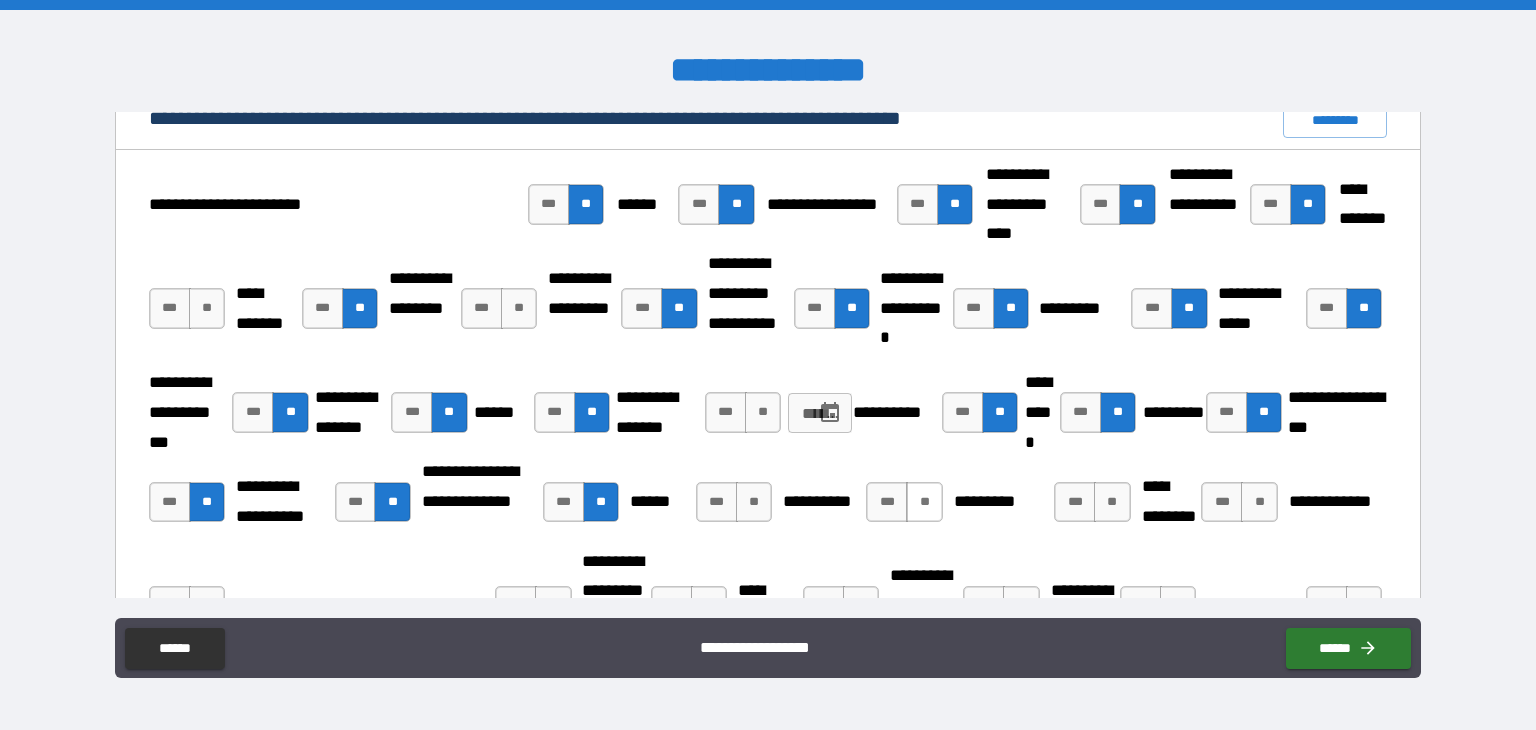 click on "**" at bounding box center [924, 502] 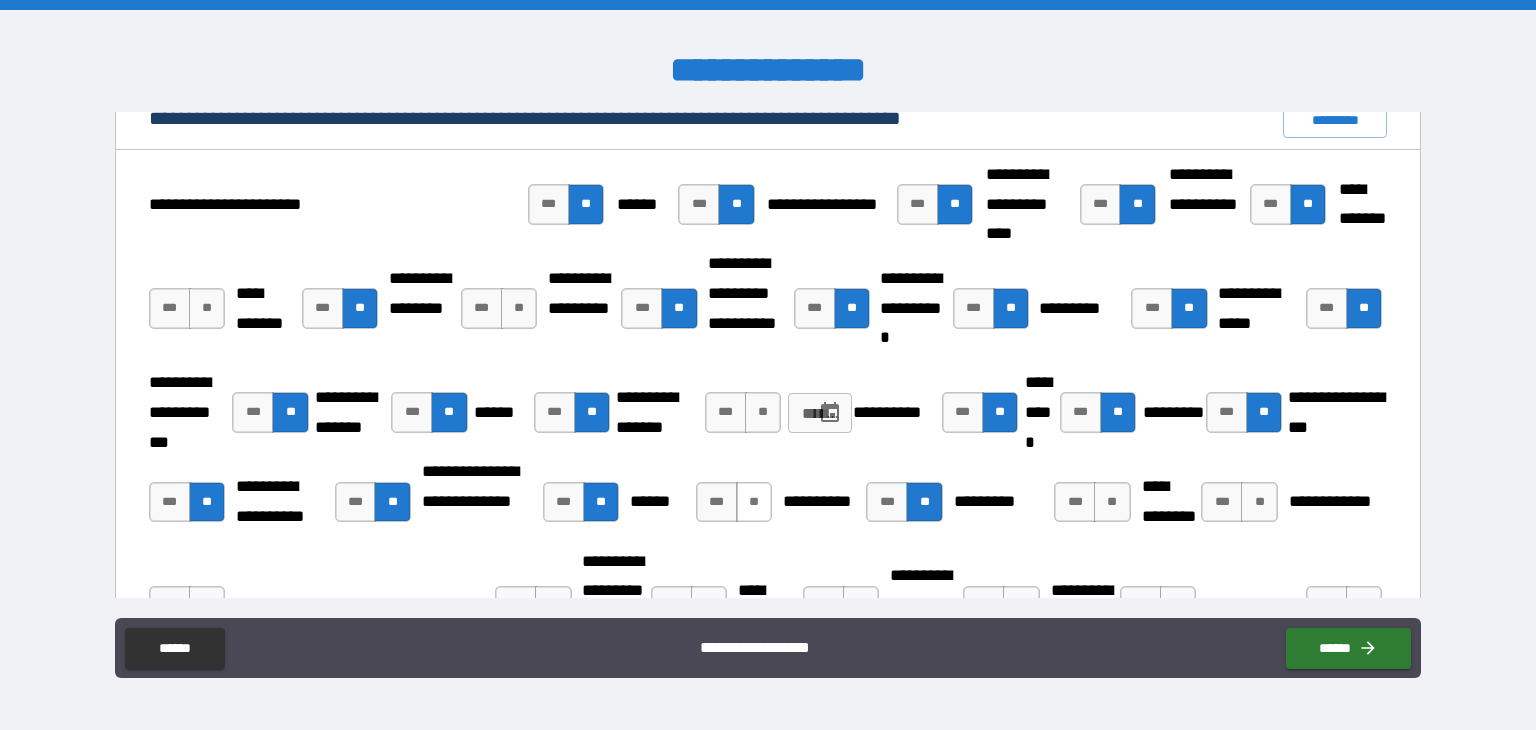 click on "**" at bounding box center (754, 502) 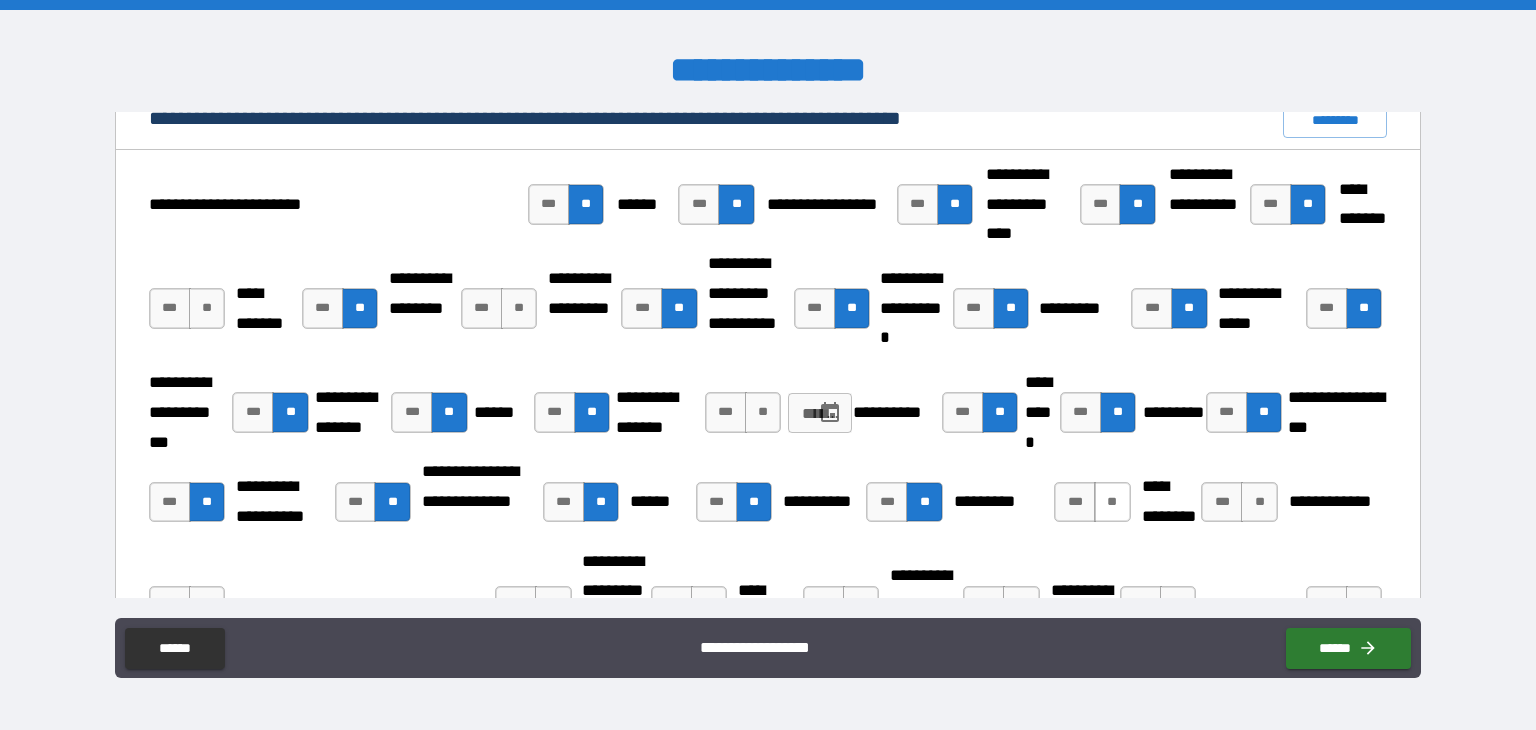 click on "**" at bounding box center (1112, 502) 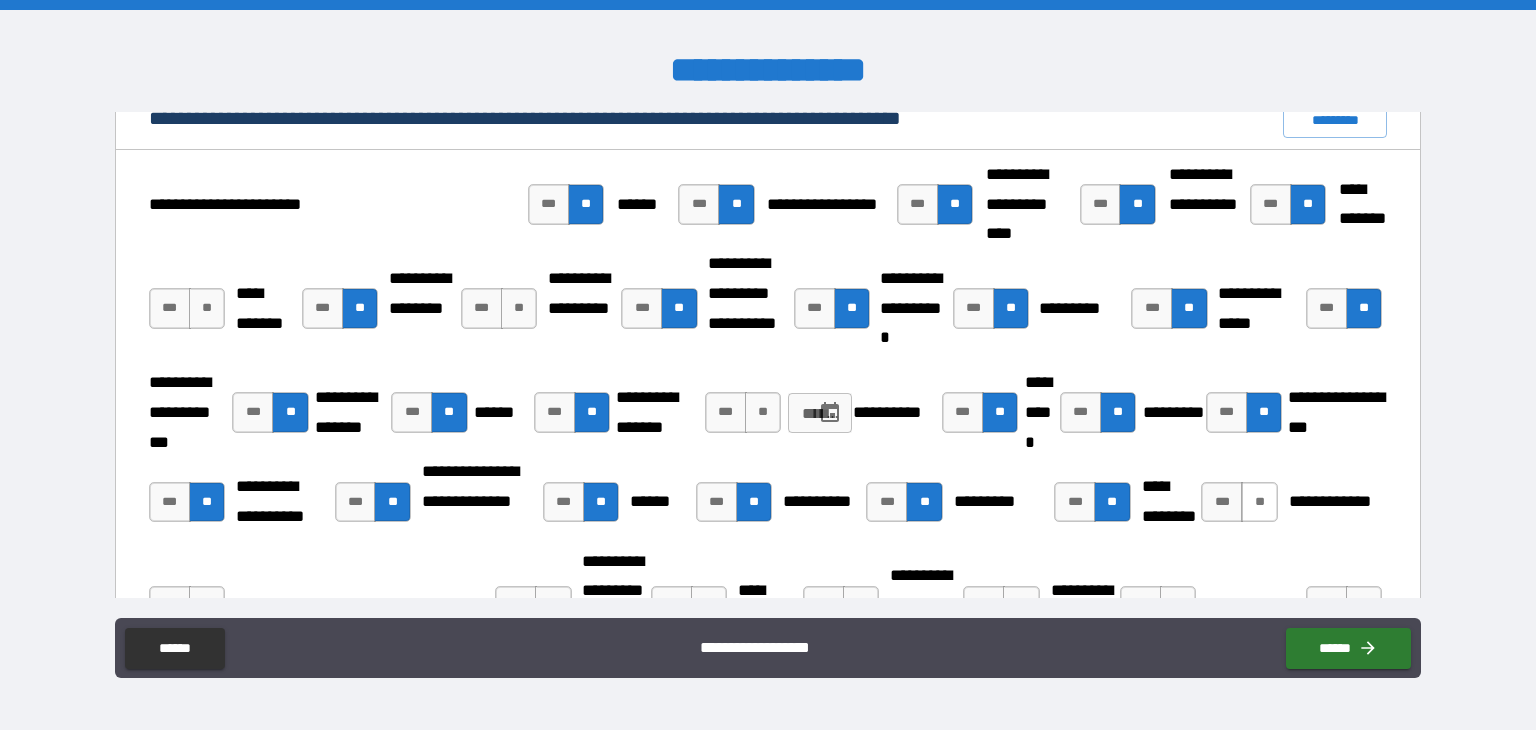click on "**" at bounding box center [1259, 502] 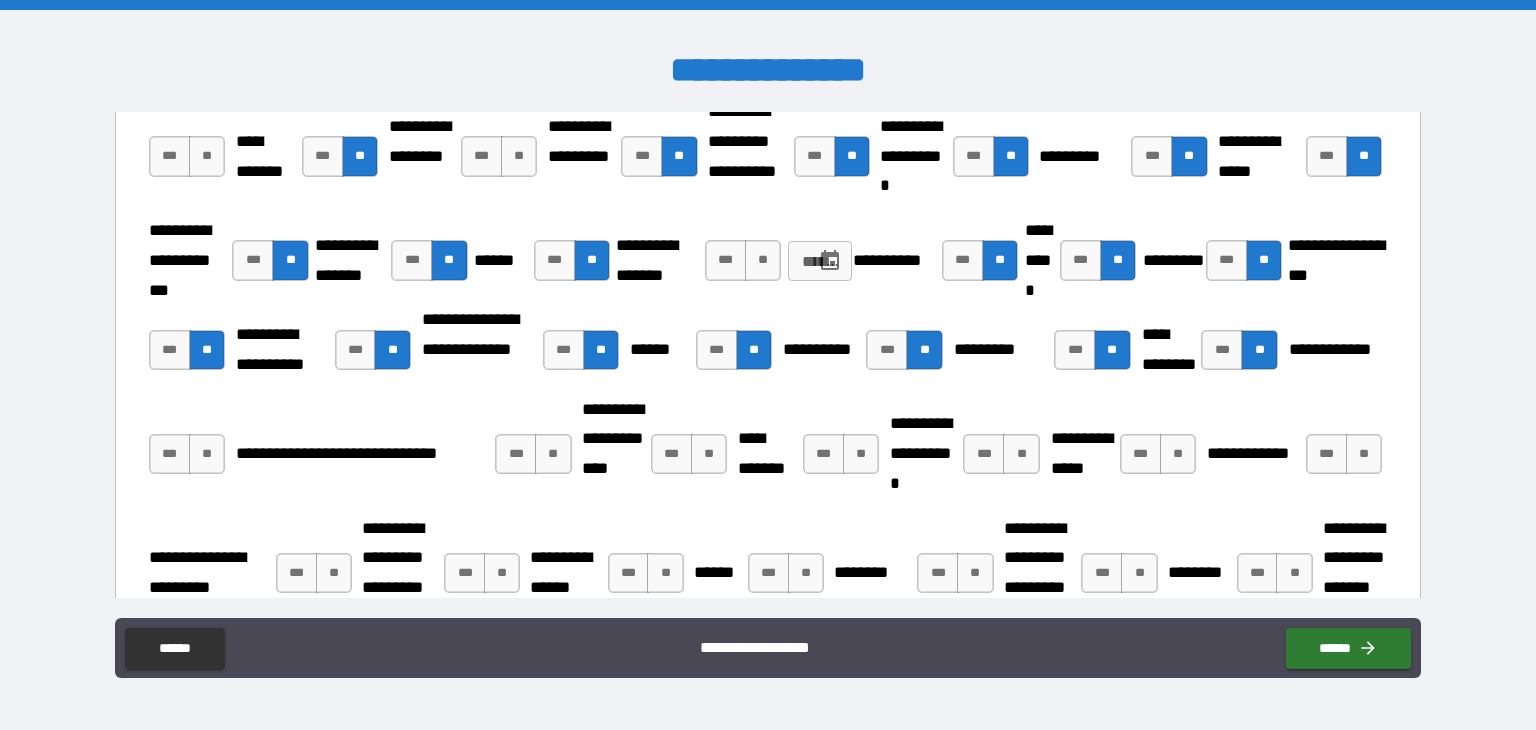 scroll, scrollTop: 3344, scrollLeft: 0, axis: vertical 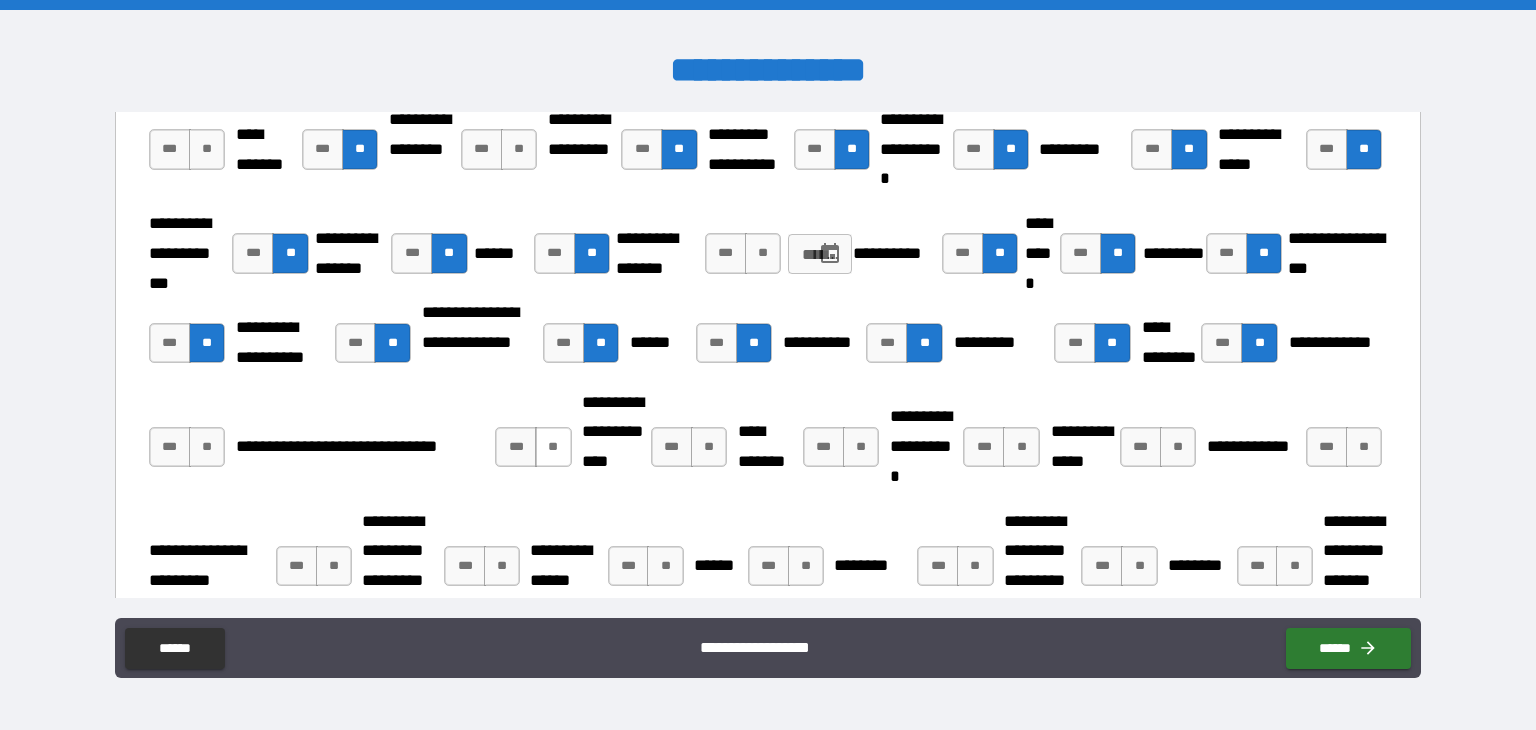 click on "**" at bounding box center [553, 447] 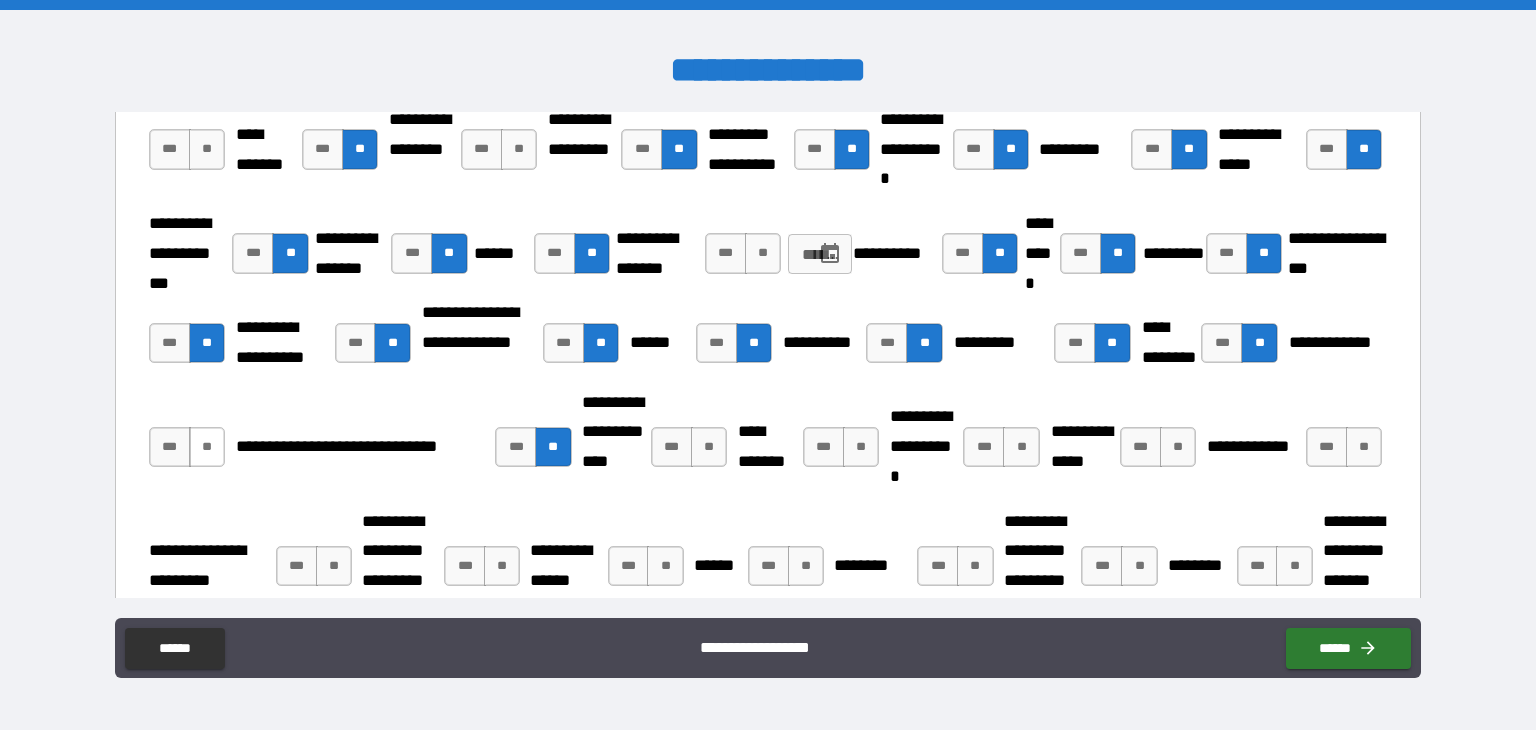 click on "**" at bounding box center [207, 447] 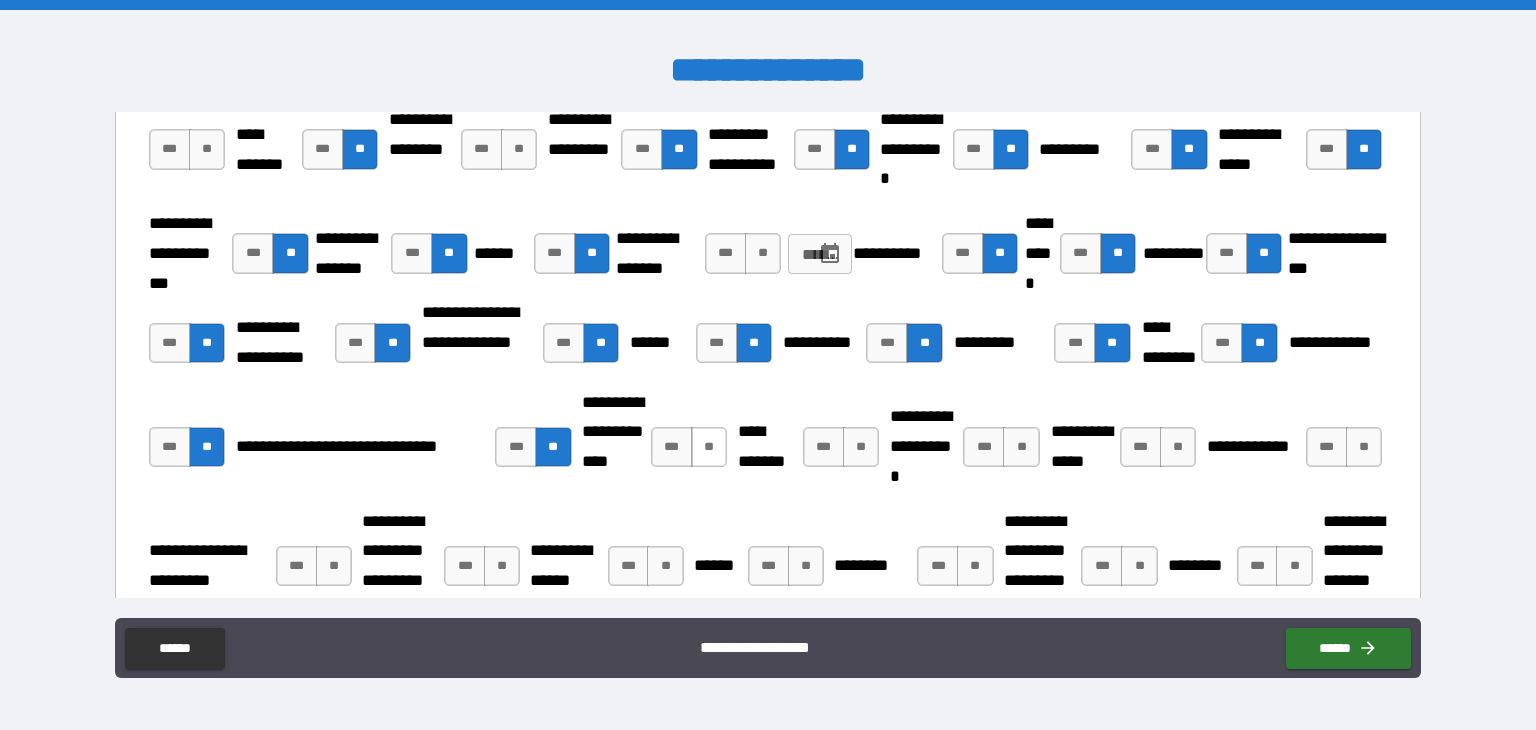 click on "**" at bounding box center (709, 447) 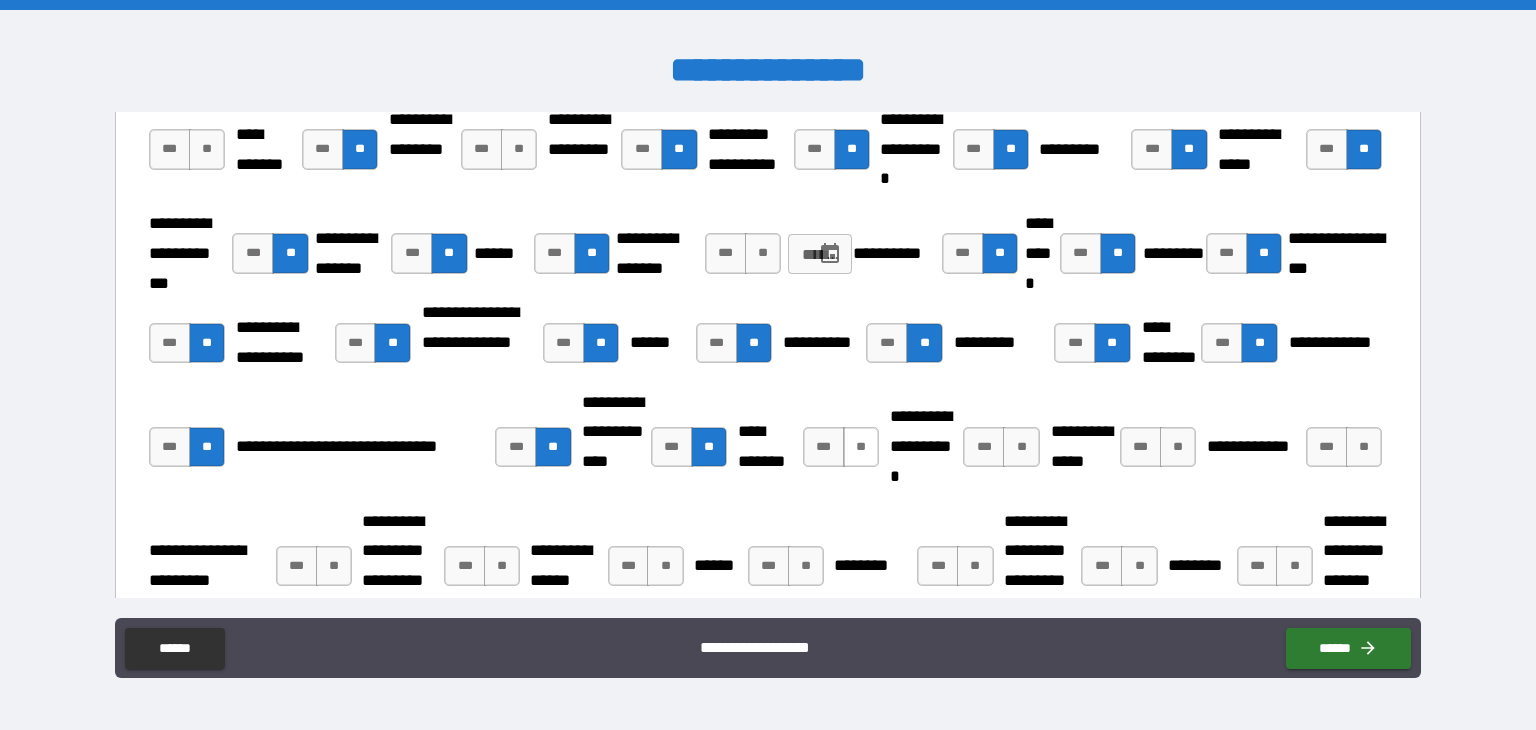 click on "**" at bounding box center [861, 447] 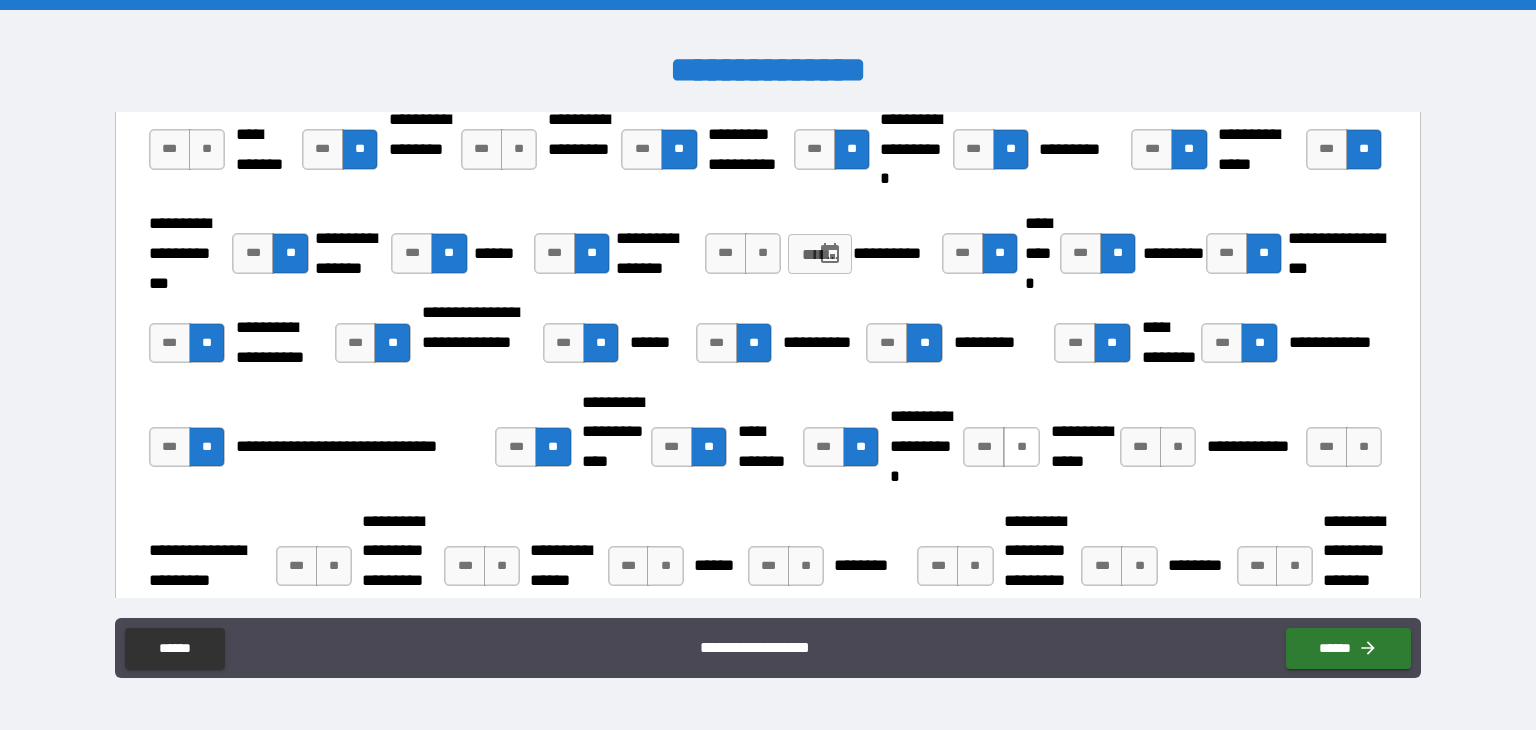 click on "**" at bounding box center (1021, 447) 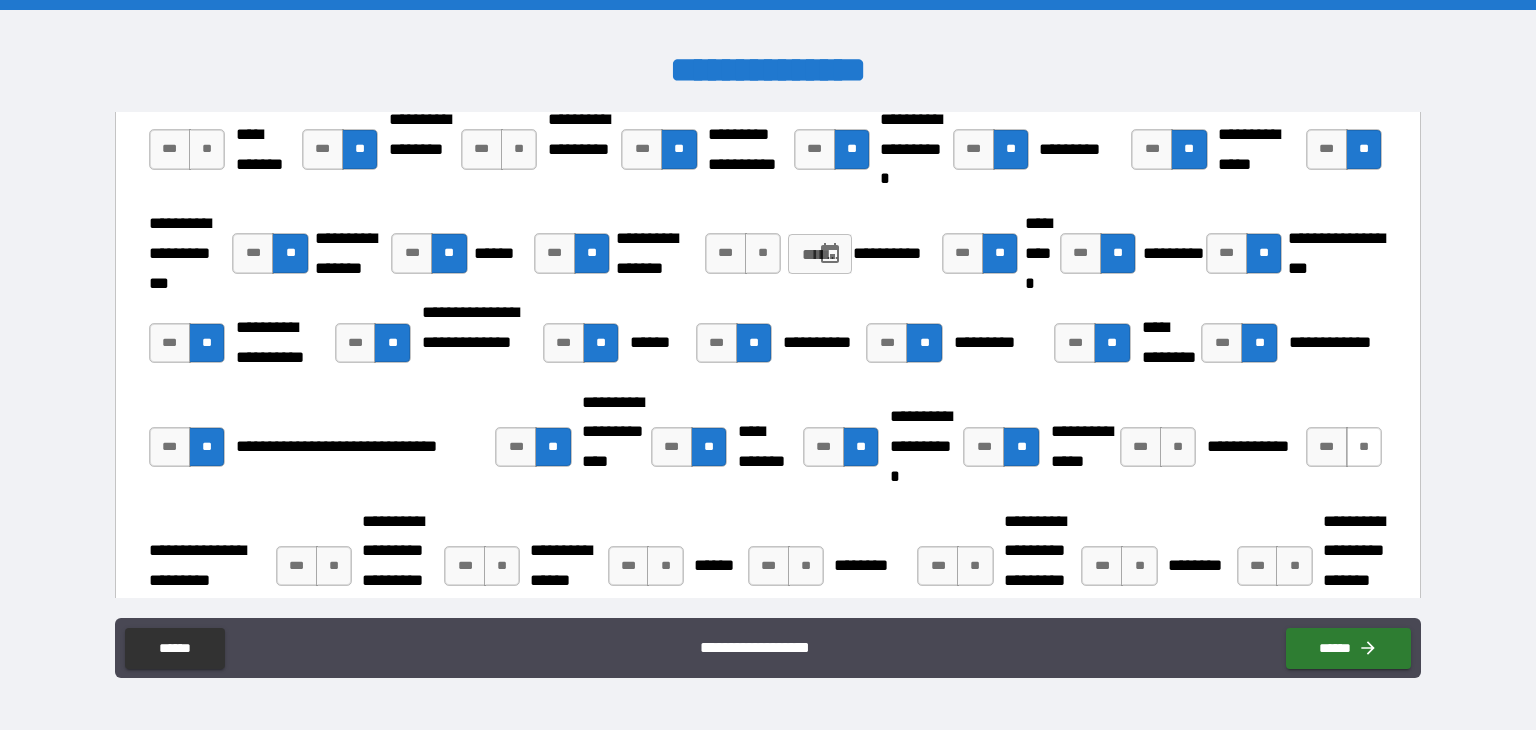 click on "**" at bounding box center (1364, 447) 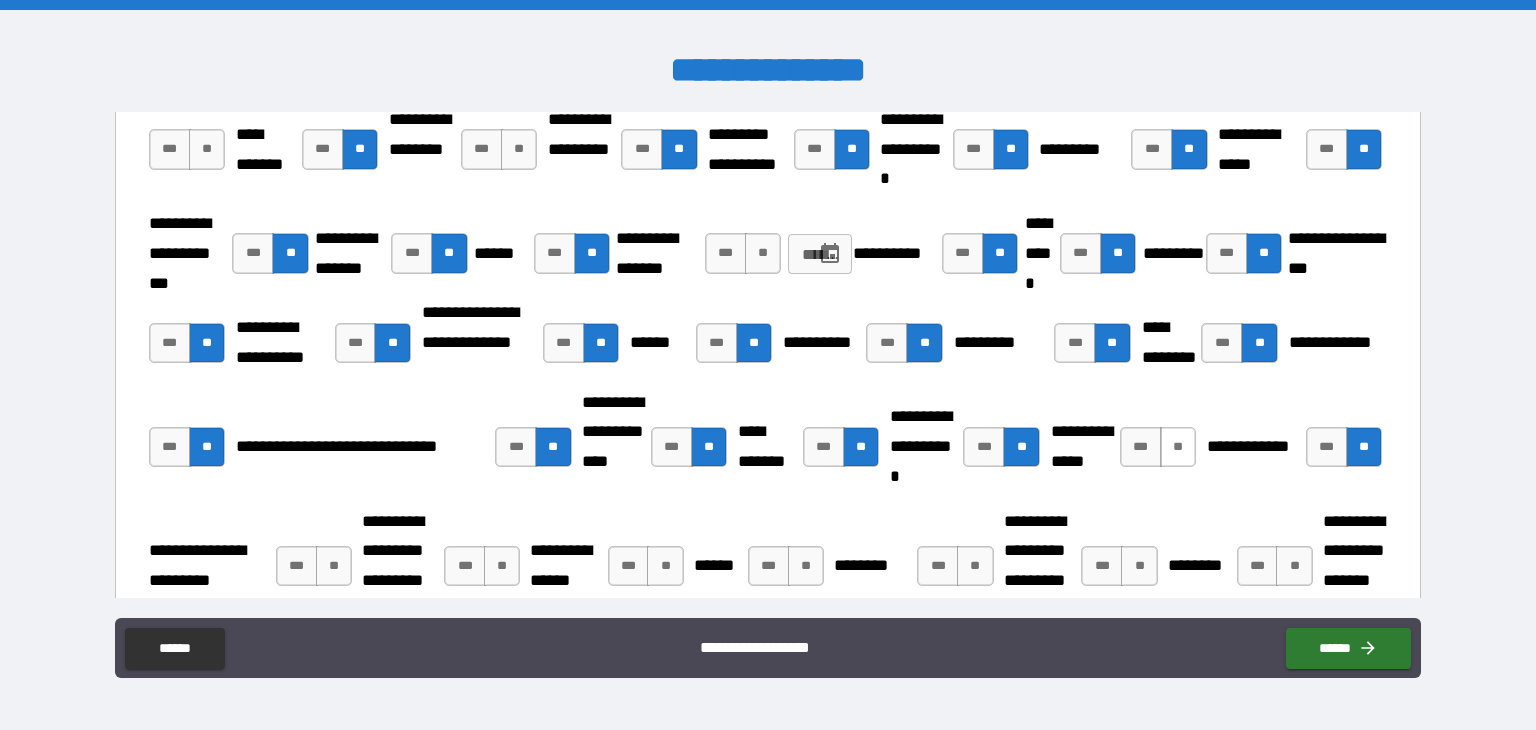 click on "**" at bounding box center [1178, 447] 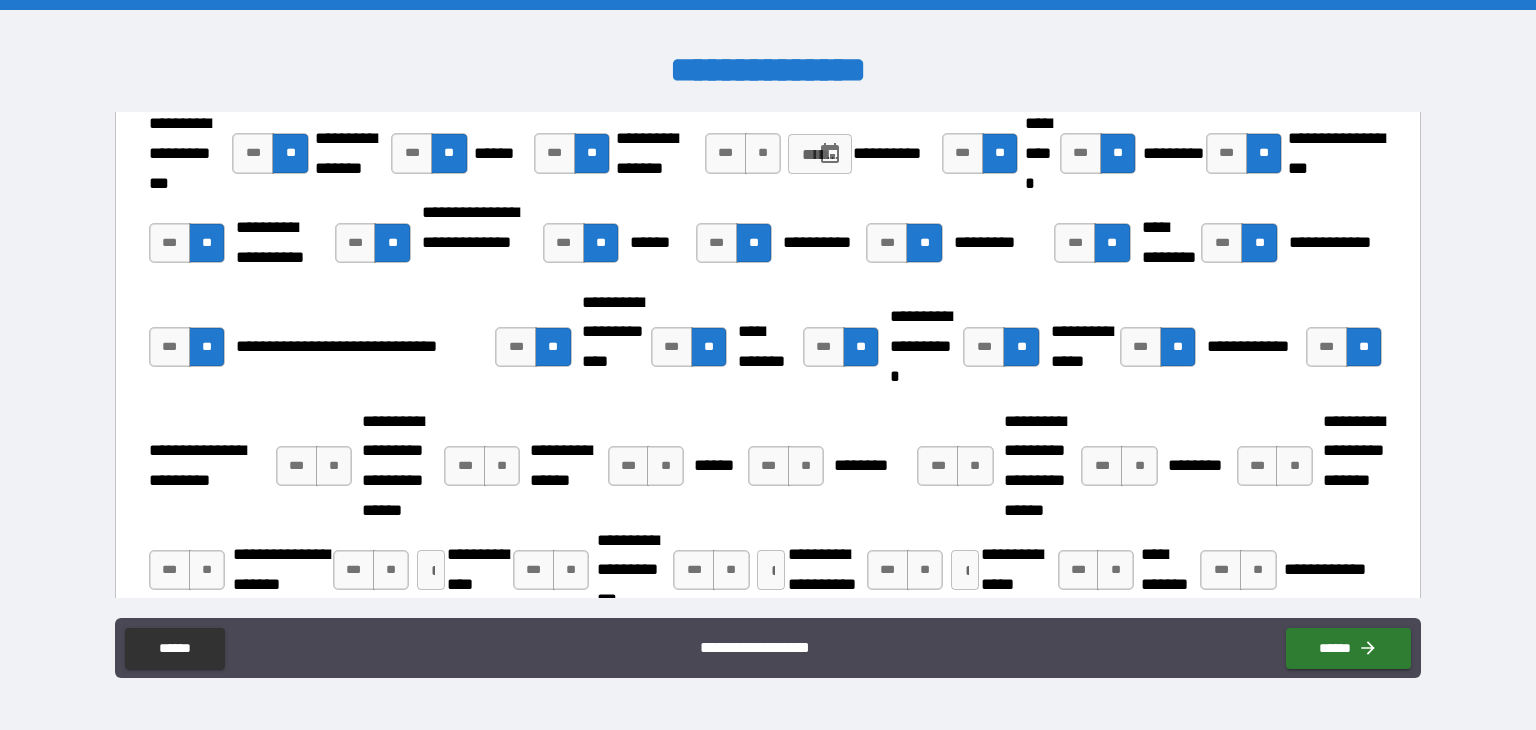 scroll, scrollTop: 3444, scrollLeft: 0, axis: vertical 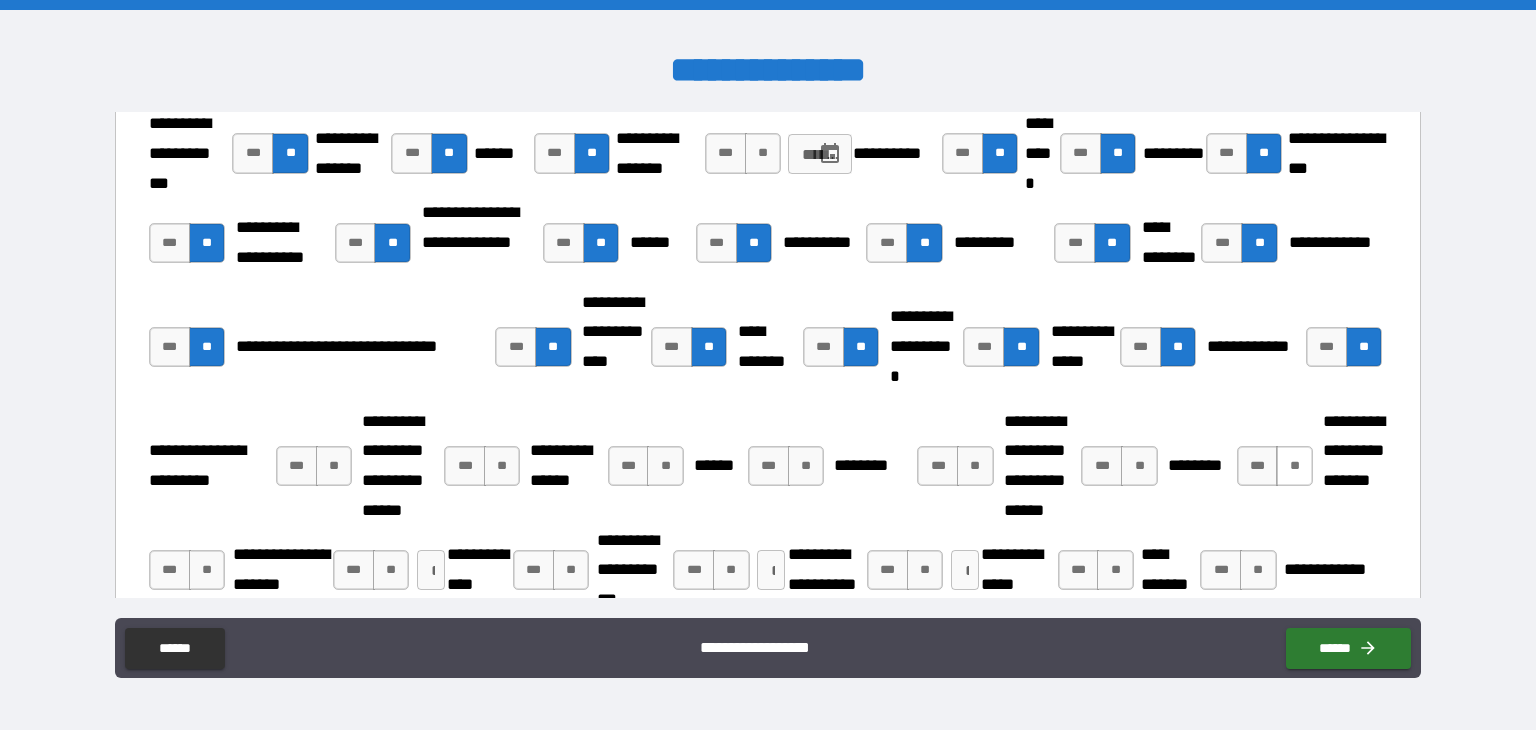 click on "**" at bounding box center [1294, 466] 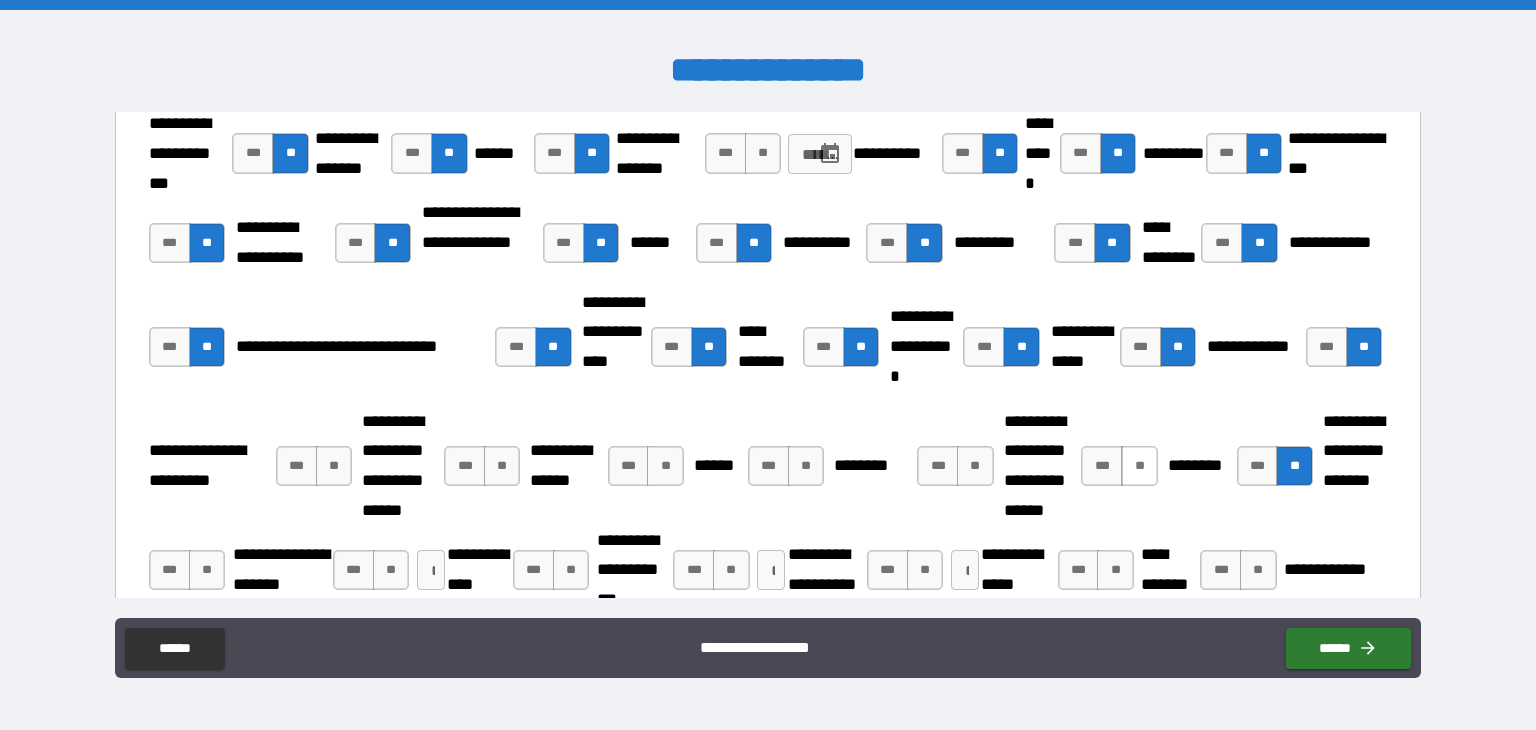 click on "**" at bounding box center (1139, 466) 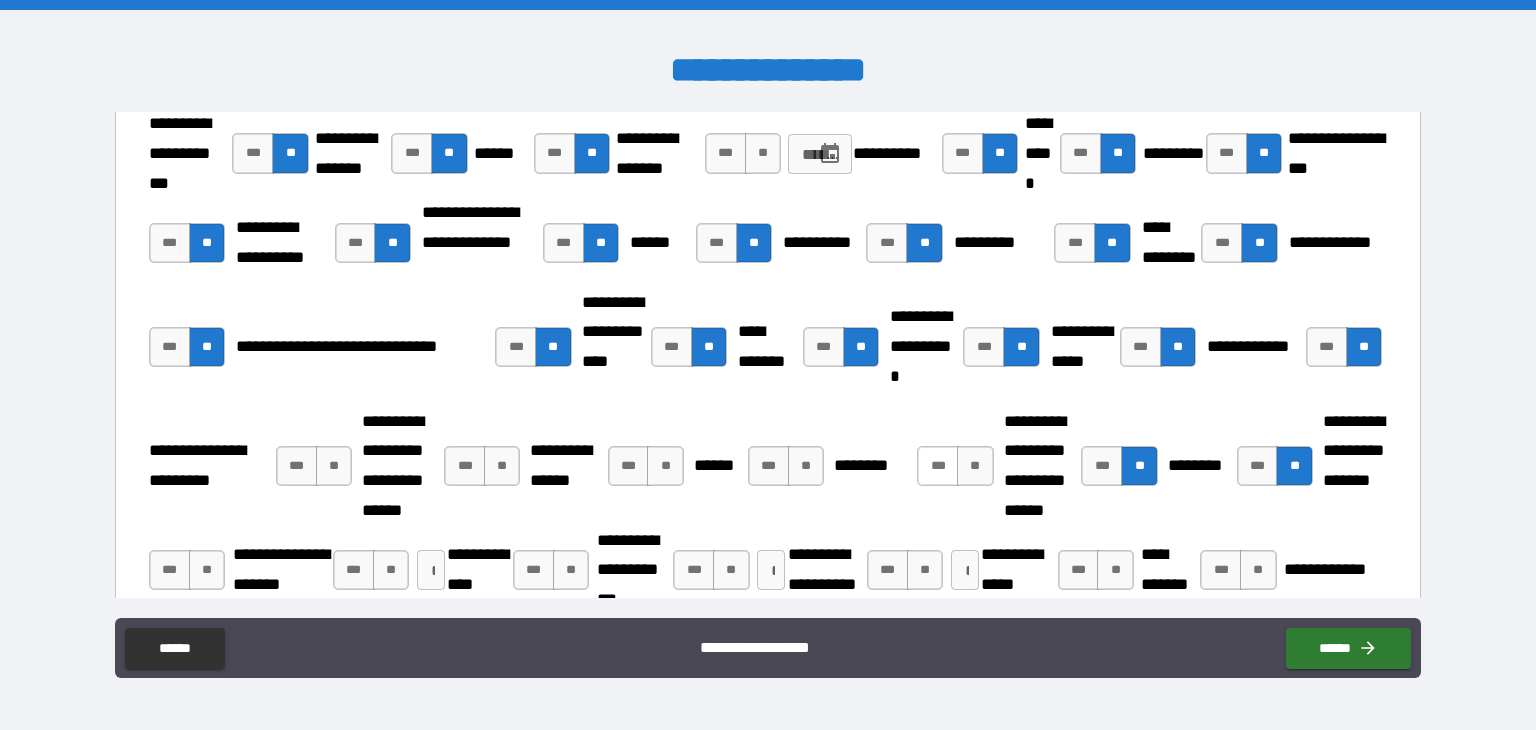 click on "***" at bounding box center [938, 466] 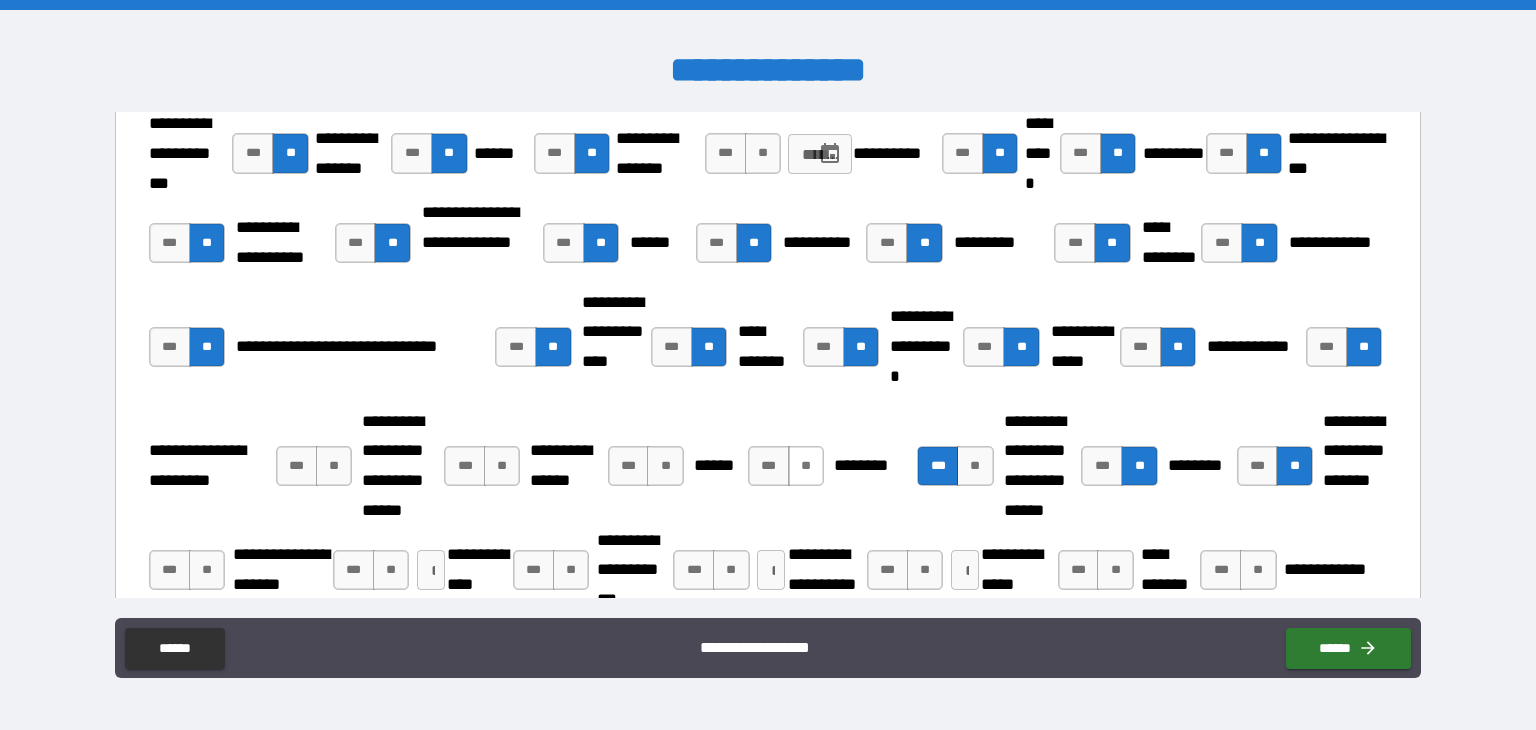 click on "**" at bounding box center (806, 466) 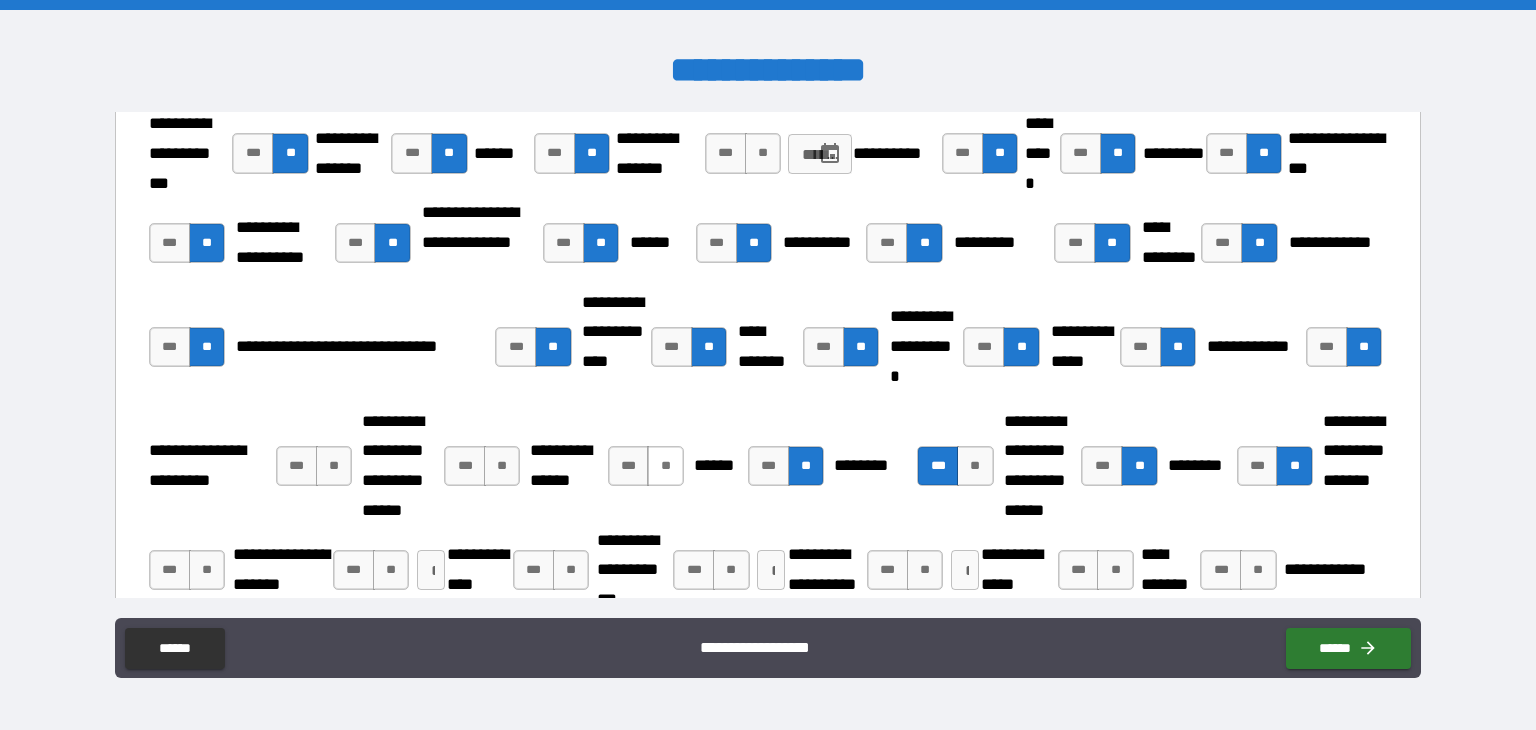 click on "**" at bounding box center (665, 466) 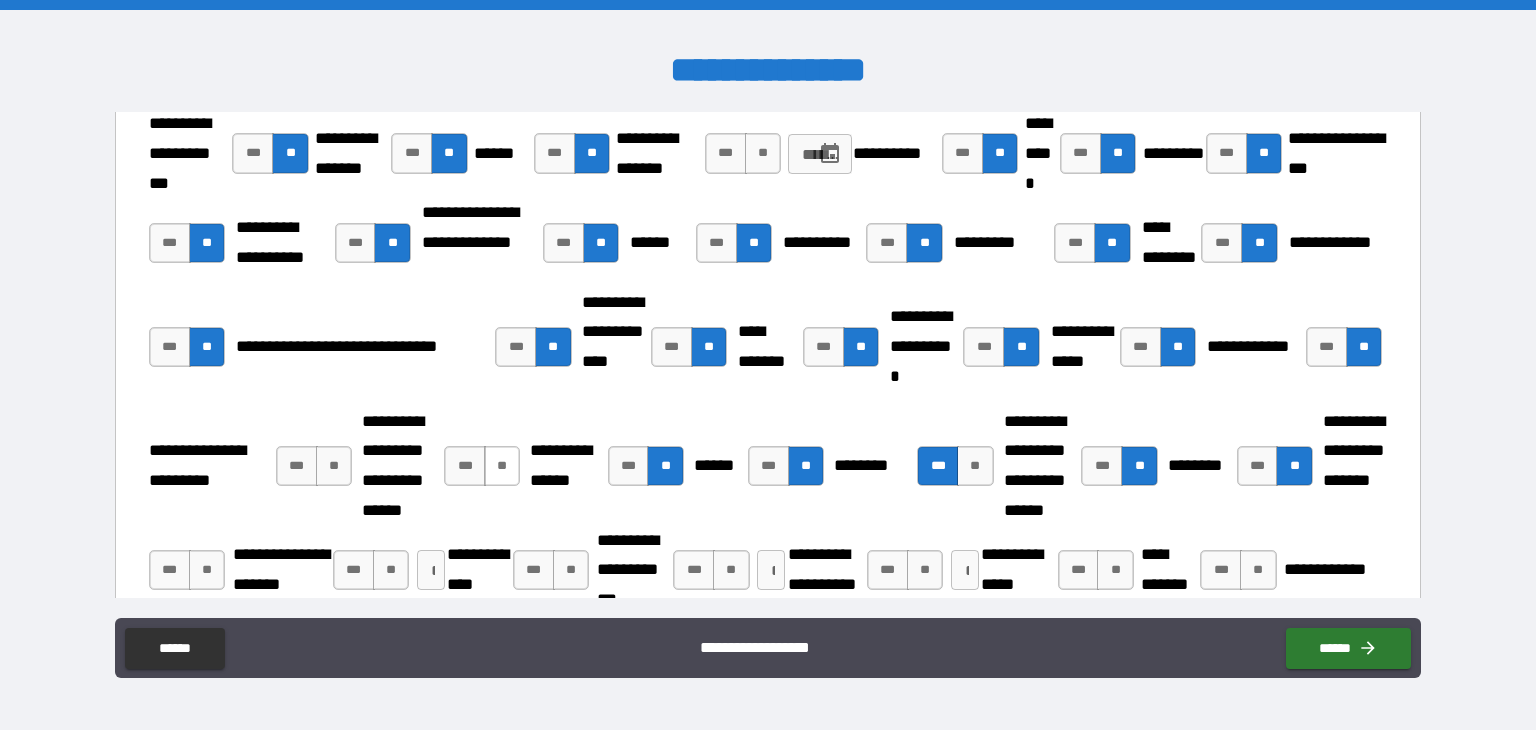 click on "**" at bounding box center [502, 466] 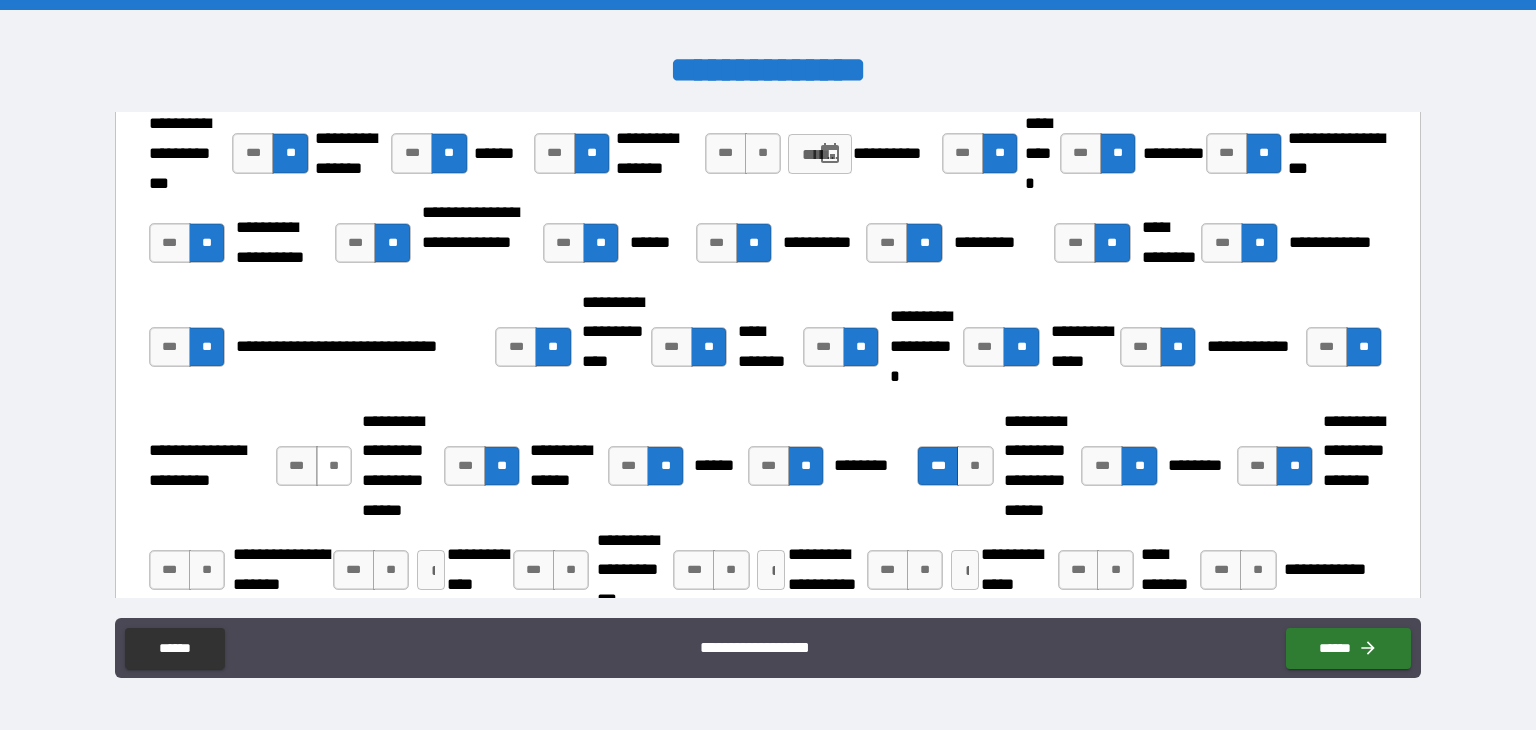 click on "**" at bounding box center [334, 466] 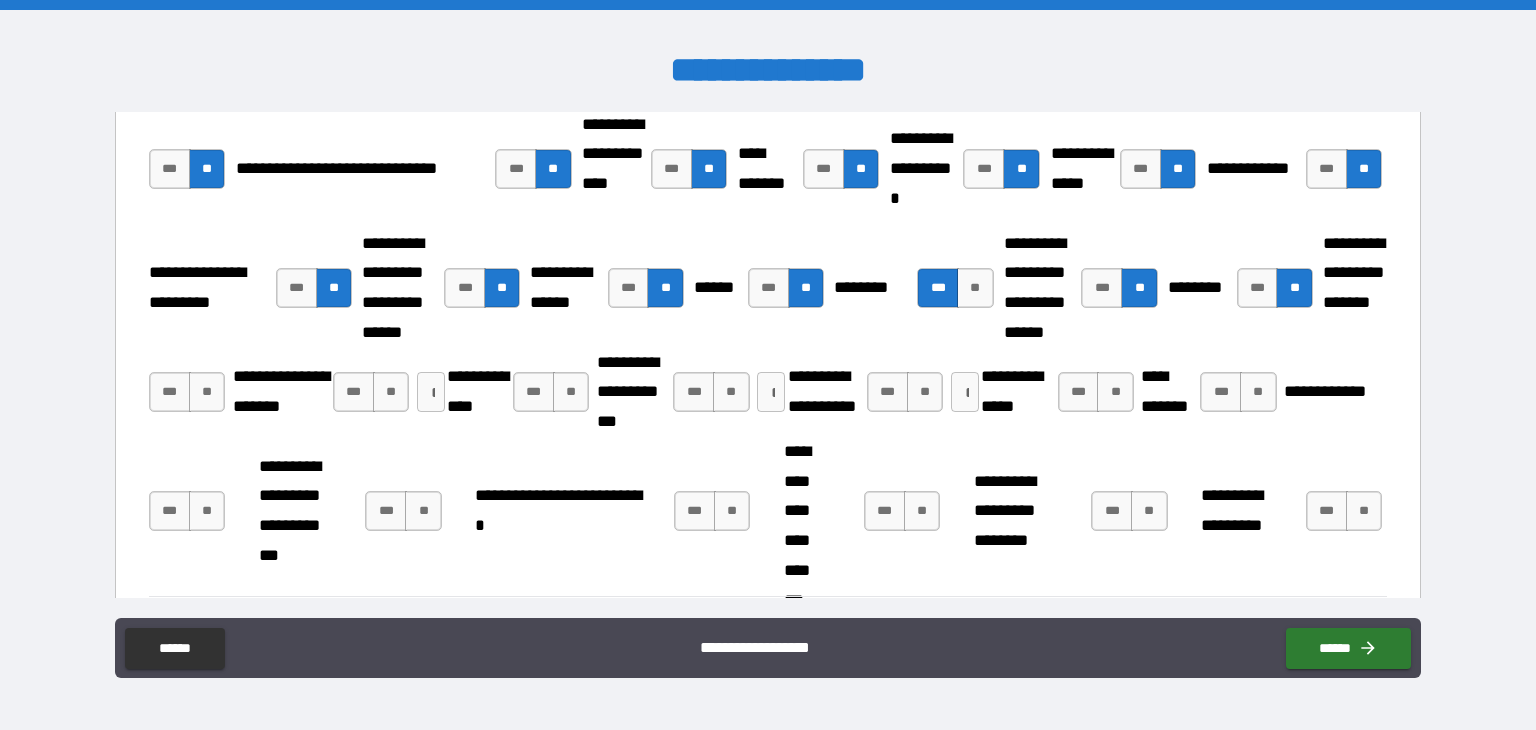 scroll, scrollTop: 3624, scrollLeft: 0, axis: vertical 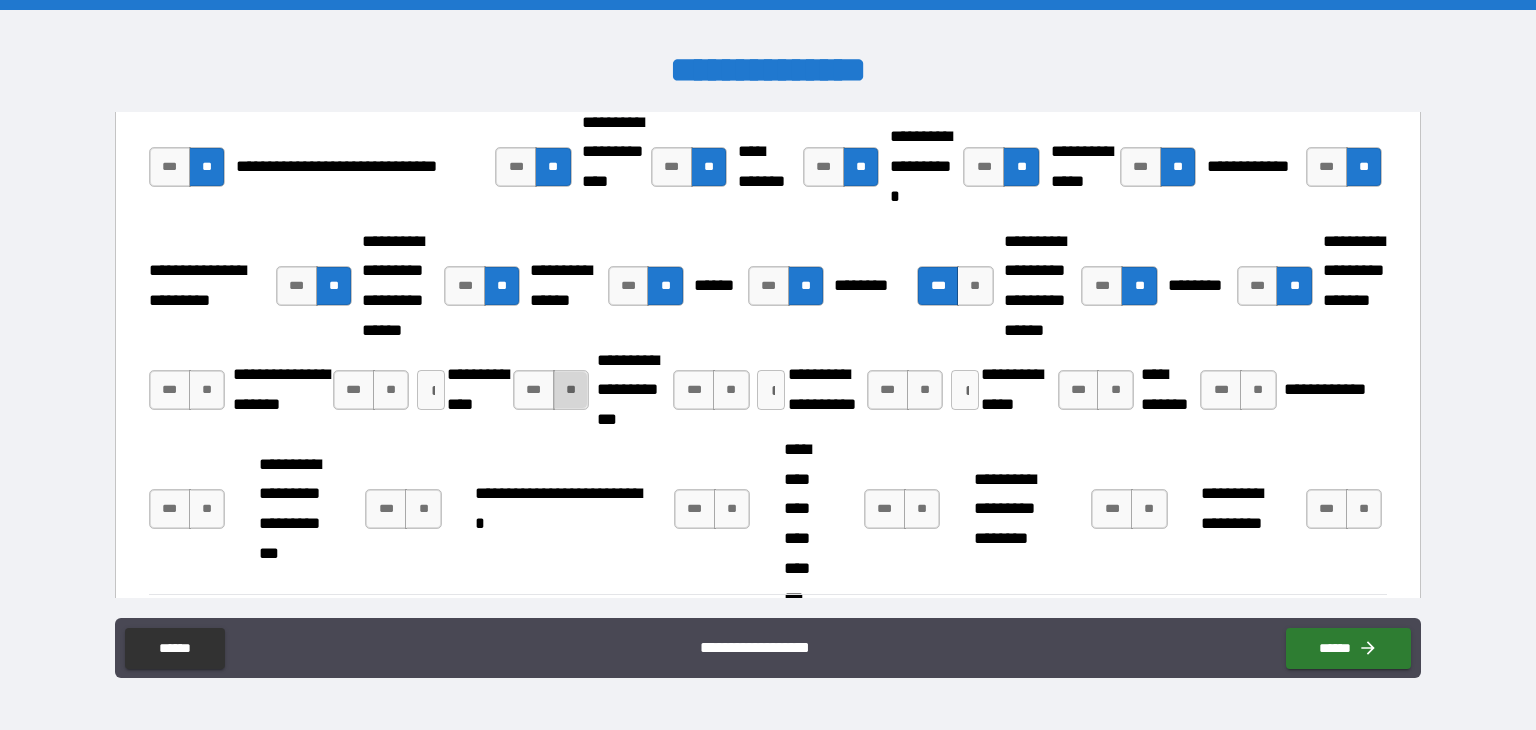 click on "**" at bounding box center (571, 390) 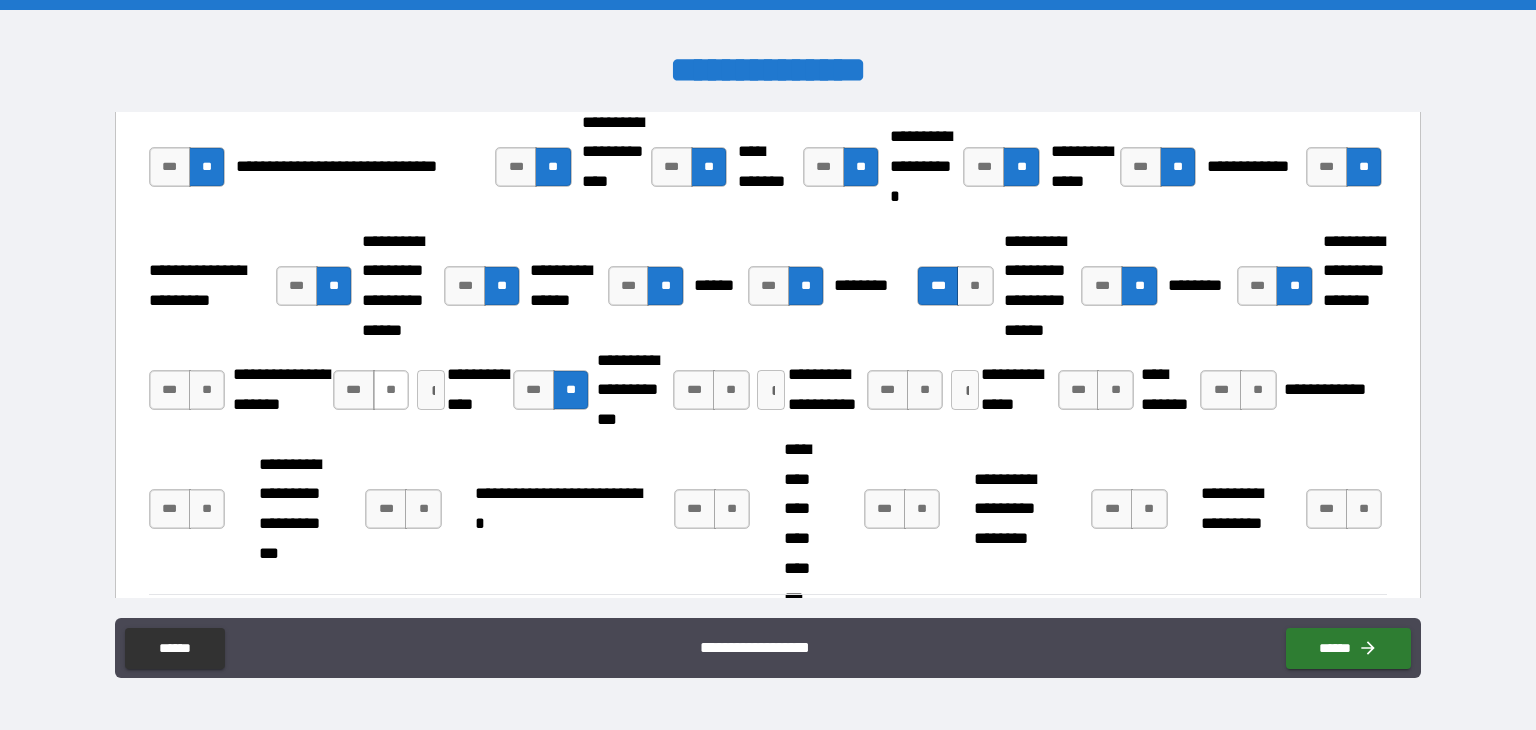 click on "**" at bounding box center (391, 390) 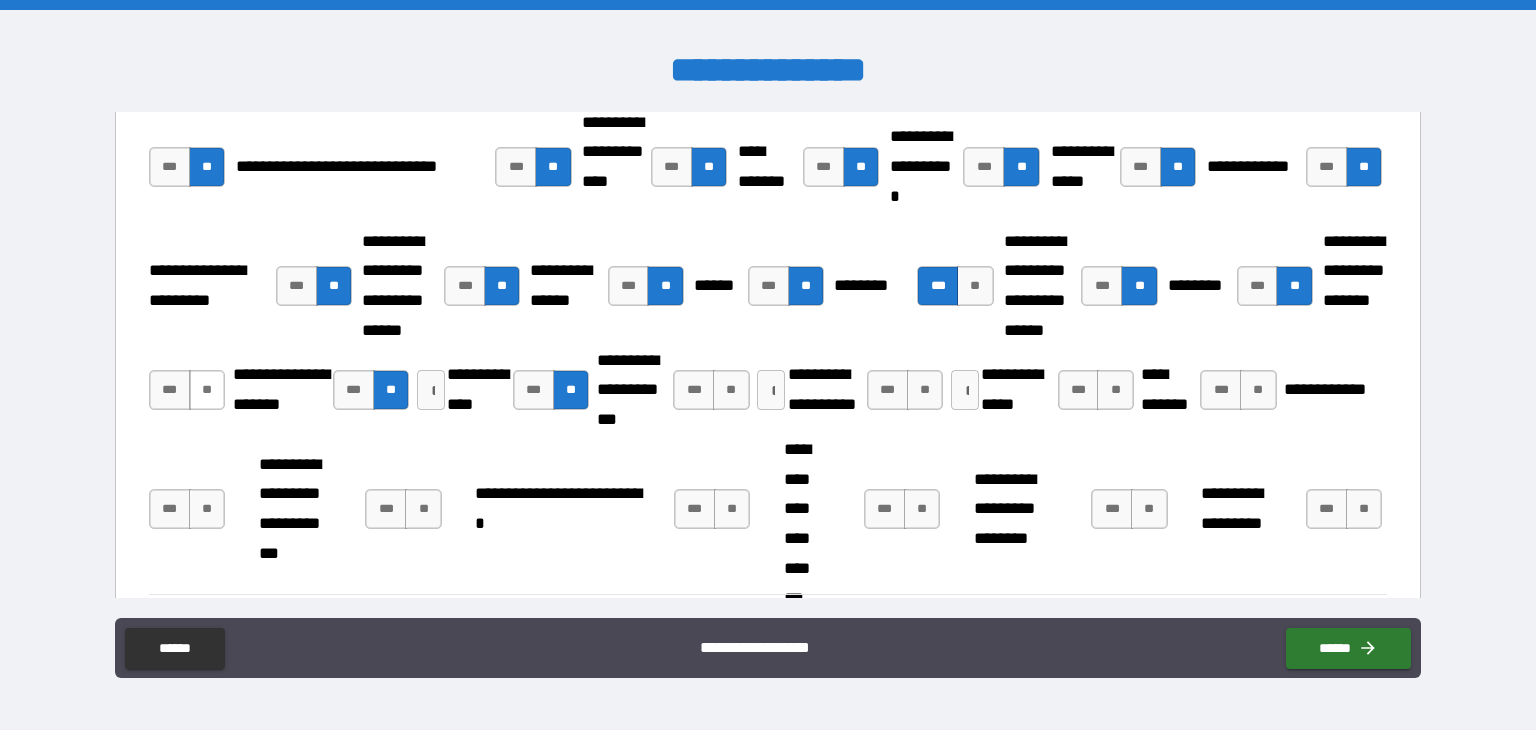 click on "**" at bounding box center [207, 390] 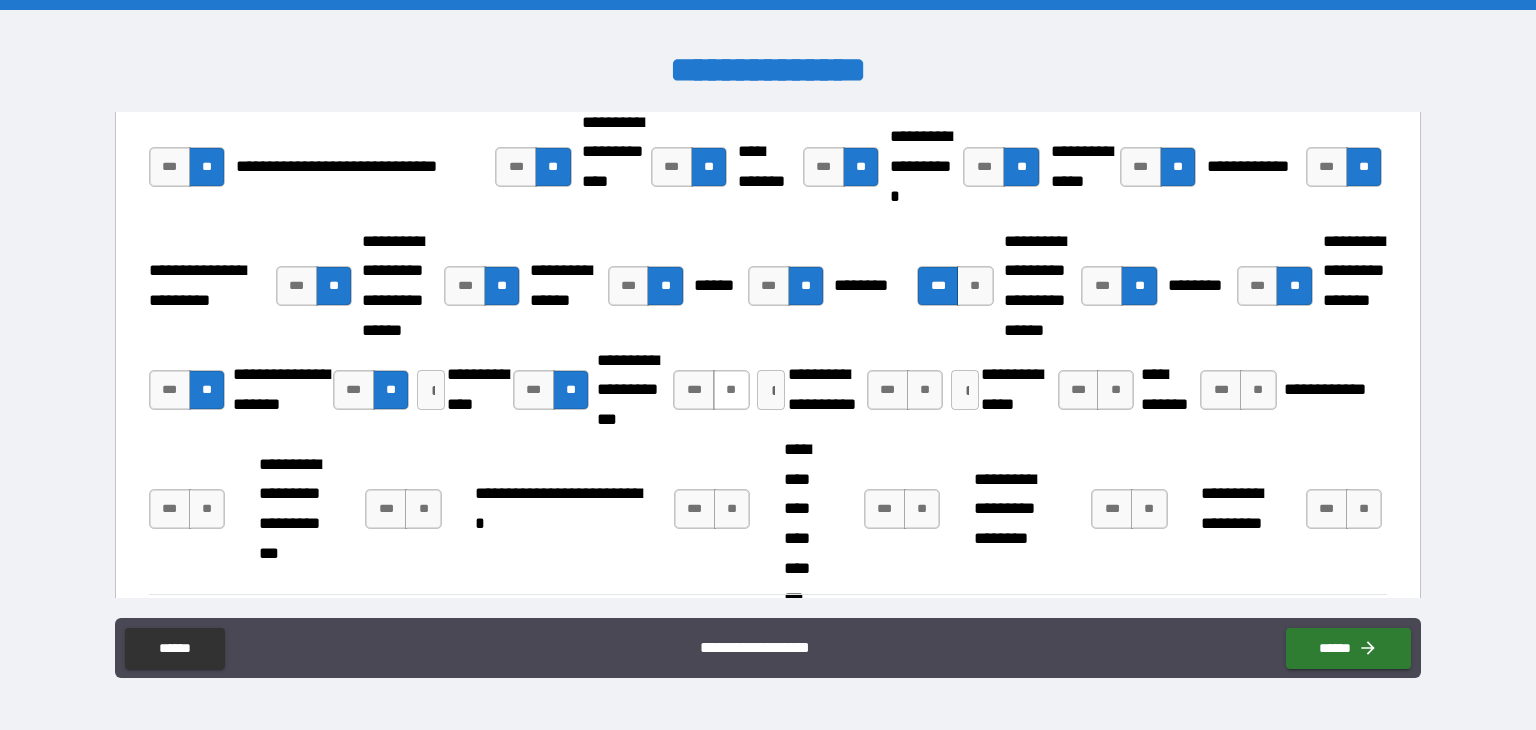 click on "**" at bounding box center [731, 390] 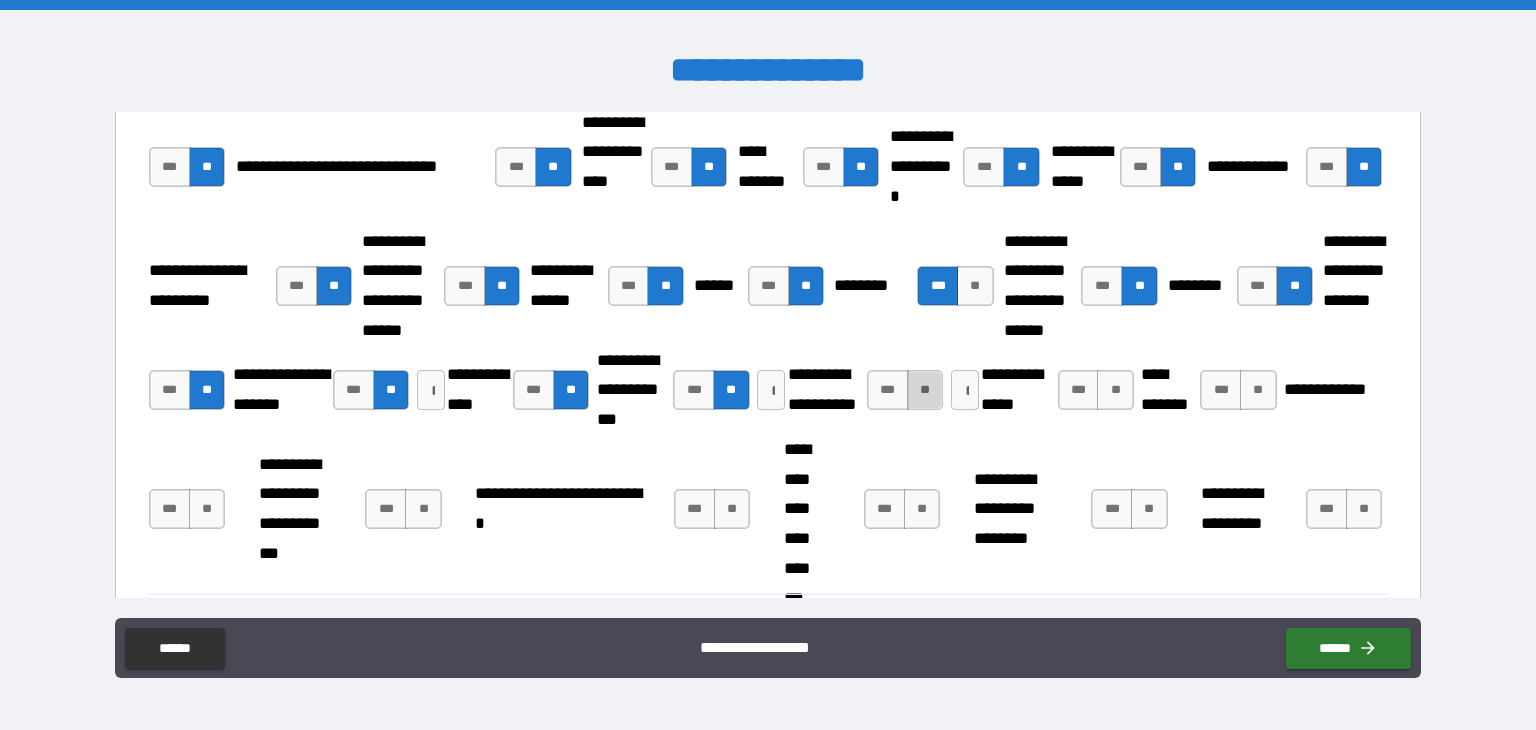 click on "**" at bounding box center (925, 390) 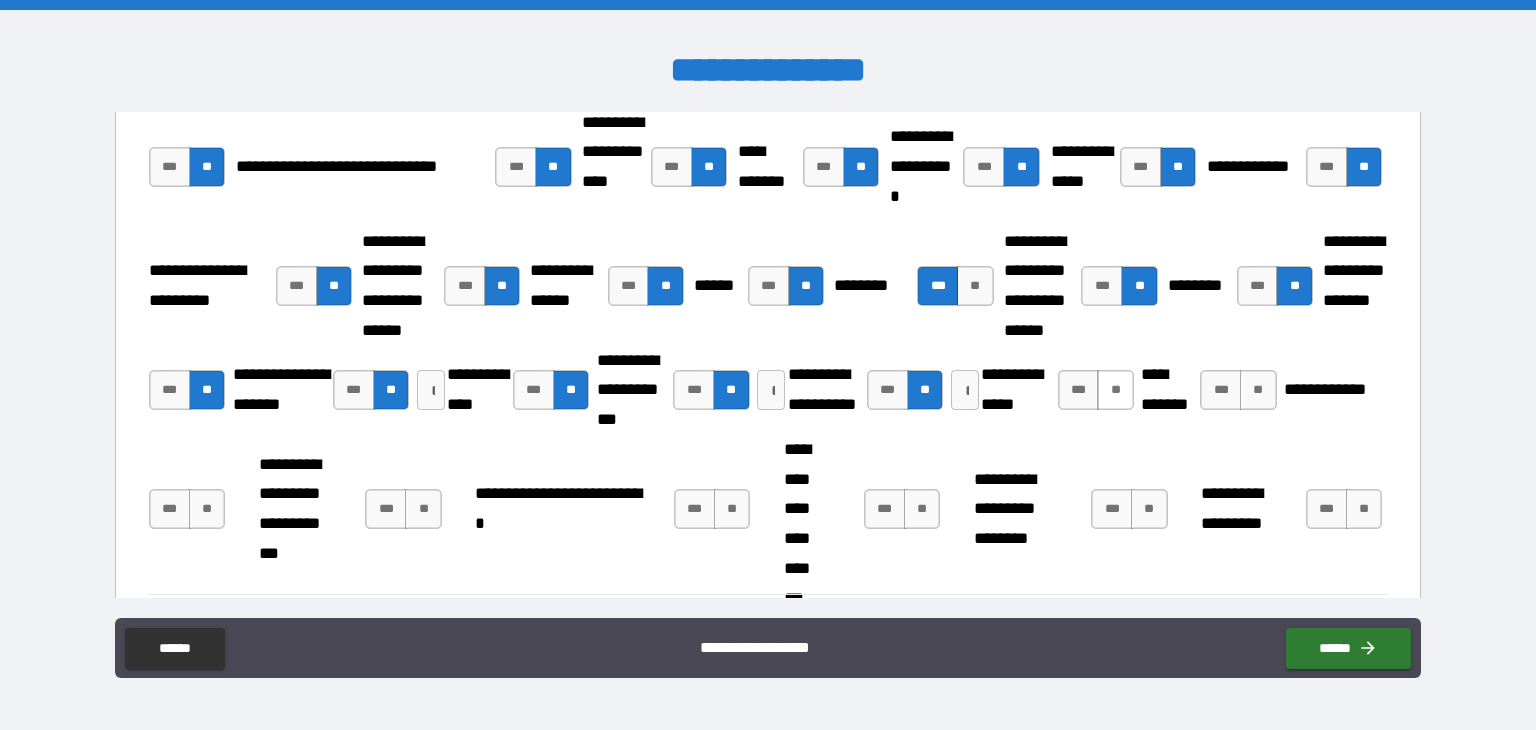 click on "**" at bounding box center [1115, 390] 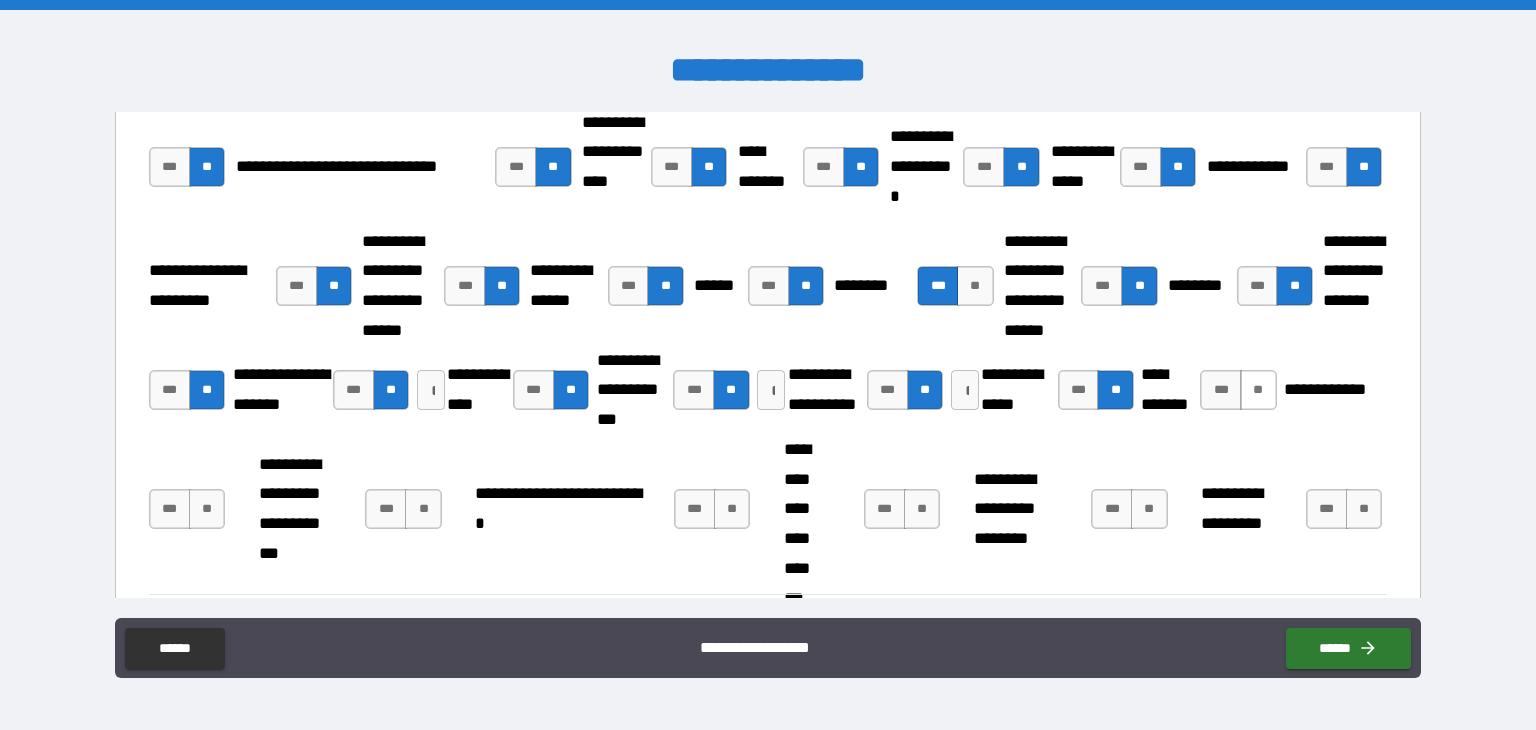 click on "**" at bounding box center [1258, 390] 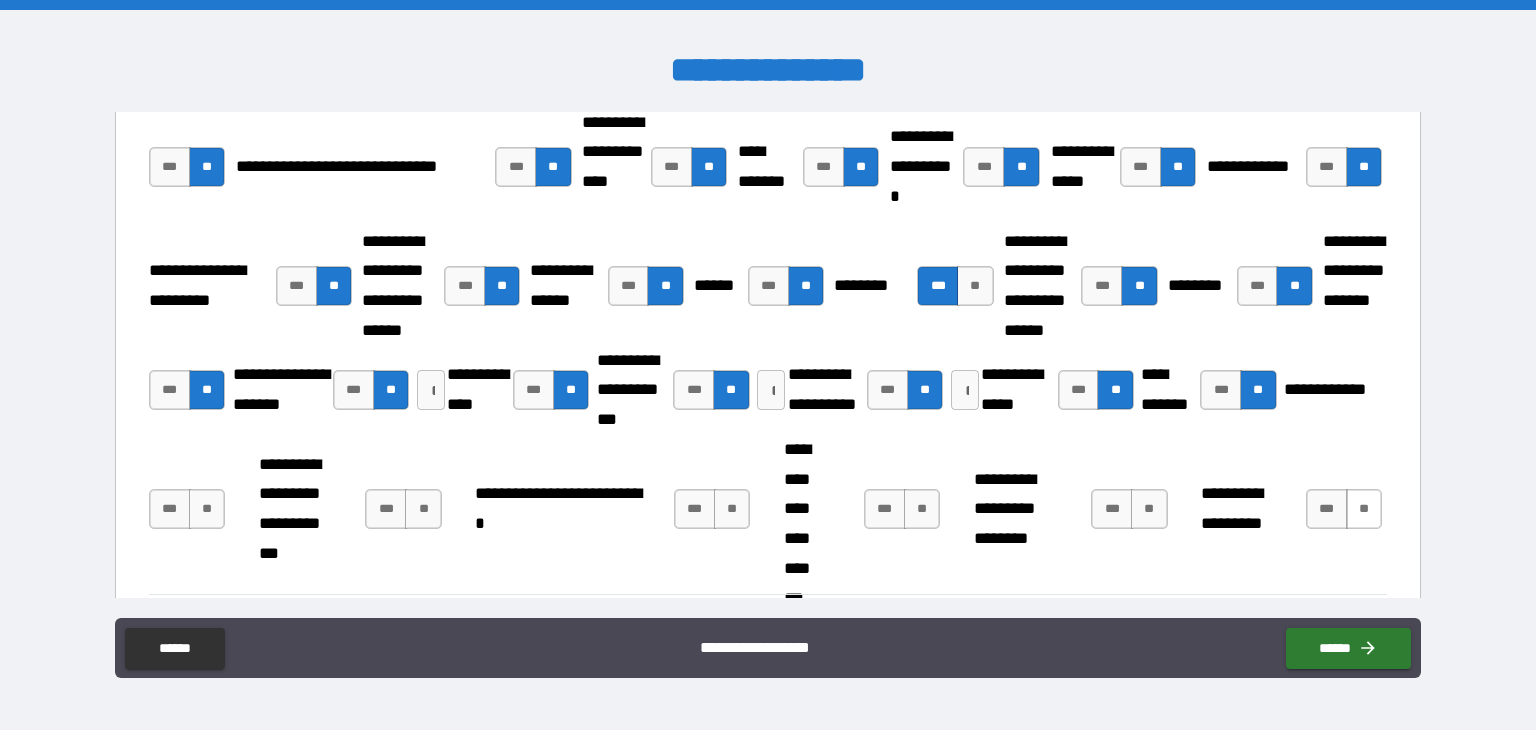 click on "**" at bounding box center [1364, 509] 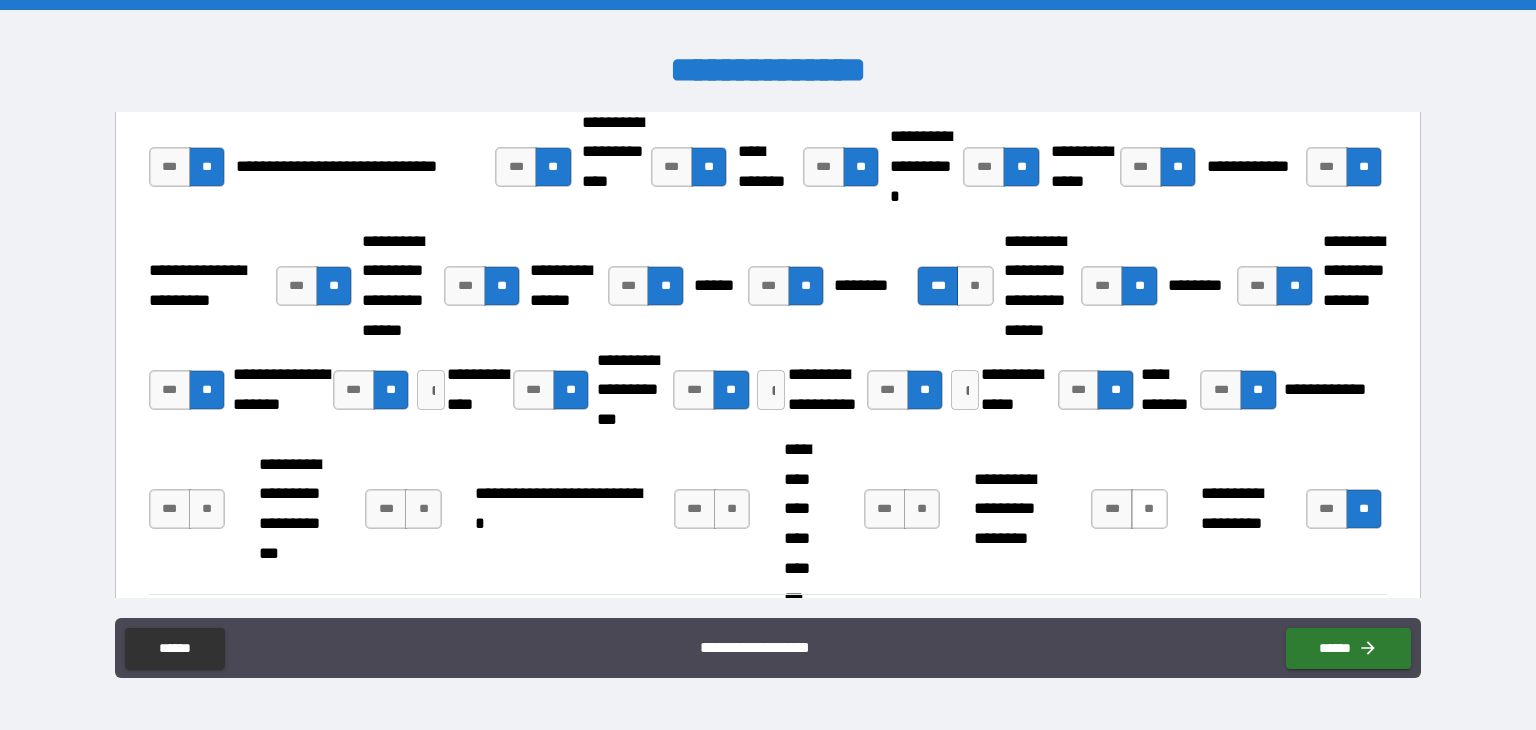 click on "**" at bounding box center (1149, 509) 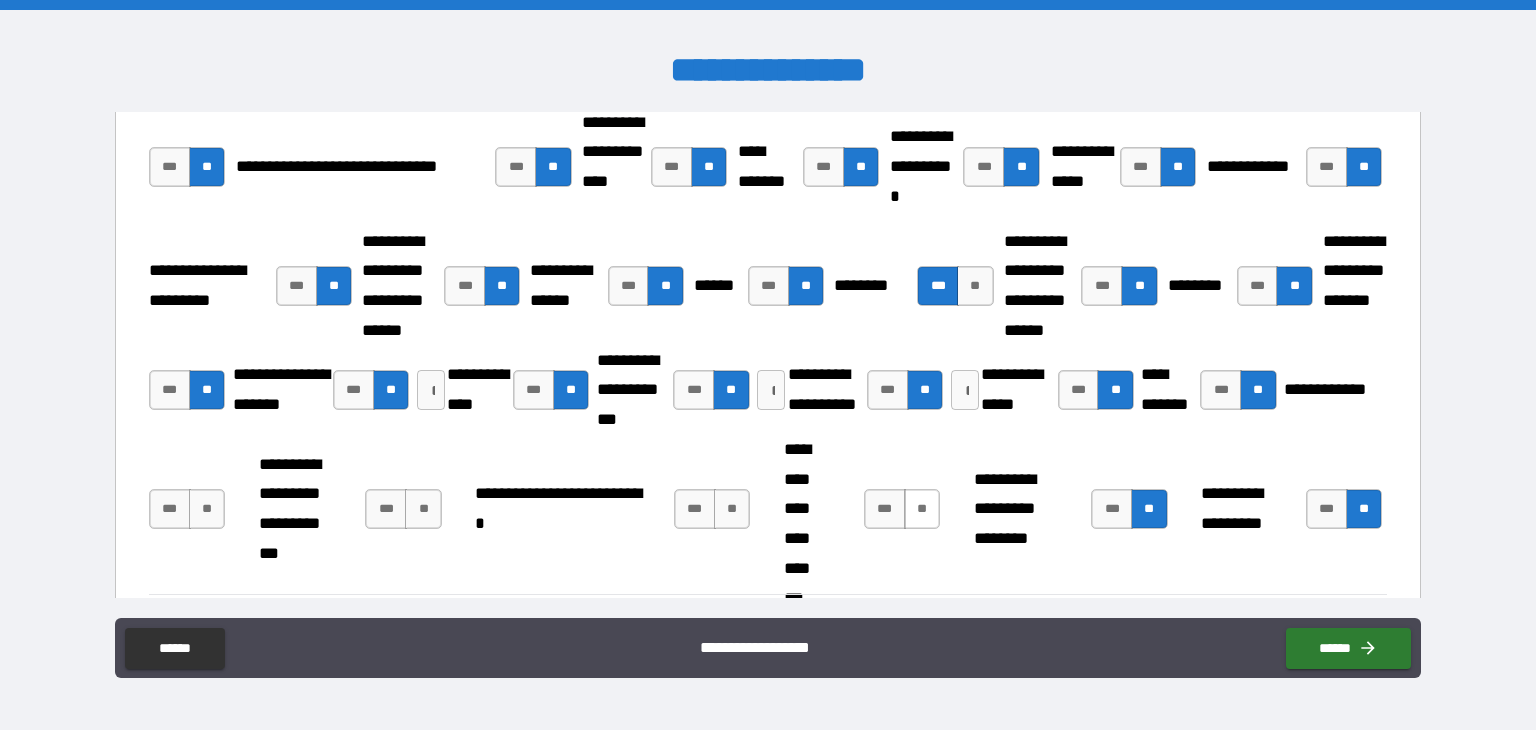 click on "**" at bounding box center [922, 509] 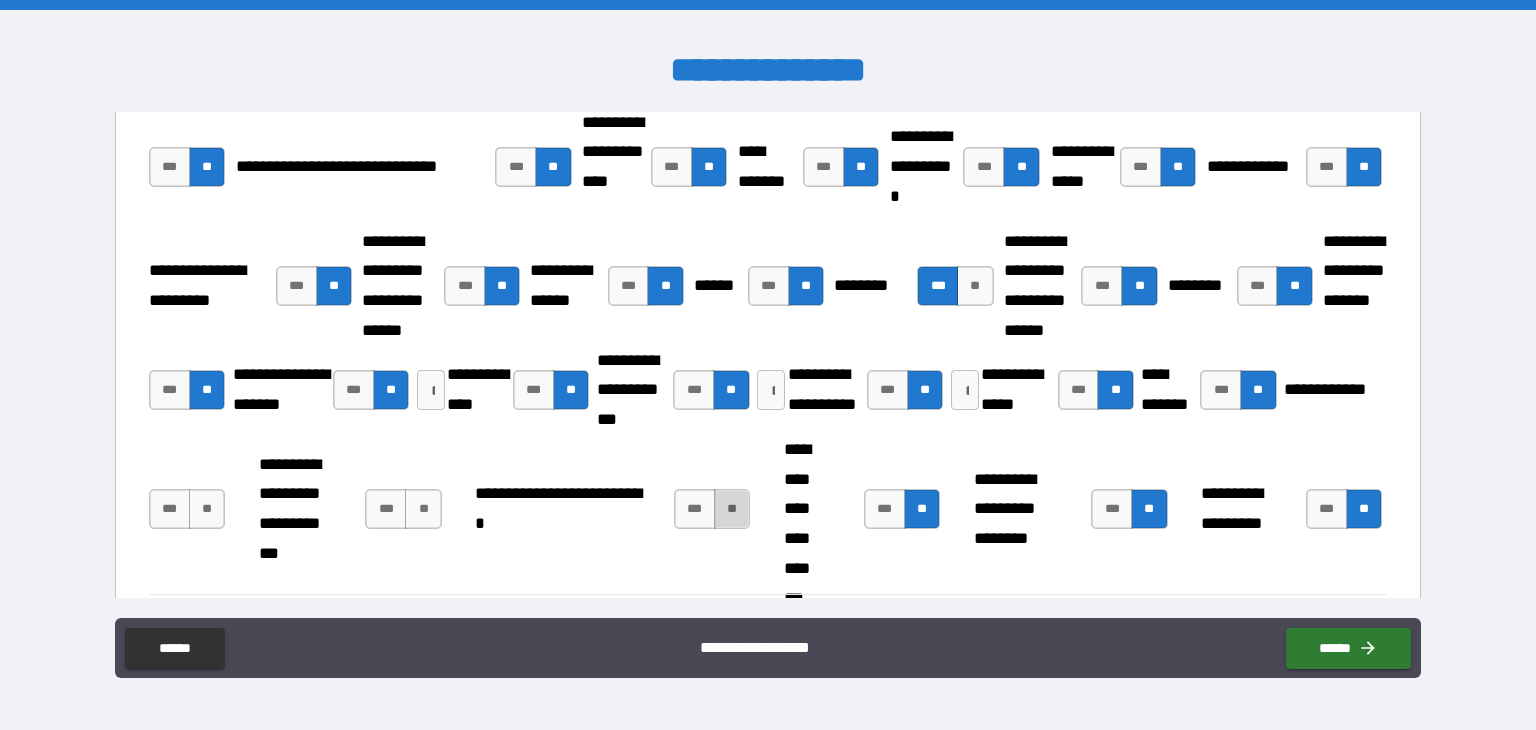 click on "**" at bounding box center [732, 509] 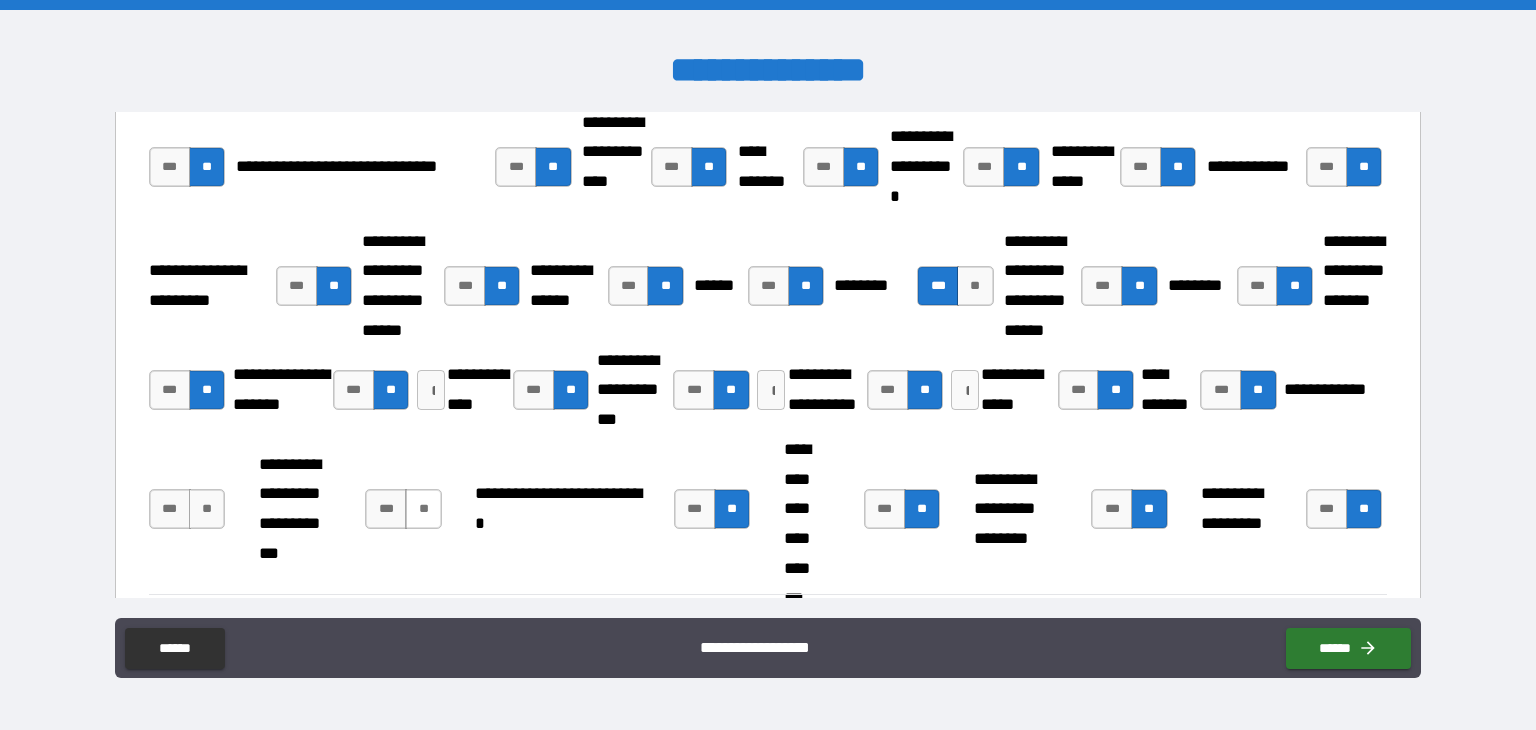 click on "**" at bounding box center (423, 509) 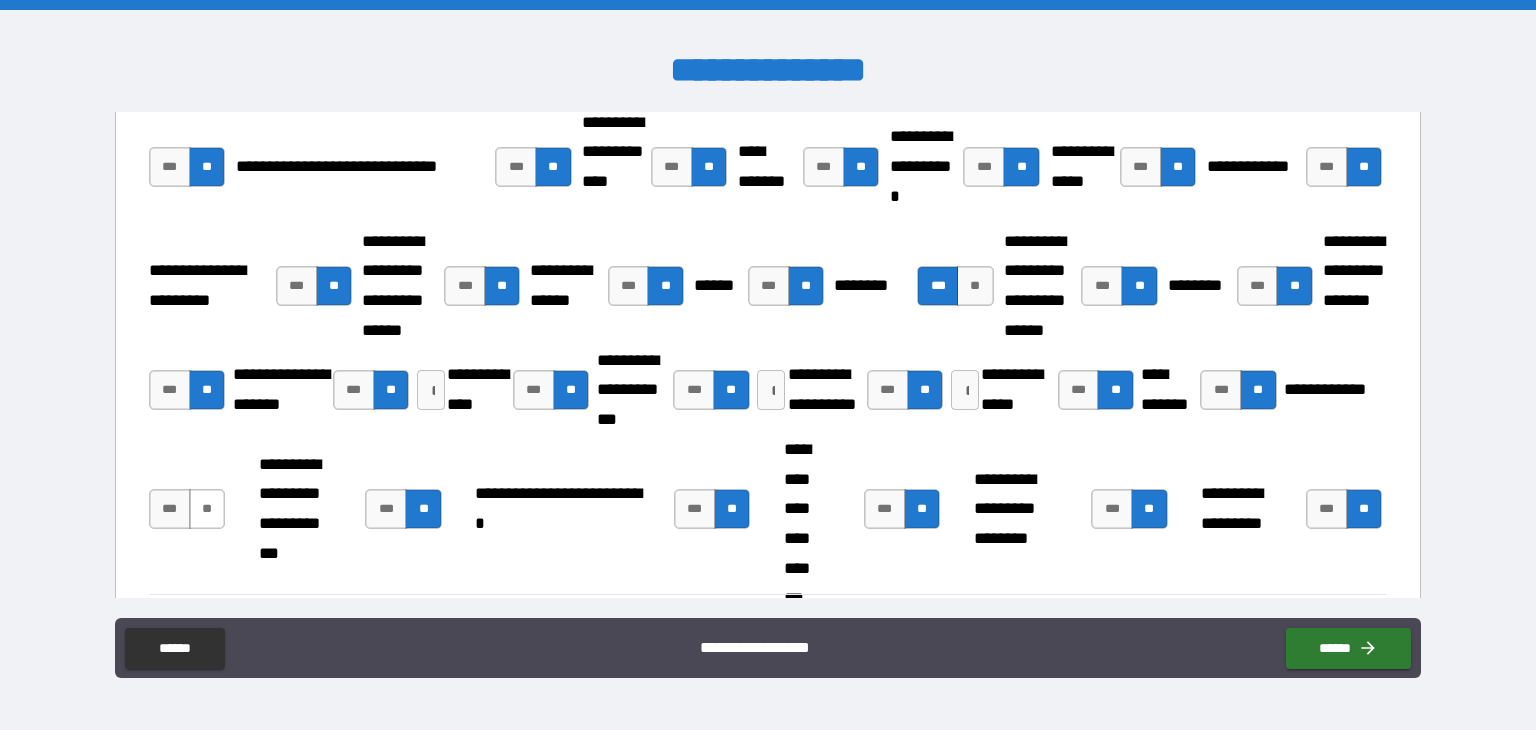 click on "**" at bounding box center (207, 509) 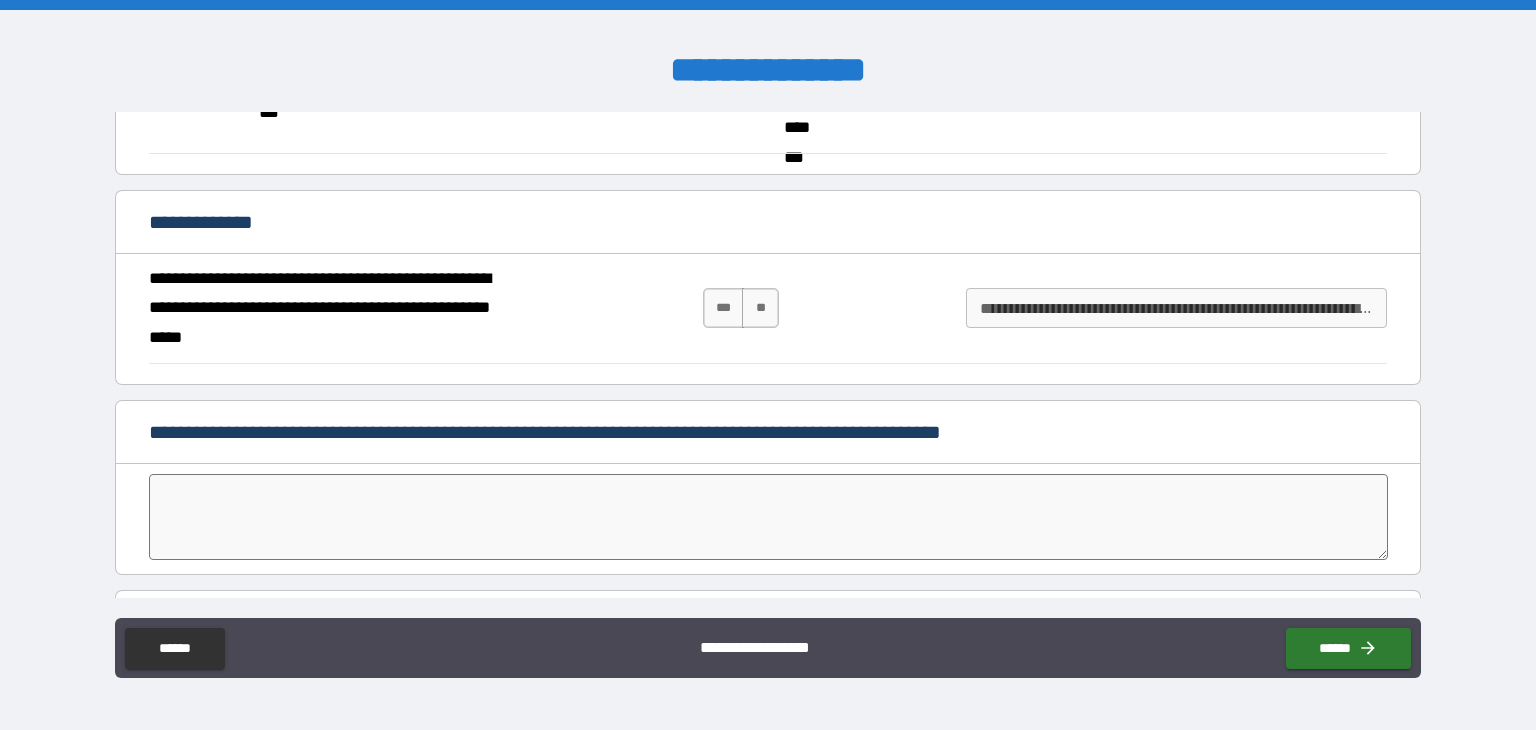 scroll, scrollTop: 4061, scrollLeft: 0, axis: vertical 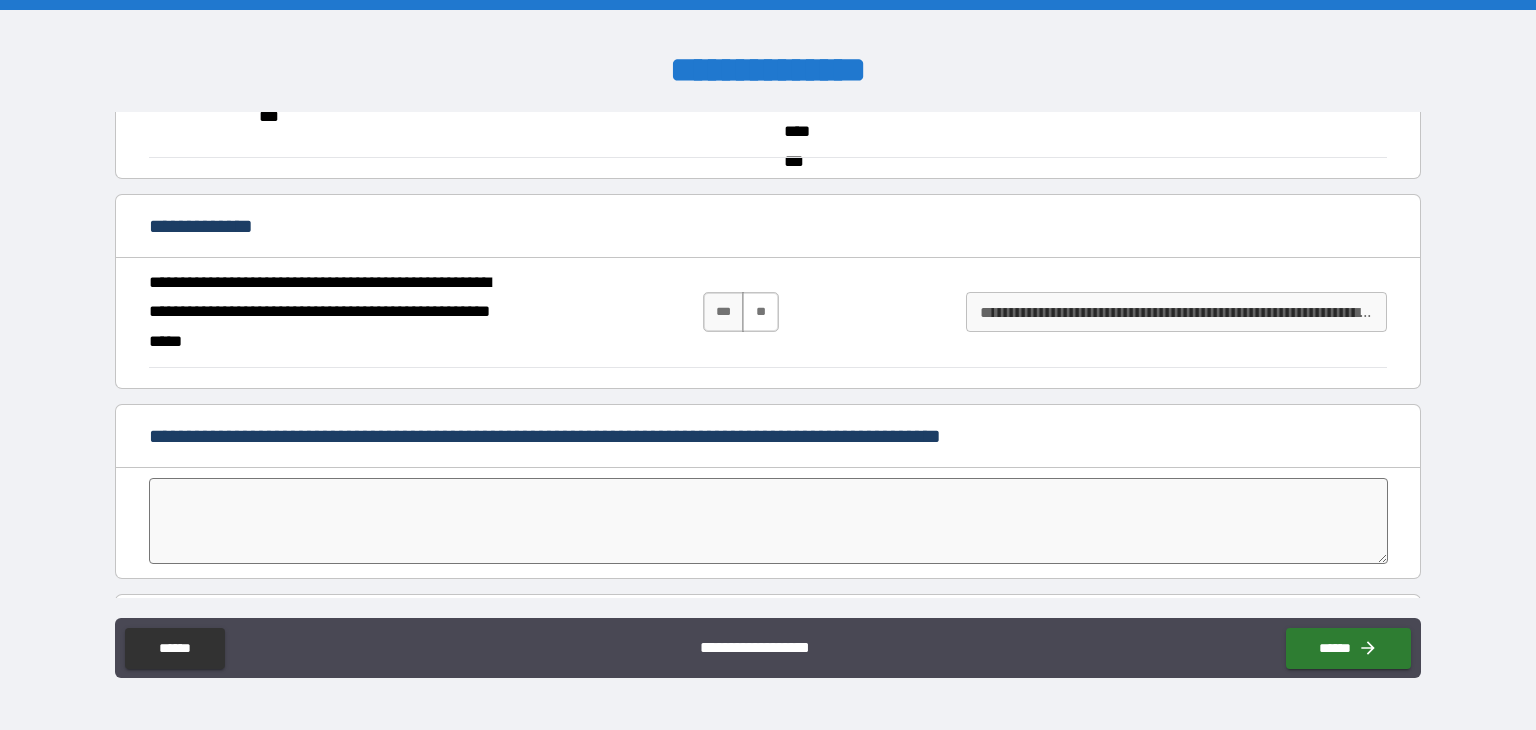 click on "**" at bounding box center (760, 312) 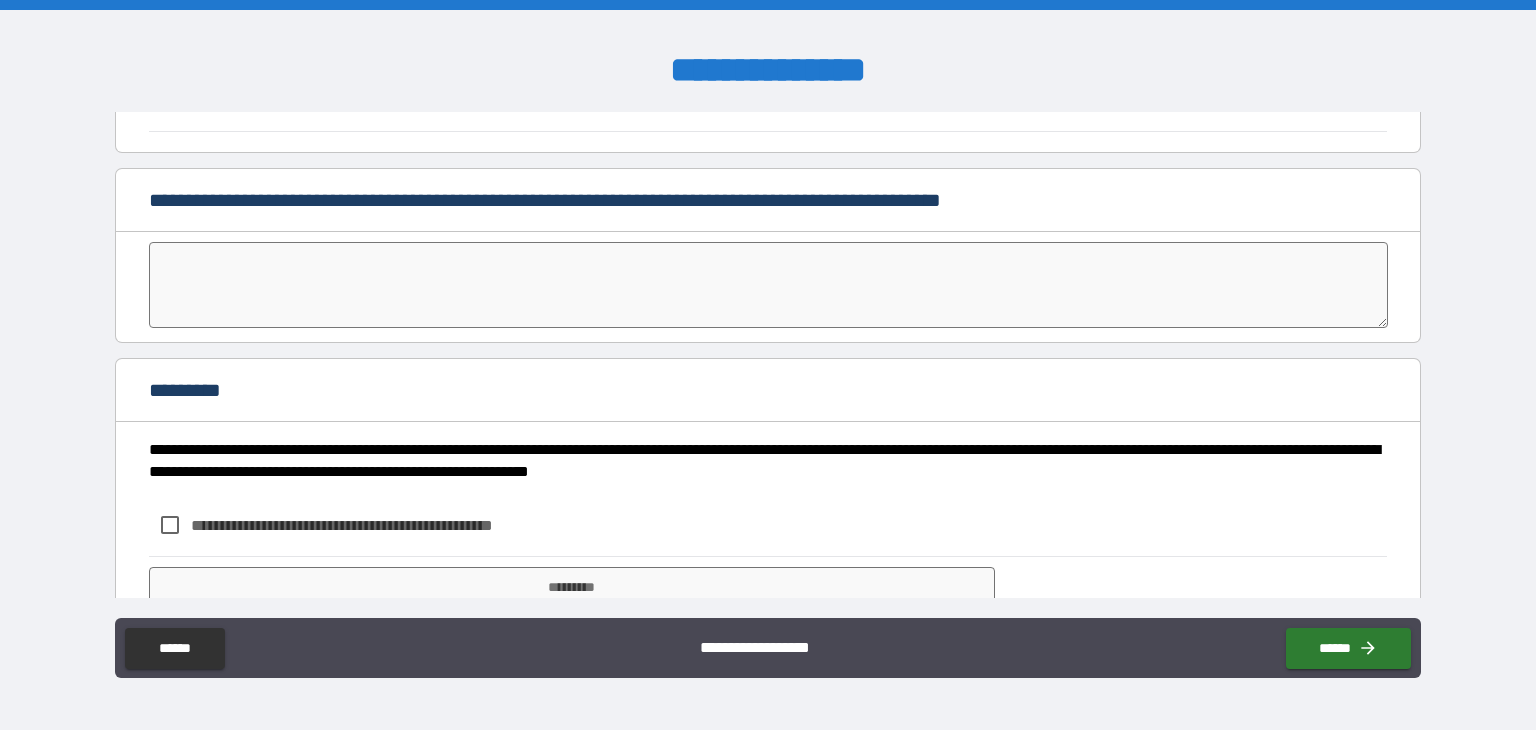 scroll, scrollTop: 4302, scrollLeft: 0, axis: vertical 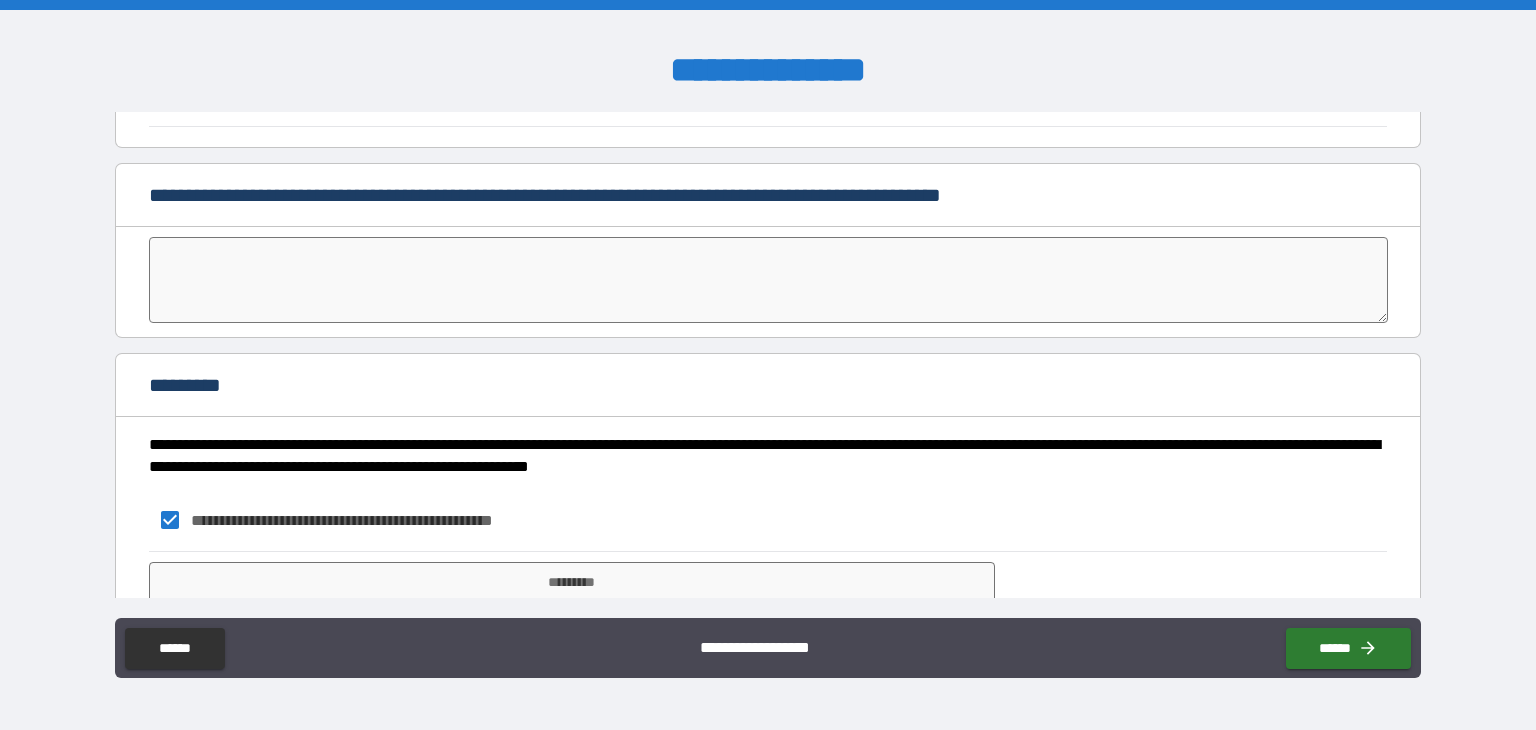 click on "**********" at bounding box center [762, 456] 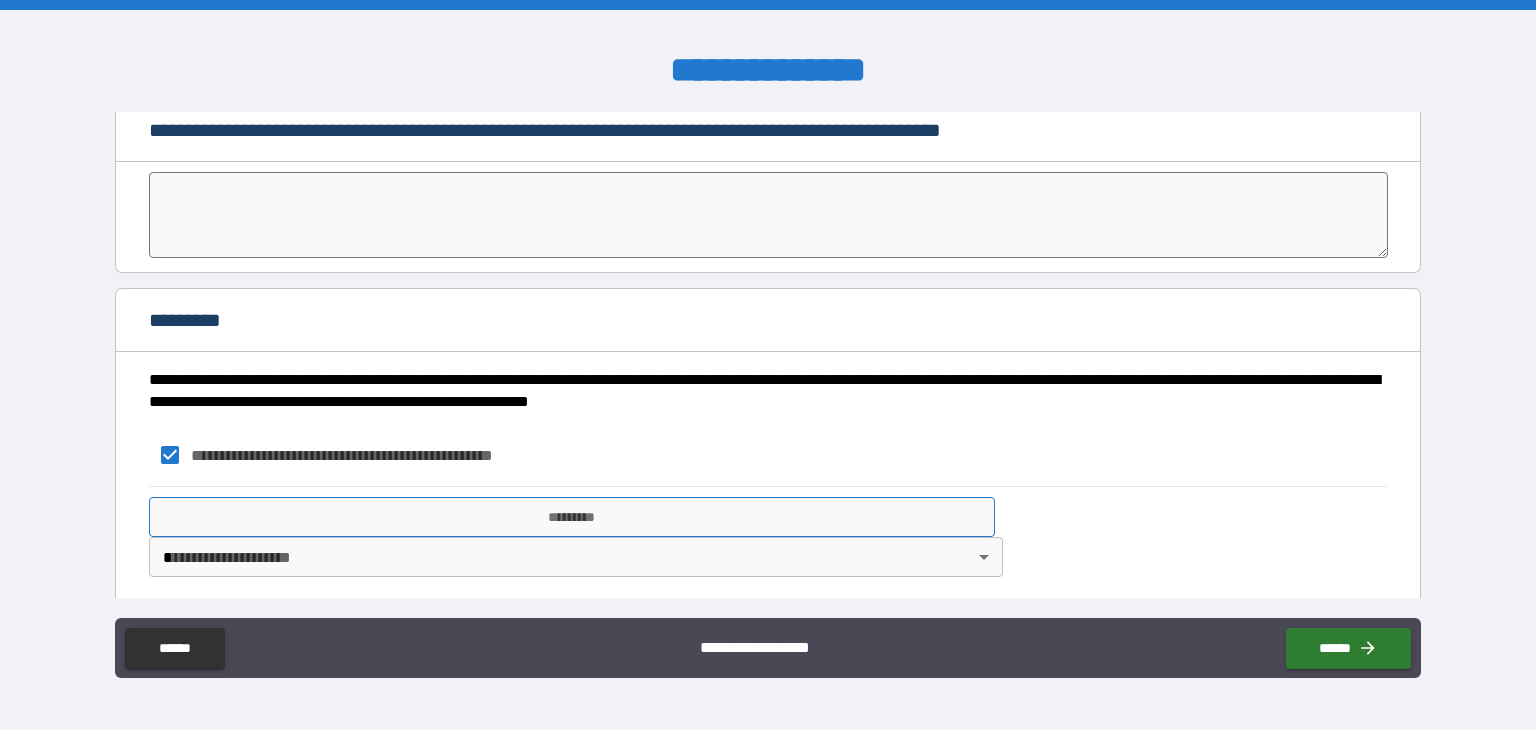click on "*********" at bounding box center (572, 517) 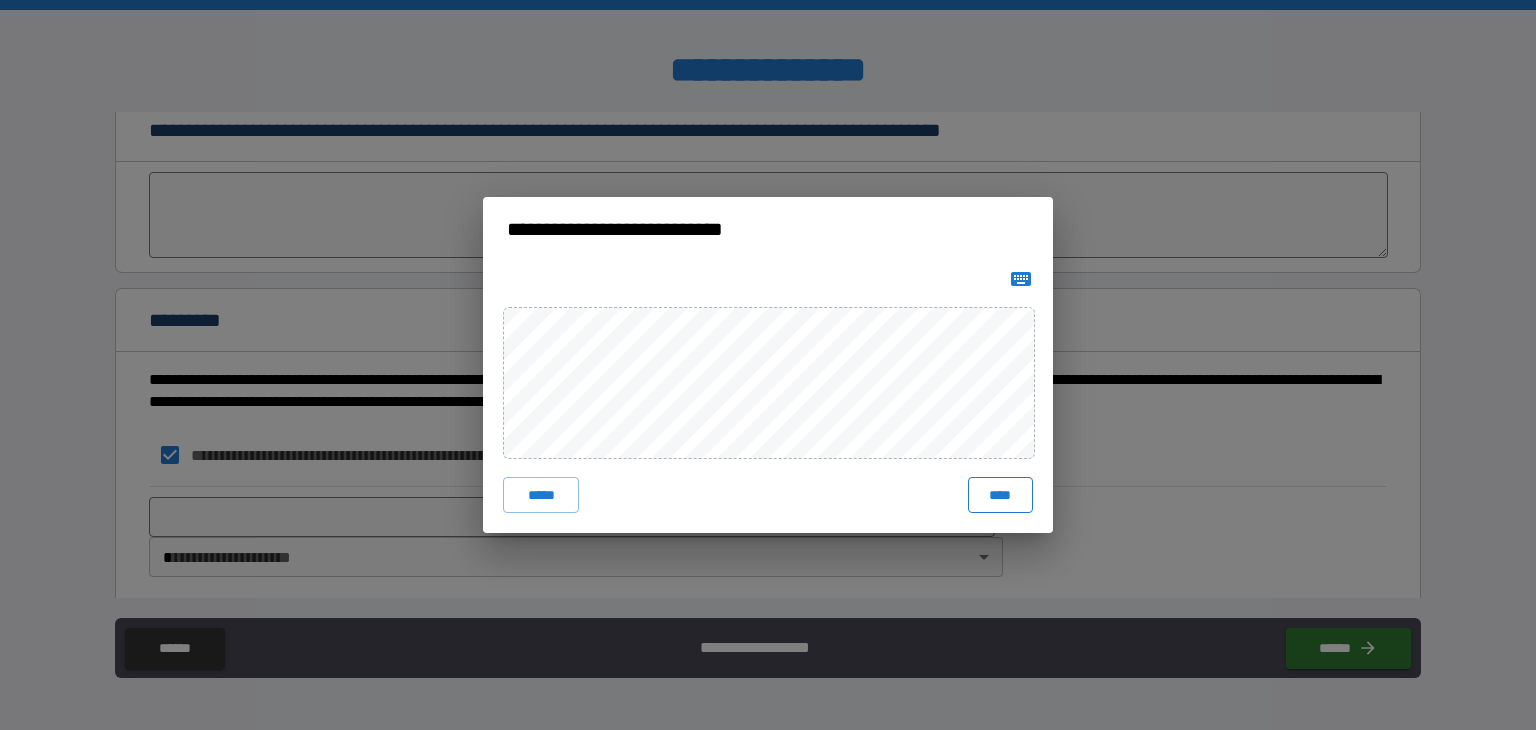 click on "****" at bounding box center (1000, 495) 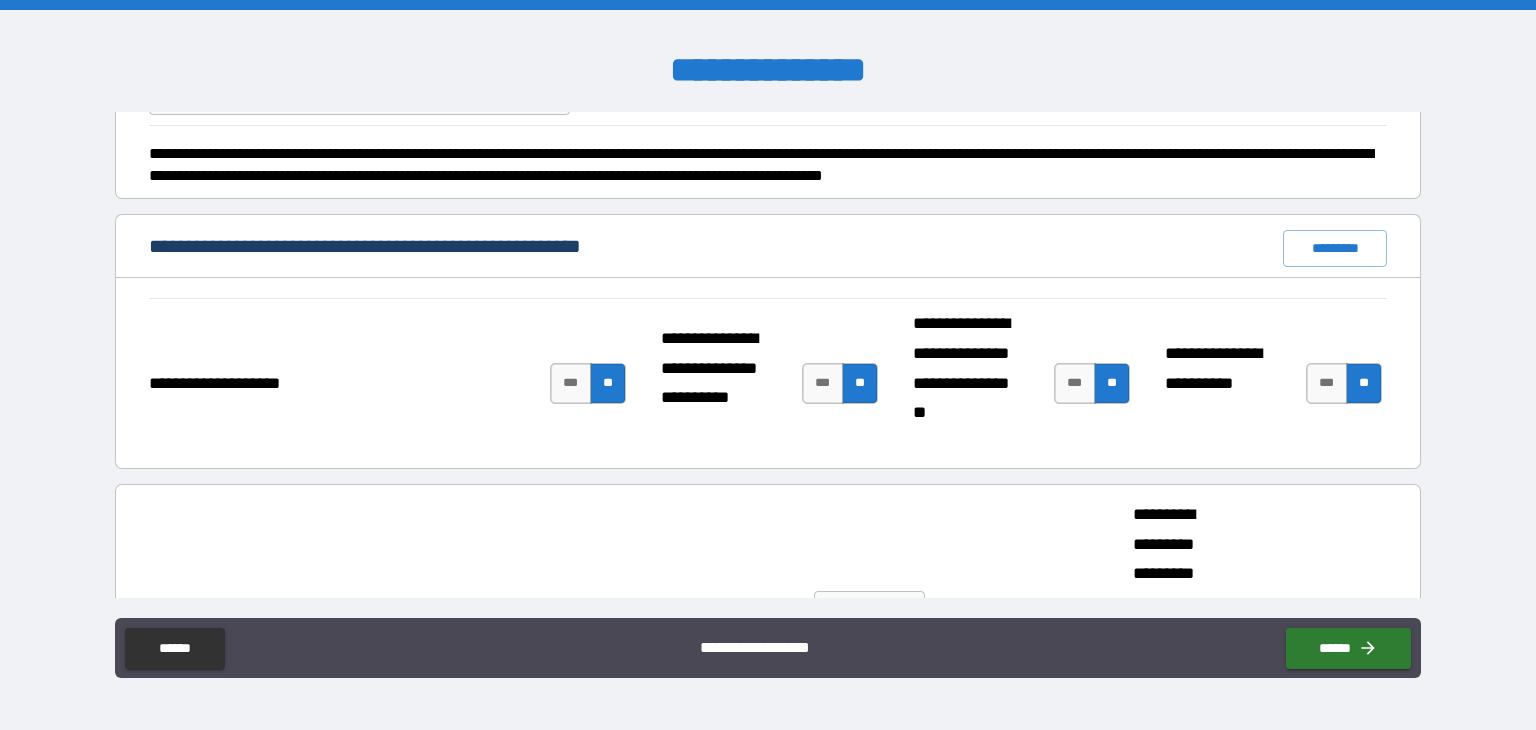 scroll, scrollTop: 0, scrollLeft: 0, axis: both 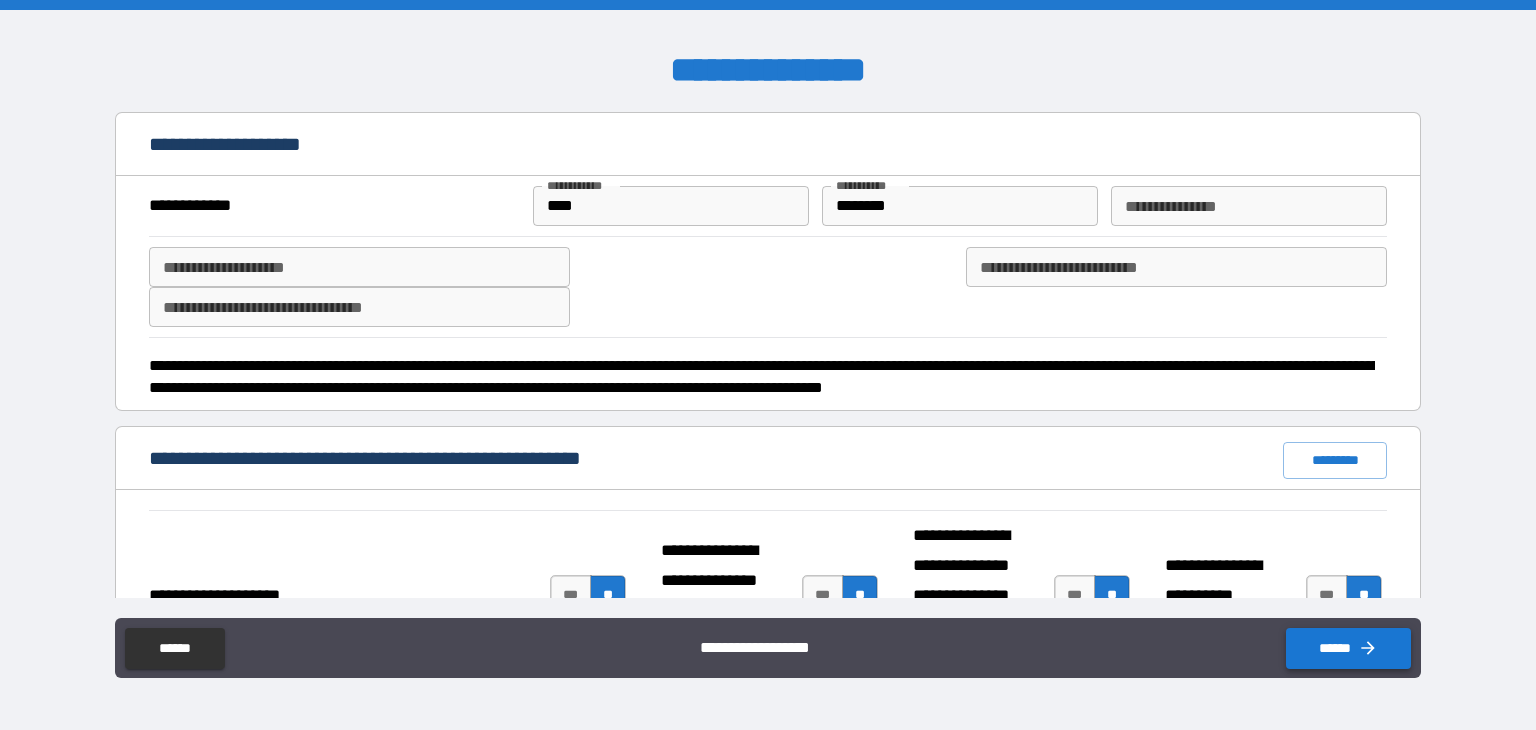 click 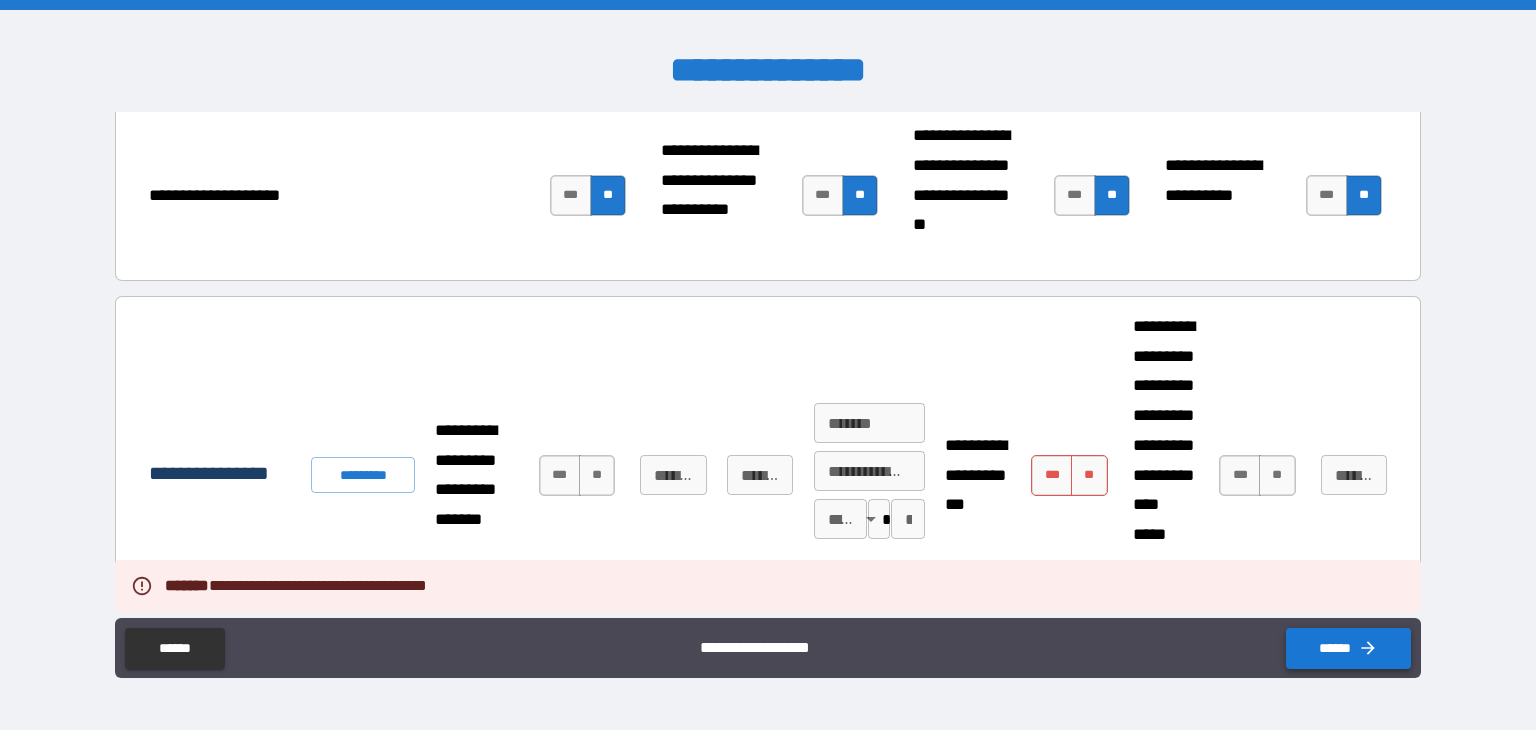 scroll, scrollTop: 407, scrollLeft: 0, axis: vertical 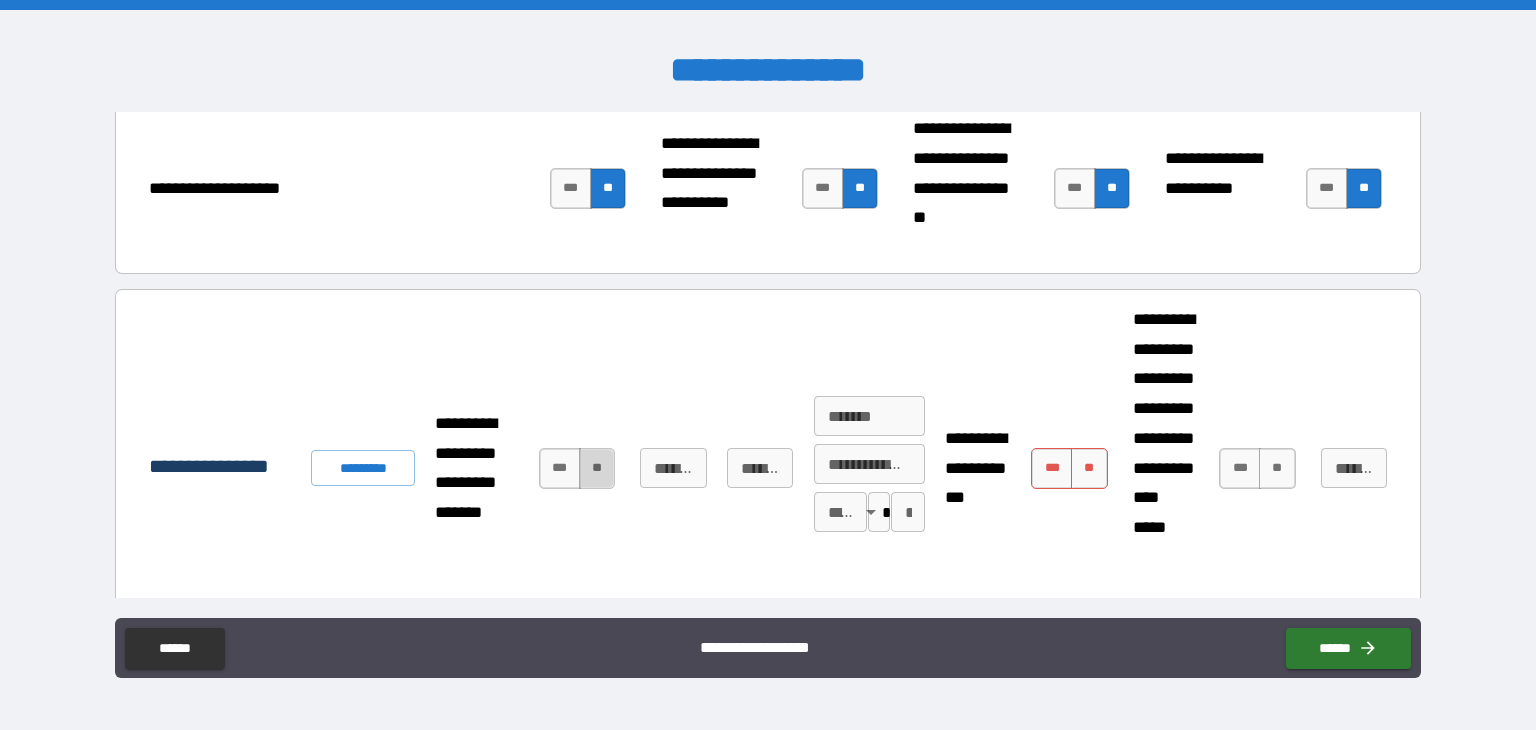 click on "**" at bounding box center [597, 468] 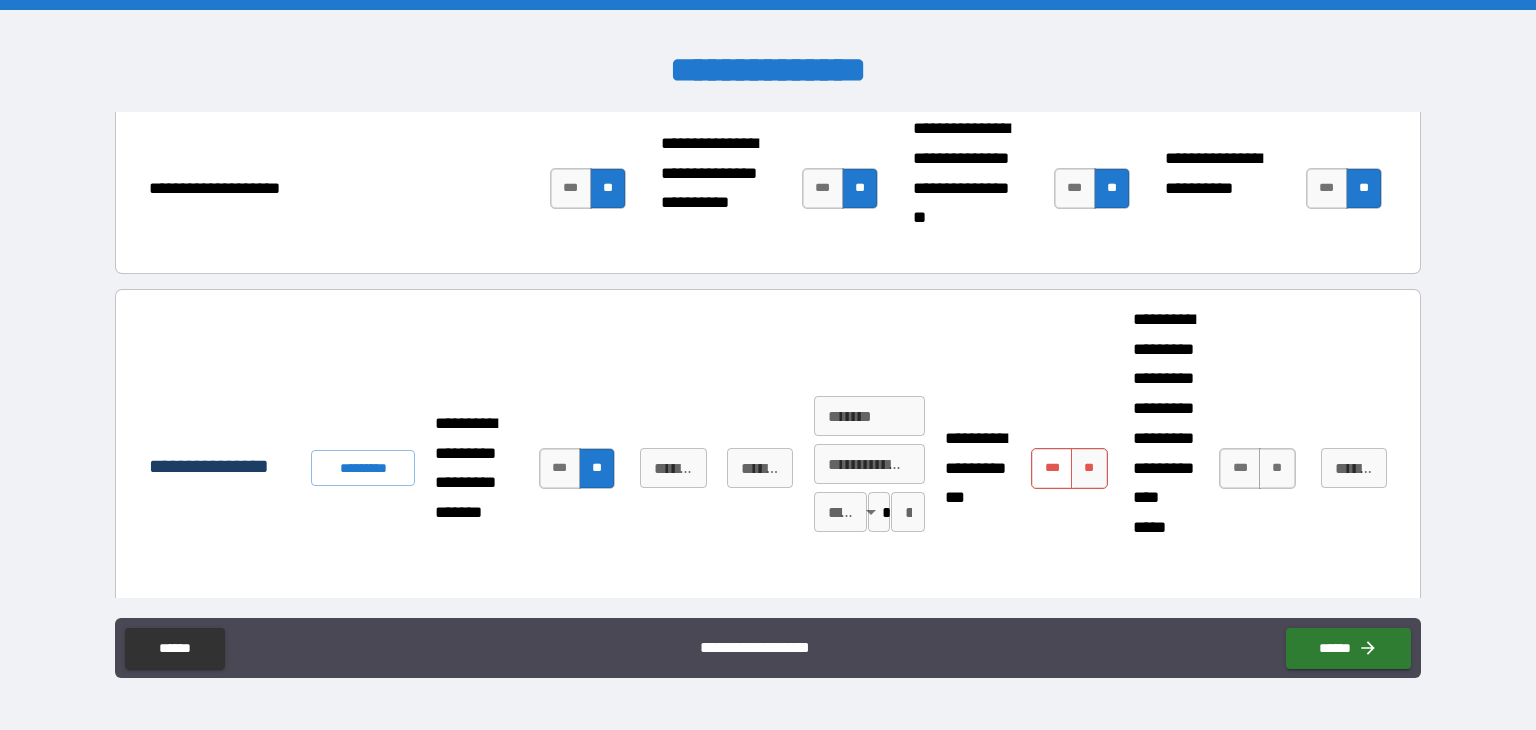 click on "***" at bounding box center (1052, 468) 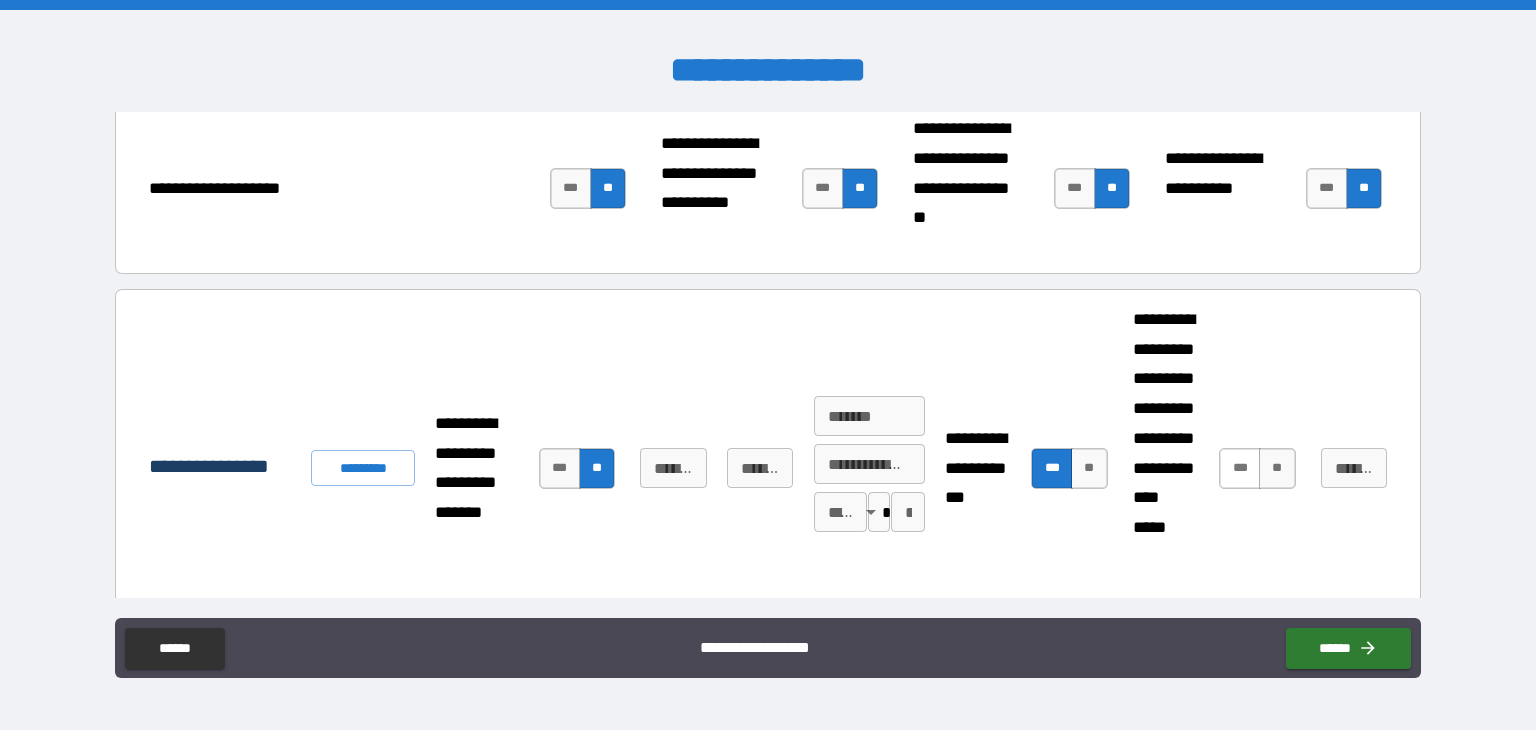 click on "***" at bounding box center (1240, 468) 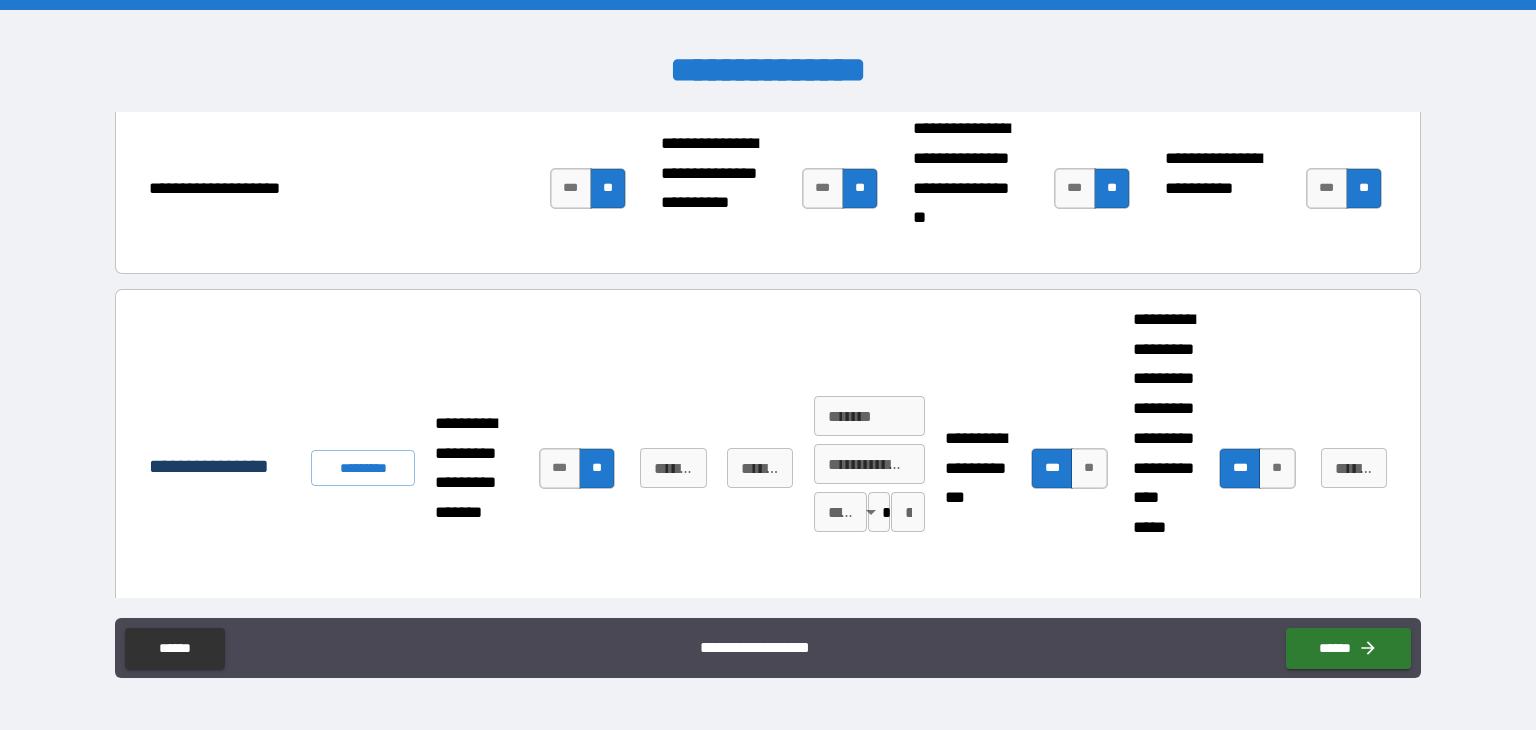 click on "**********" at bounding box center (1354, 468) 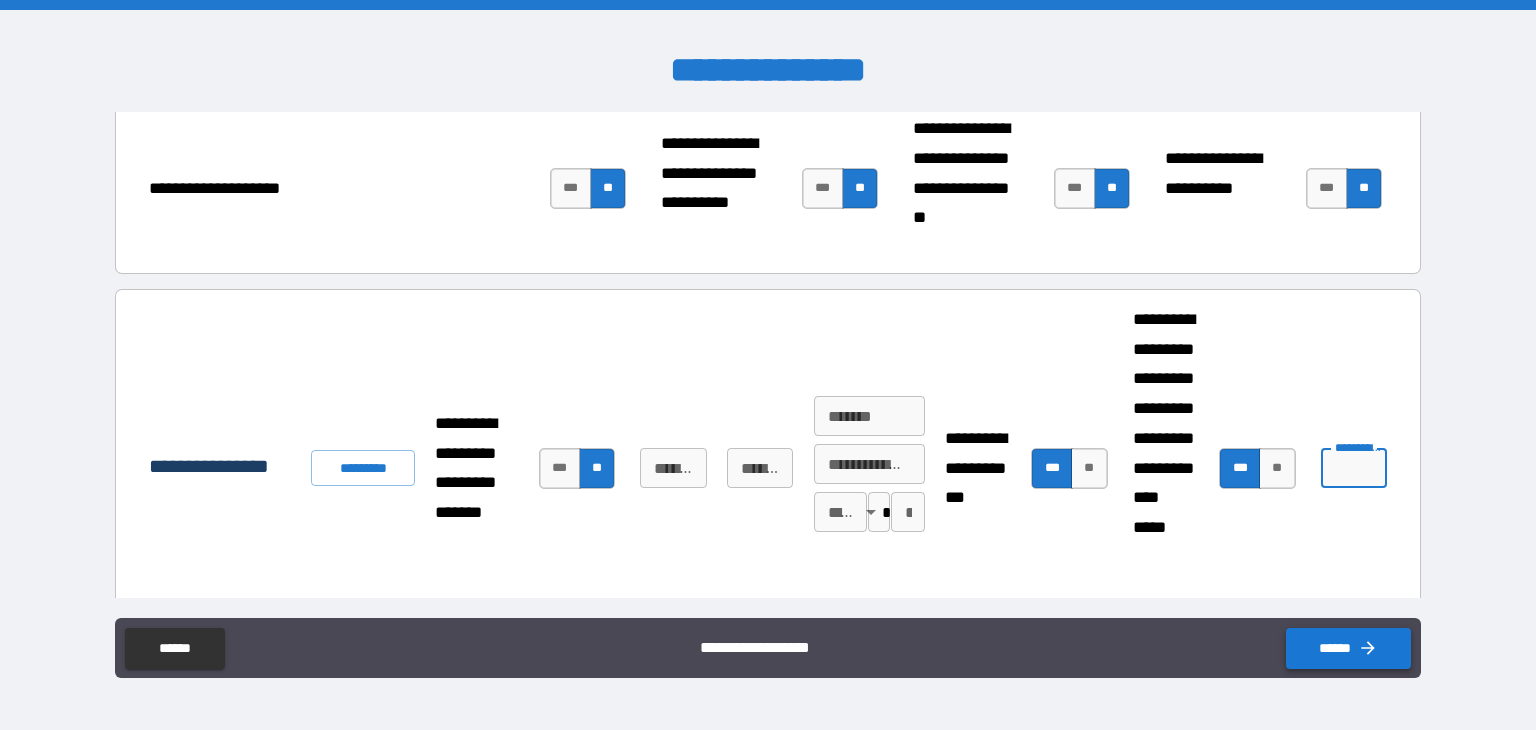 click 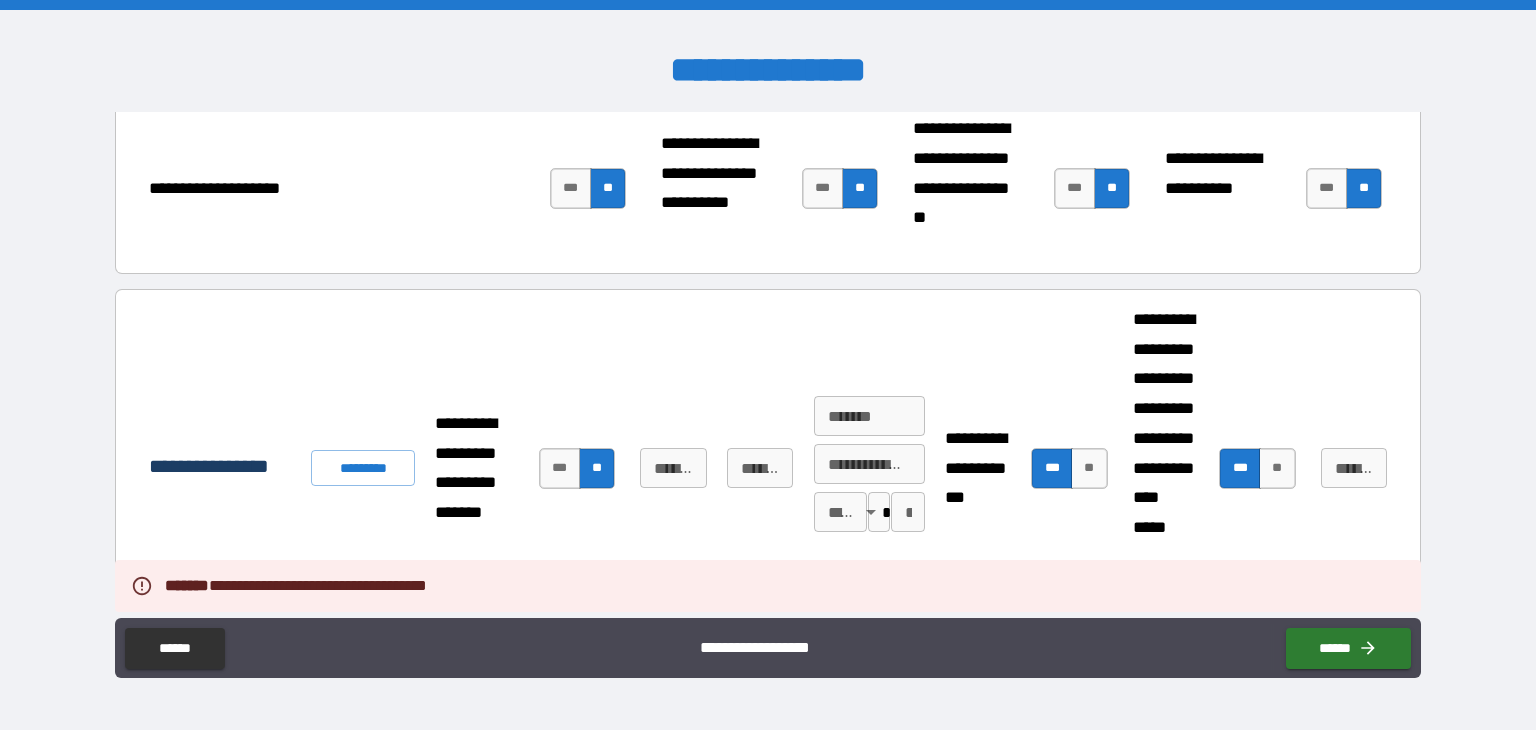 click on "**********" at bounding box center (768, 650) 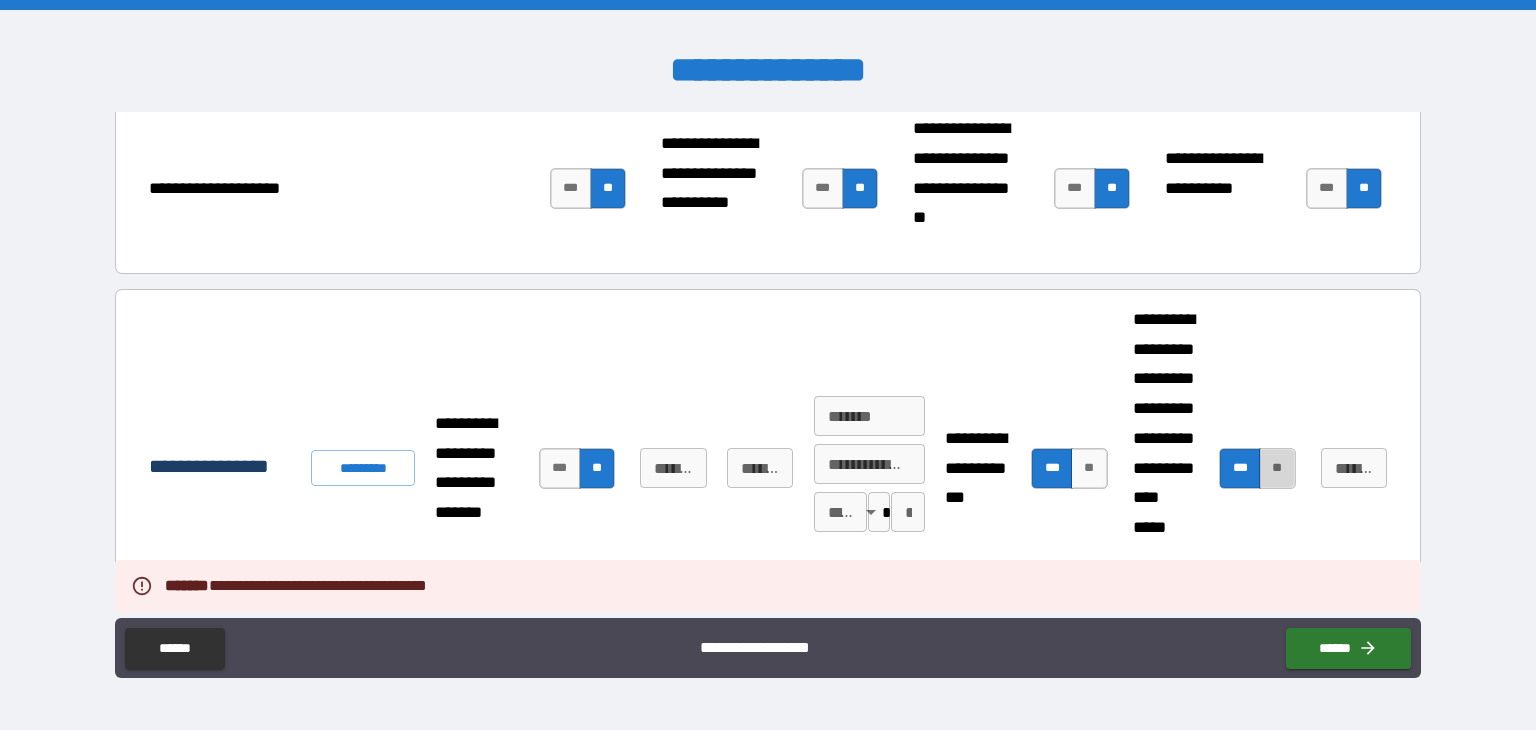 click on "**" at bounding box center (1277, 468) 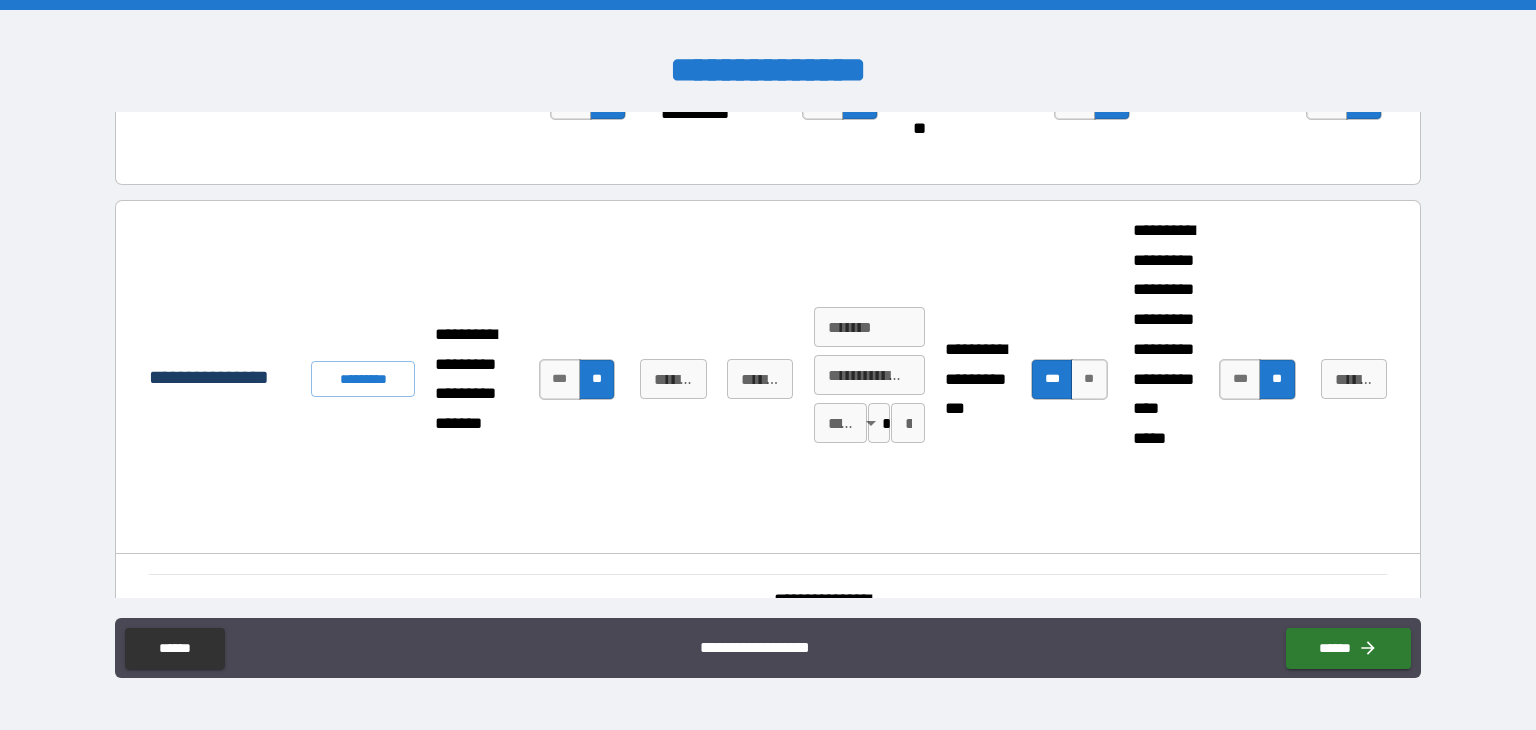 scroll, scrollTop: 497, scrollLeft: 0, axis: vertical 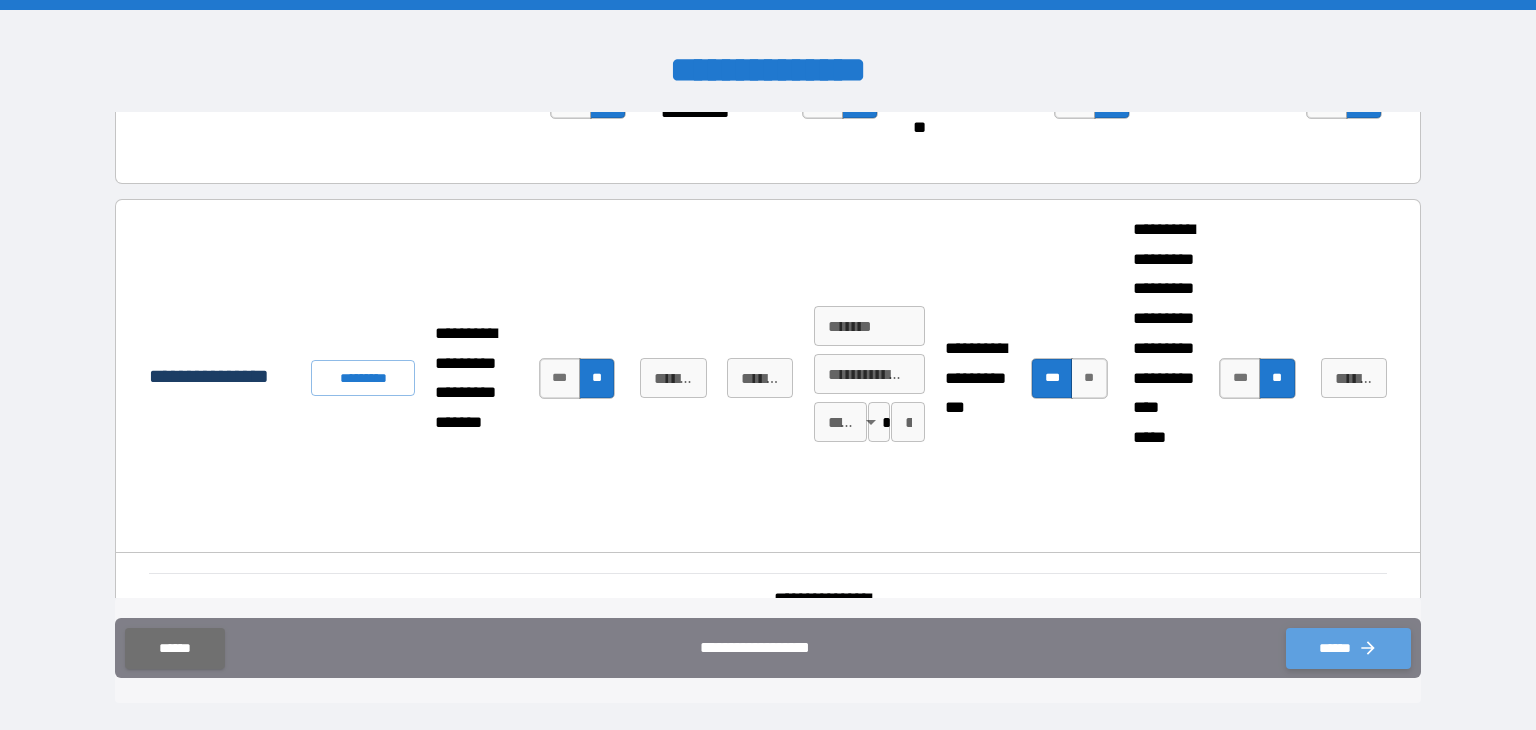 click on "******" at bounding box center [1348, 648] 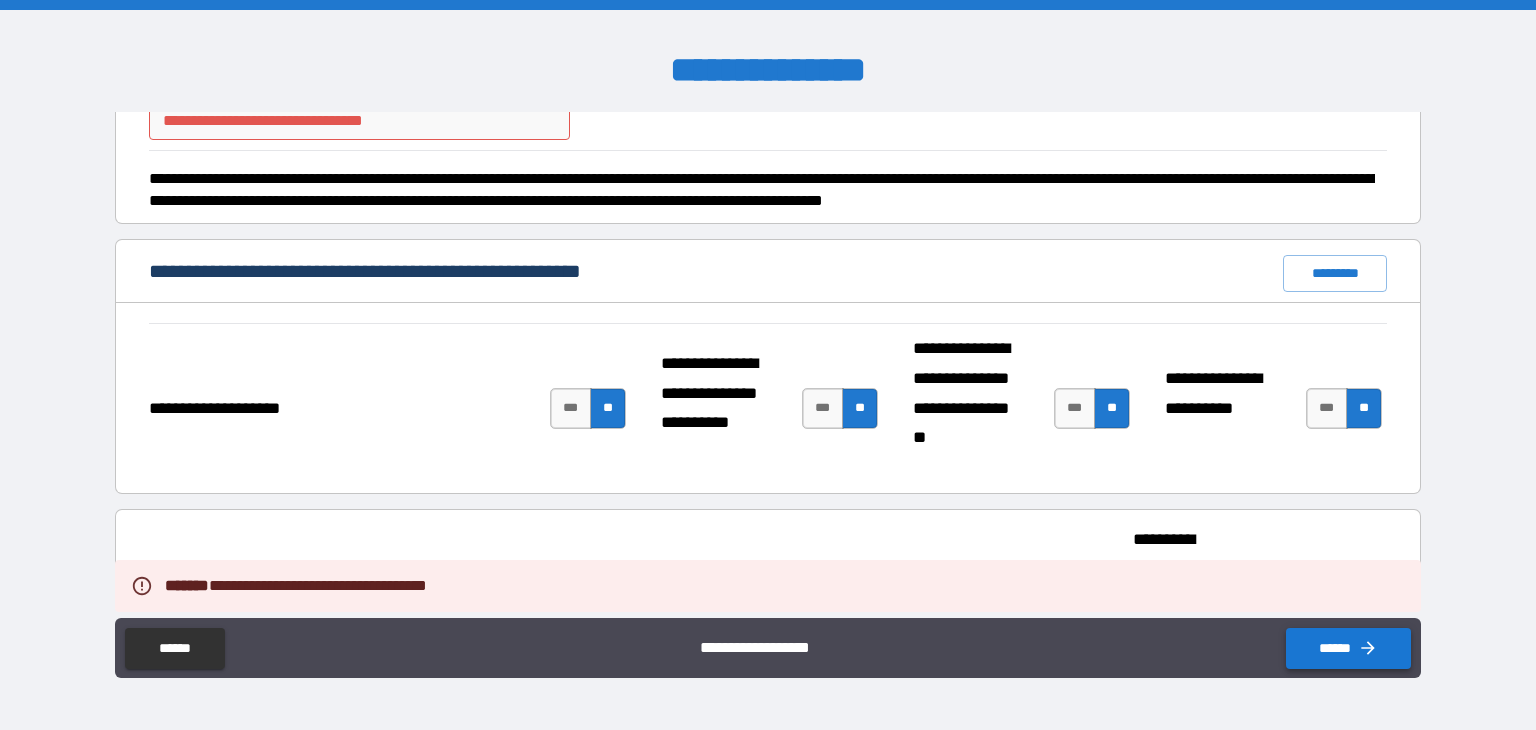 scroll, scrollTop: 0, scrollLeft: 0, axis: both 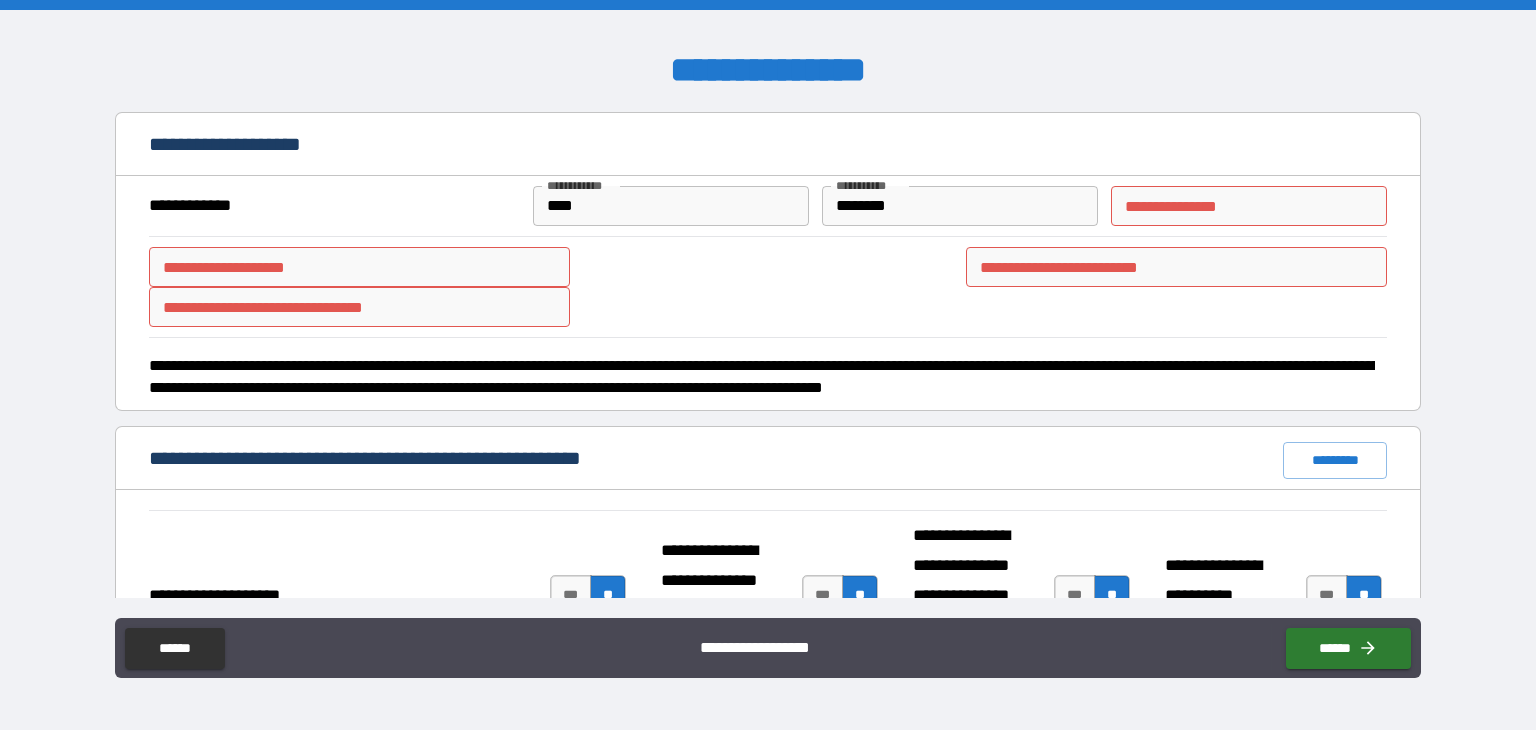 click on "**********" at bounding box center [1249, 206] 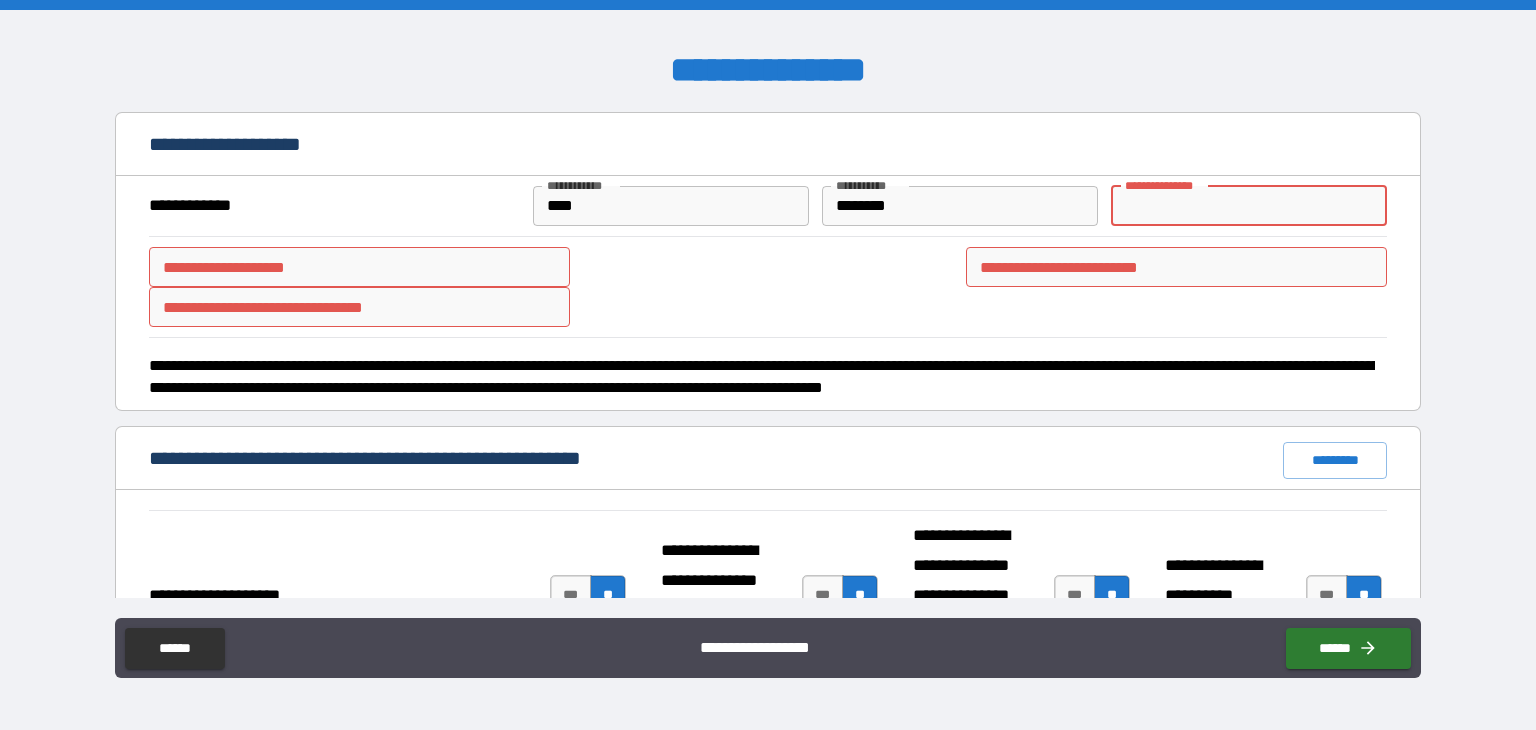 click on "**********" at bounding box center [359, 267] 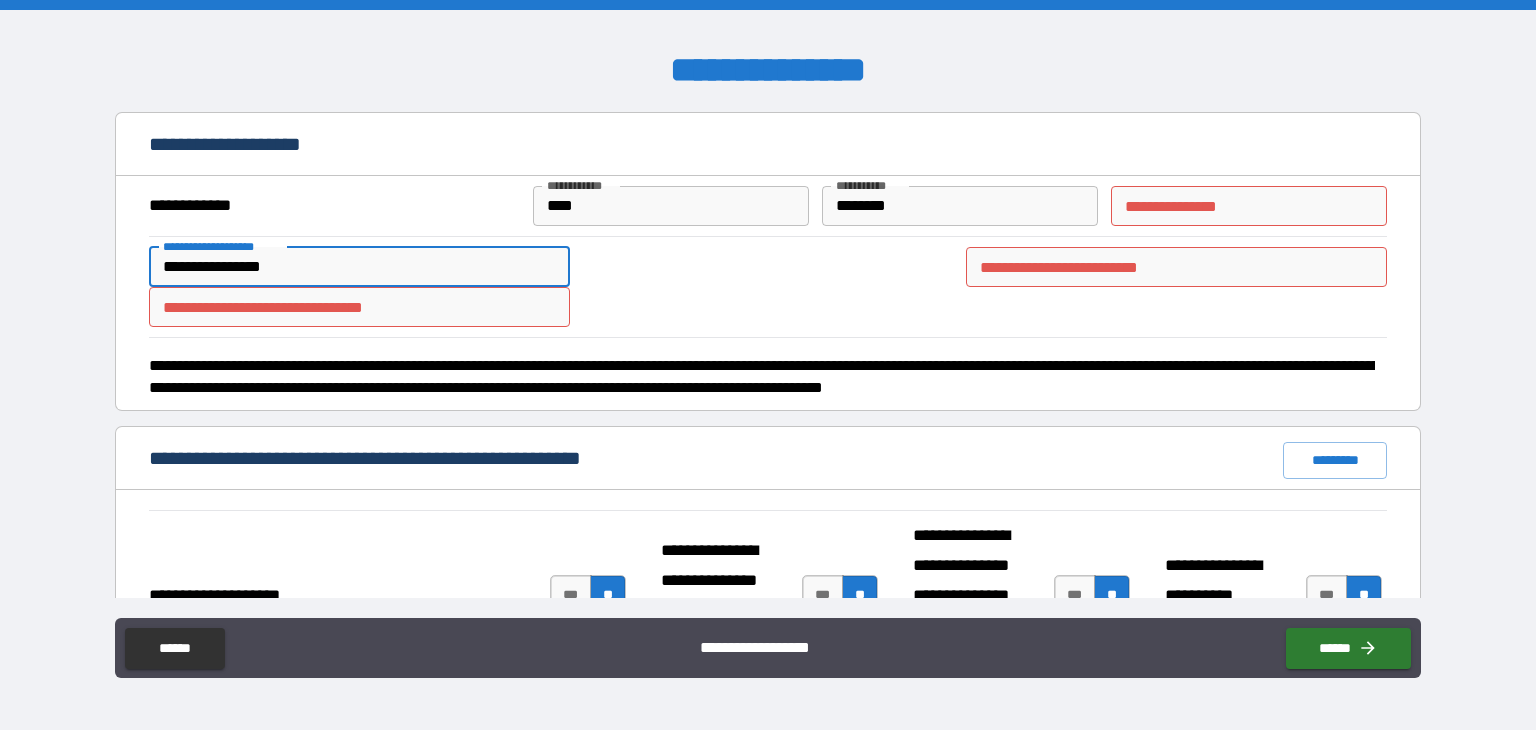 click on "**********" at bounding box center [359, 307] 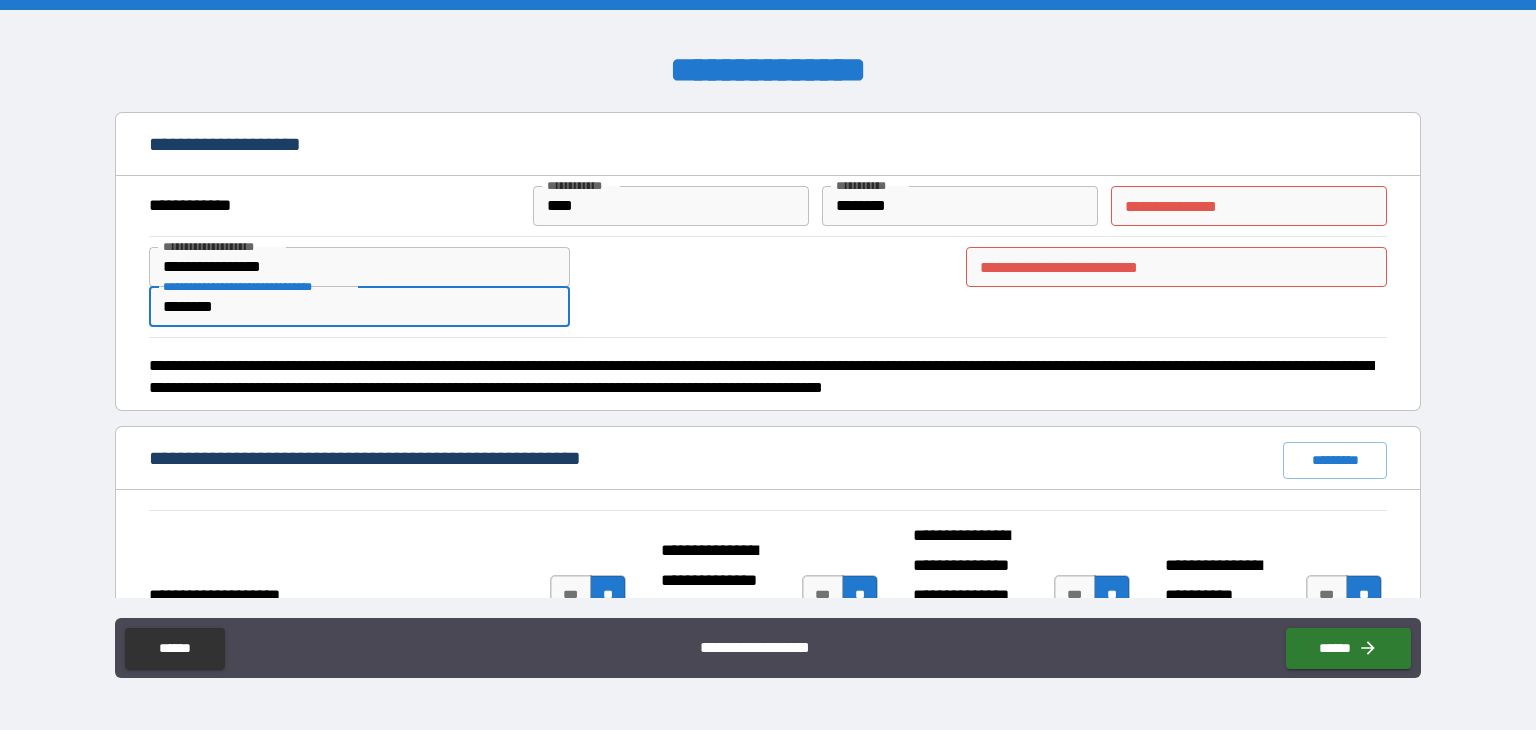 click on "**********" at bounding box center (1176, 267) 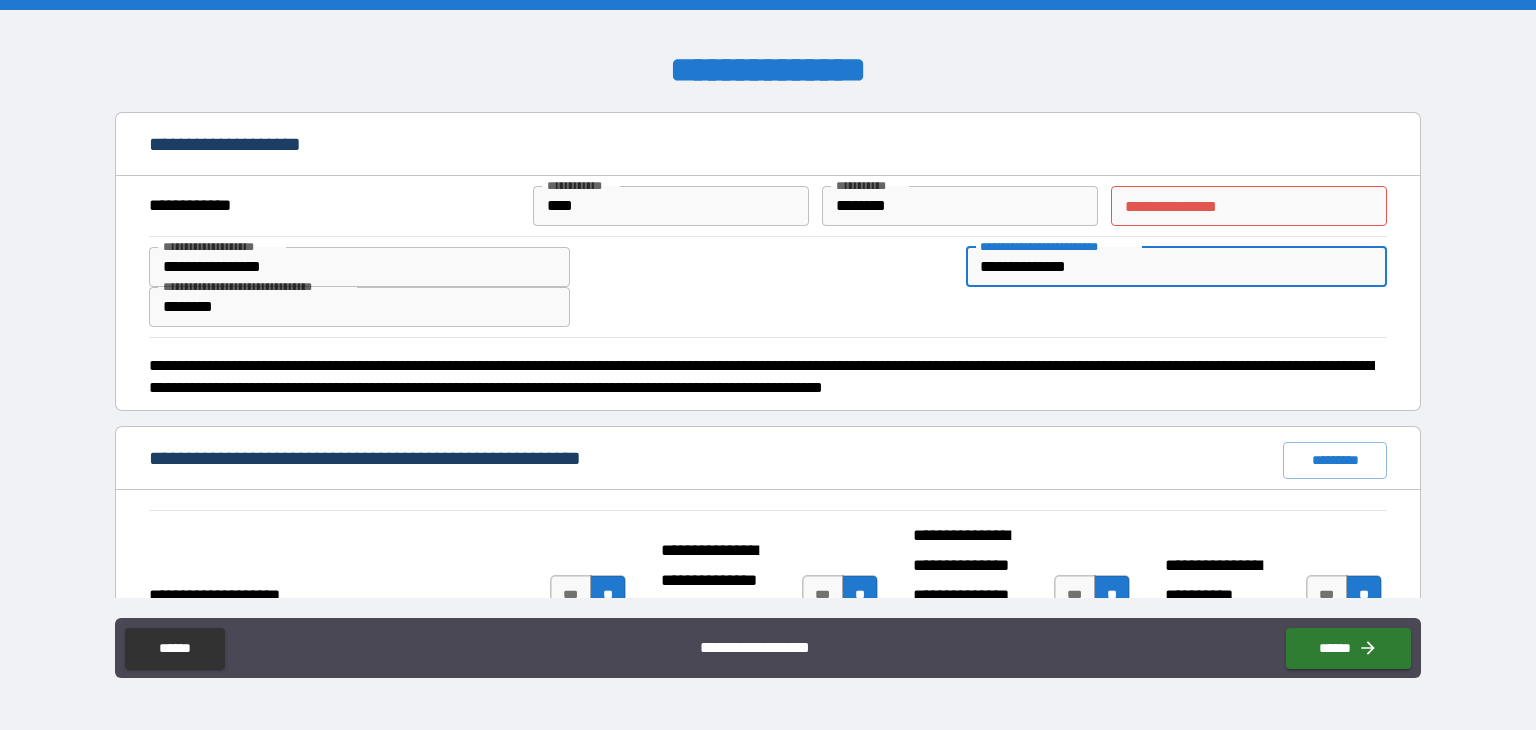 click on "**********" at bounding box center [1249, 206] 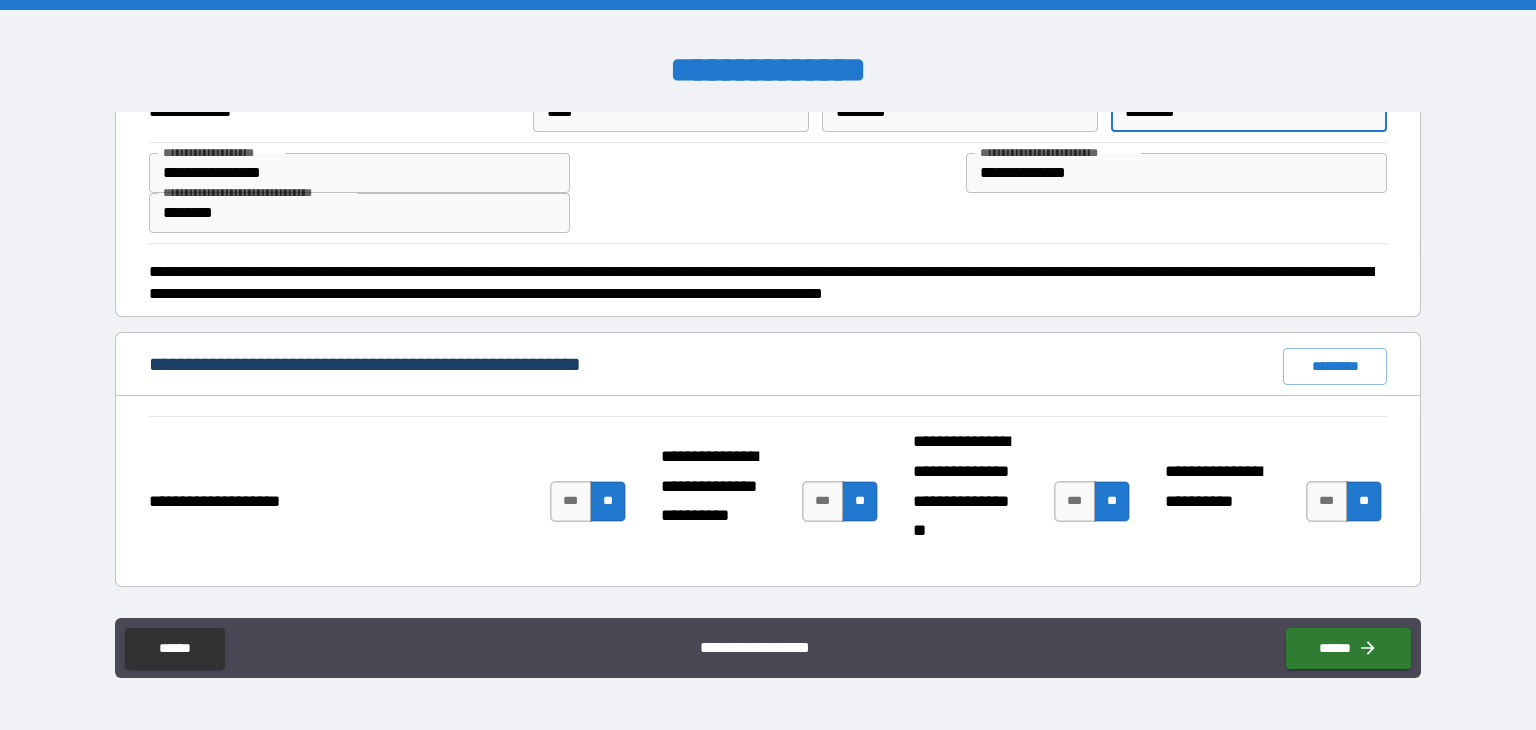 scroll, scrollTop: 104, scrollLeft: 0, axis: vertical 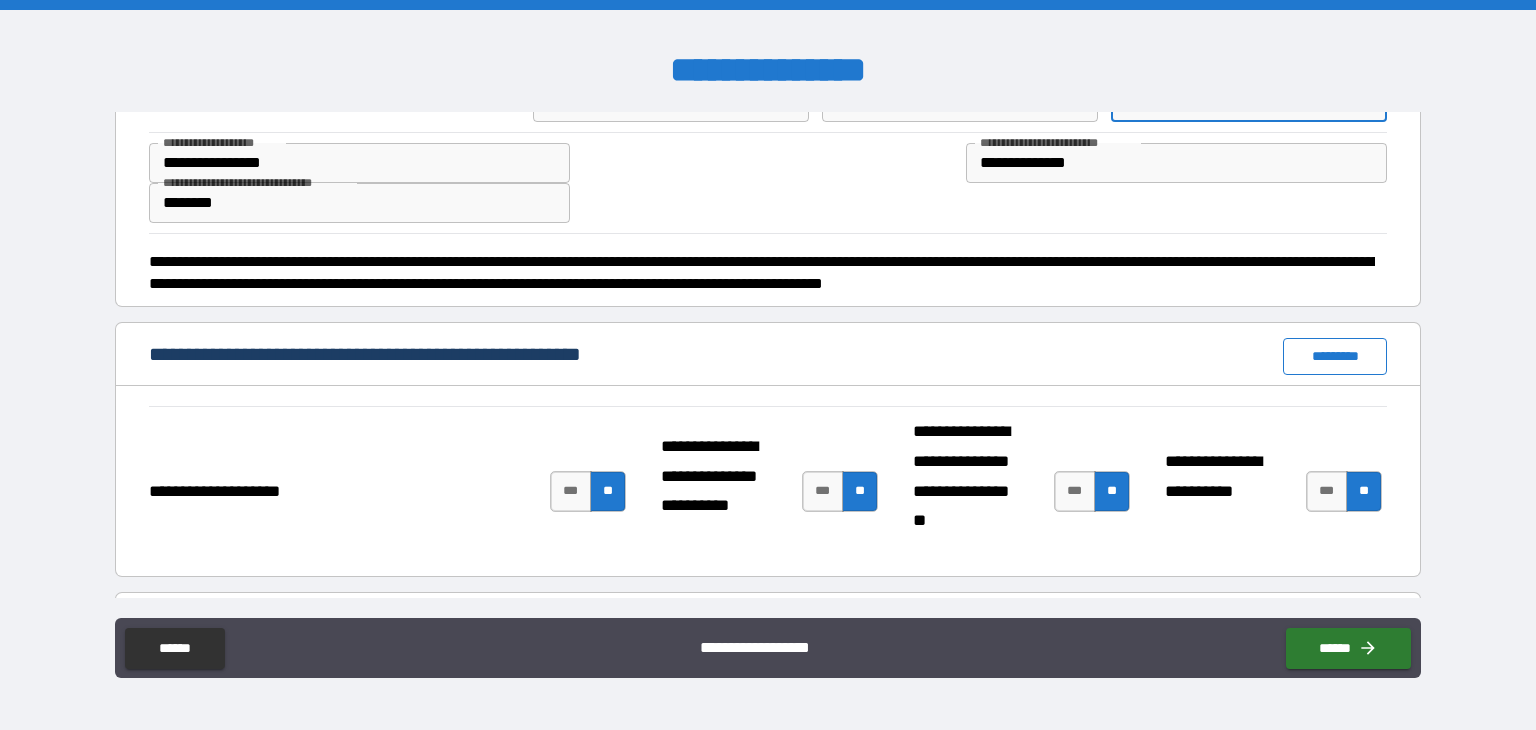 click on "*********" at bounding box center (1335, 356) 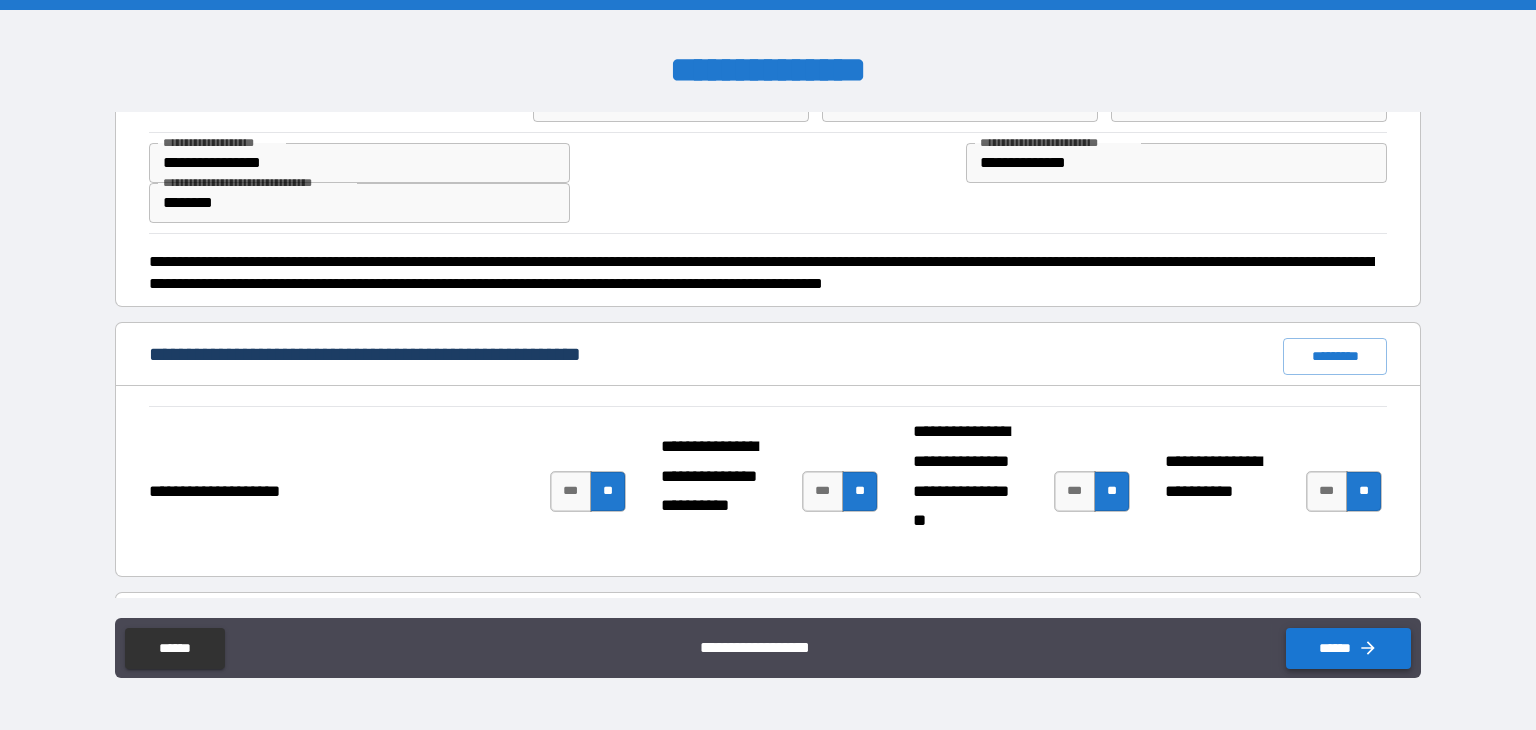 click on "******" at bounding box center (1348, 648) 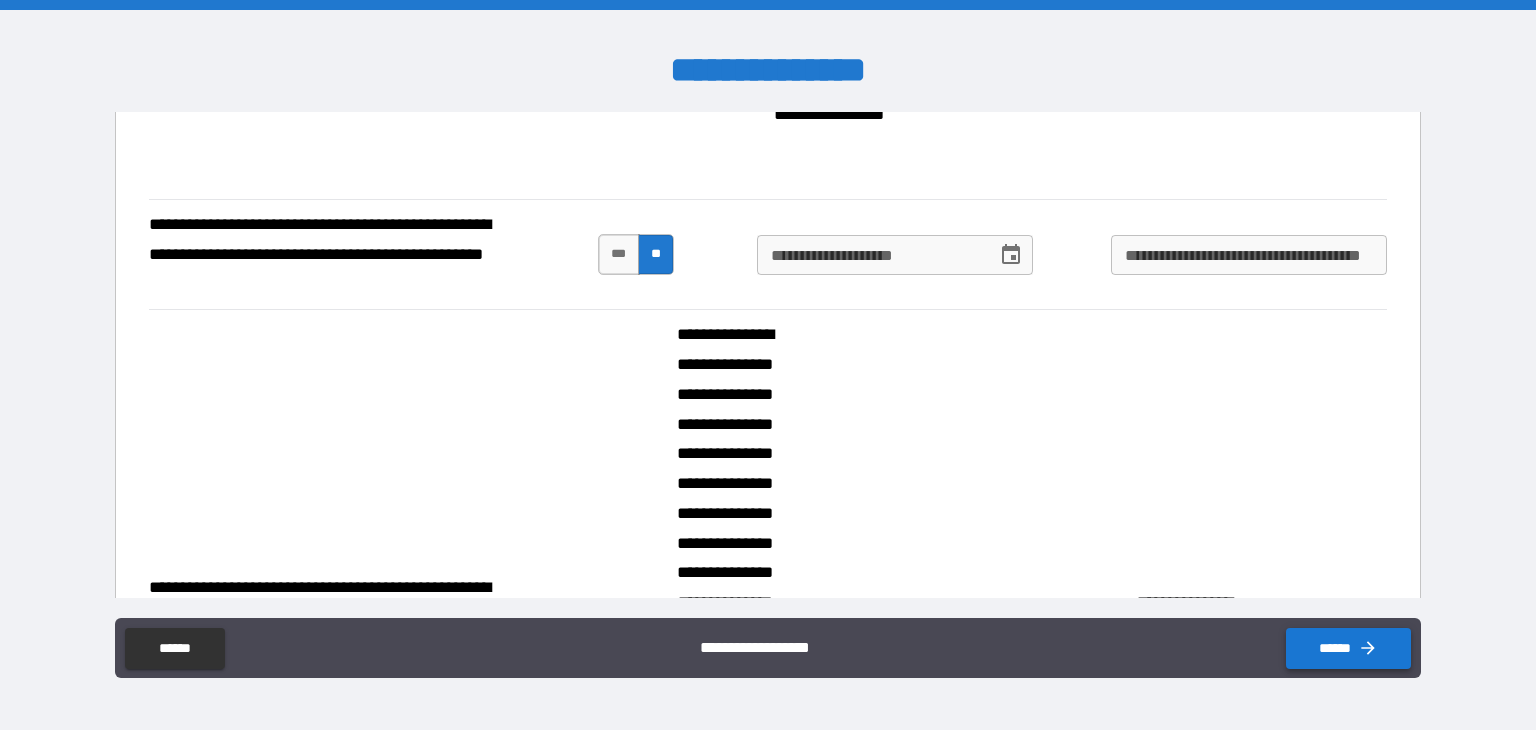 scroll, scrollTop: 1131, scrollLeft: 0, axis: vertical 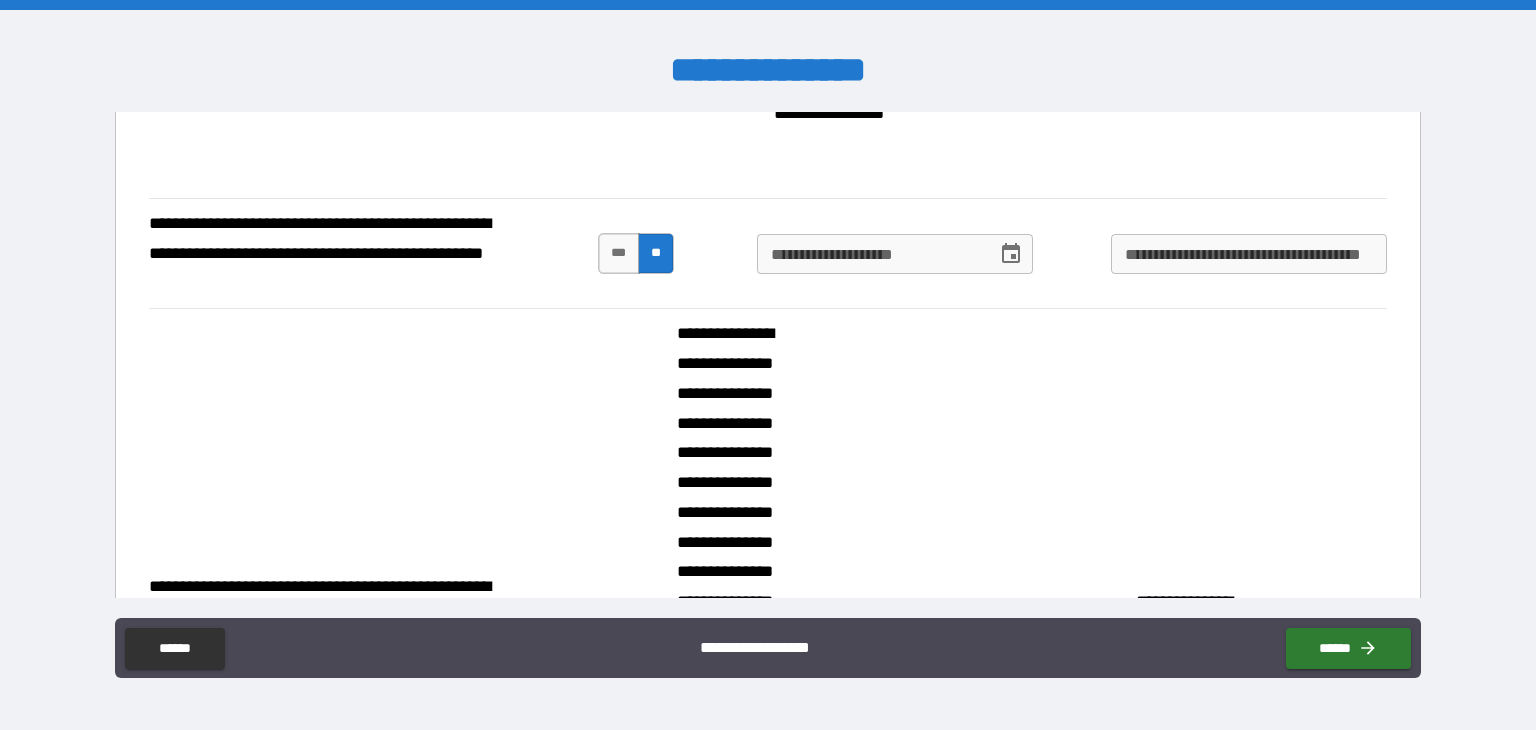 click on "**********" at bounding box center (1249, 254) 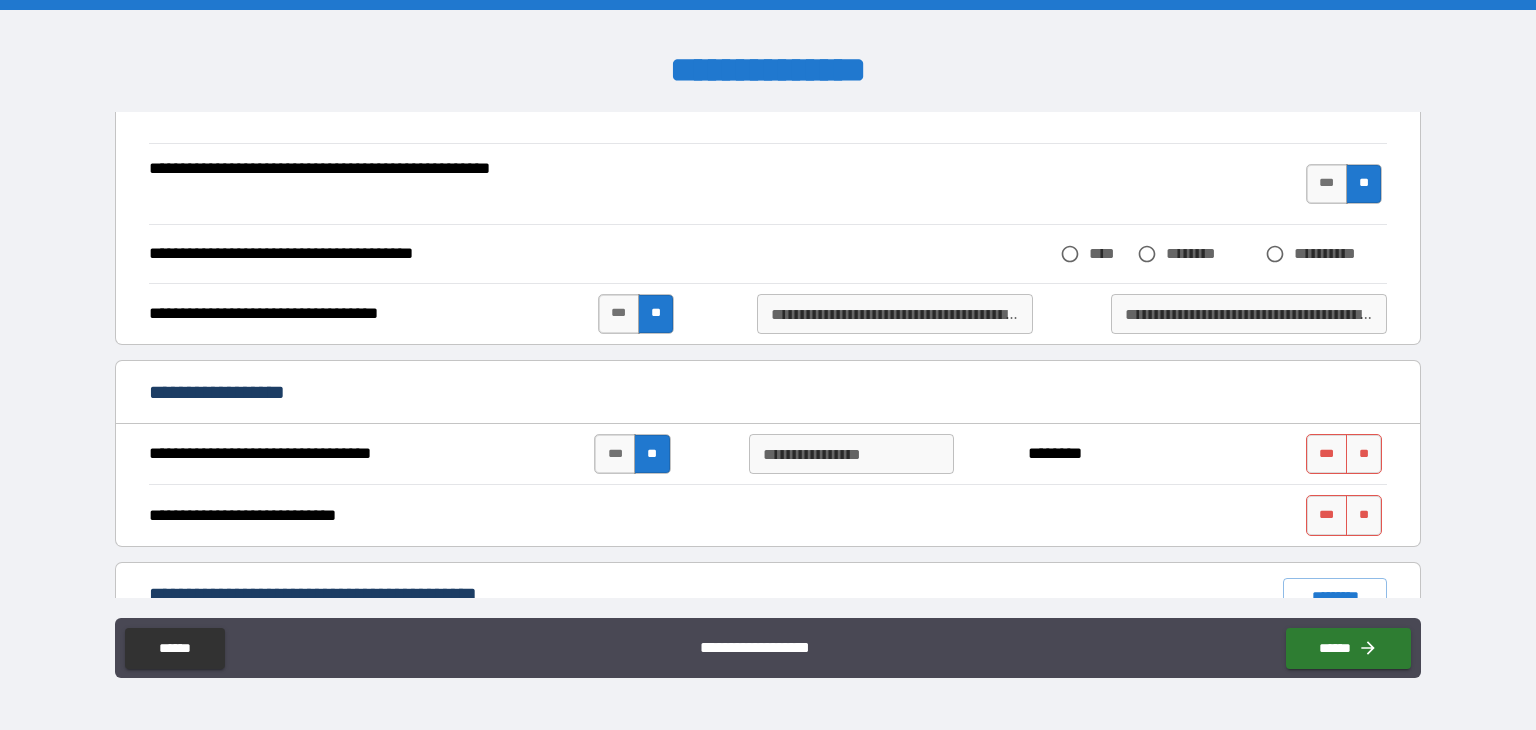 scroll, scrollTop: 1943, scrollLeft: 0, axis: vertical 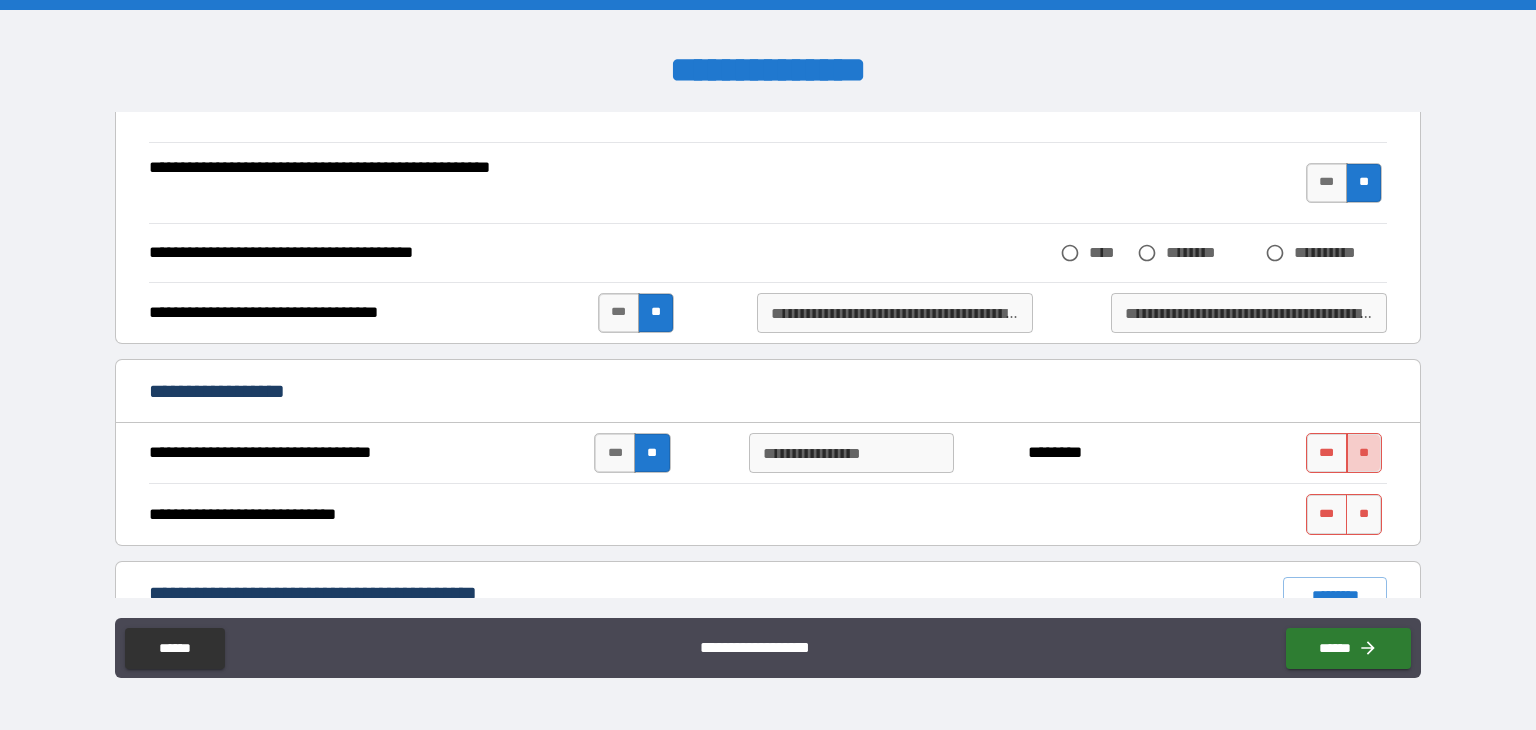 click on "**" at bounding box center (1364, 453) 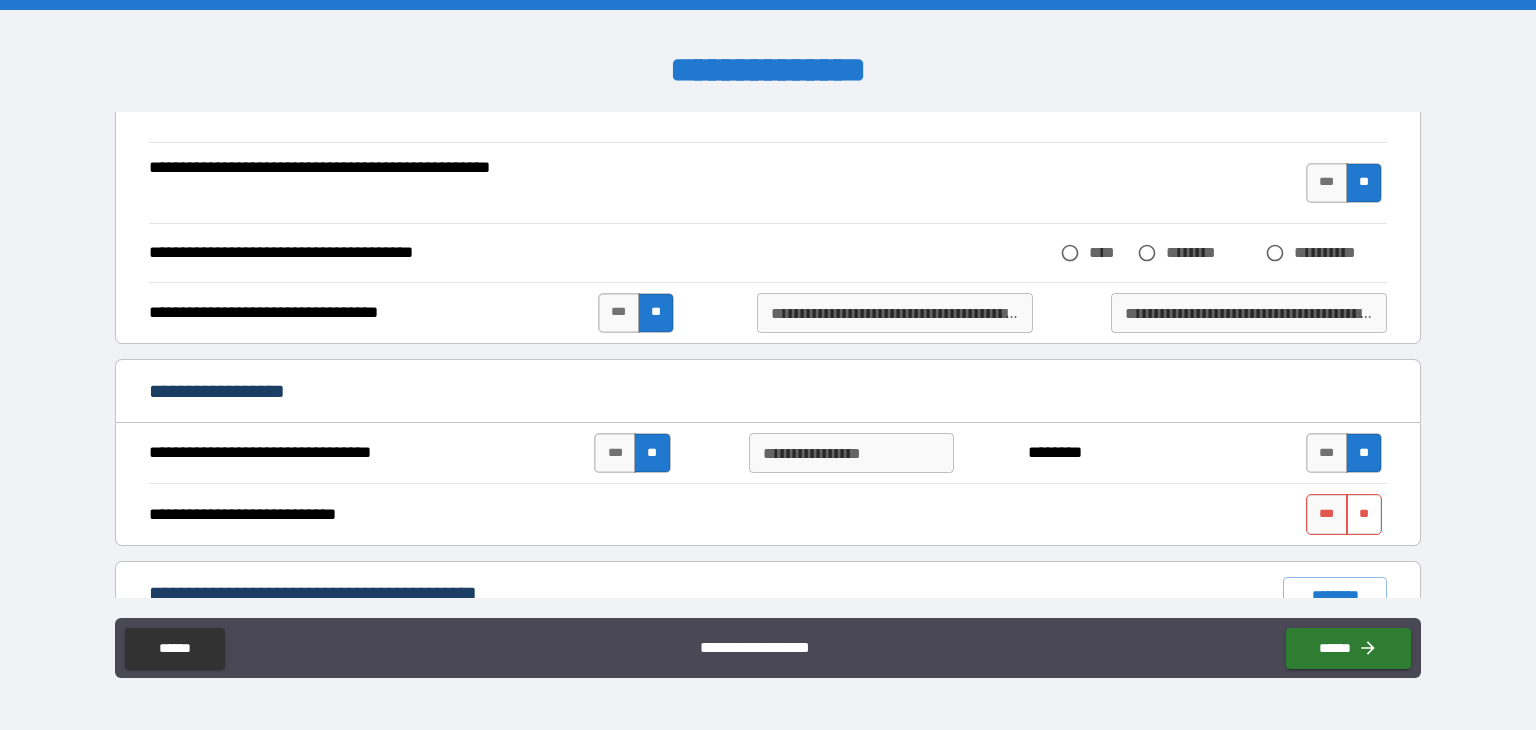 click on "**" at bounding box center [1364, 514] 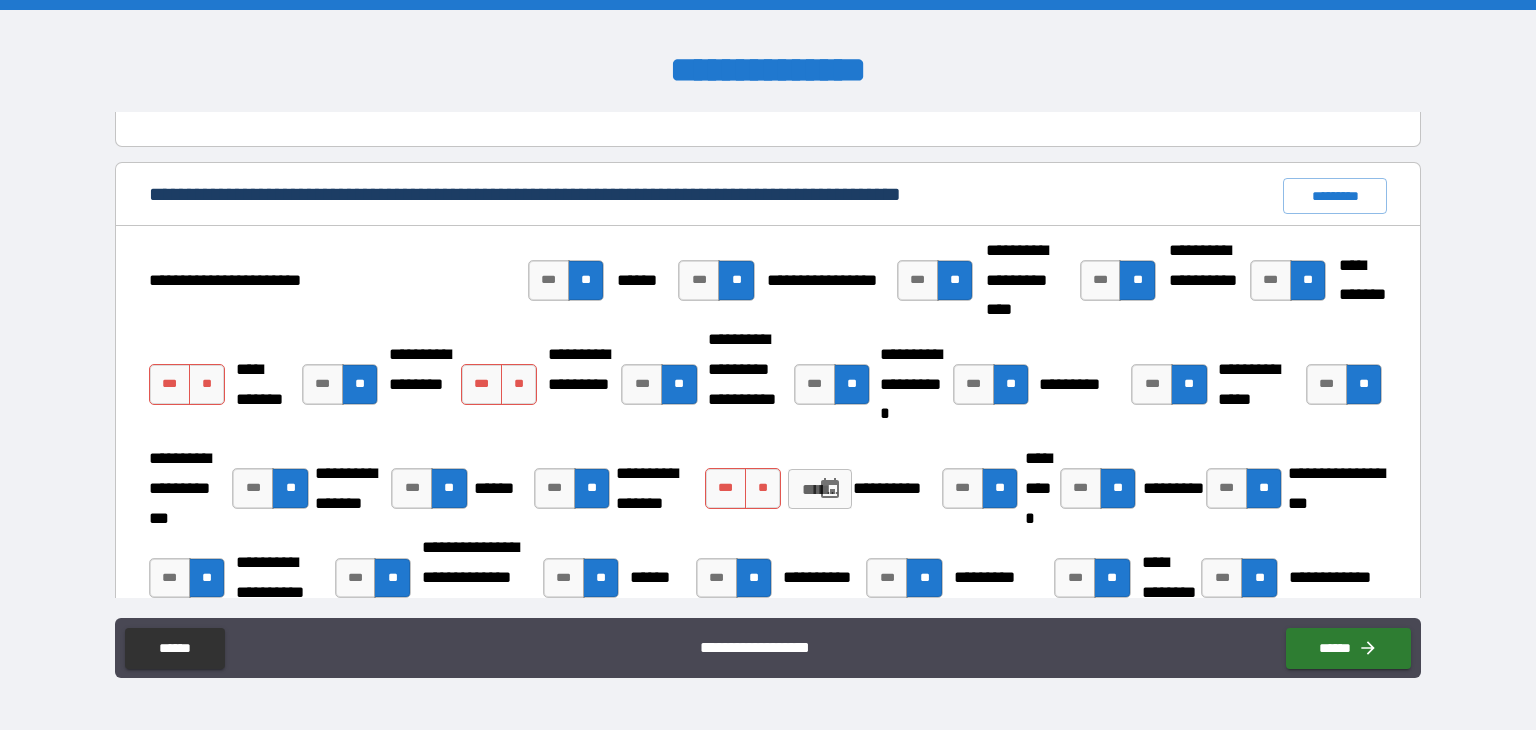 scroll, scrollTop: 3110, scrollLeft: 0, axis: vertical 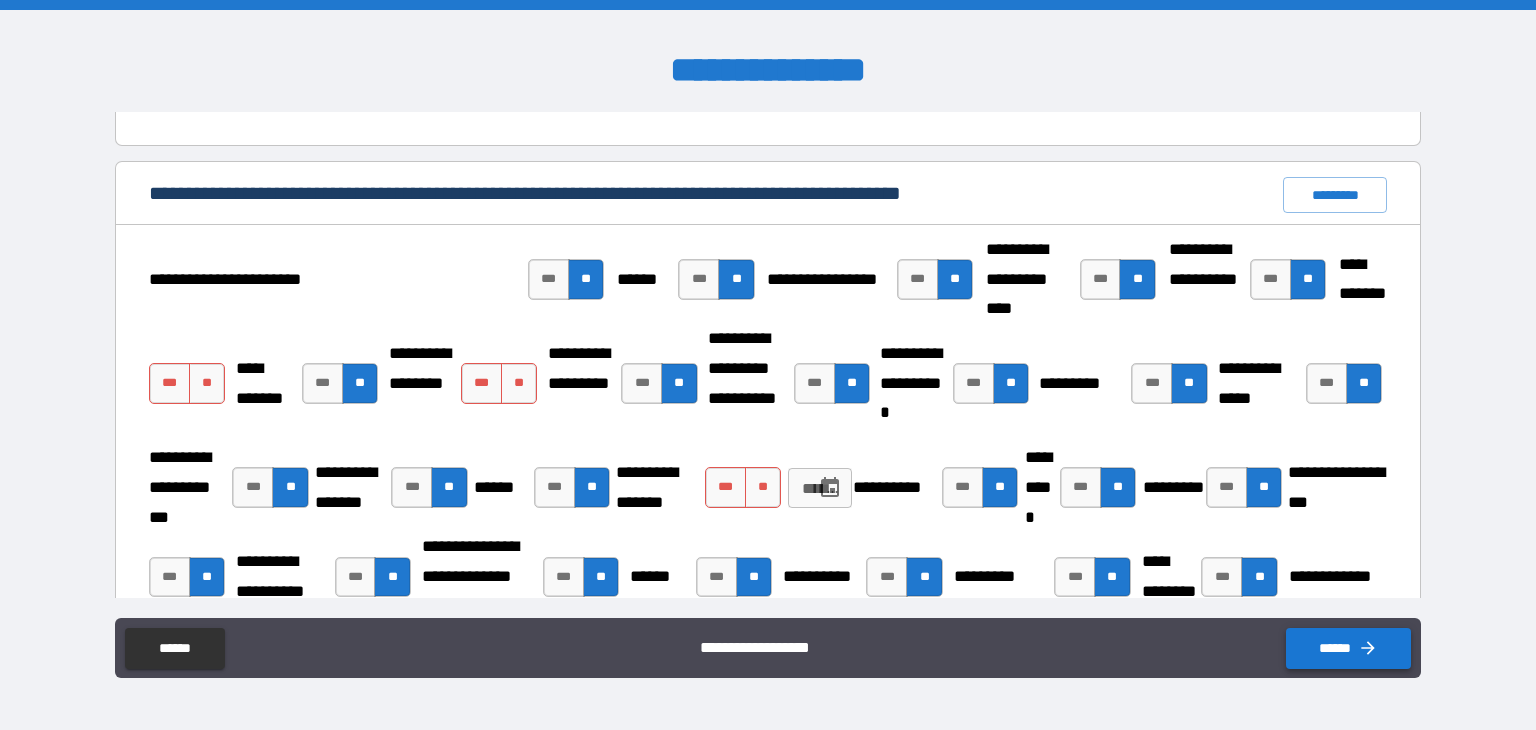 click on "******" at bounding box center [1348, 648] 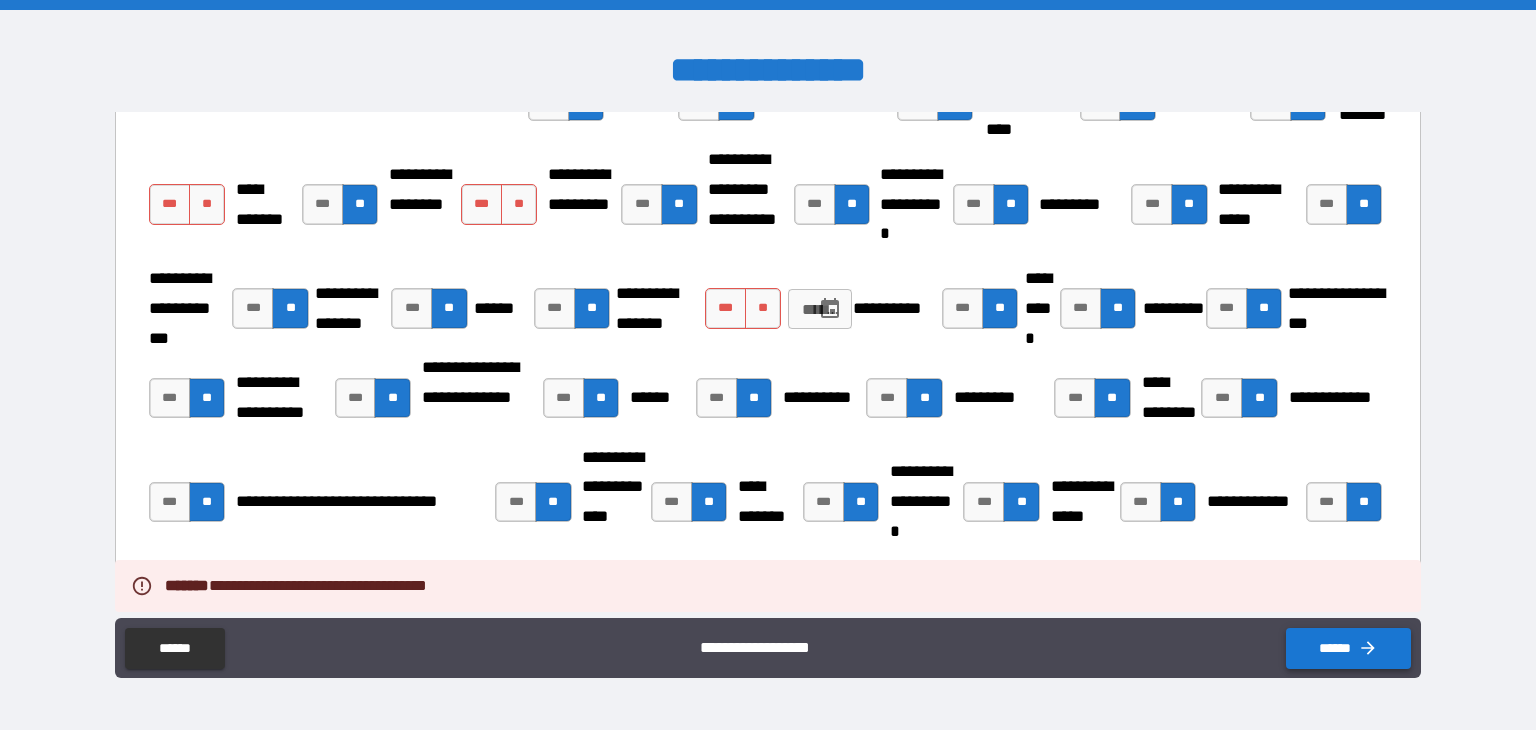 scroll, scrollTop: 3292, scrollLeft: 0, axis: vertical 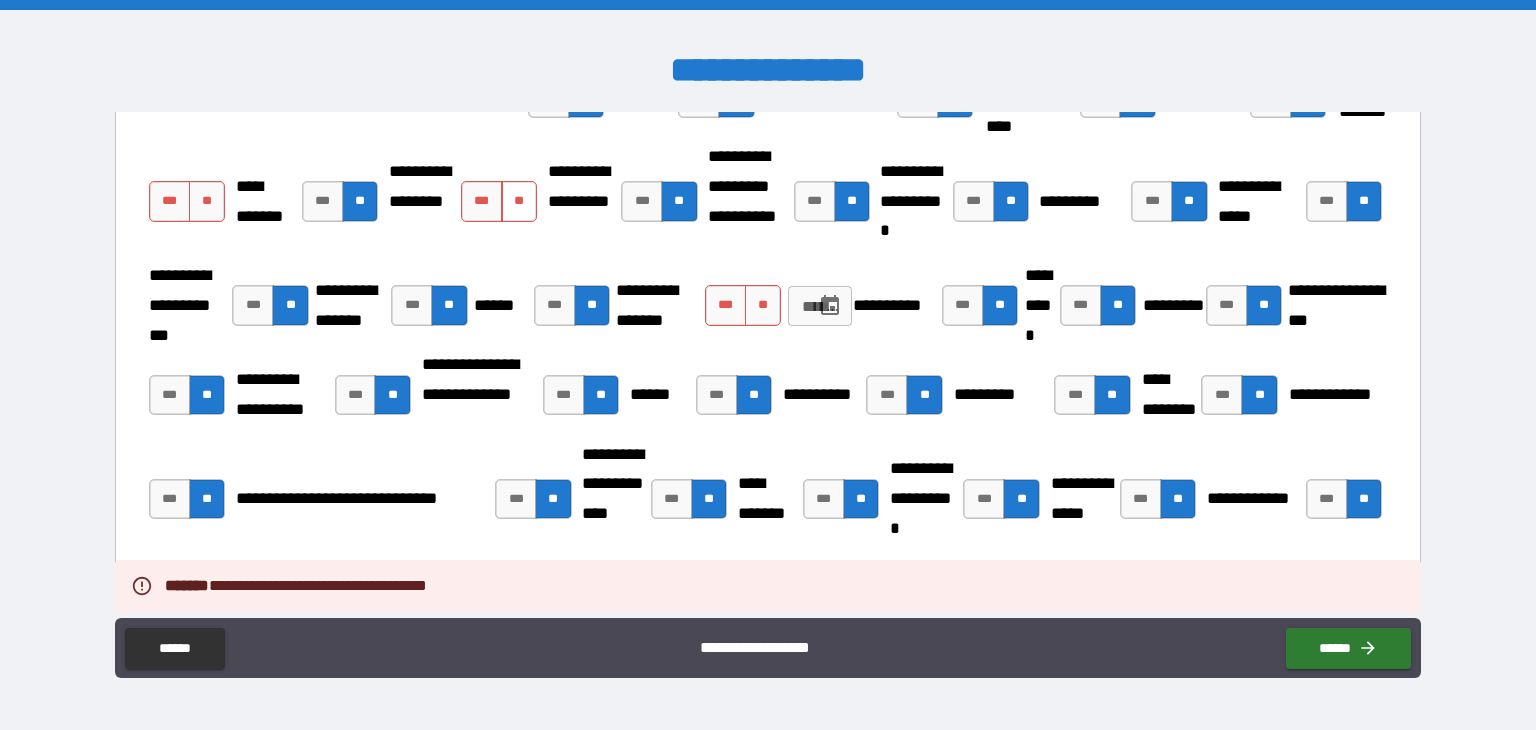 click on "**" at bounding box center [519, 201] 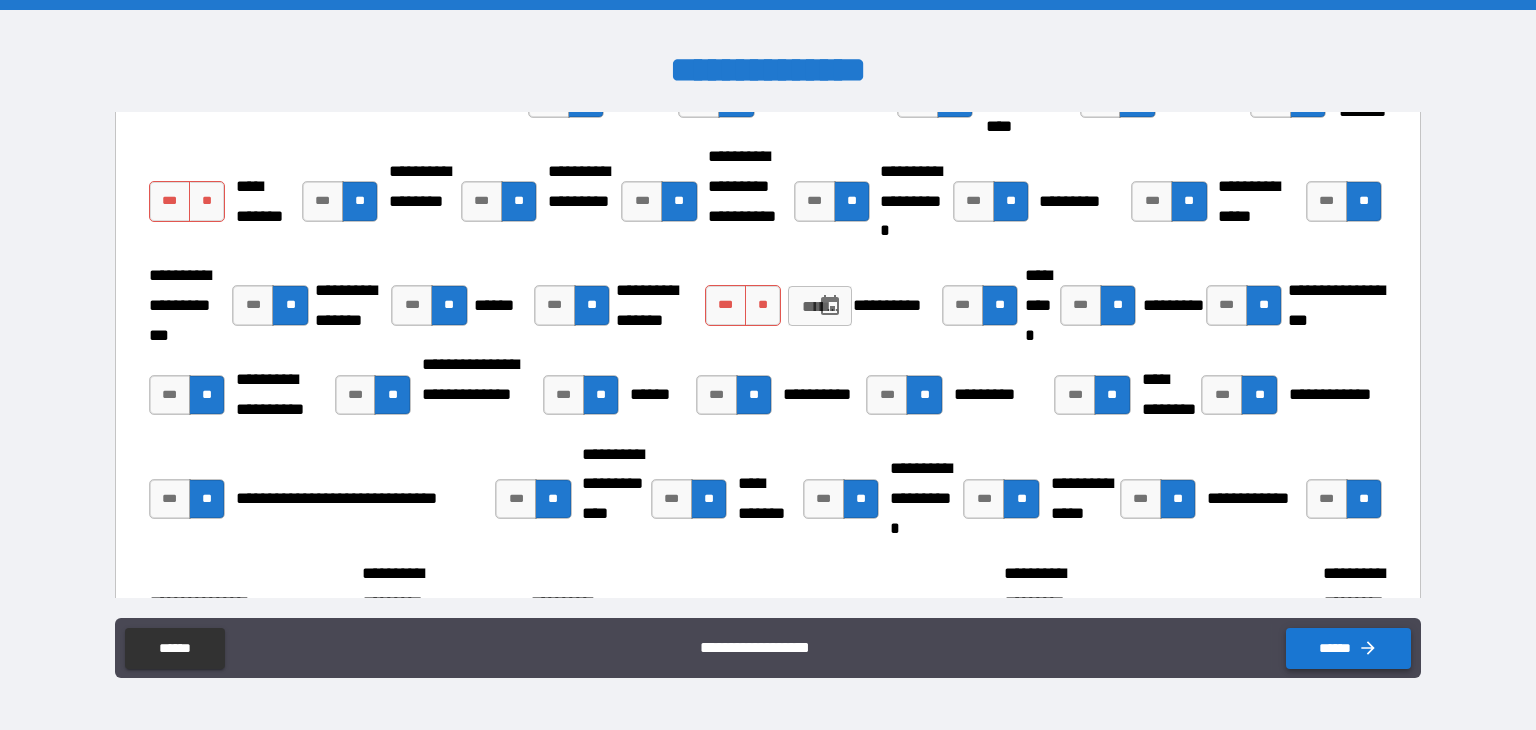 click on "******" at bounding box center [1348, 648] 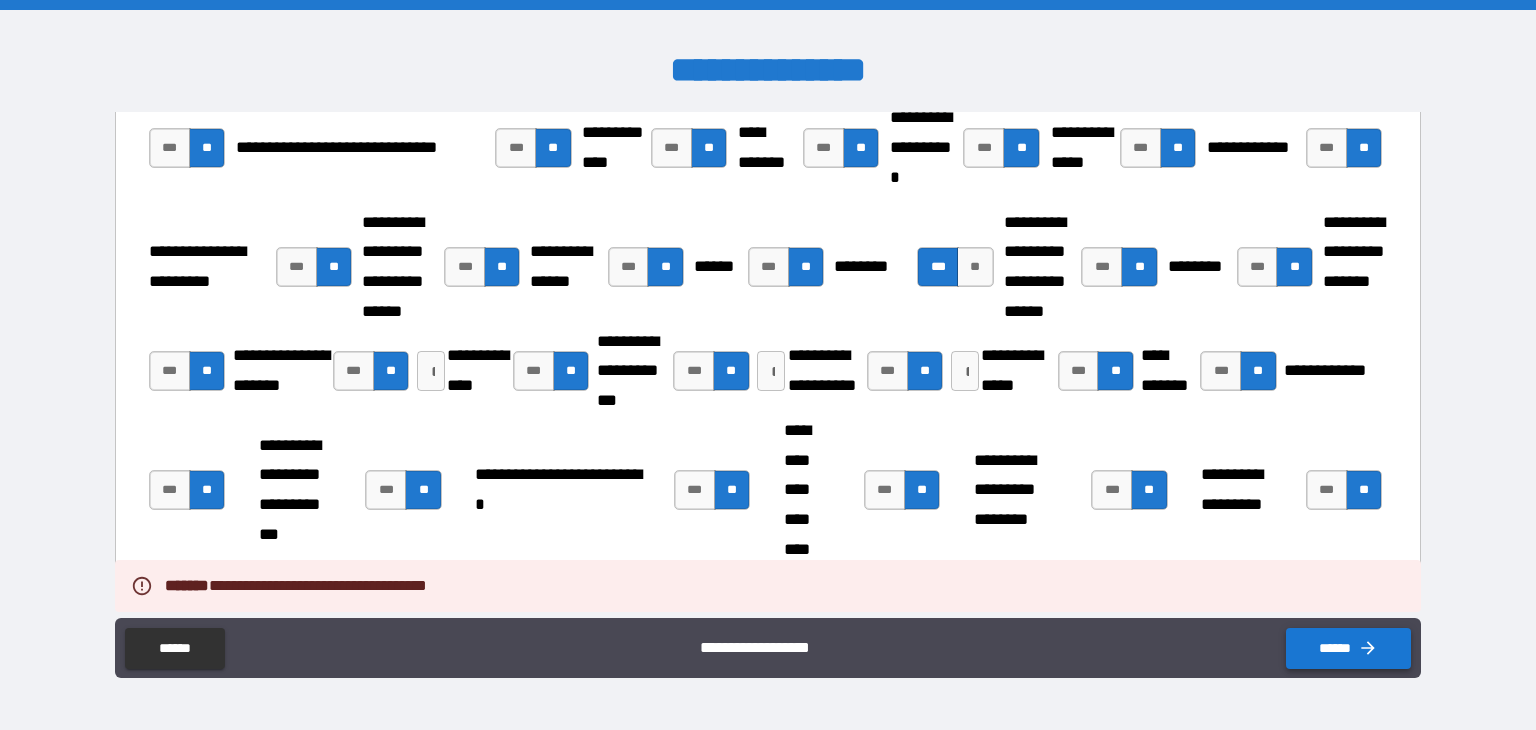 scroll, scrollTop: 4384, scrollLeft: 0, axis: vertical 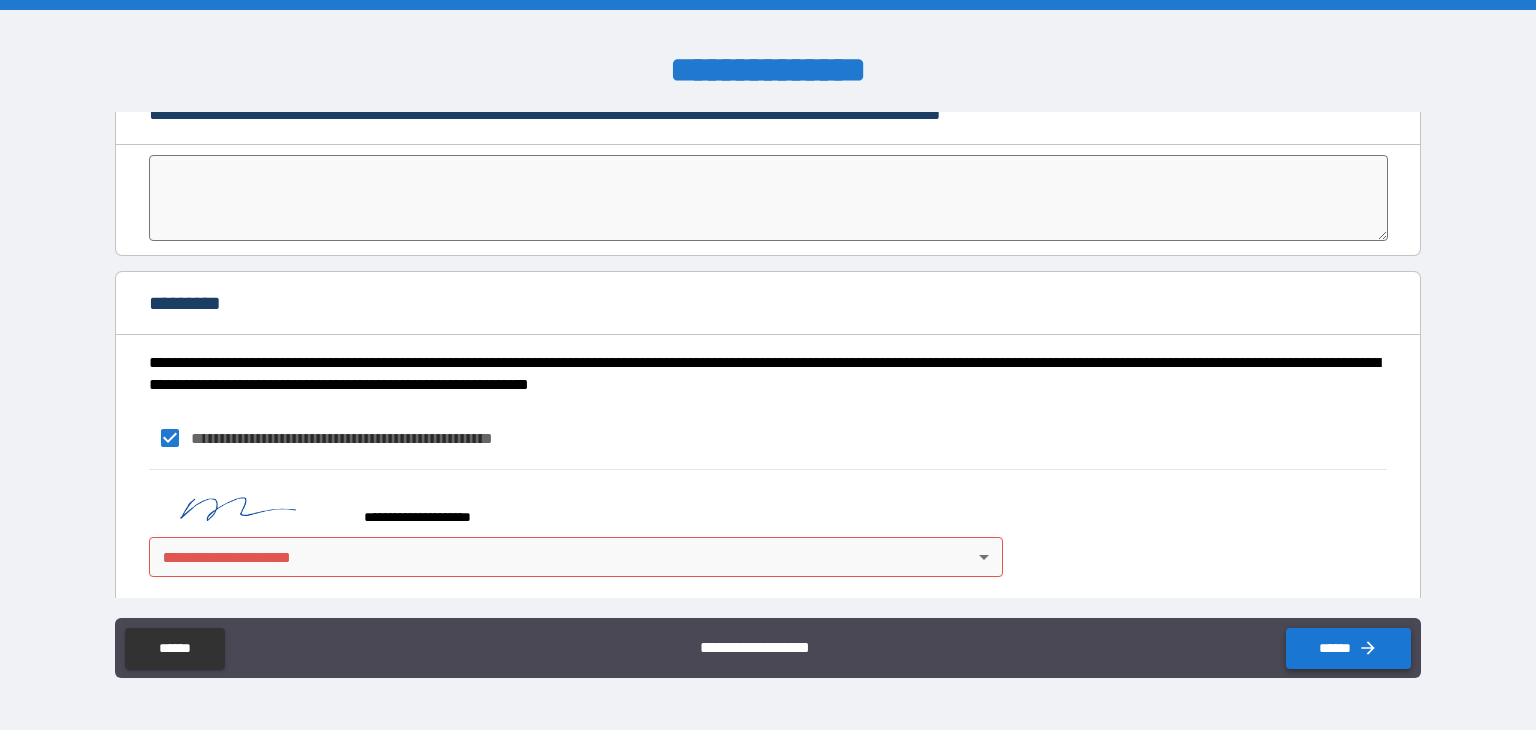 click on "******" at bounding box center [1348, 648] 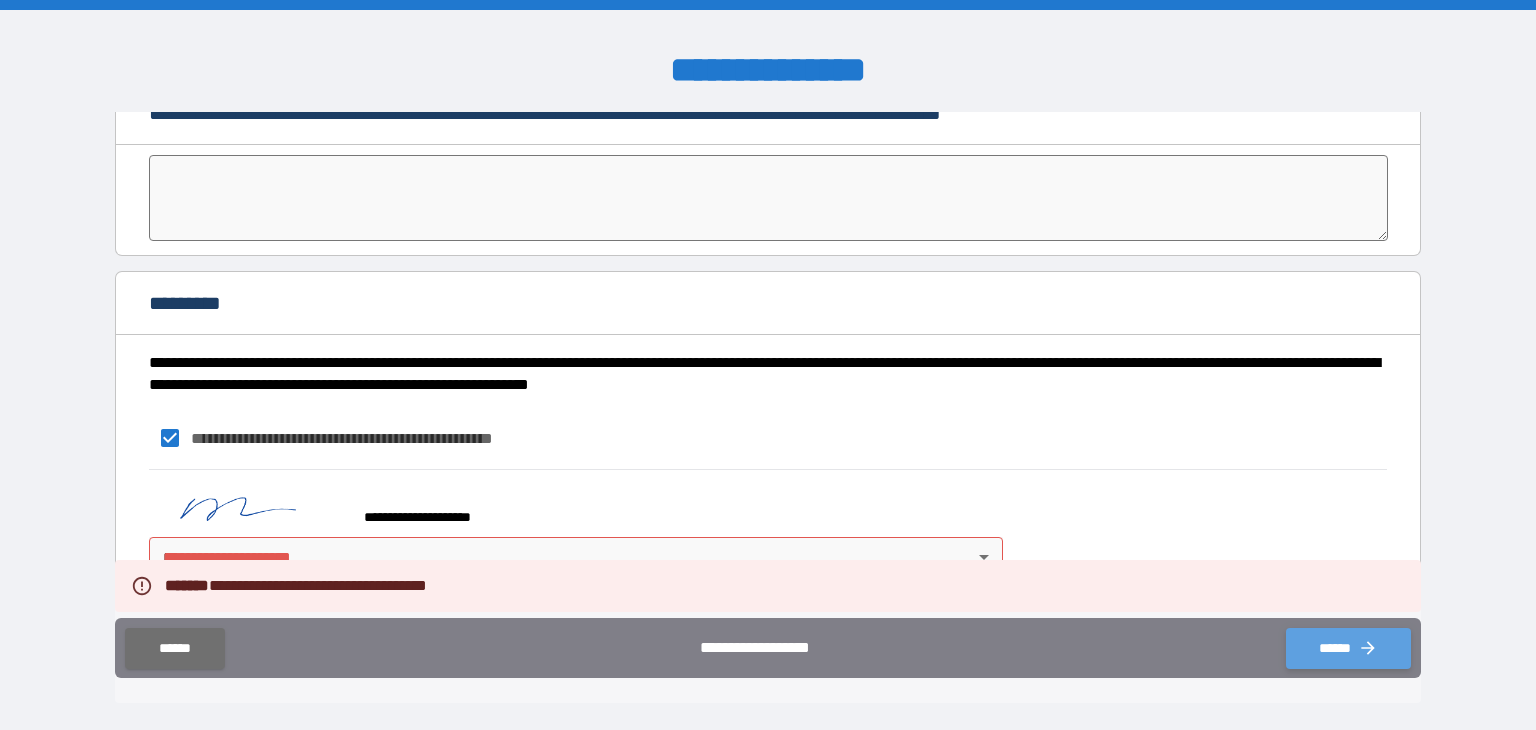 click on "******" at bounding box center [1348, 648] 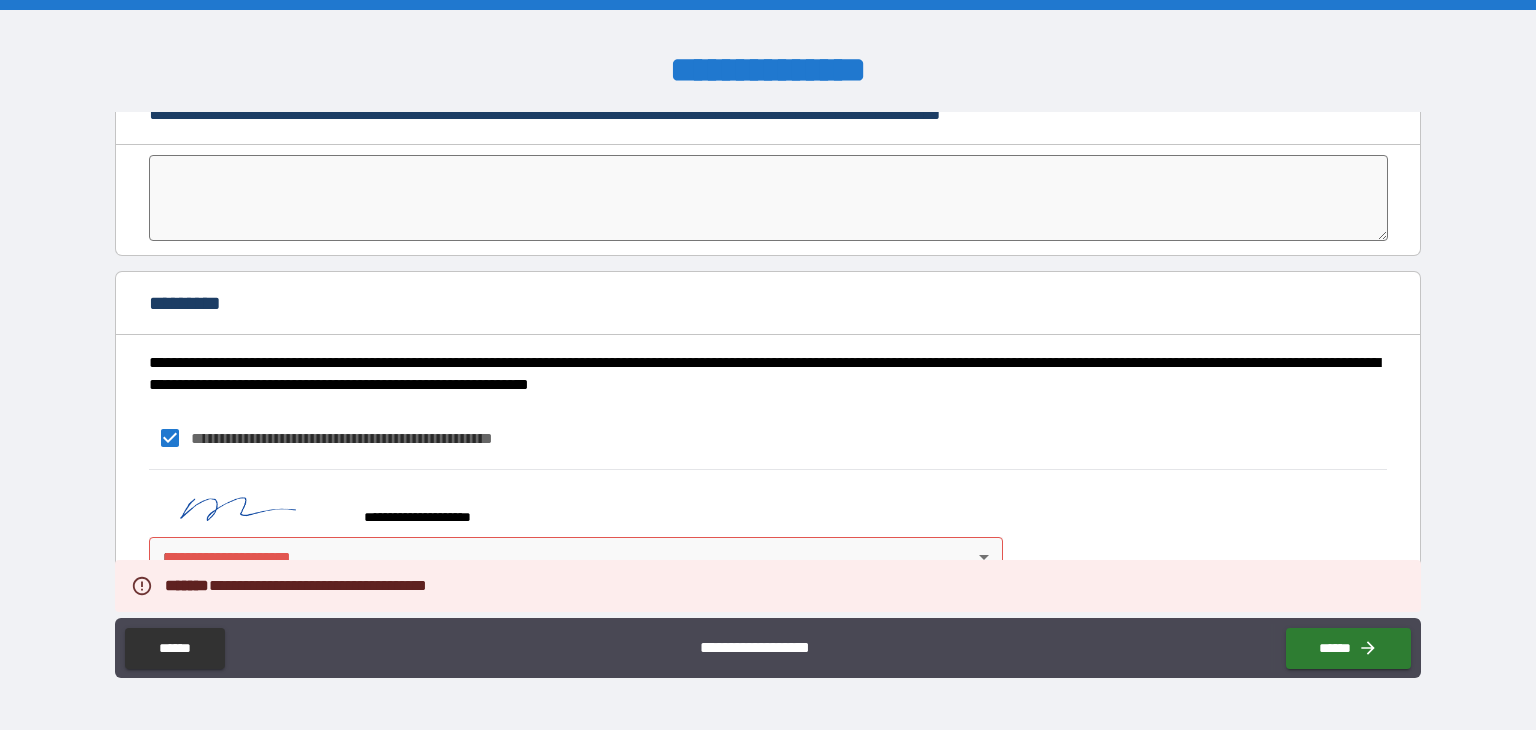 click on "**********" at bounding box center [768, 365] 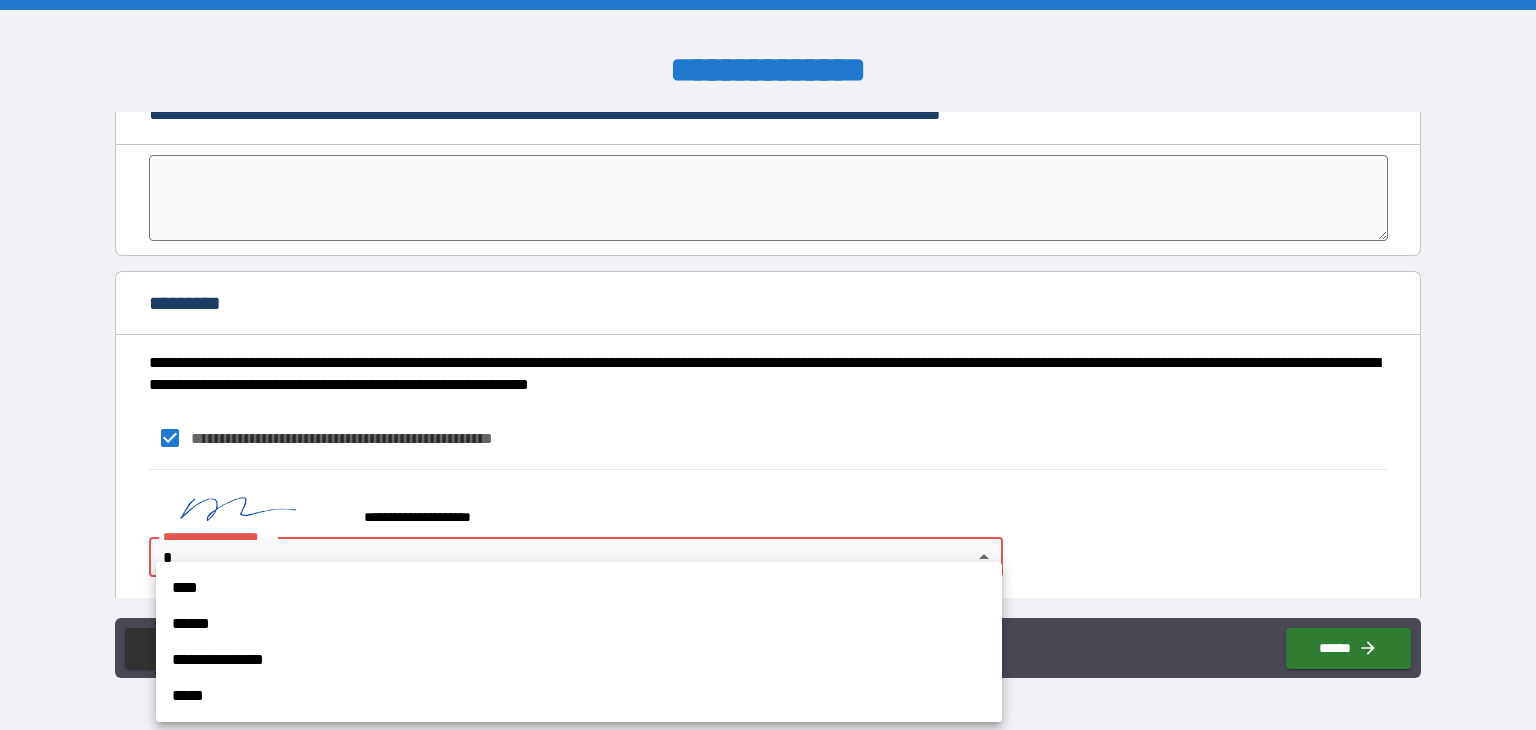 click on "****" at bounding box center [579, 588] 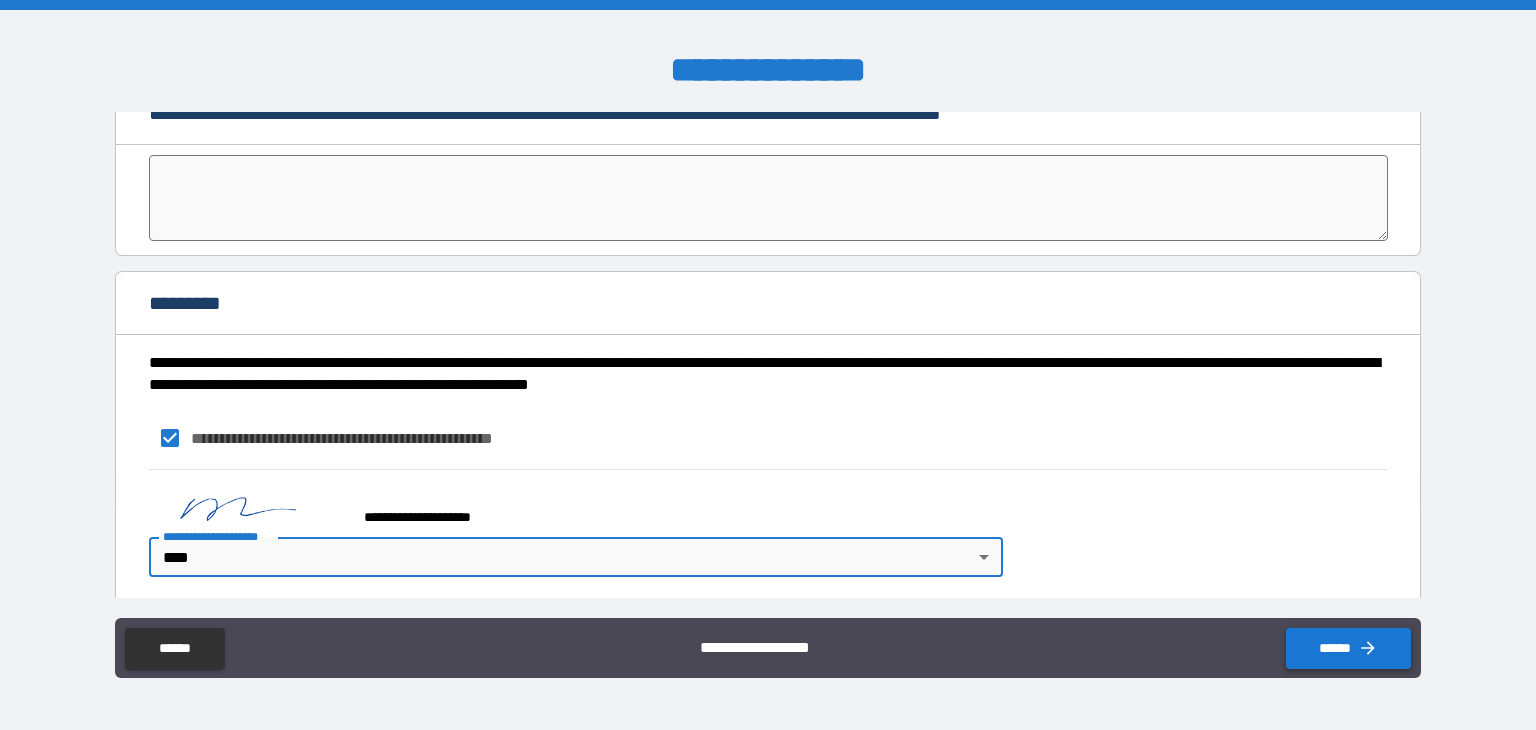 click on "******" at bounding box center [1348, 648] 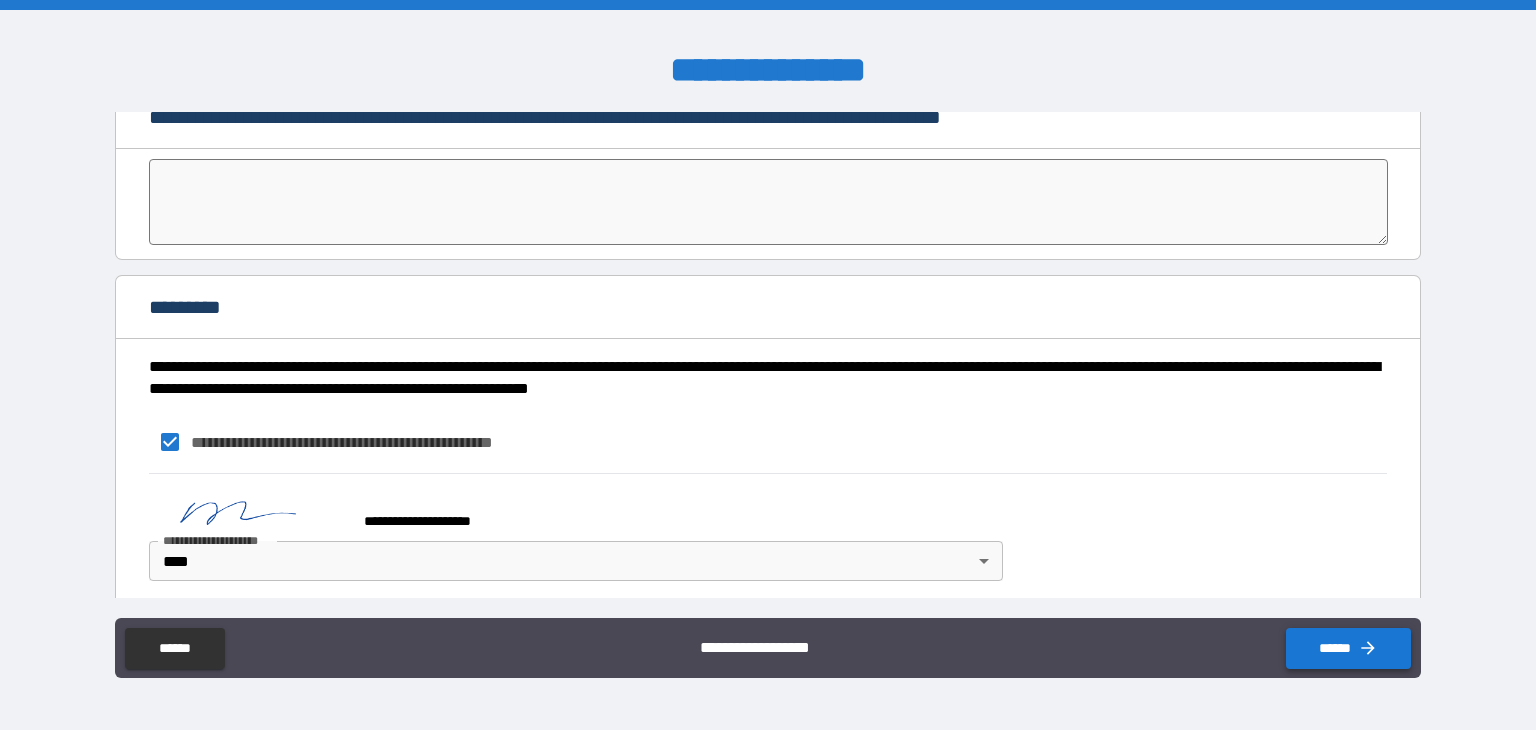 scroll, scrollTop: 4384, scrollLeft: 0, axis: vertical 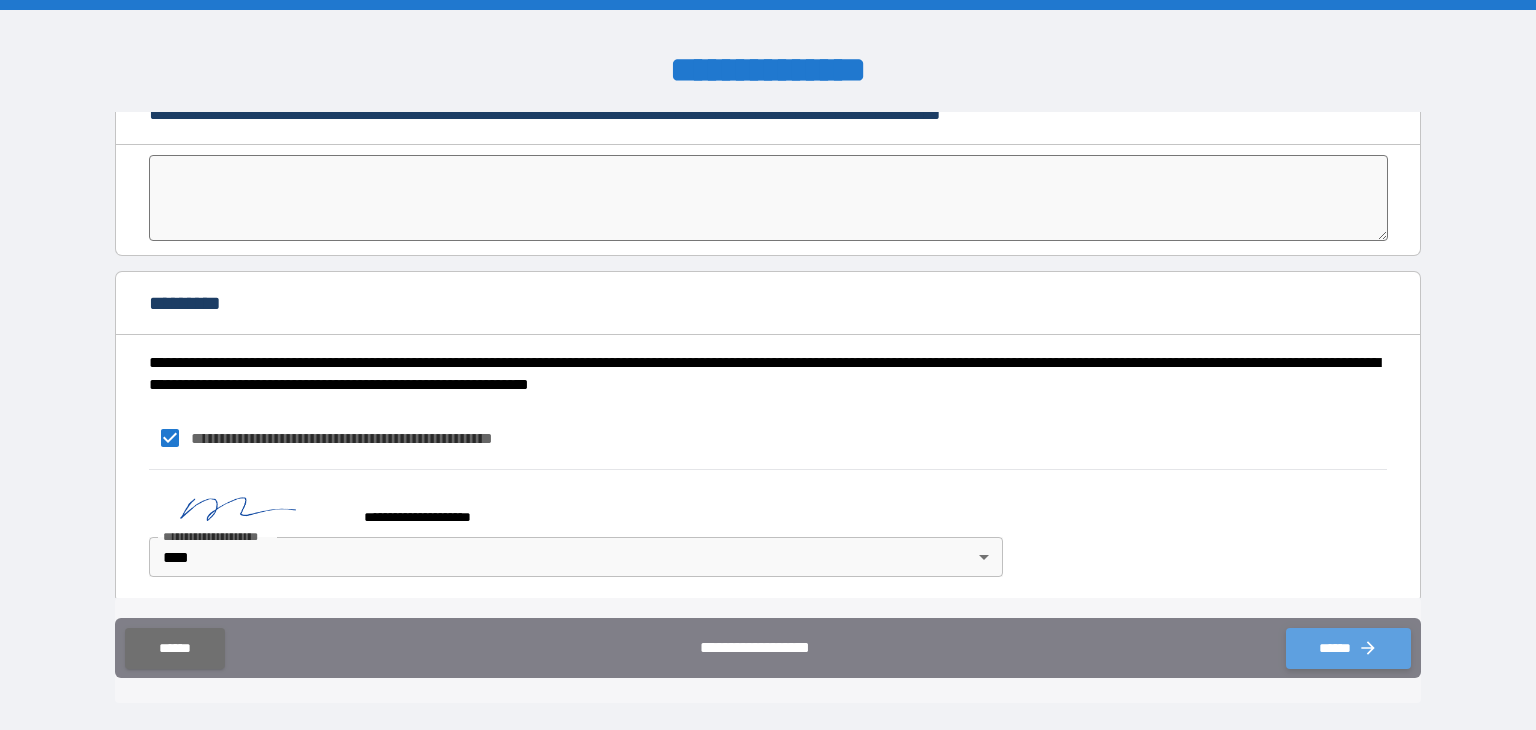 click on "******" at bounding box center (1348, 648) 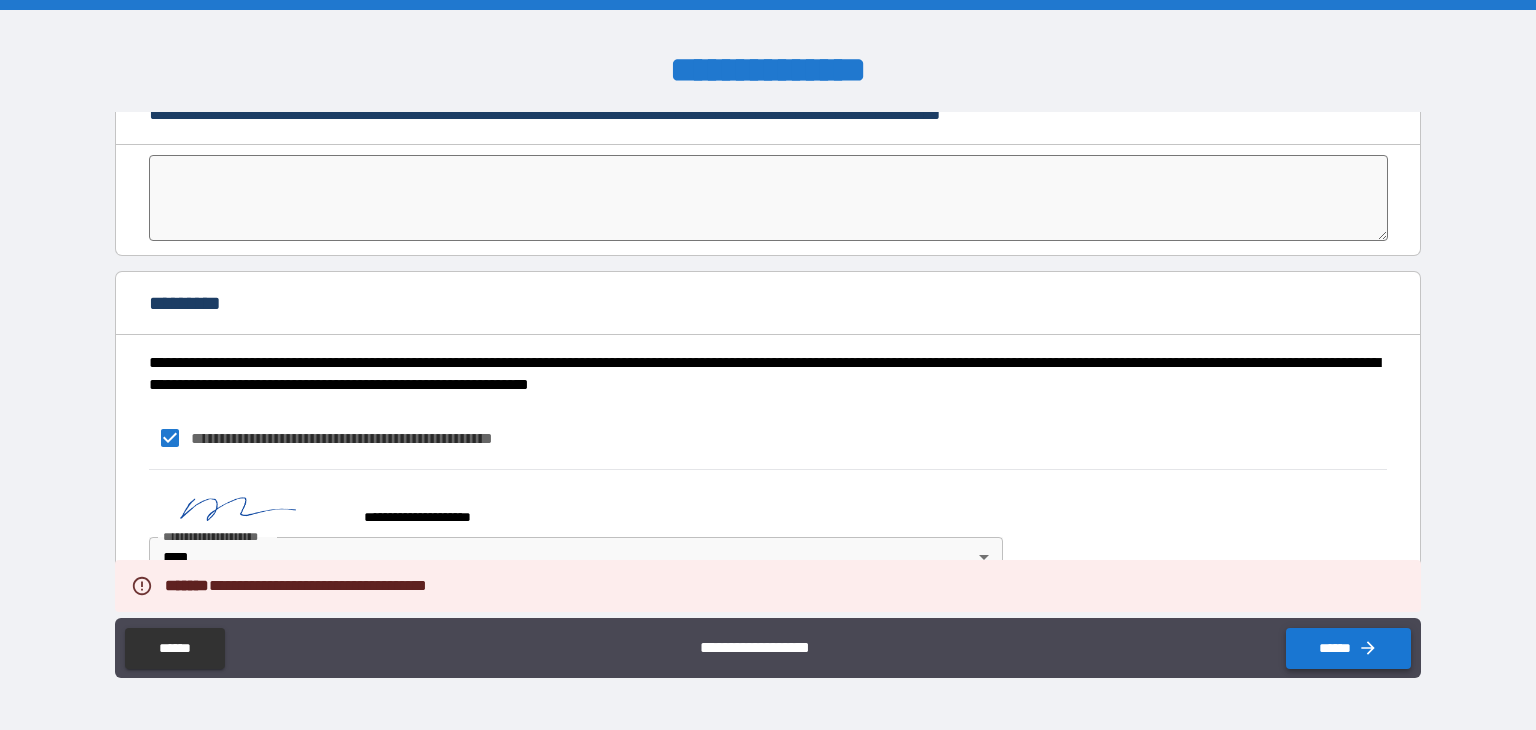 click on "******" at bounding box center [1348, 648] 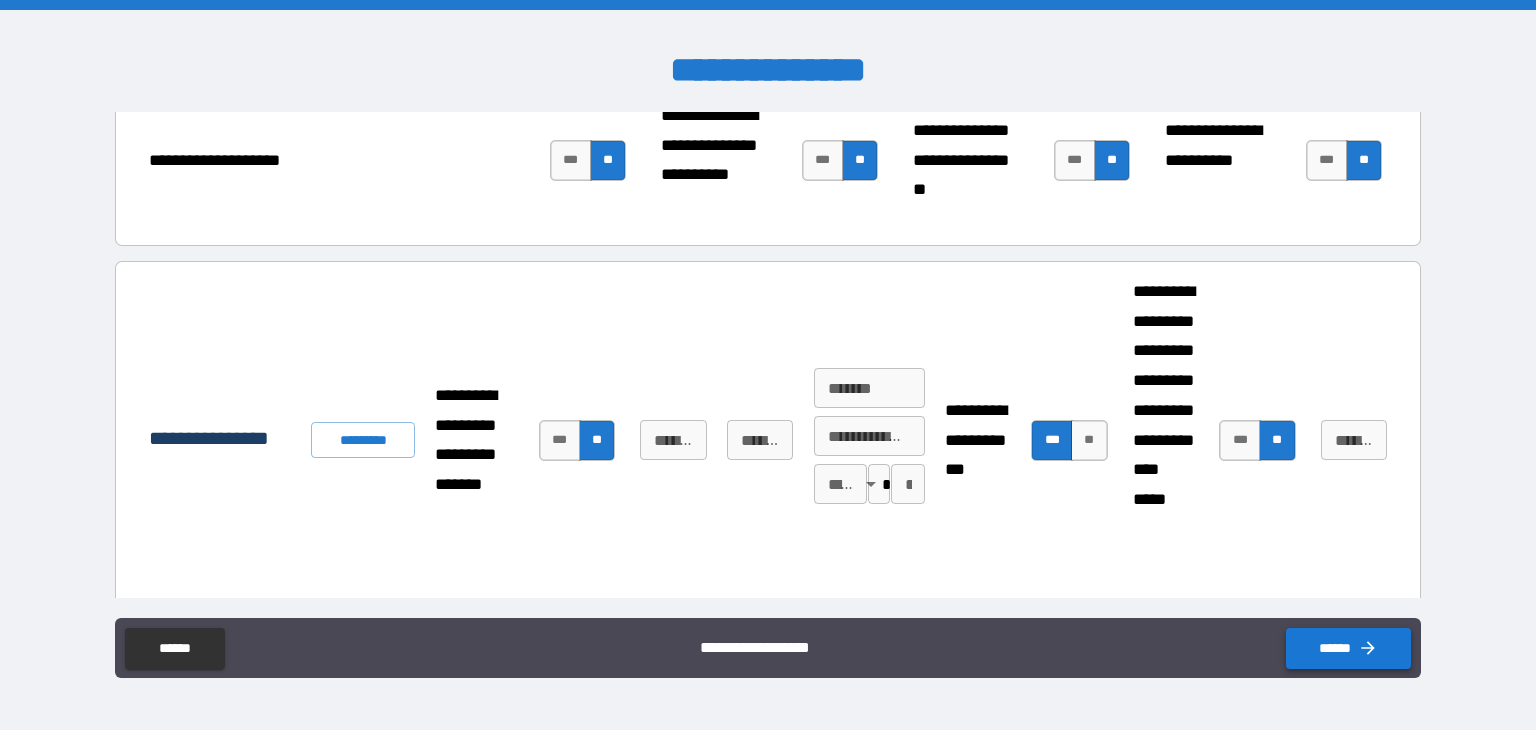 scroll, scrollTop: 0, scrollLeft: 0, axis: both 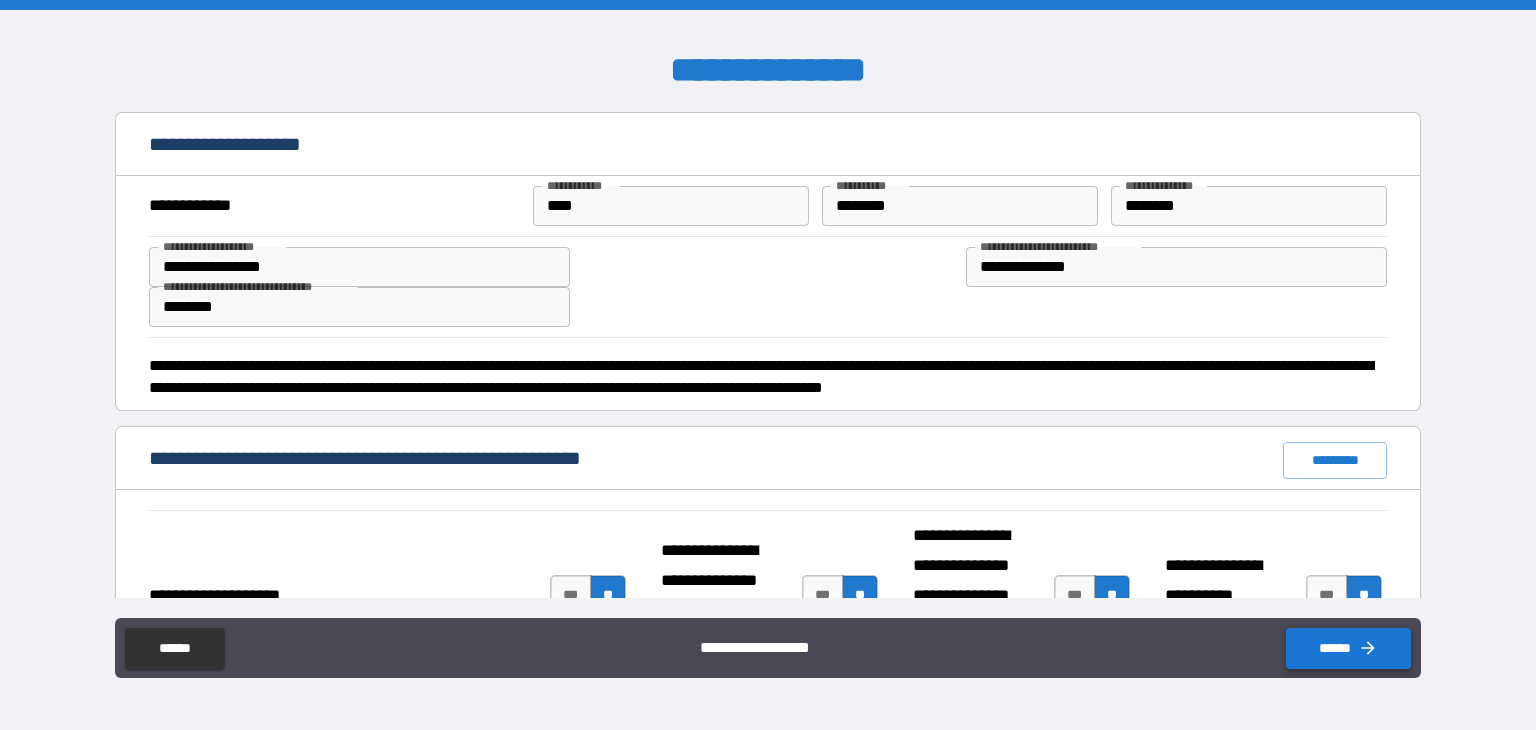click on "******" at bounding box center [1348, 648] 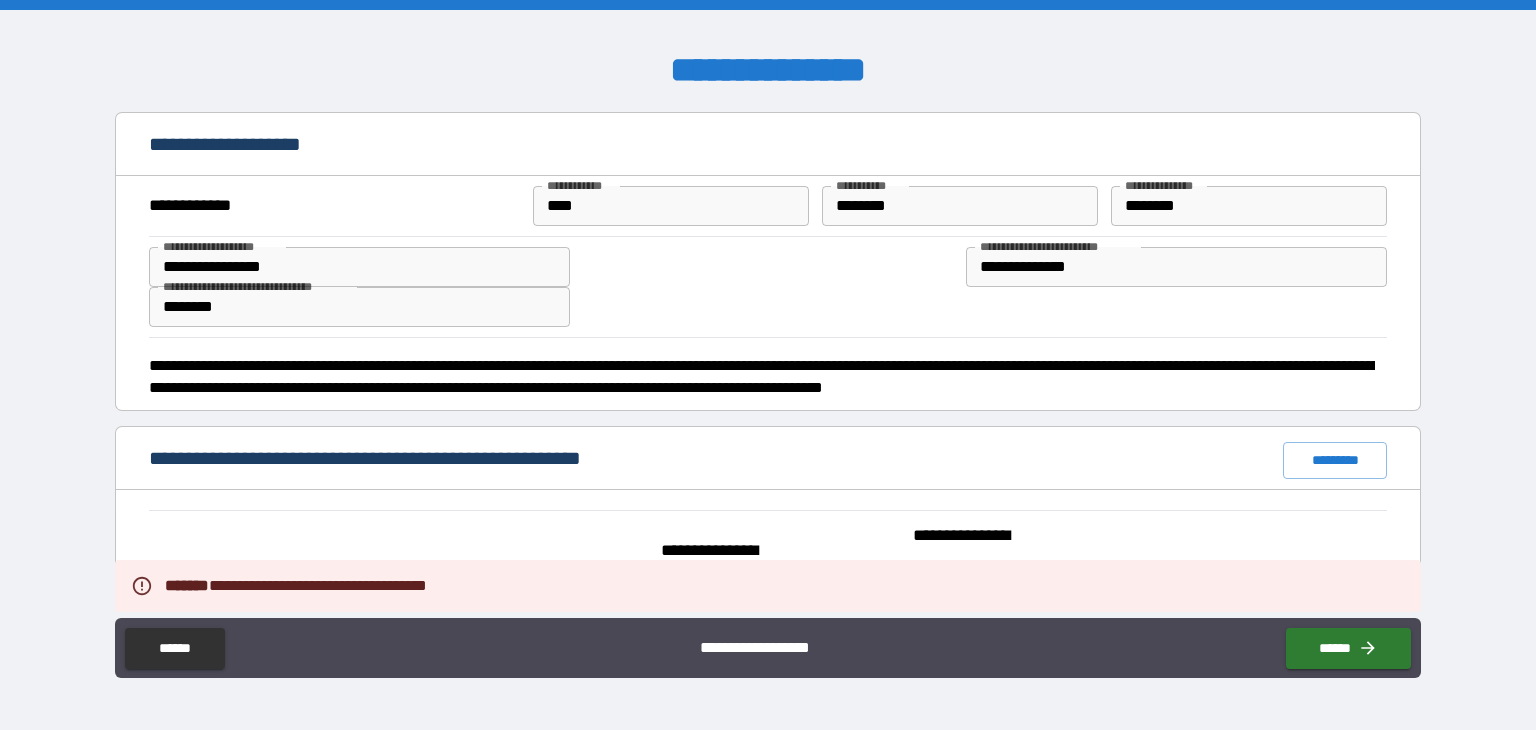 click on "**********" at bounding box center [768, 595] 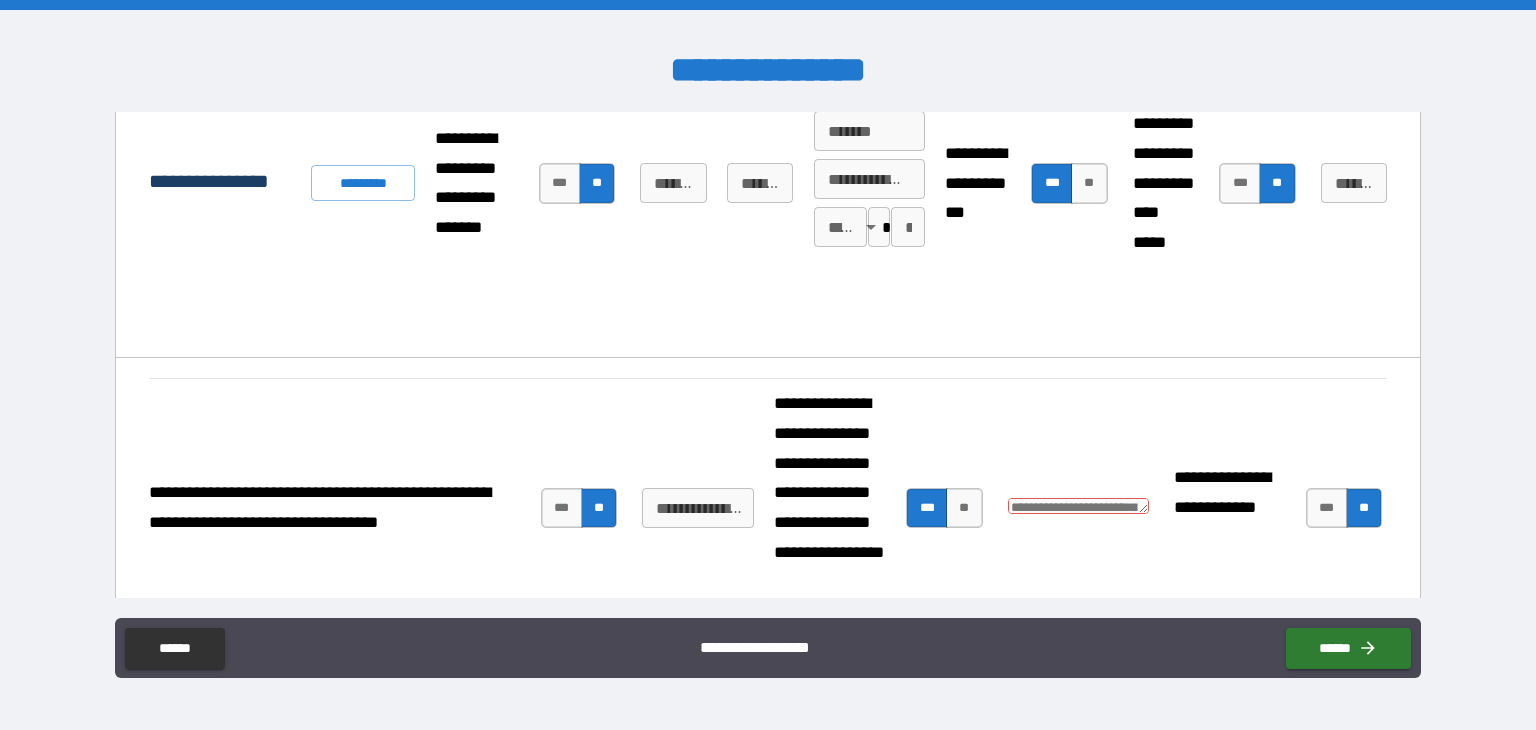 scroll, scrollTop: 709, scrollLeft: 0, axis: vertical 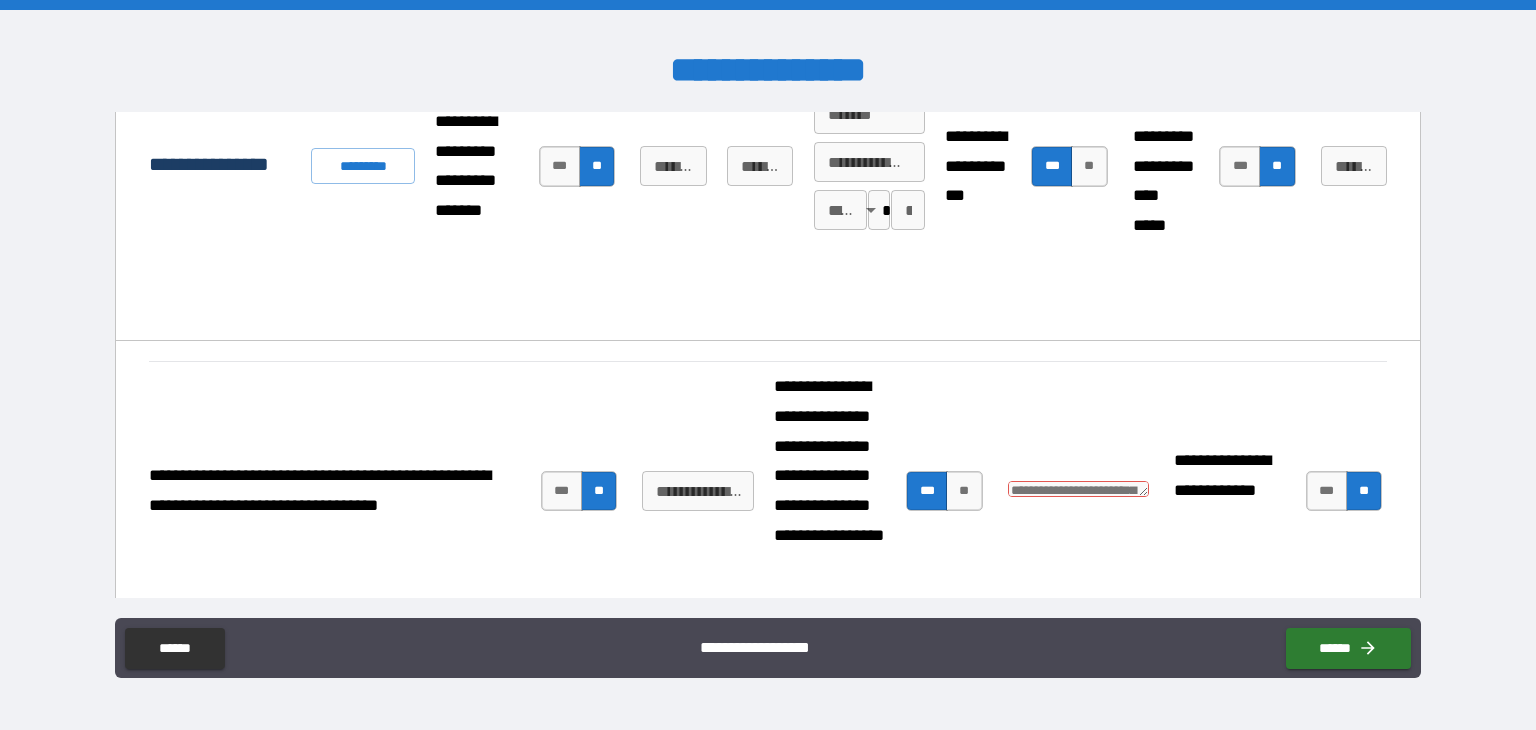 click on "**********" at bounding box center [1229, 491] 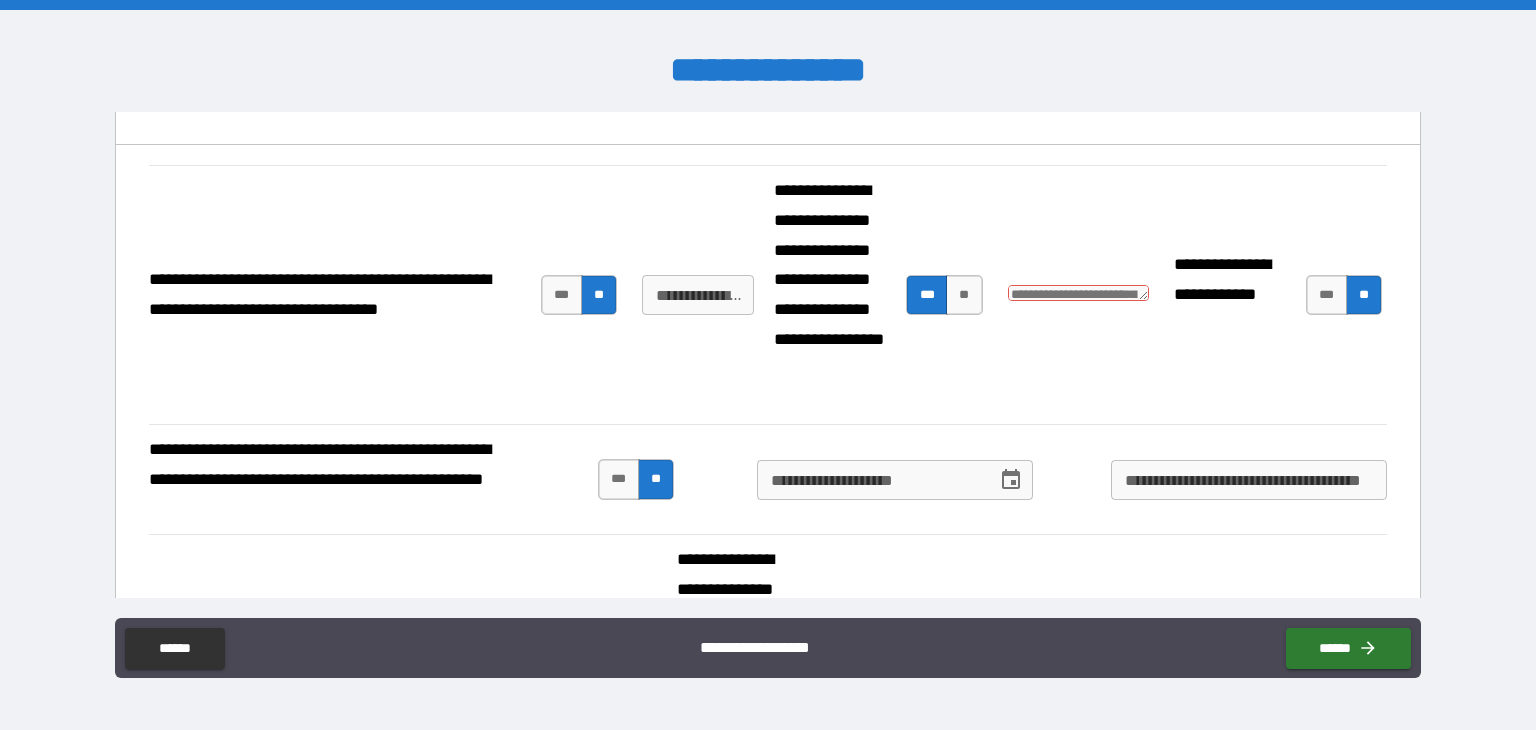 scroll, scrollTop: 906, scrollLeft: 0, axis: vertical 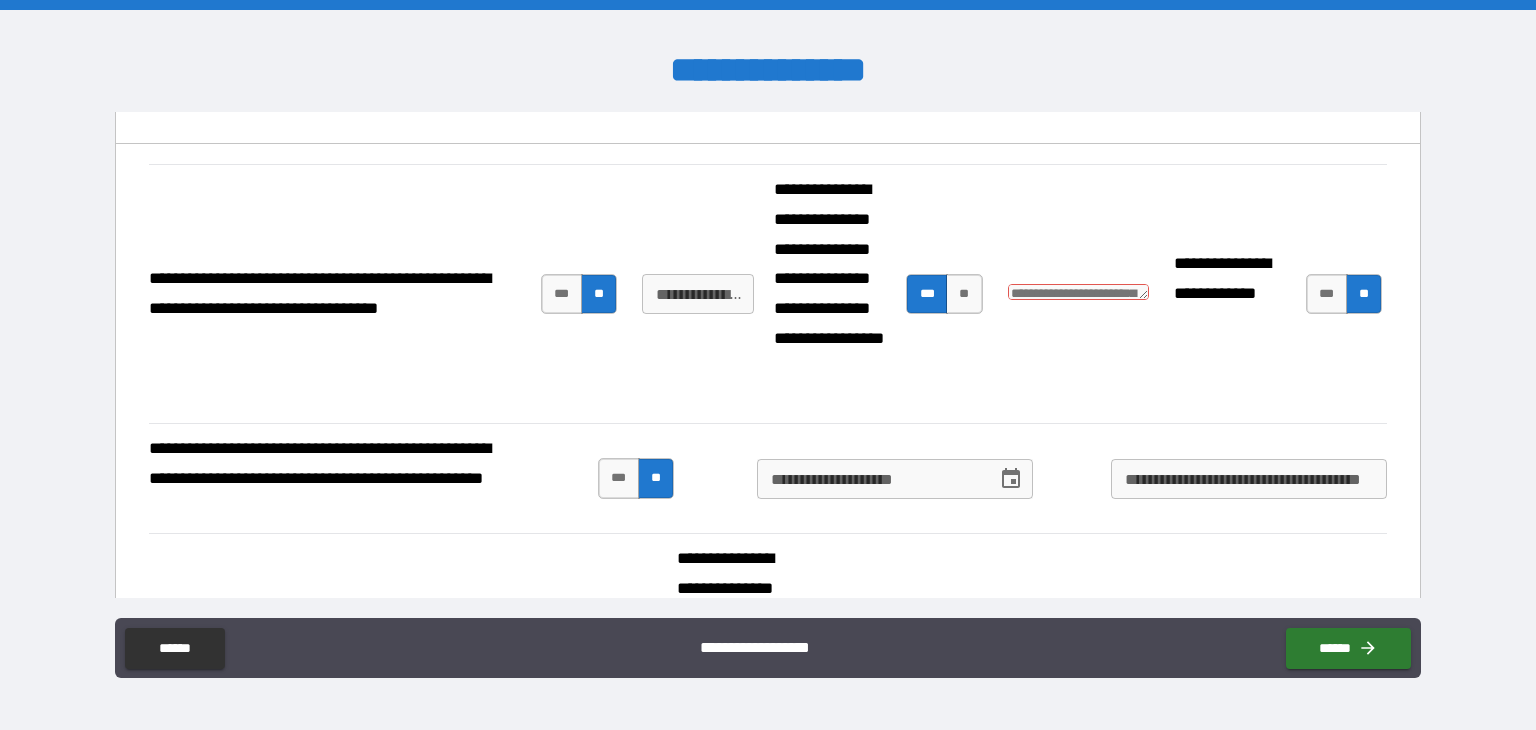 click at bounding box center [1078, 292] 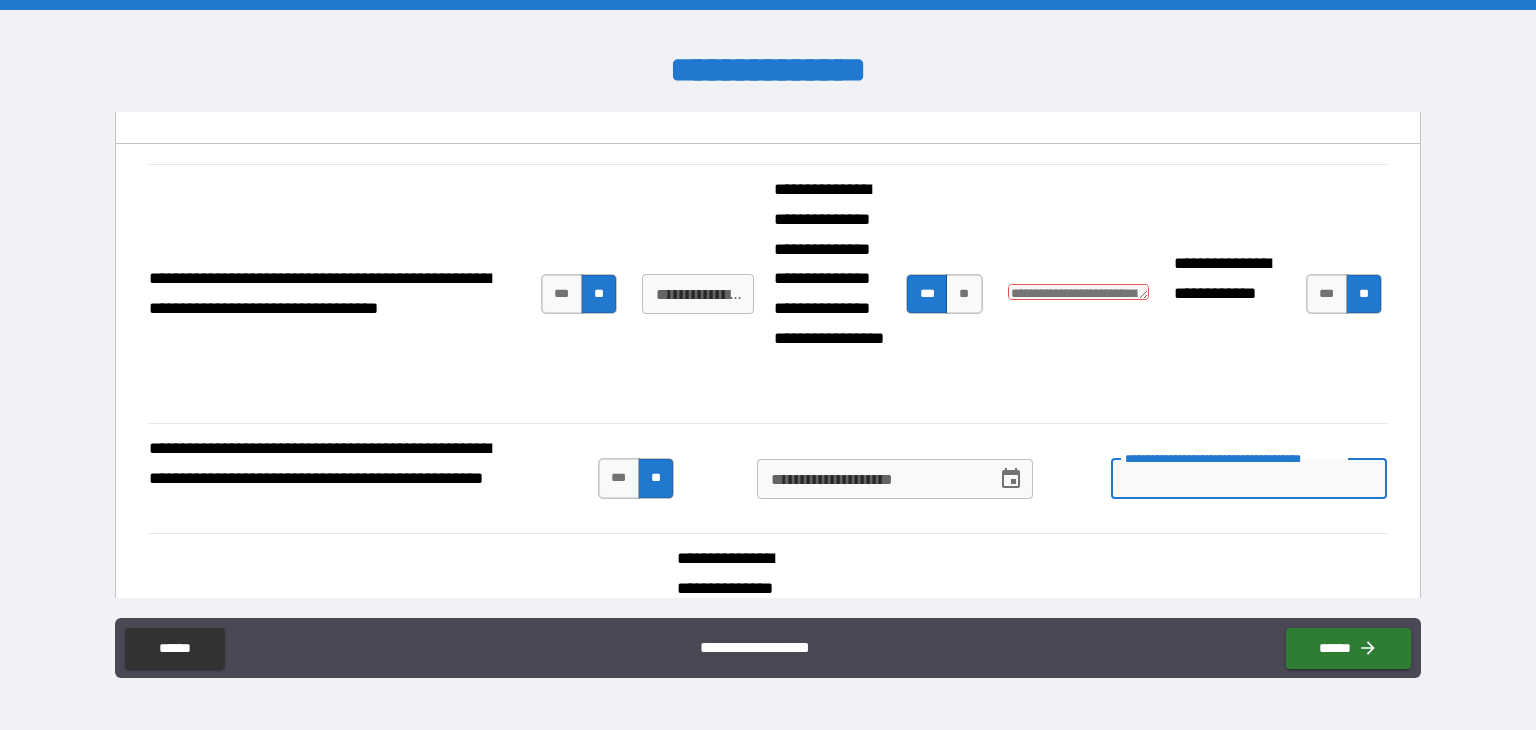 click on "**********" at bounding box center (768, 293) 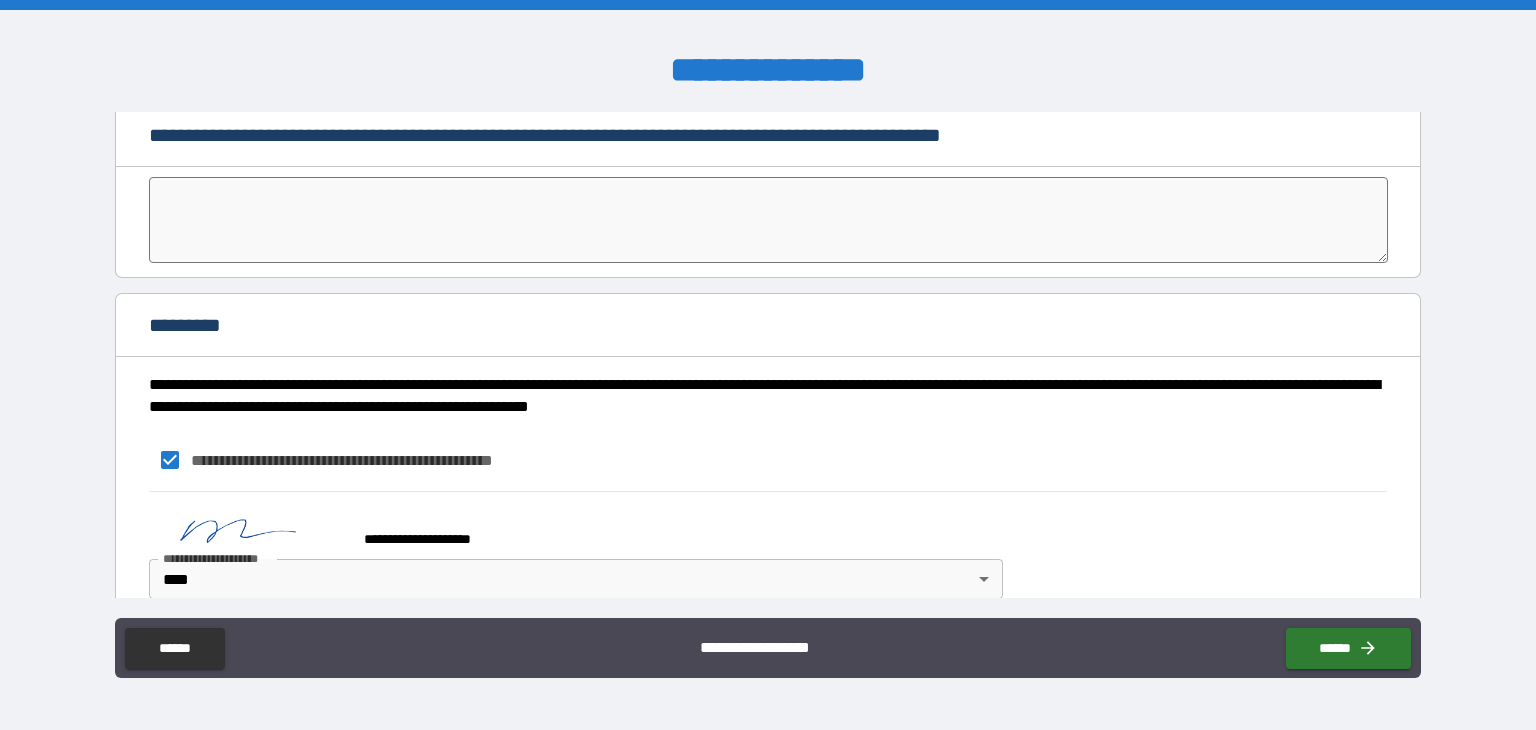 scroll, scrollTop: 4384, scrollLeft: 0, axis: vertical 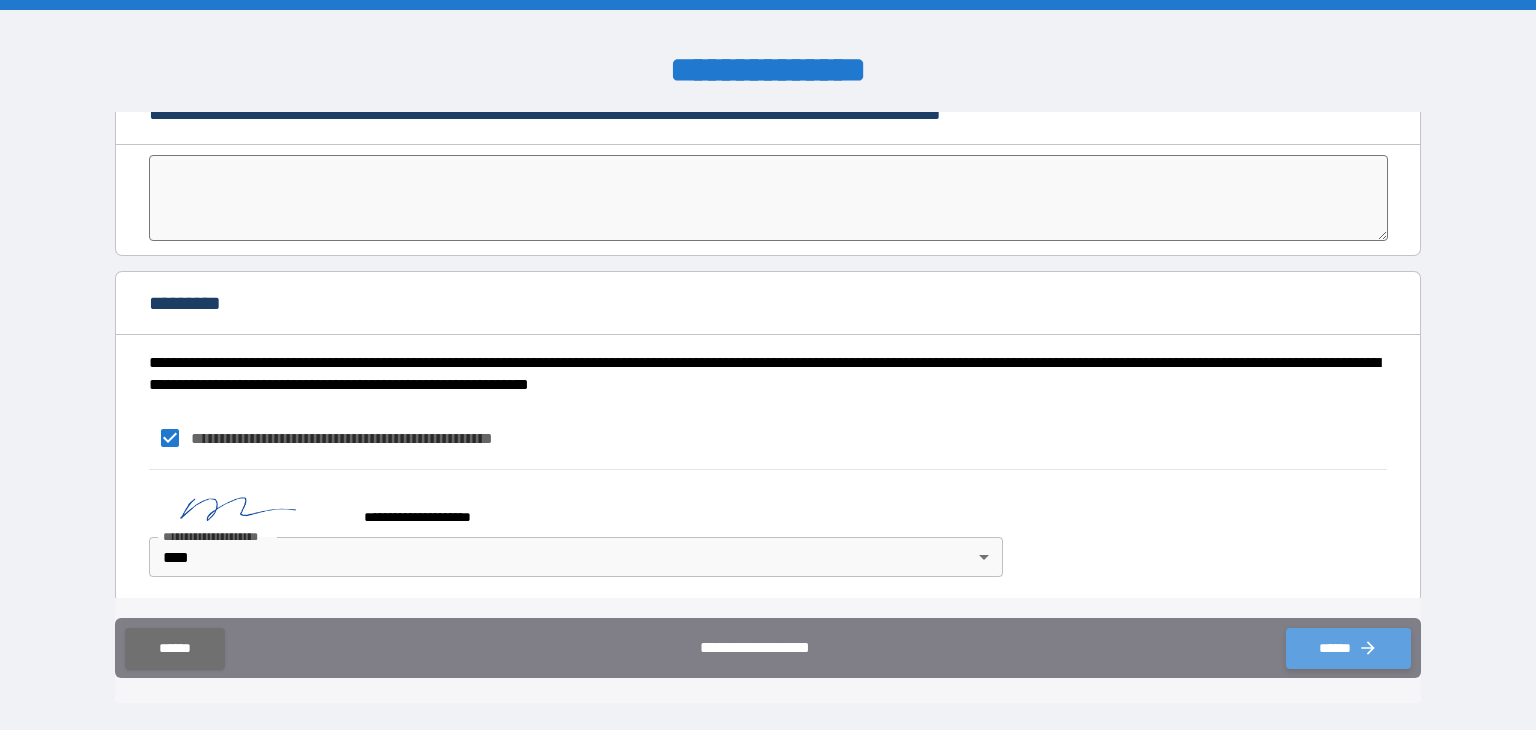 click on "******" at bounding box center (1348, 648) 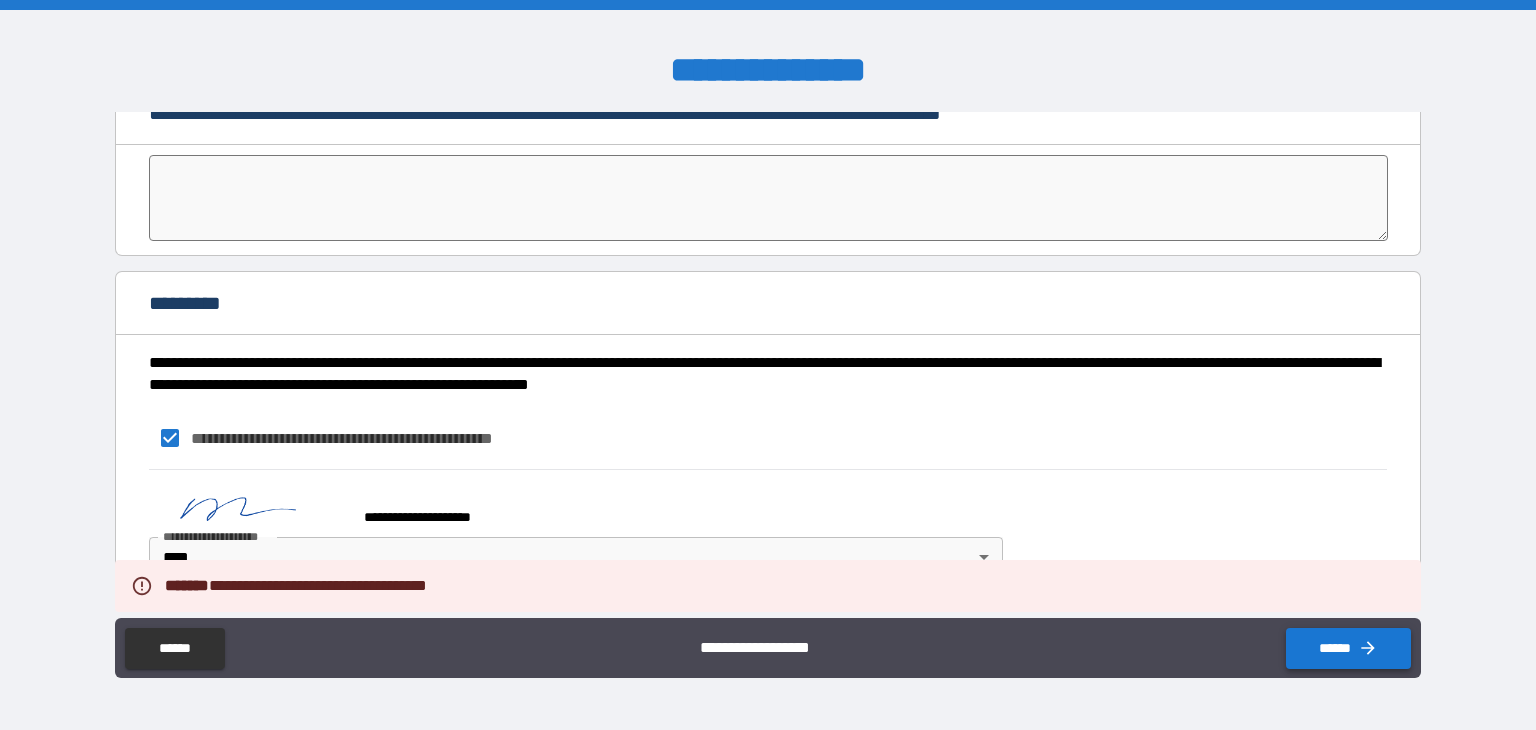 click on "******" at bounding box center (1348, 648) 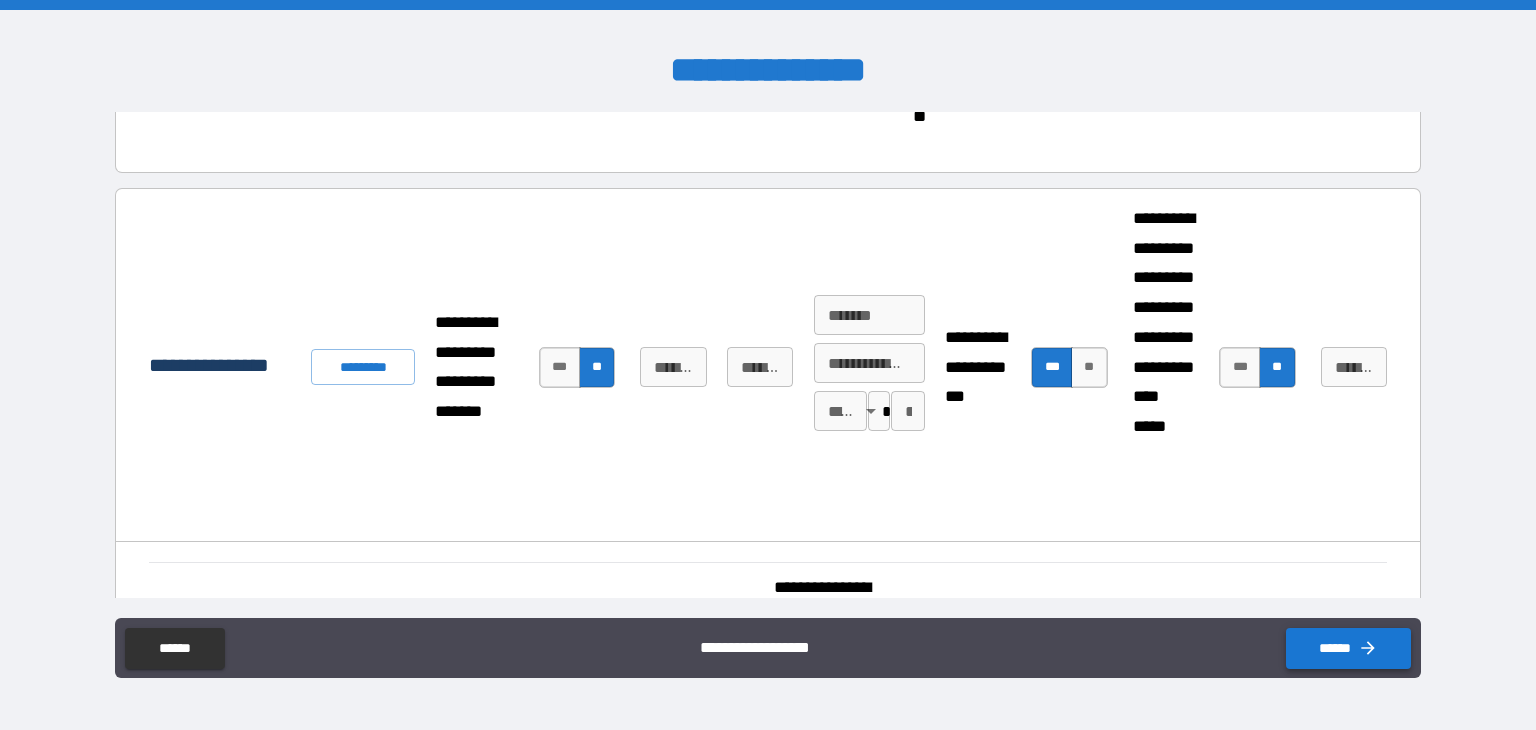 scroll, scrollTop: 0, scrollLeft: 0, axis: both 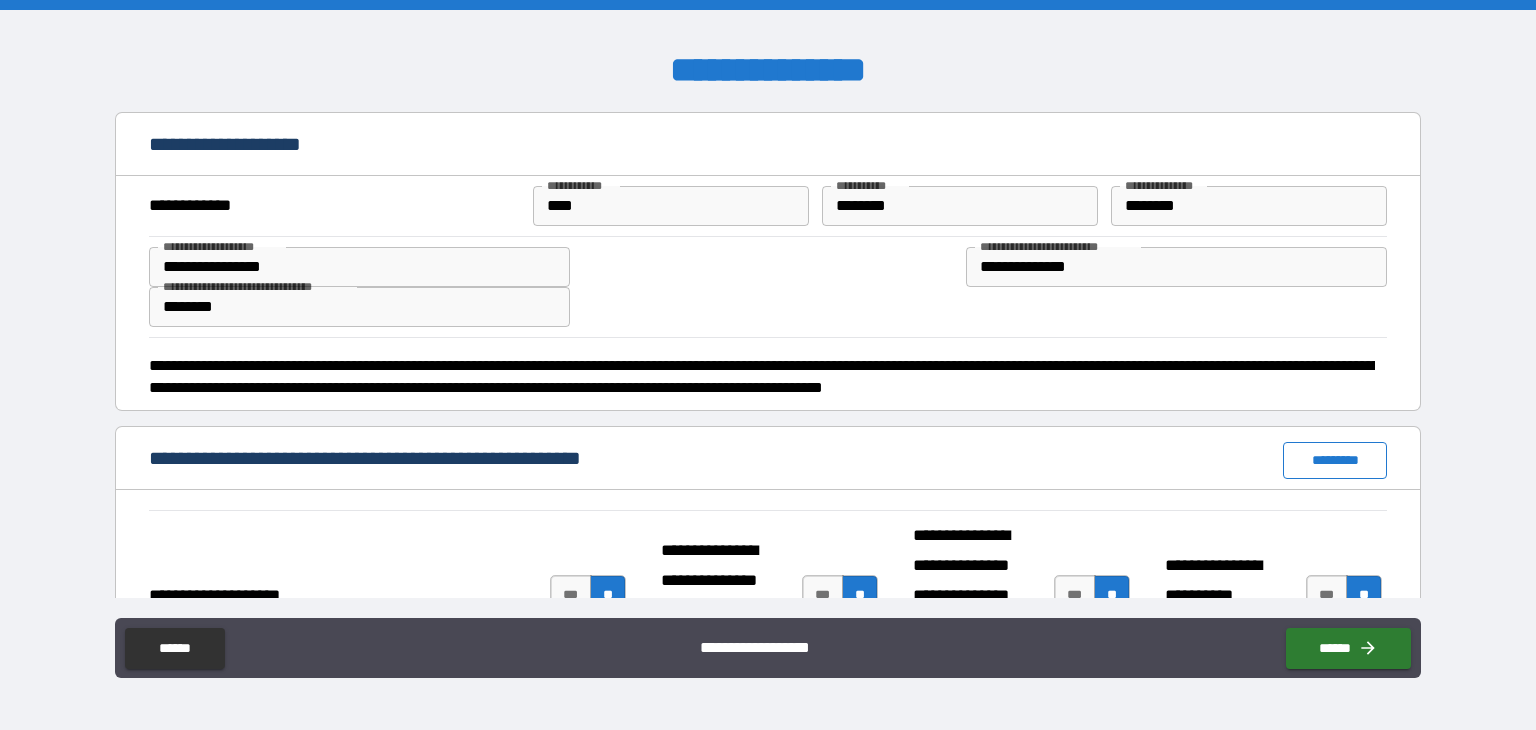 click on "*********" at bounding box center (1335, 460) 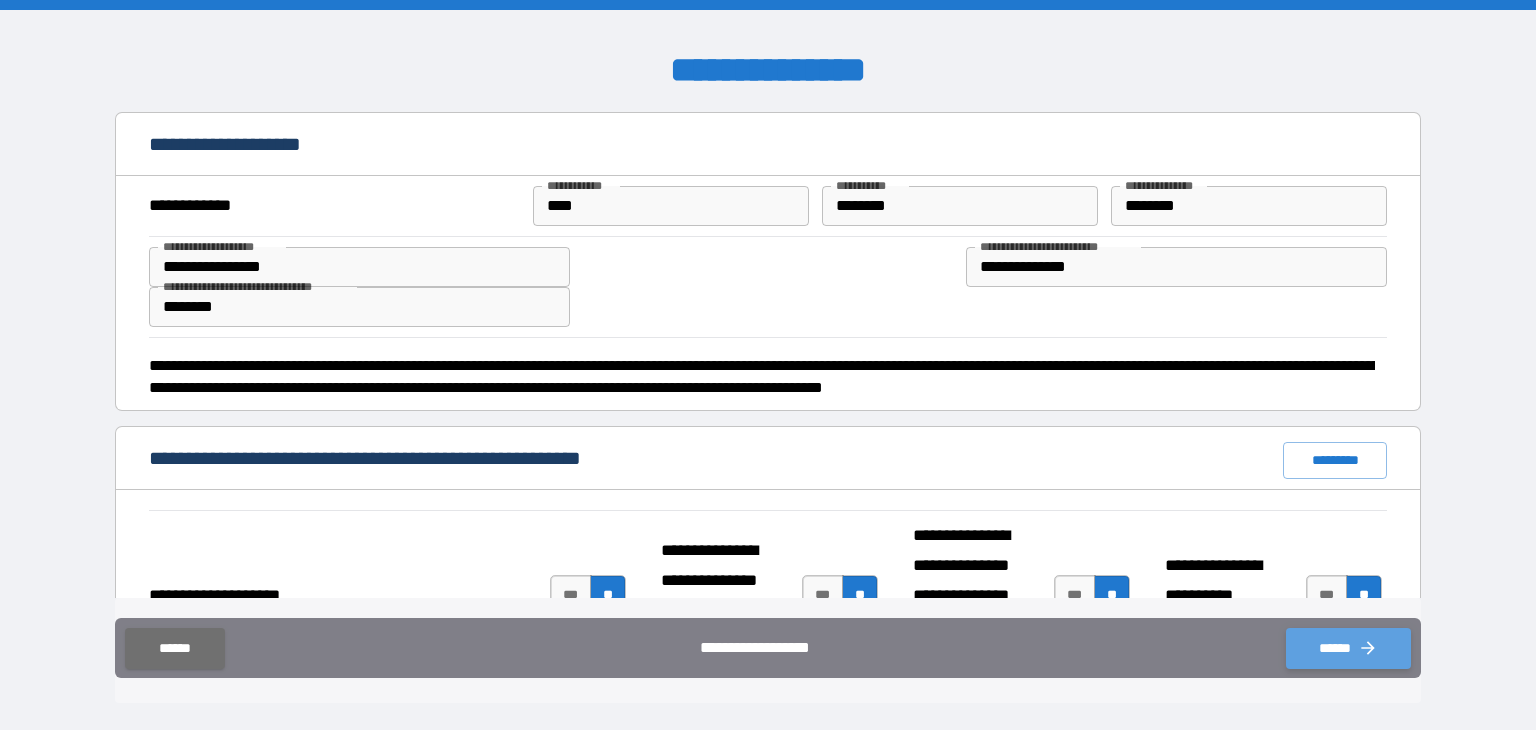 click on "******" at bounding box center [1348, 648] 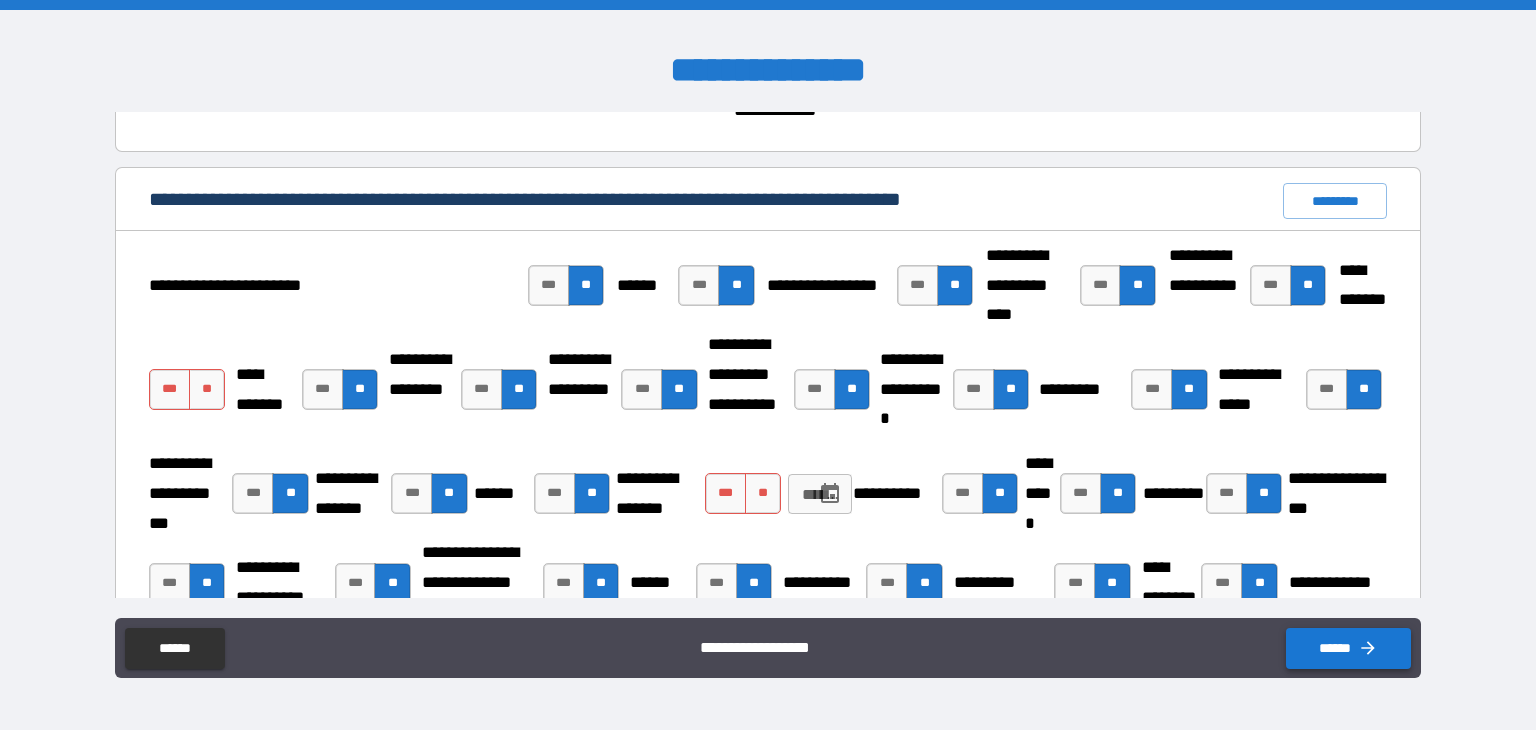 scroll, scrollTop: 3106, scrollLeft: 0, axis: vertical 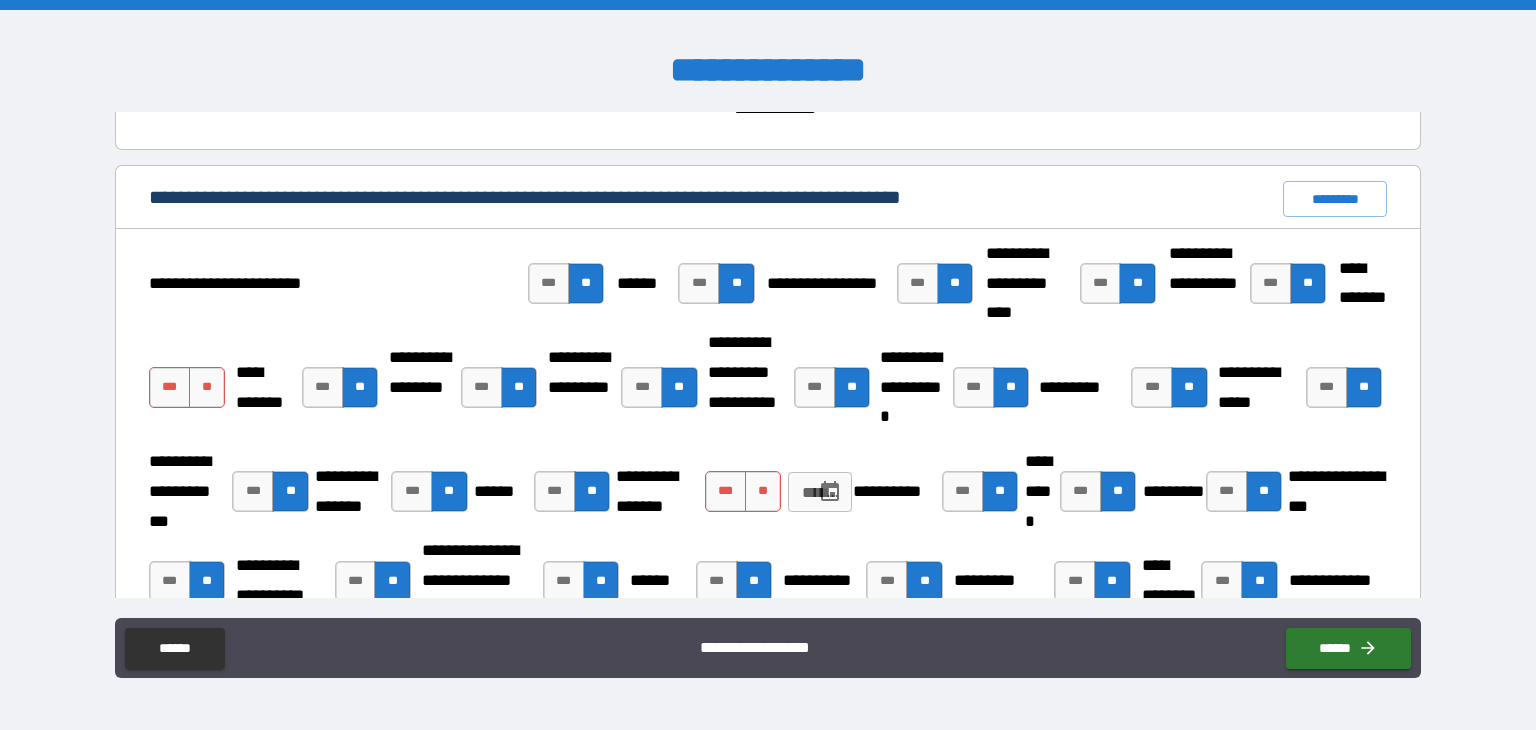 click on "**" at bounding box center (1259, 581) 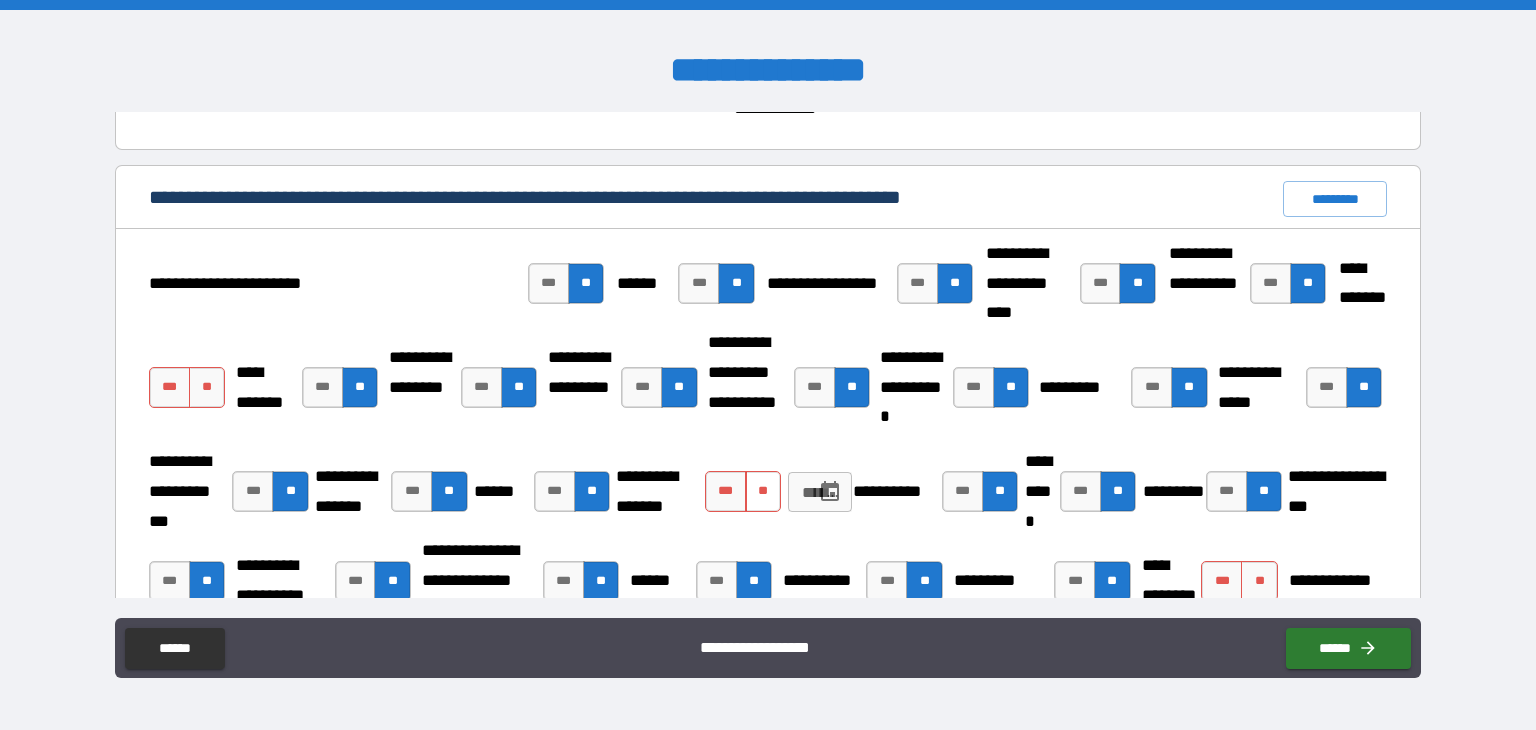 click on "**" at bounding box center [763, 491] 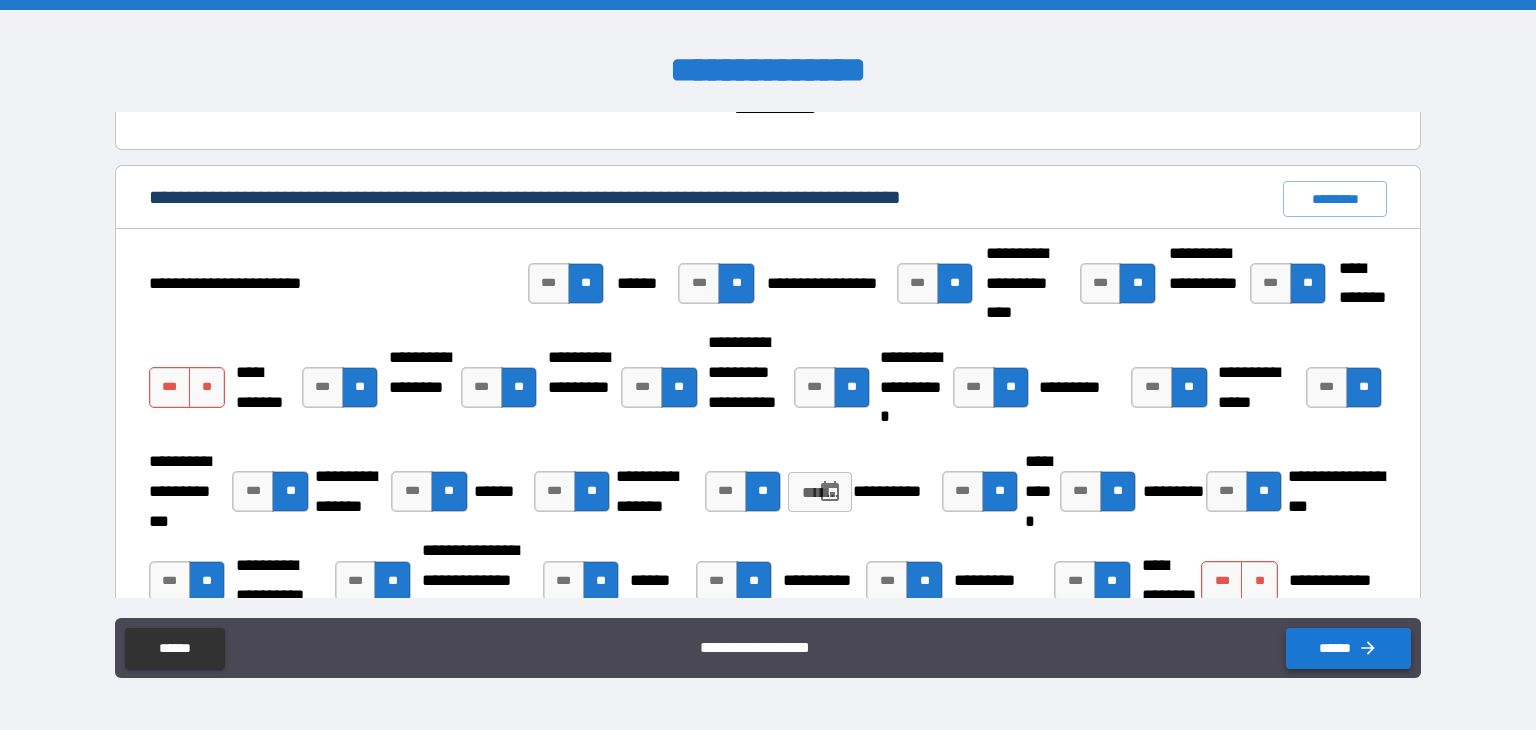 click on "******" at bounding box center [1348, 648] 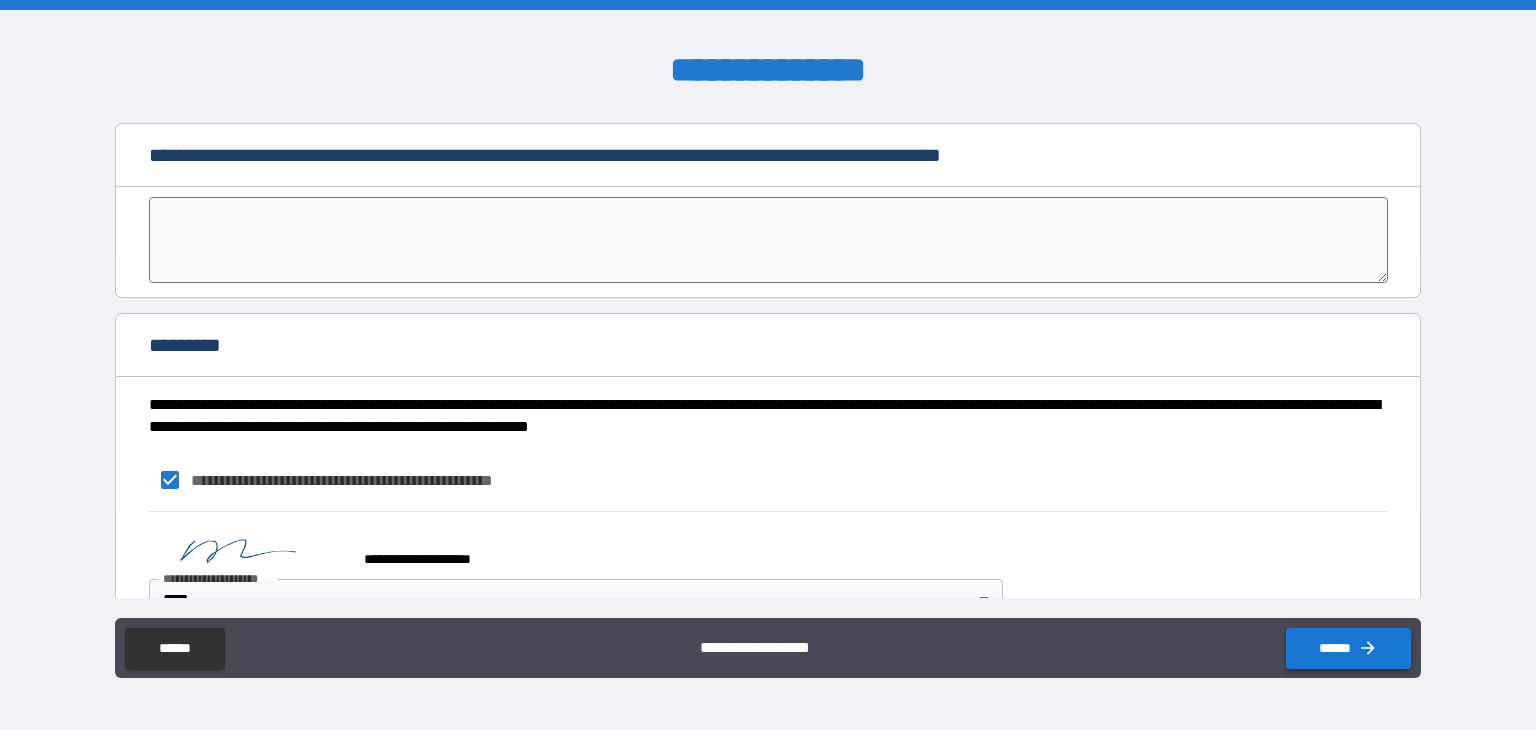scroll, scrollTop: 4384, scrollLeft: 0, axis: vertical 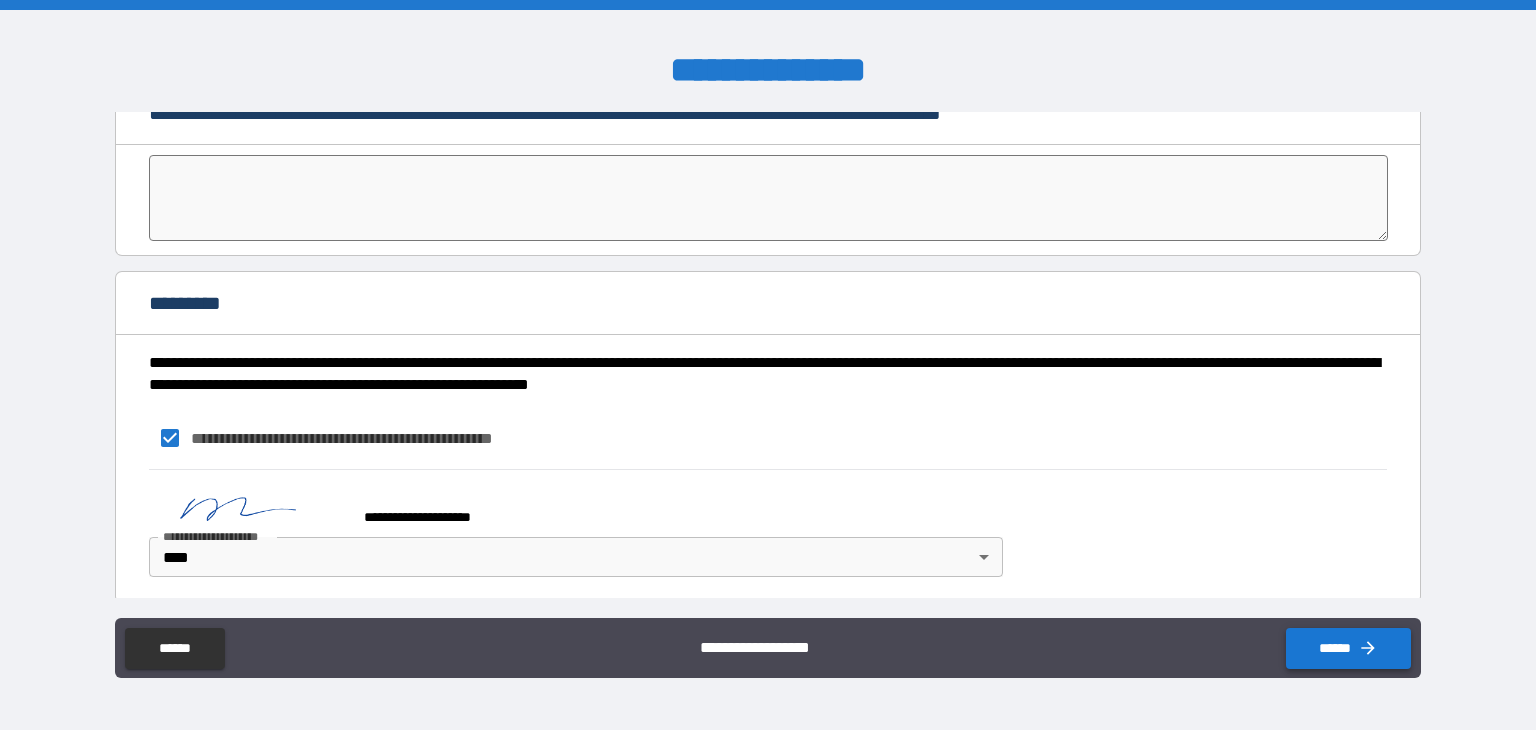 click on "******" at bounding box center (1348, 648) 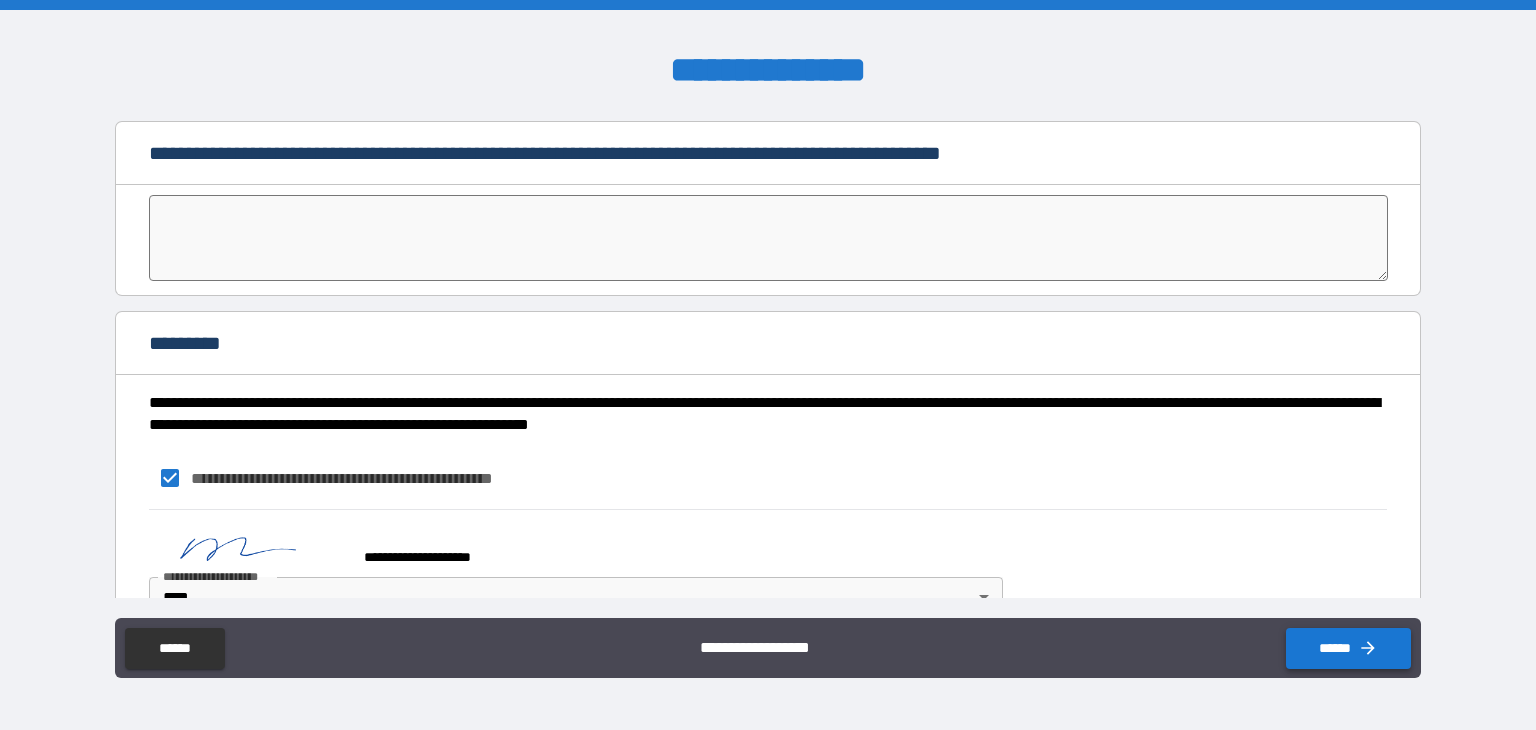 scroll, scrollTop: 4314, scrollLeft: 0, axis: vertical 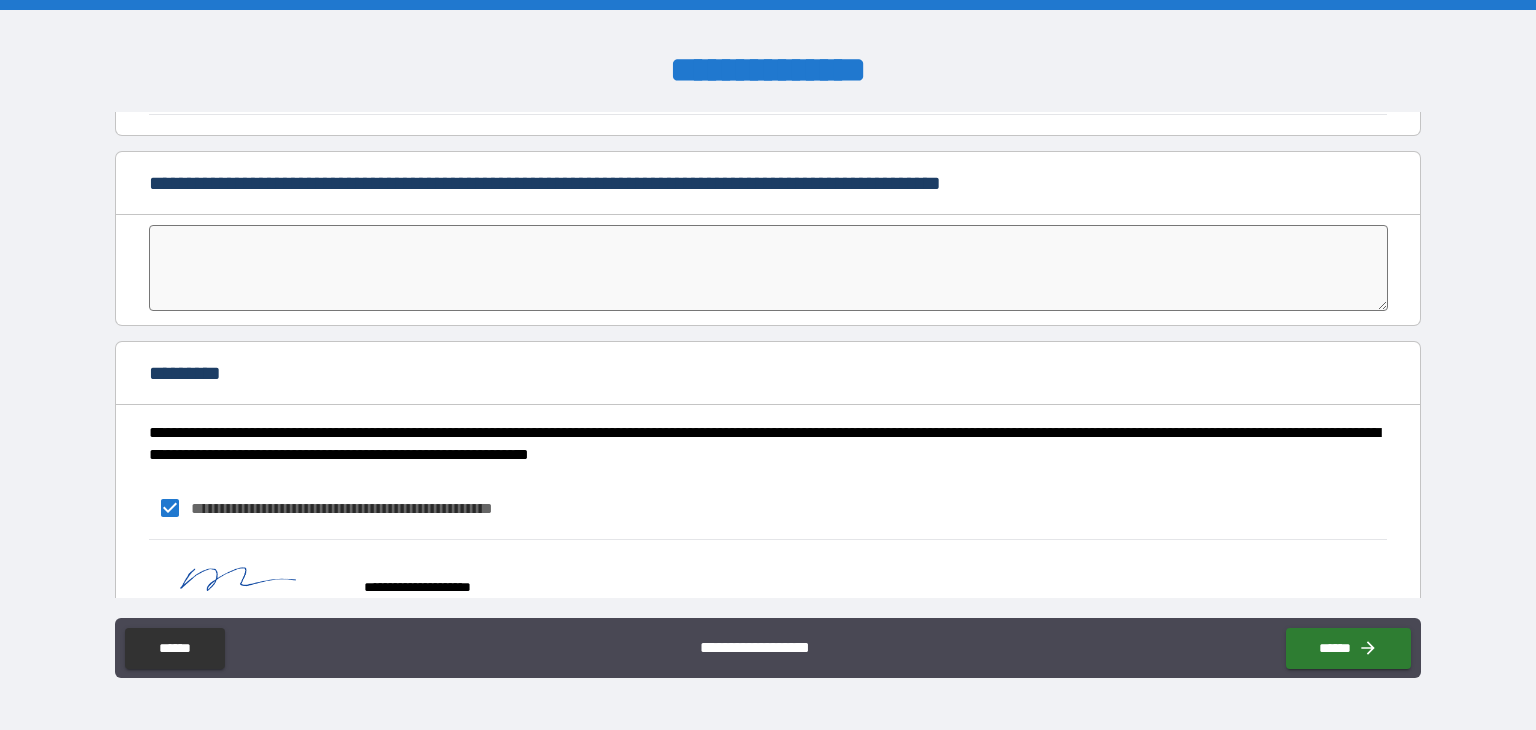 click at bounding box center [768, 268] 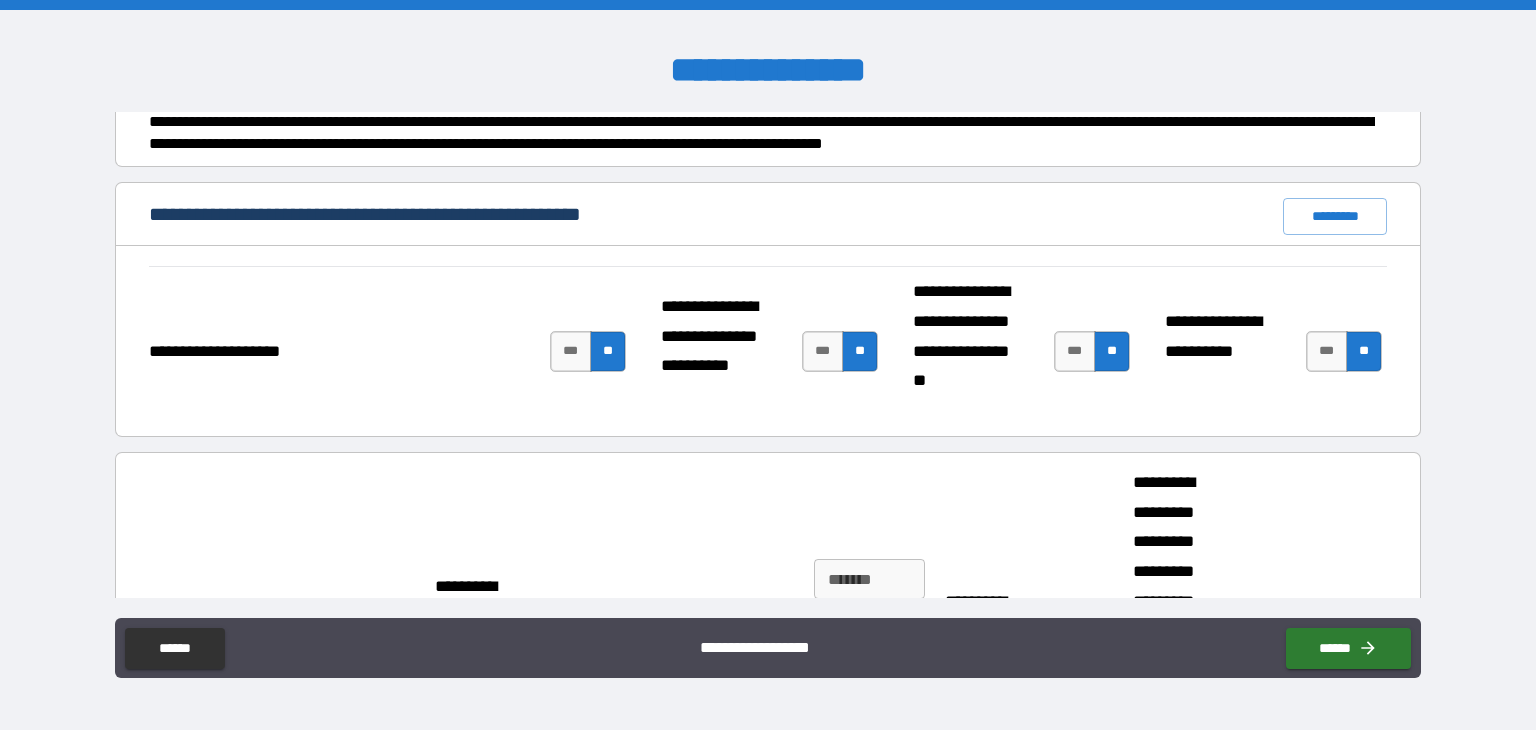 scroll, scrollTop: 0, scrollLeft: 0, axis: both 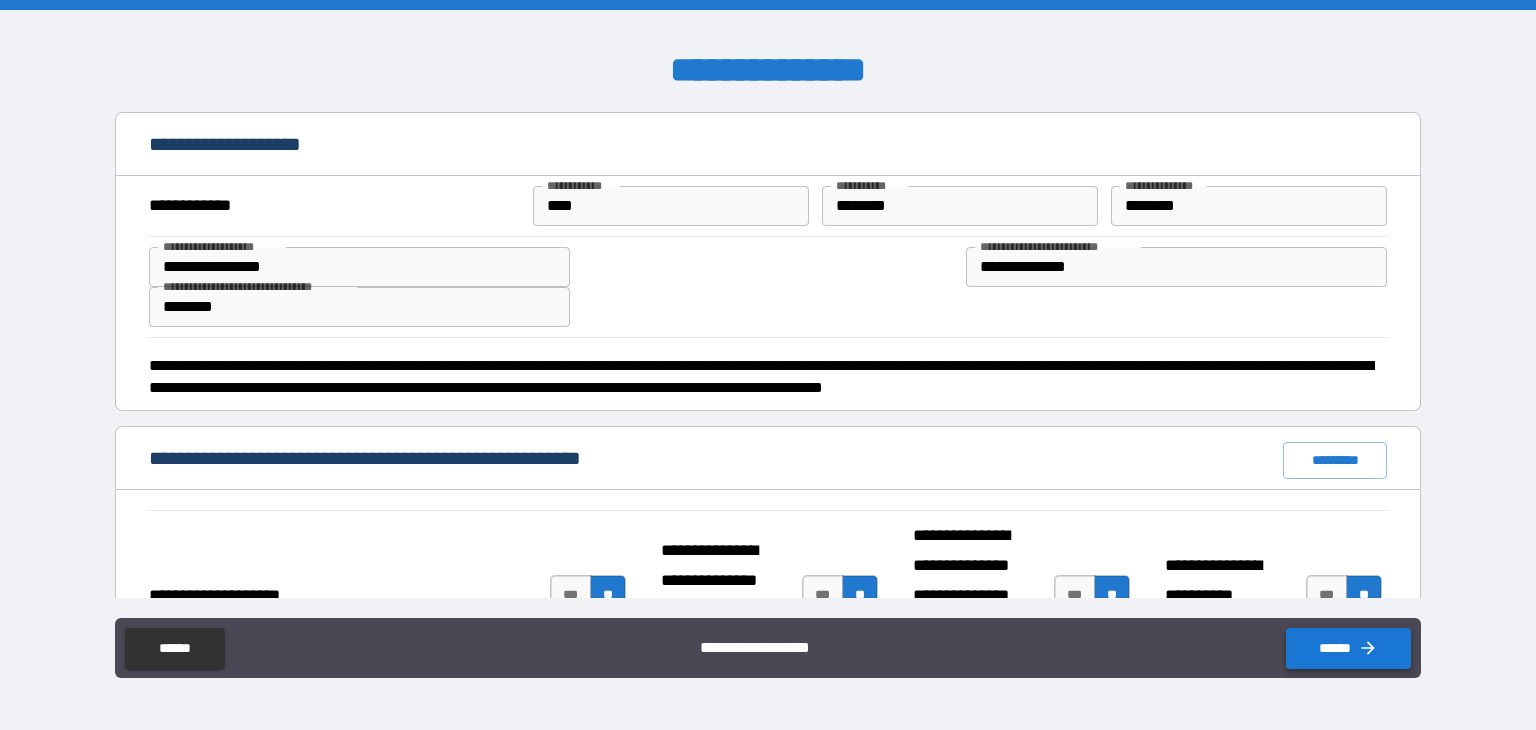 click 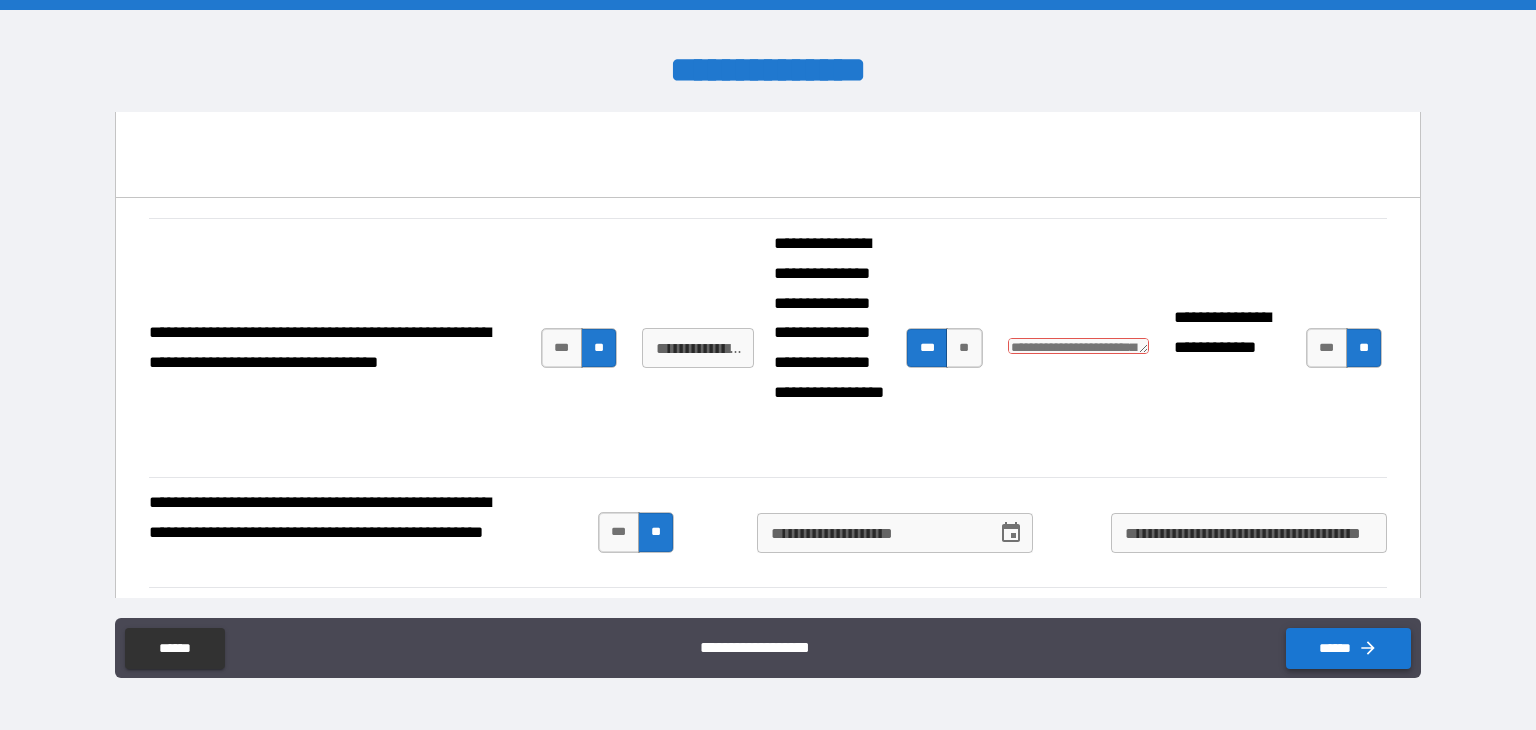 scroll, scrollTop: 872, scrollLeft: 0, axis: vertical 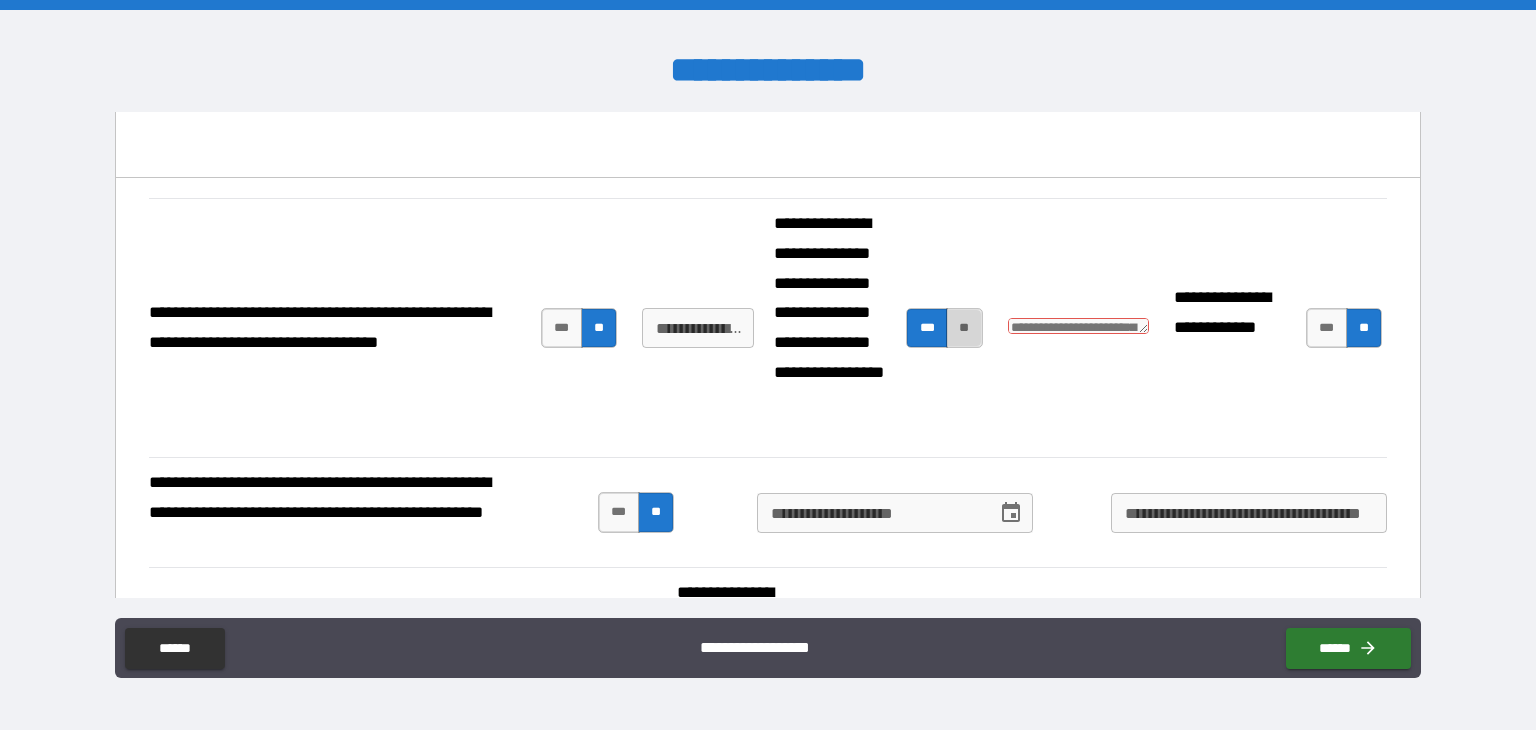 click on "**" at bounding box center (964, 328) 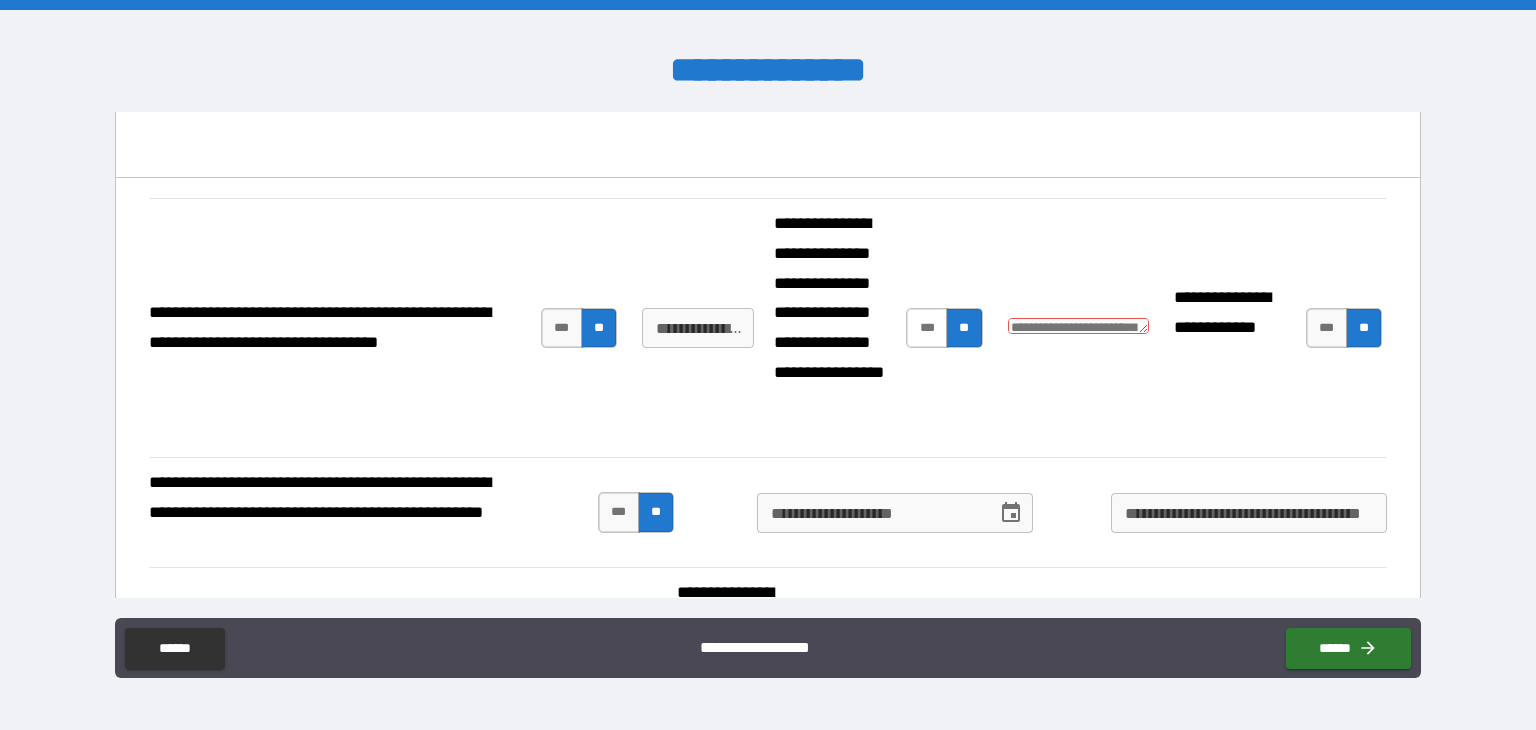 click on "***" at bounding box center [927, 328] 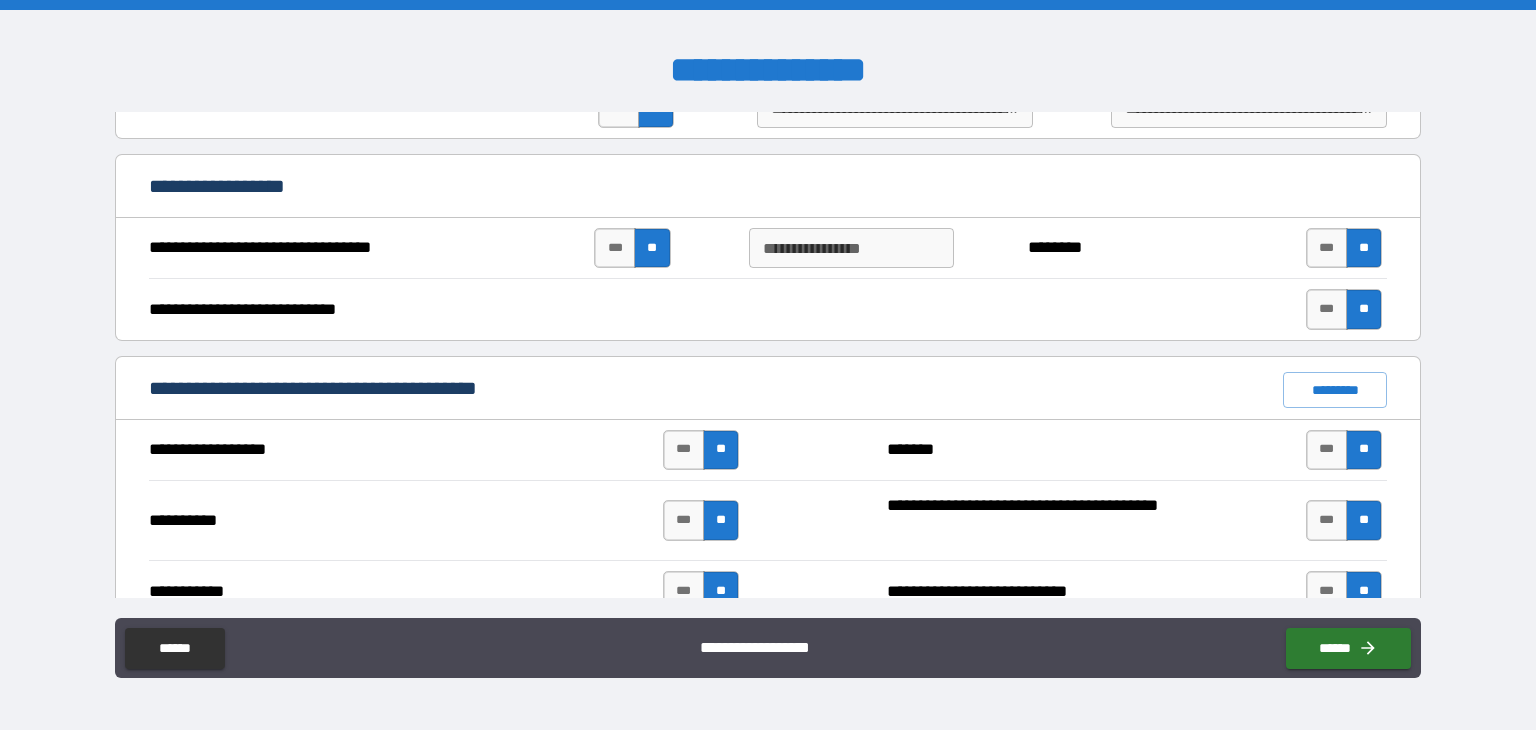 scroll, scrollTop: 2170, scrollLeft: 0, axis: vertical 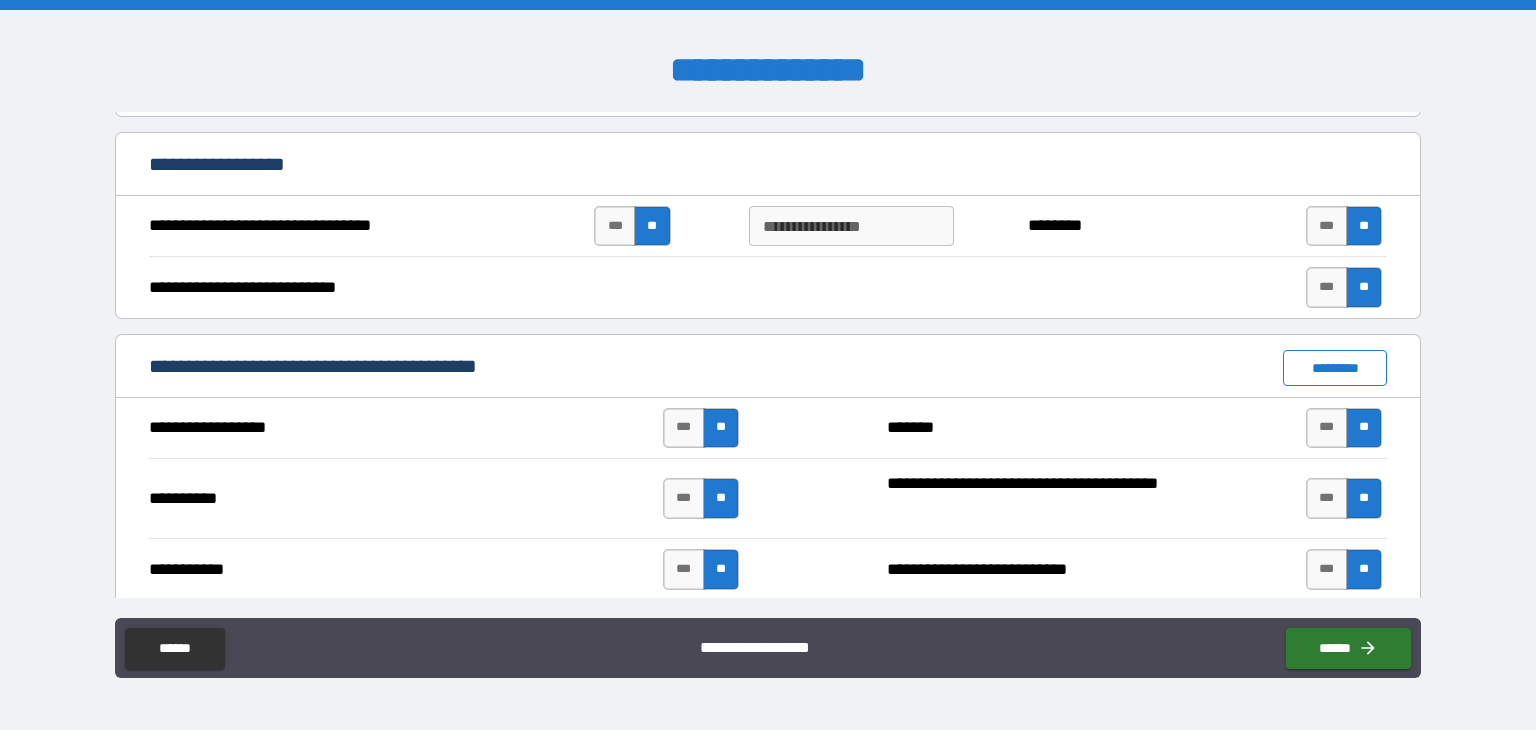 click on "*********" at bounding box center [1335, 368] 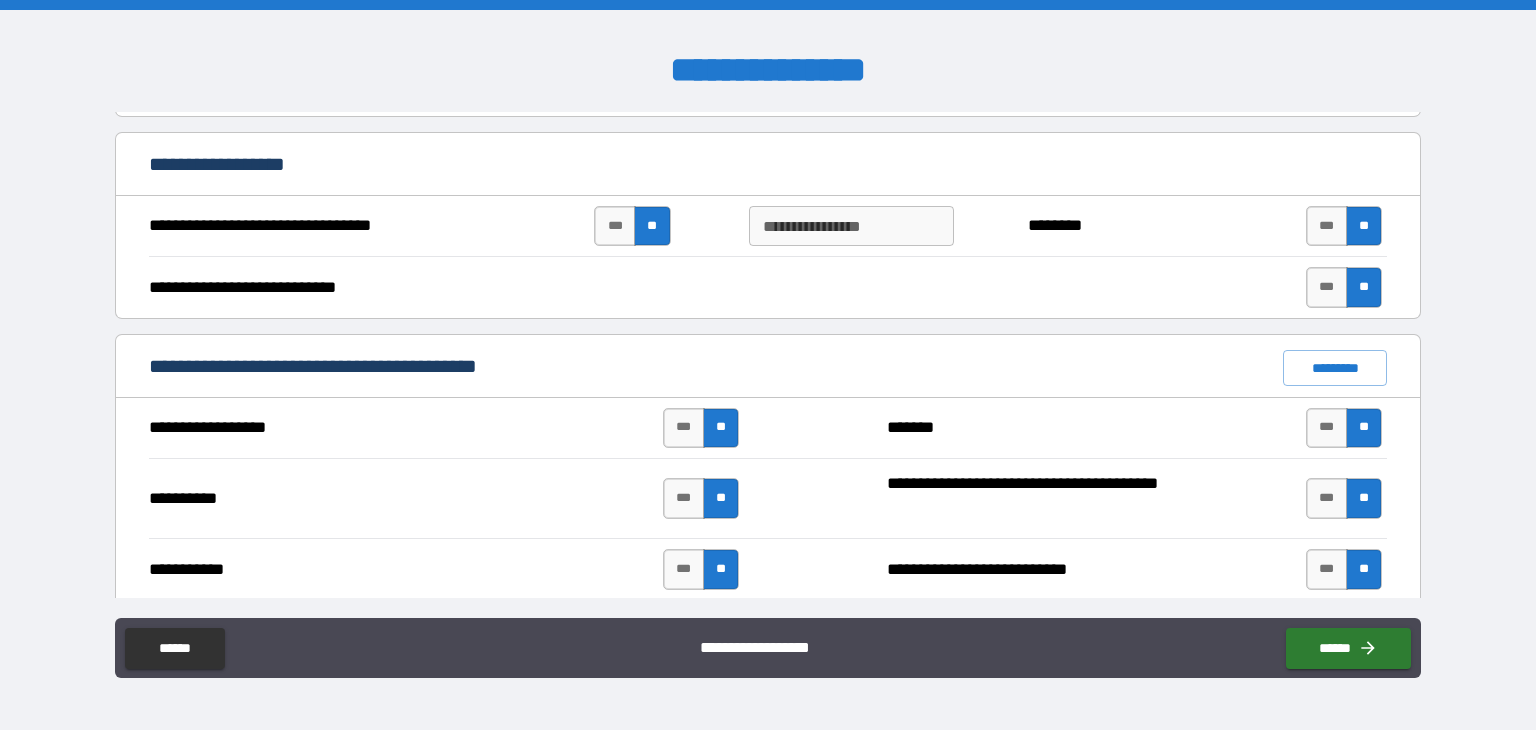 click on "**********" at bounding box center (768, 367) 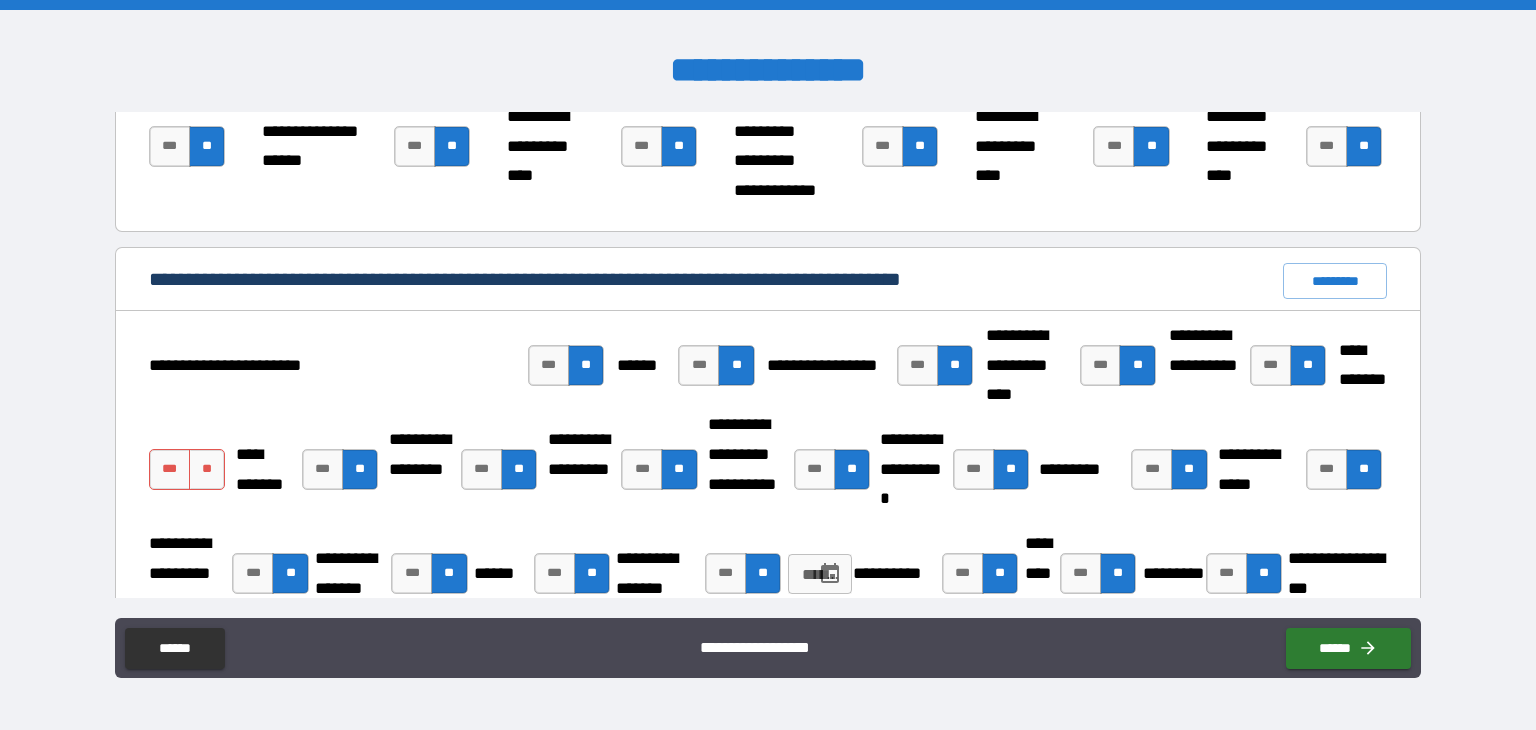 scroll, scrollTop: 3033, scrollLeft: 0, axis: vertical 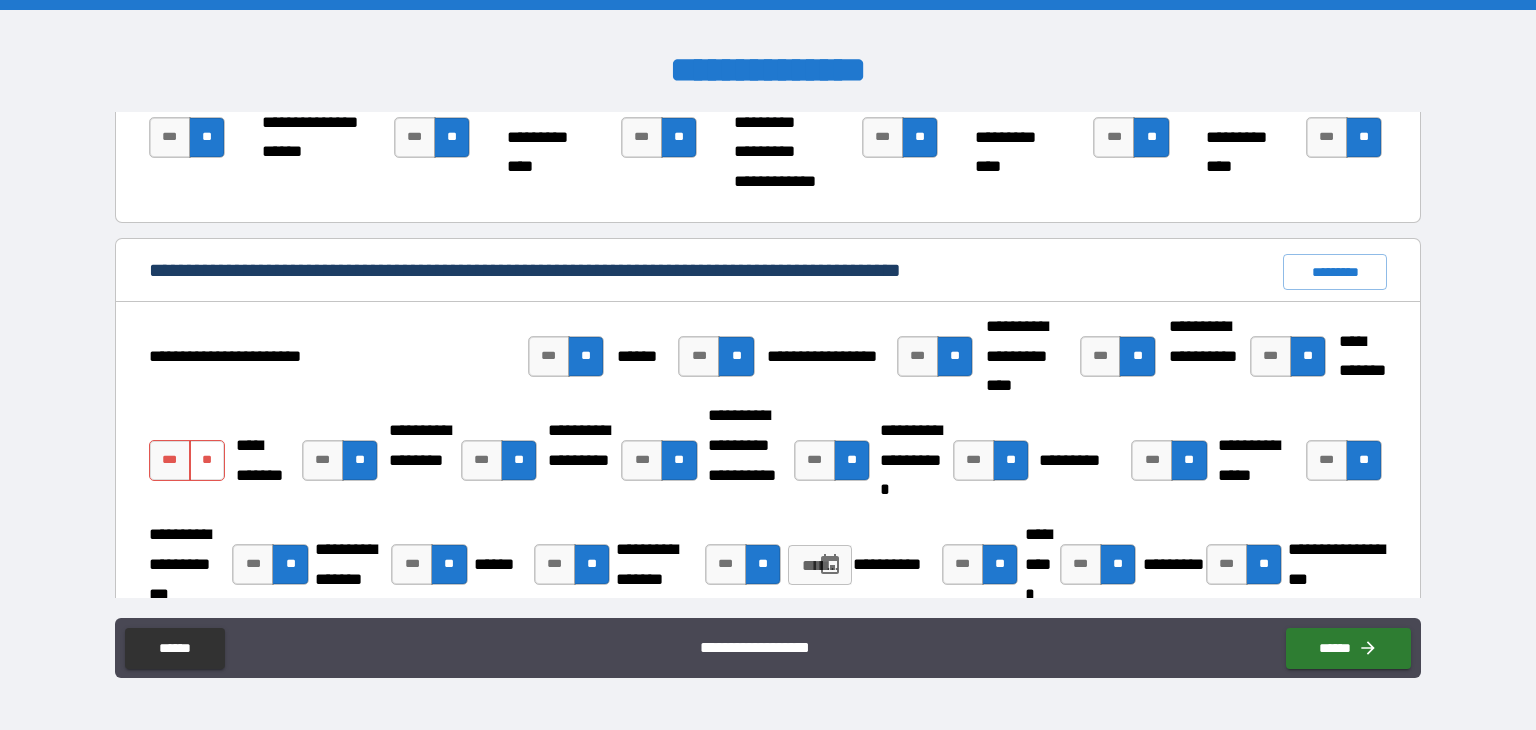click on "**" at bounding box center [207, 460] 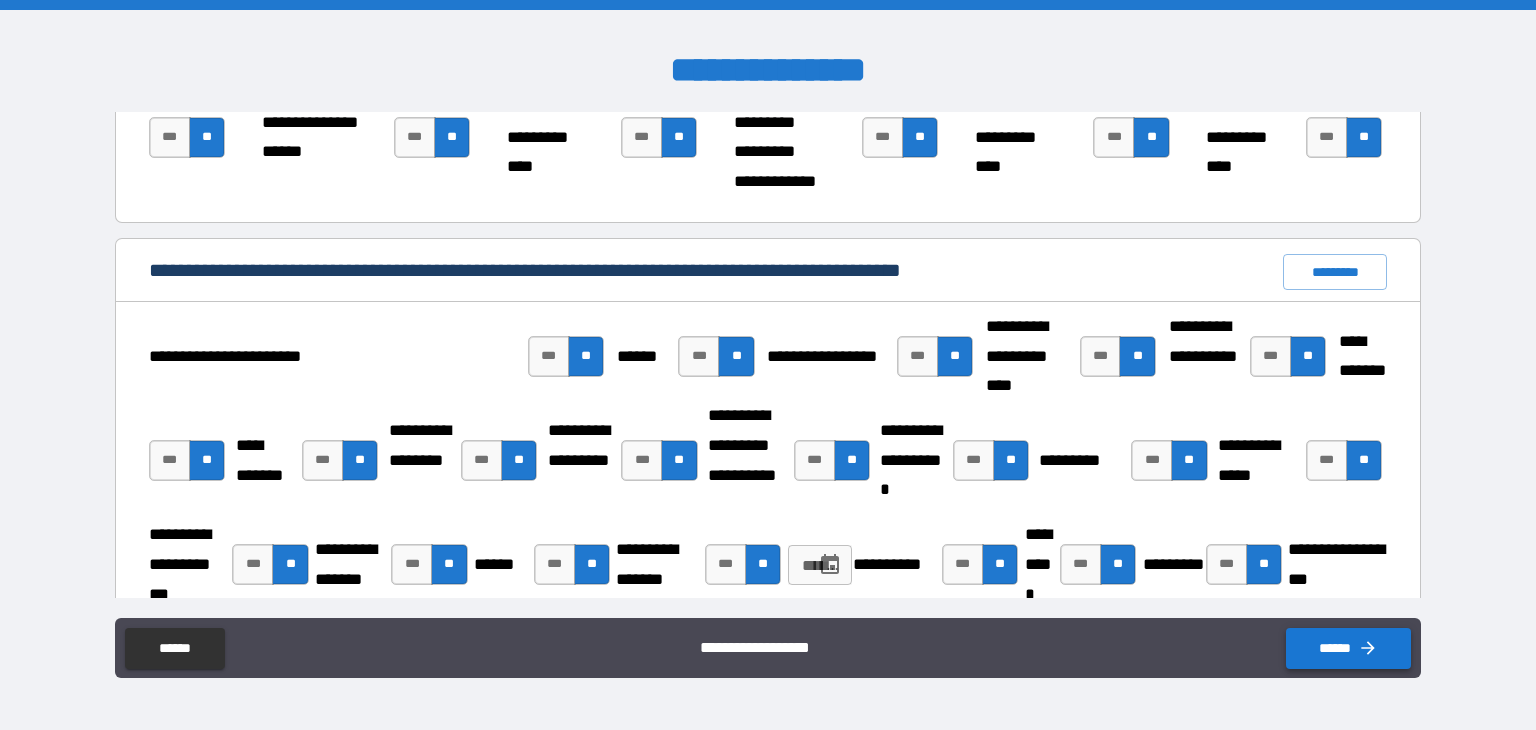 click on "******" at bounding box center (1348, 648) 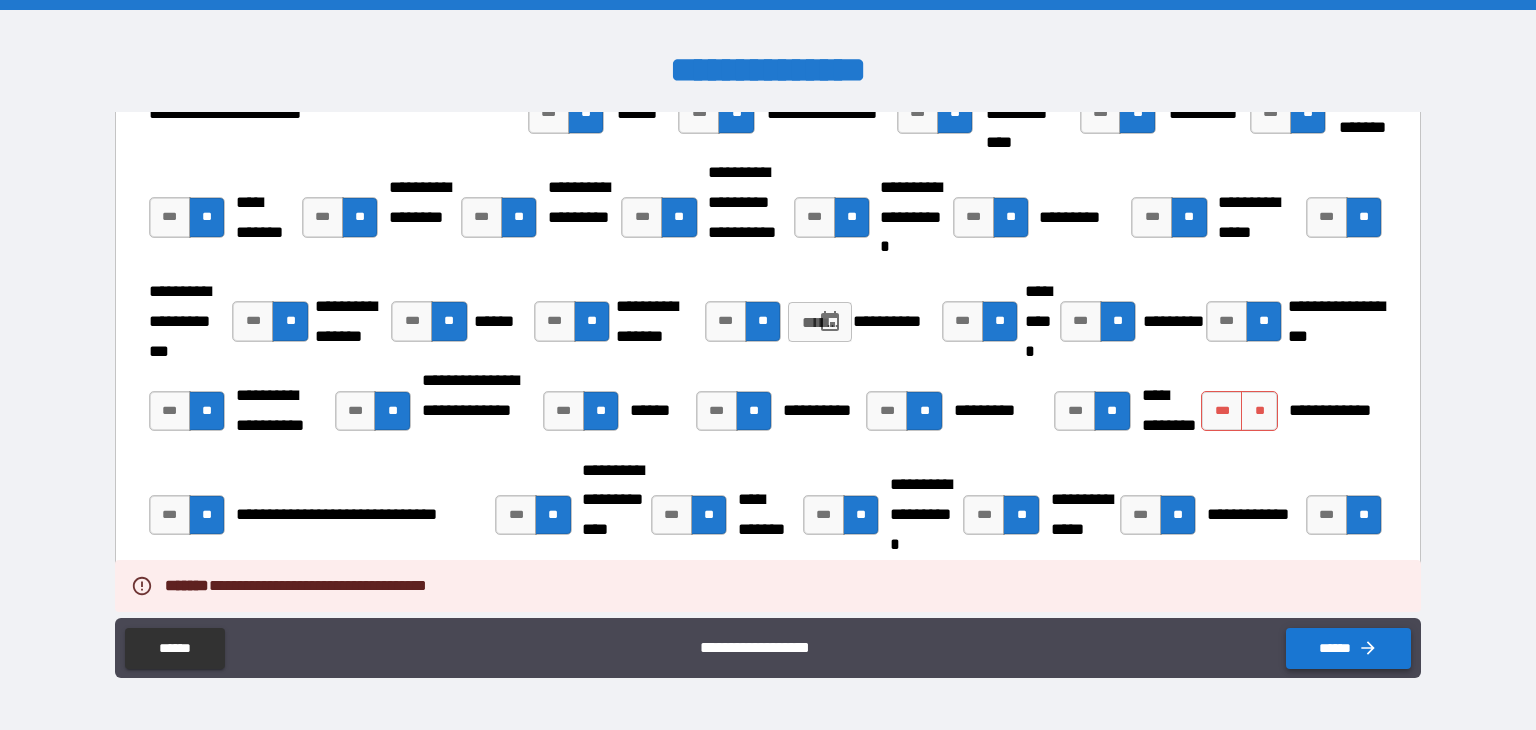 scroll, scrollTop: 3284, scrollLeft: 0, axis: vertical 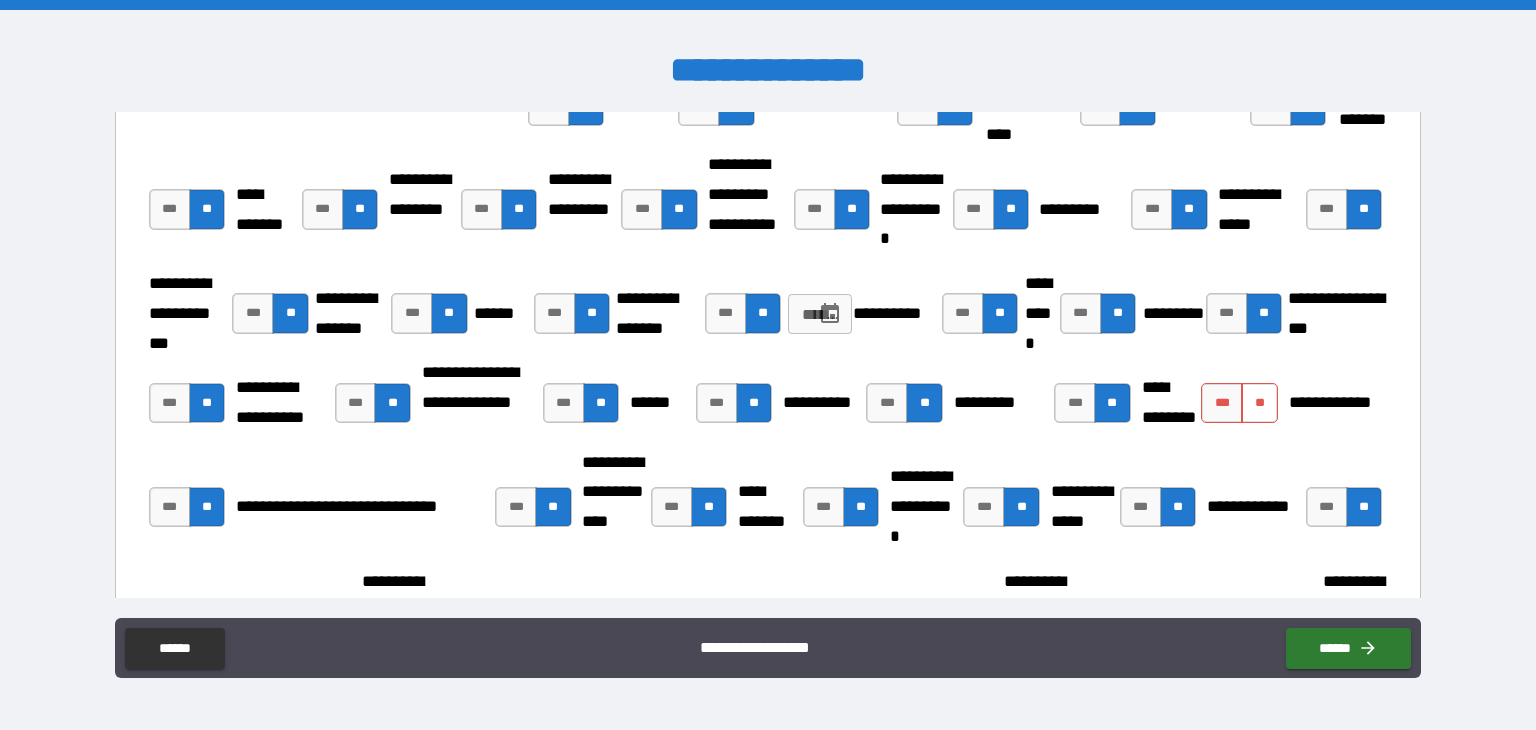 click on "**" at bounding box center [1259, 403] 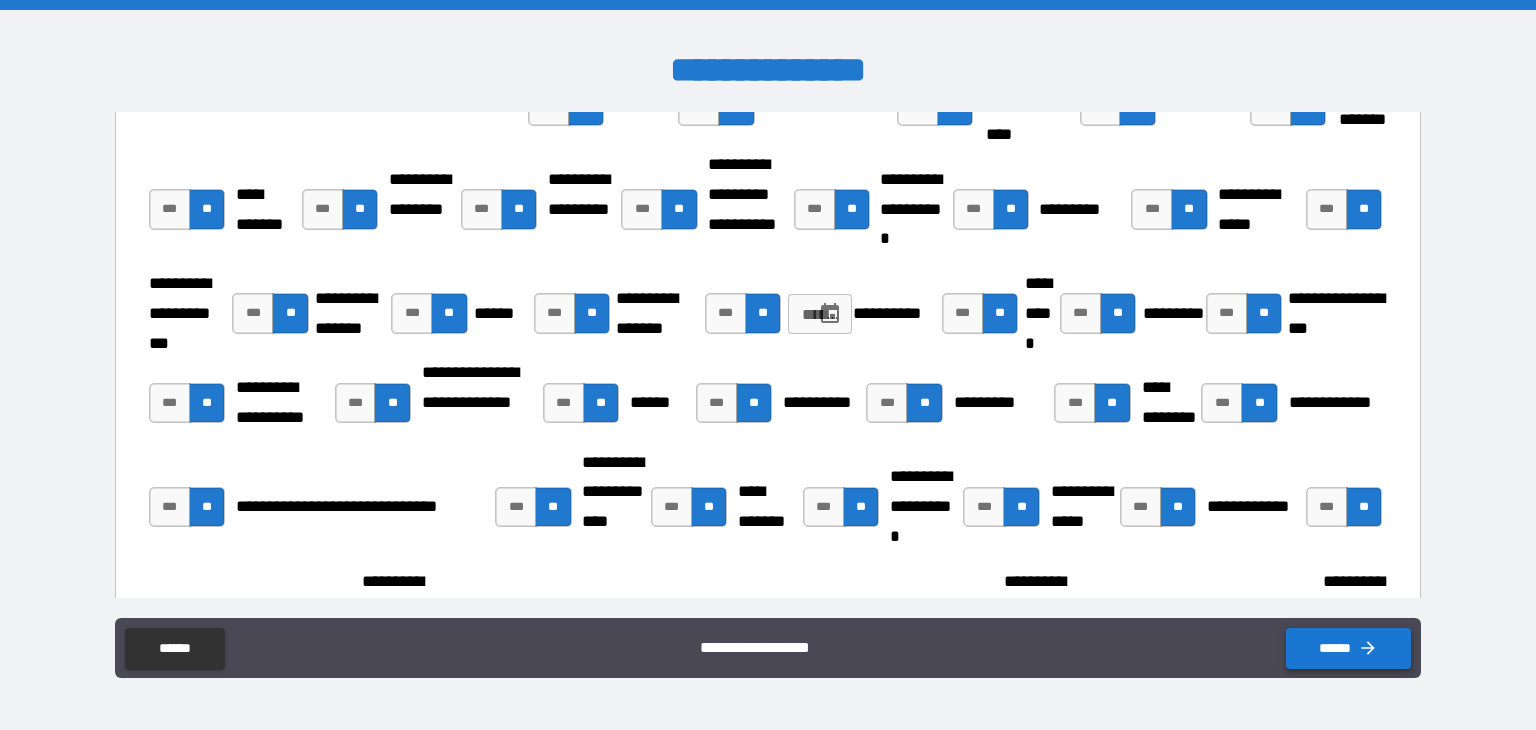 click 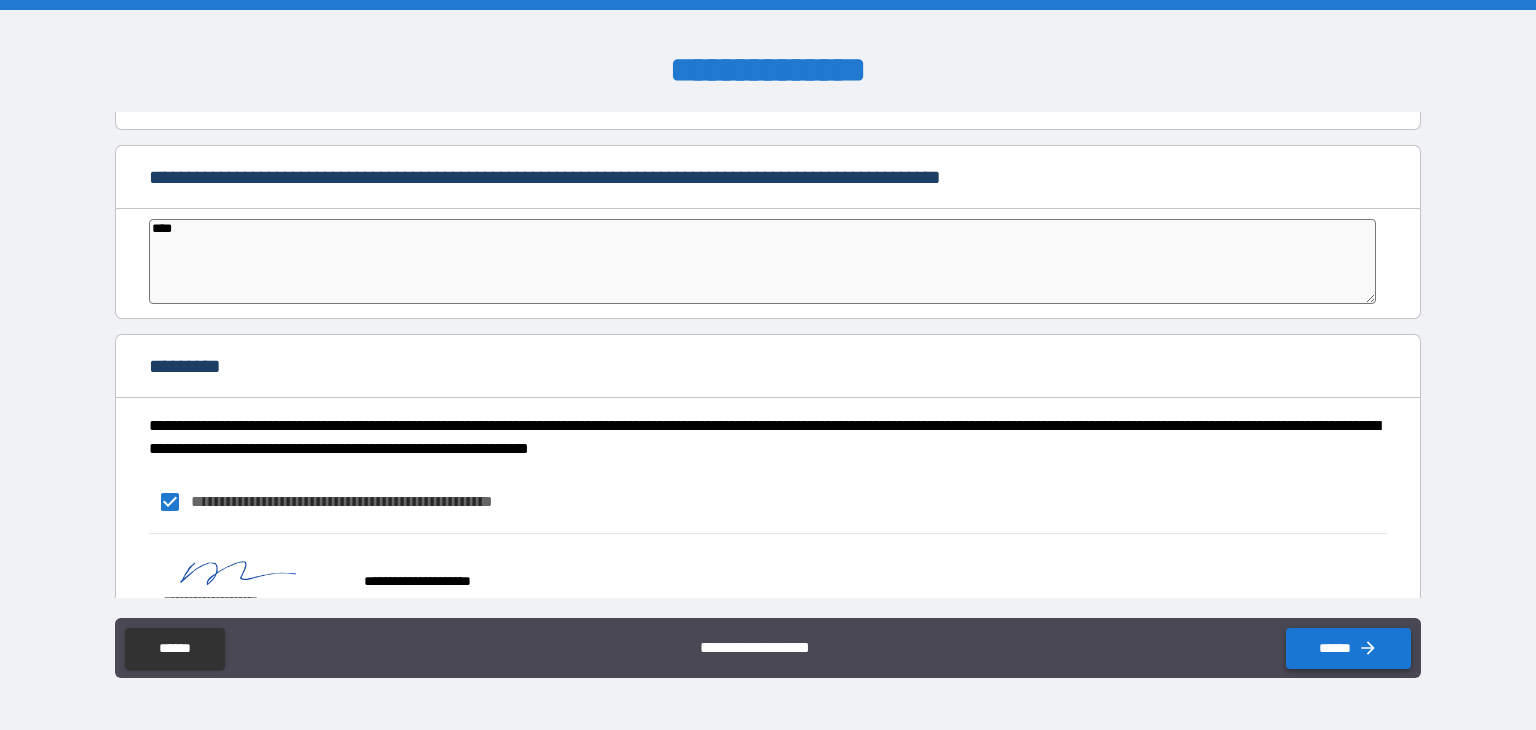 scroll, scrollTop: 4384, scrollLeft: 0, axis: vertical 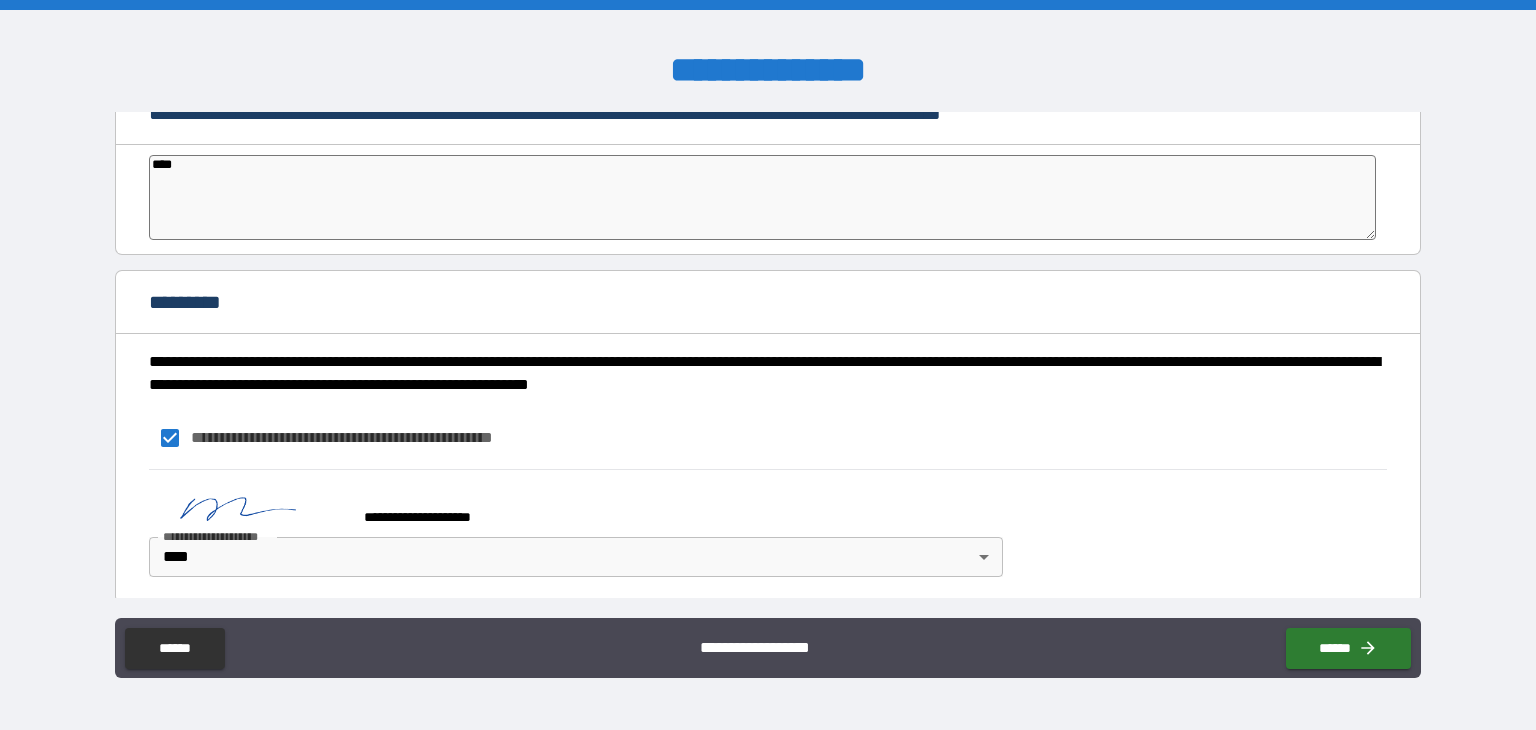 click on "**********" at bounding box center (768, 528) 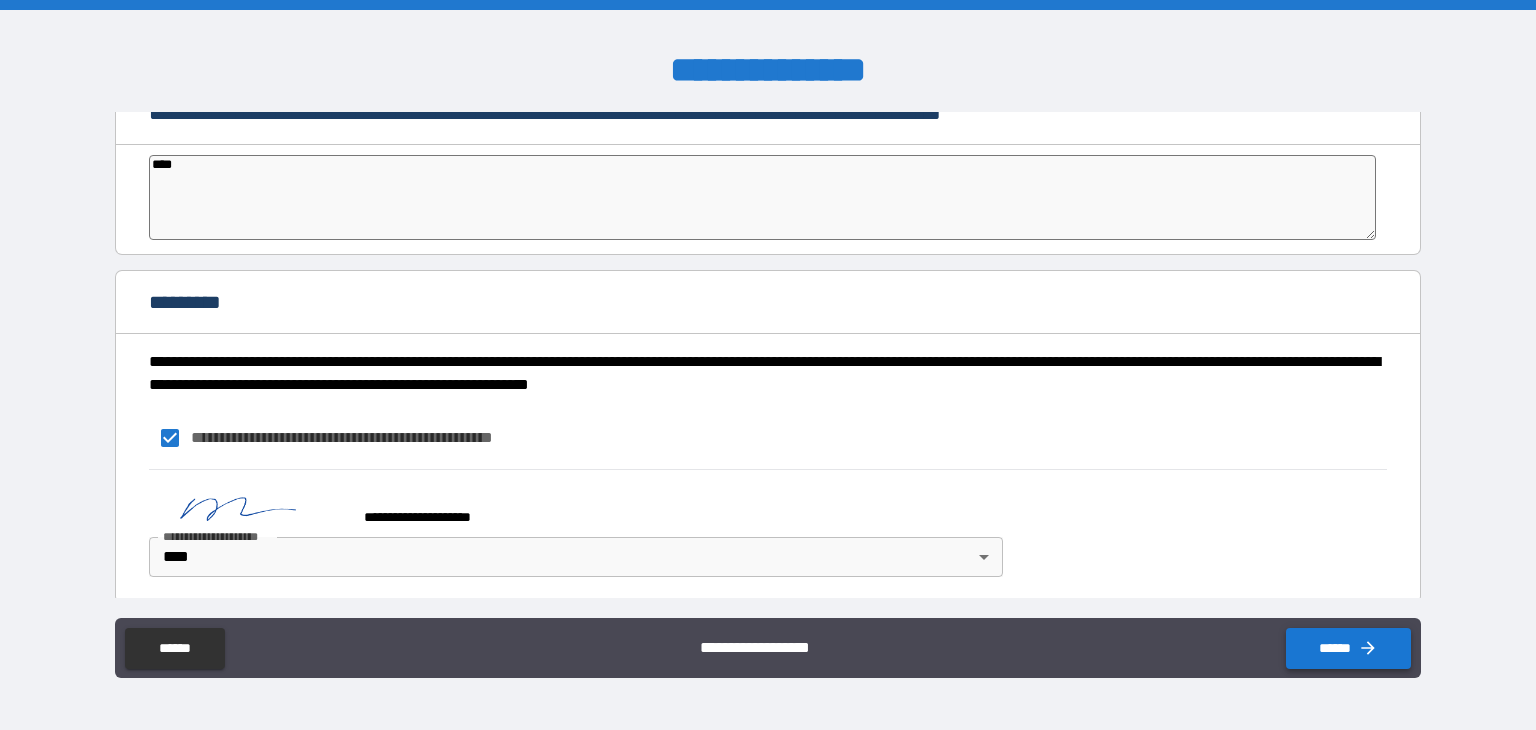 click on "******" at bounding box center (1348, 648) 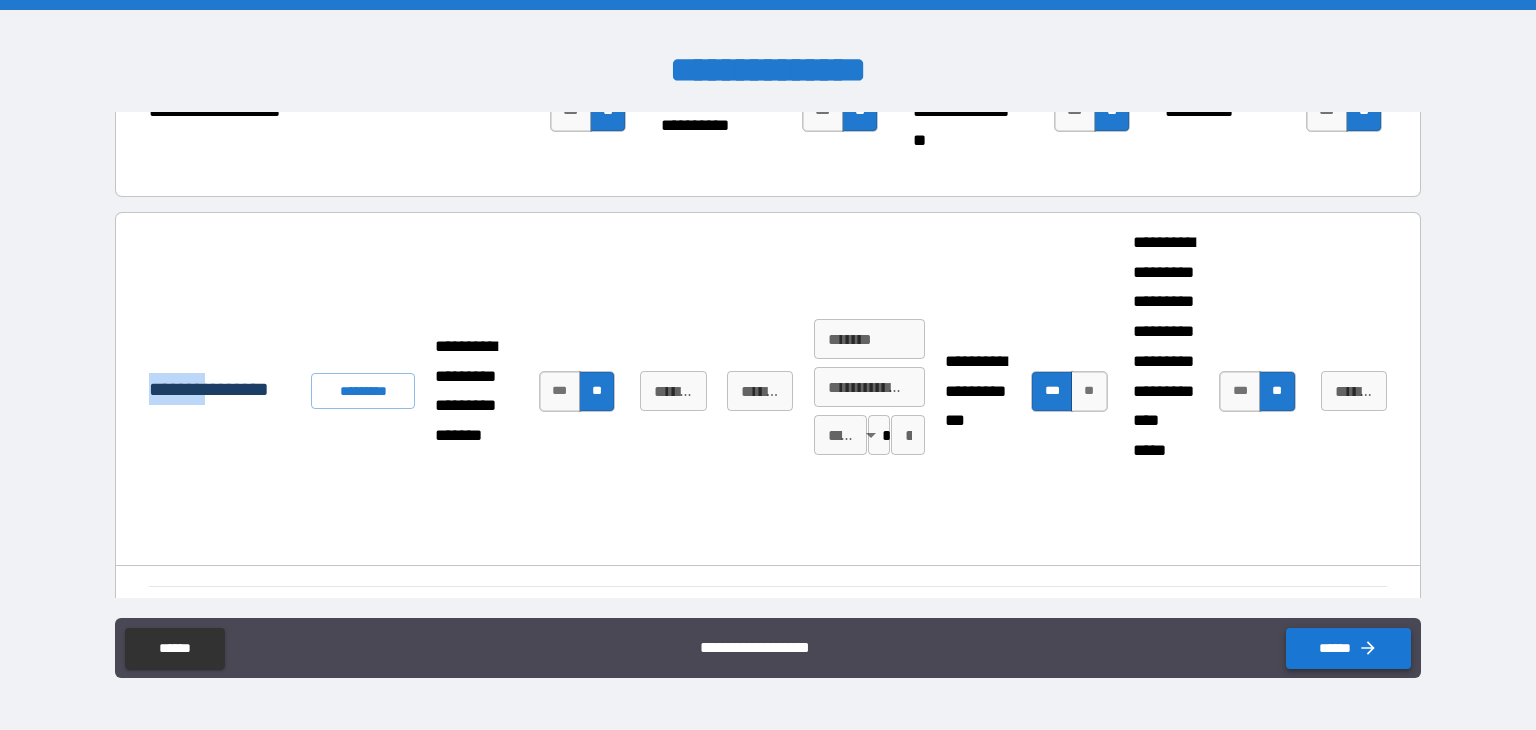 scroll, scrollTop: 492, scrollLeft: 0, axis: vertical 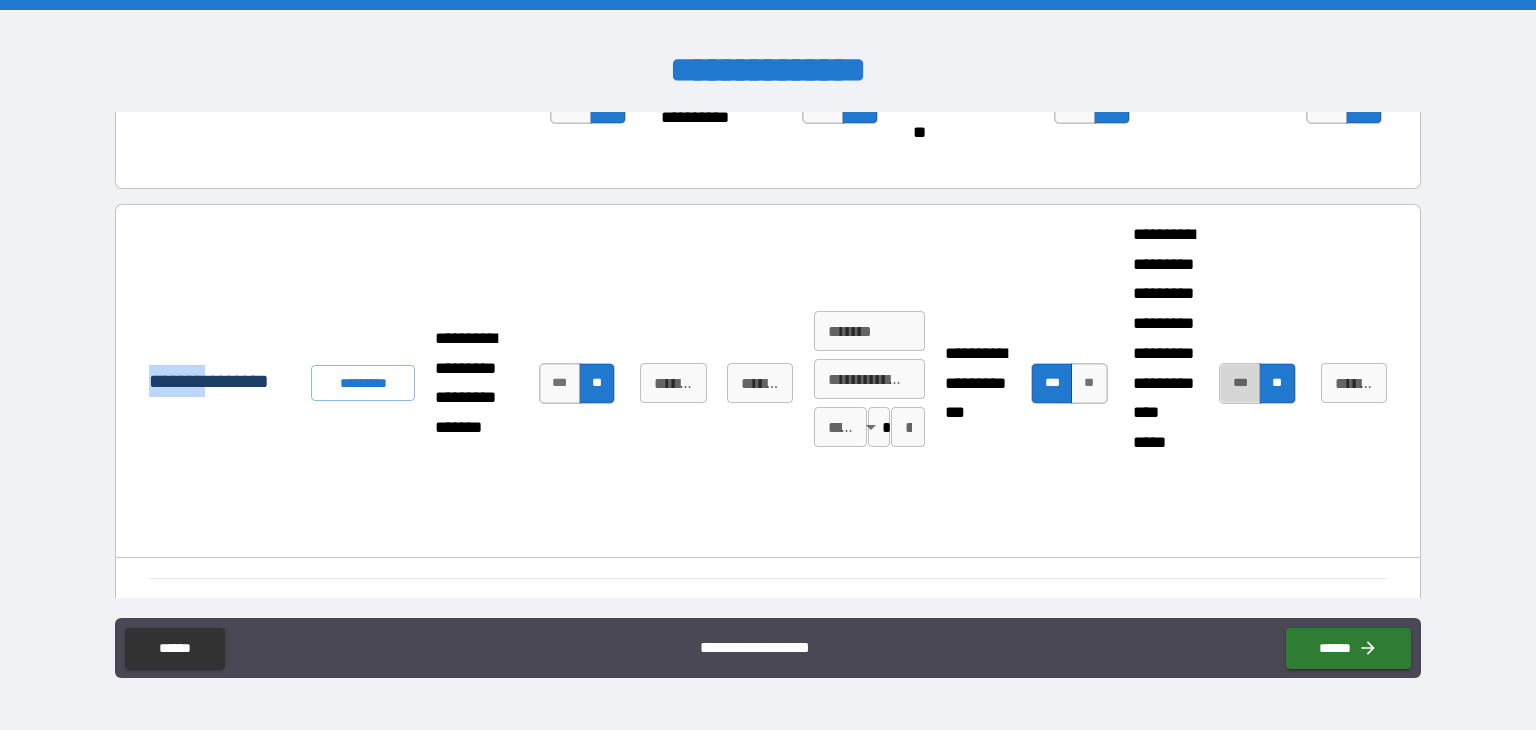 click on "***" at bounding box center [1240, 383] 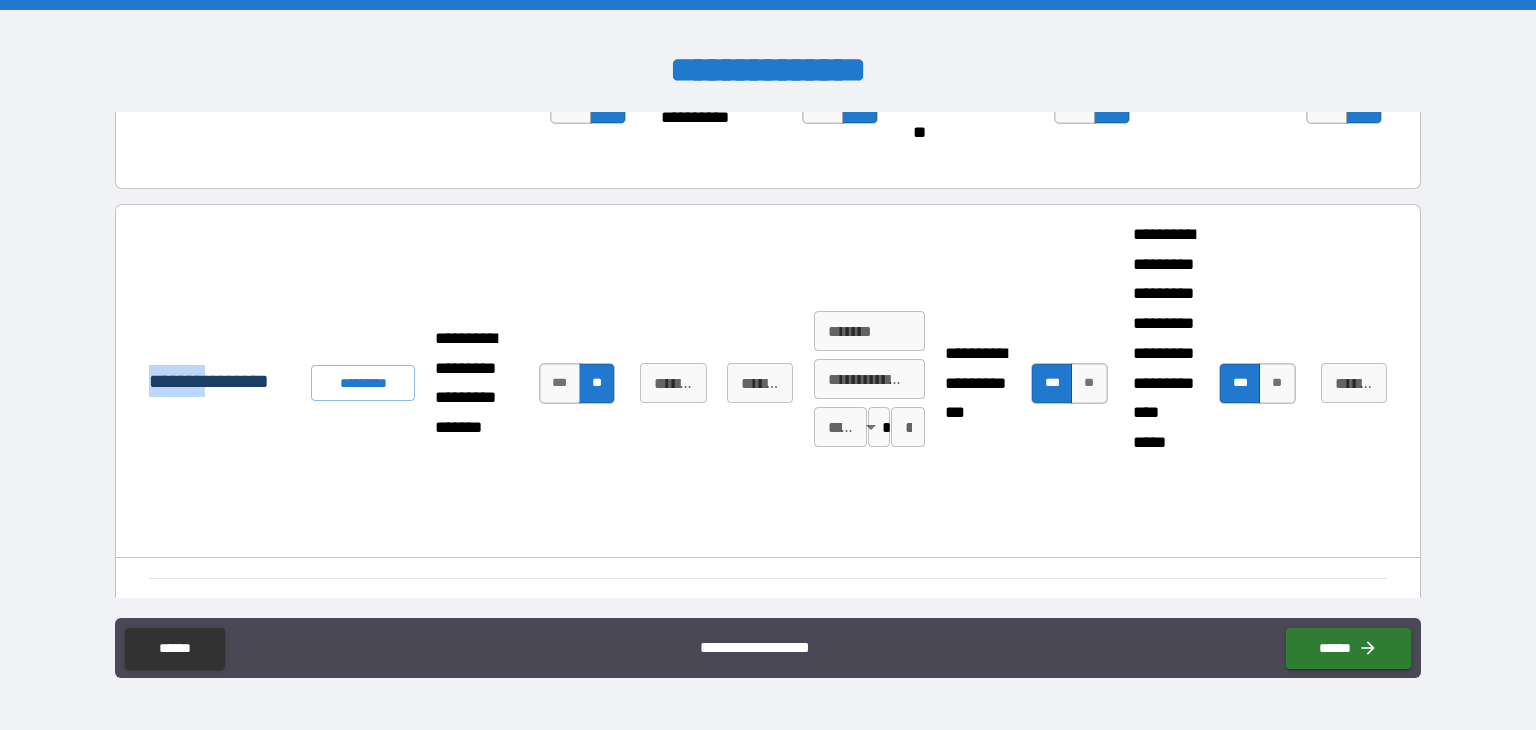 click on "**********" at bounding box center (1354, 383) 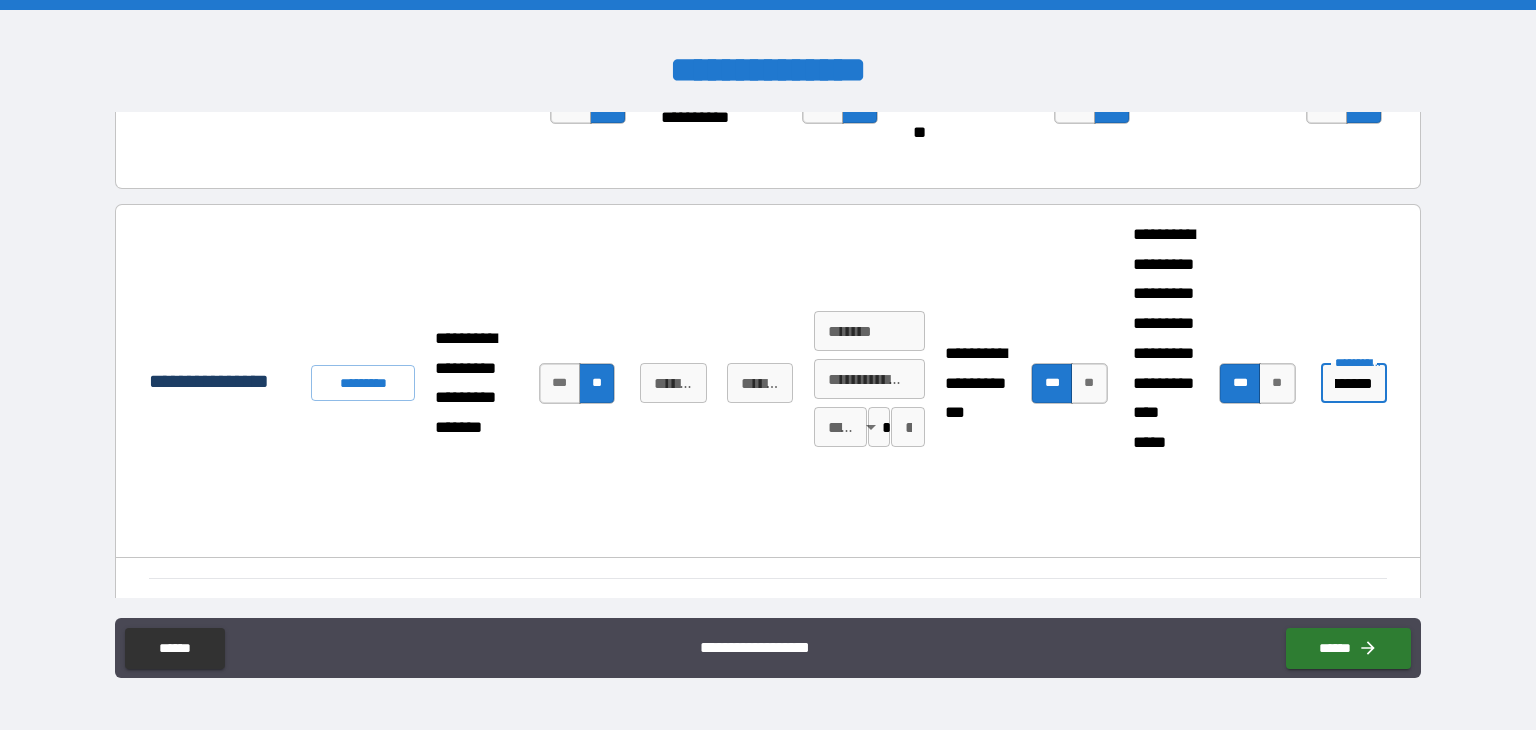 scroll, scrollTop: 0, scrollLeft: 18, axis: horizontal 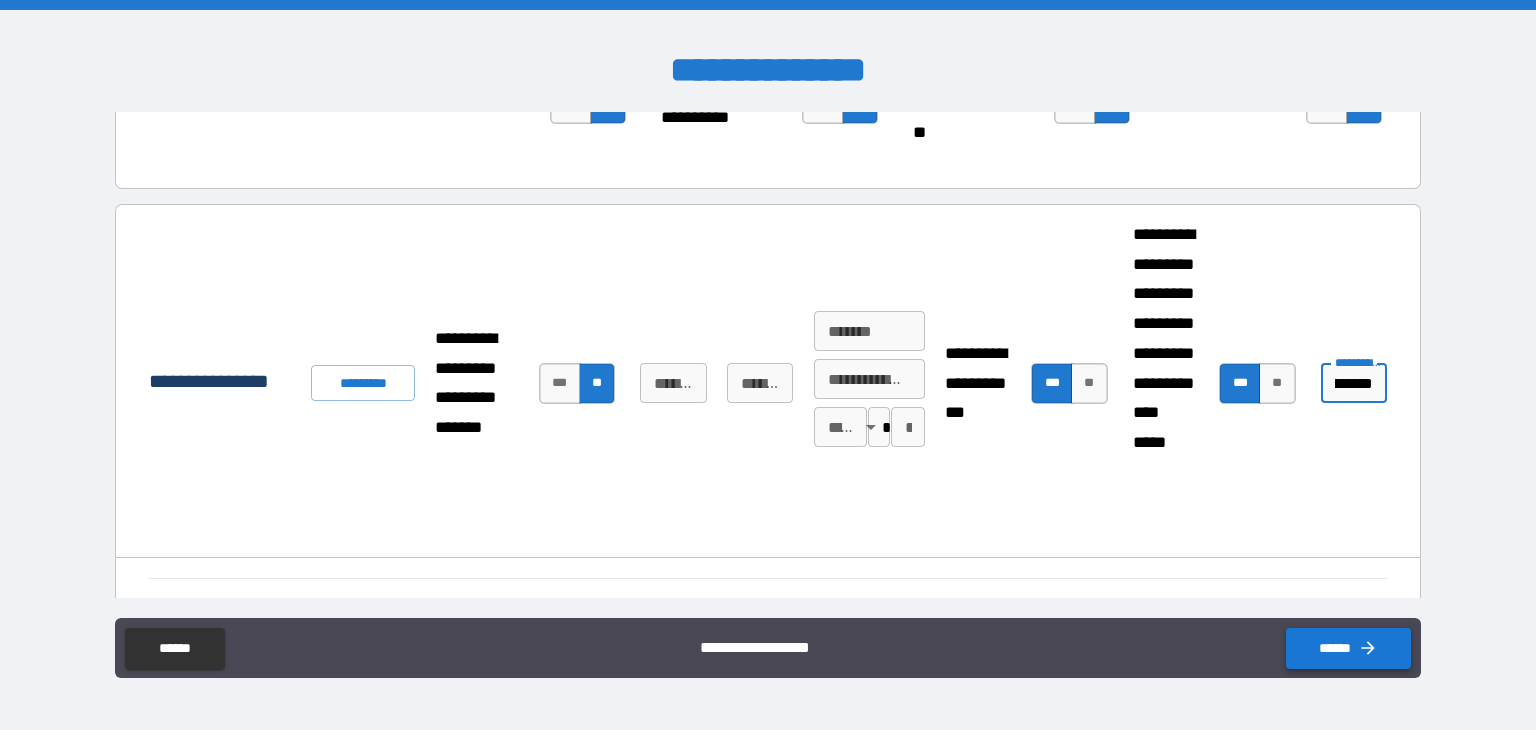 click on "******" at bounding box center (1348, 648) 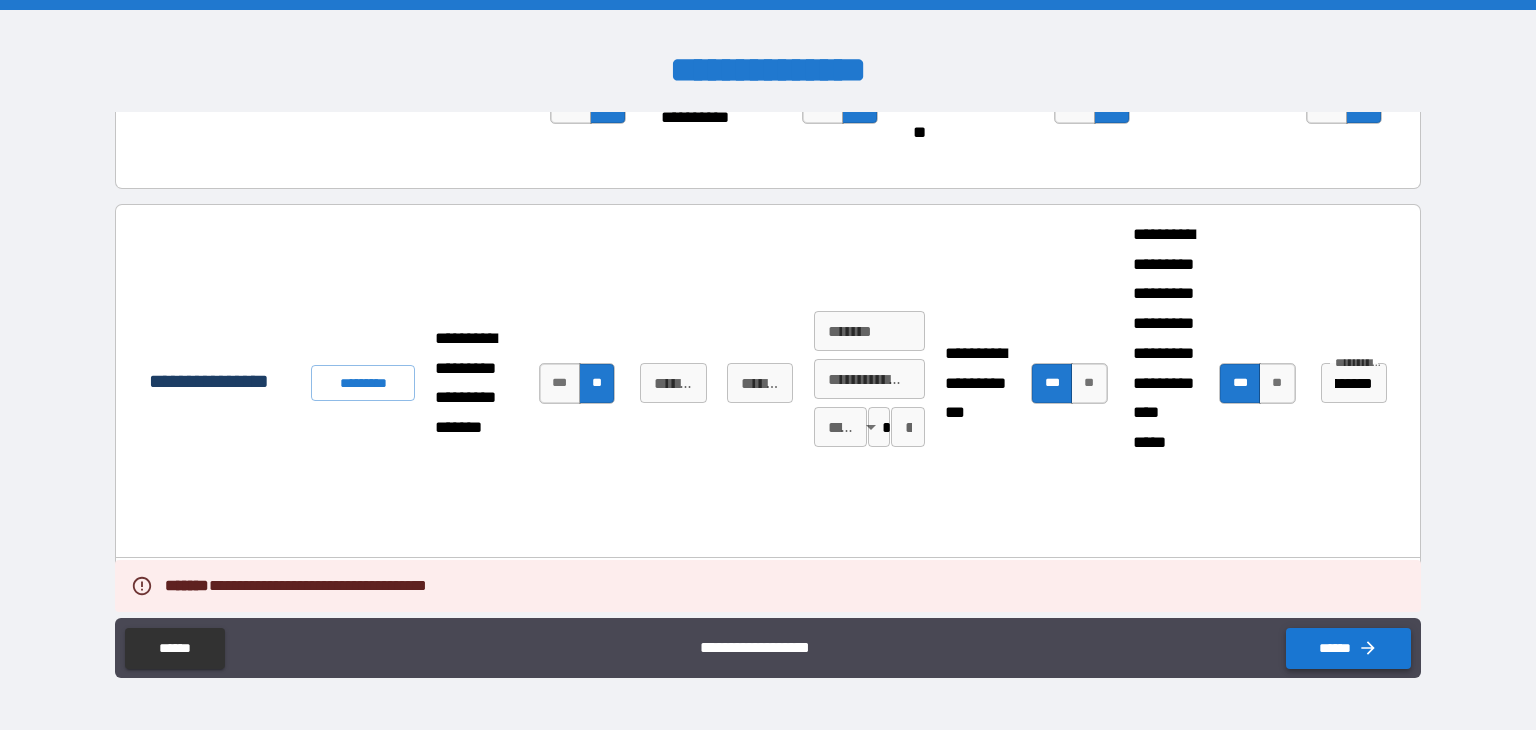scroll, scrollTop: 0, scrollLeft: 0, axis: both 